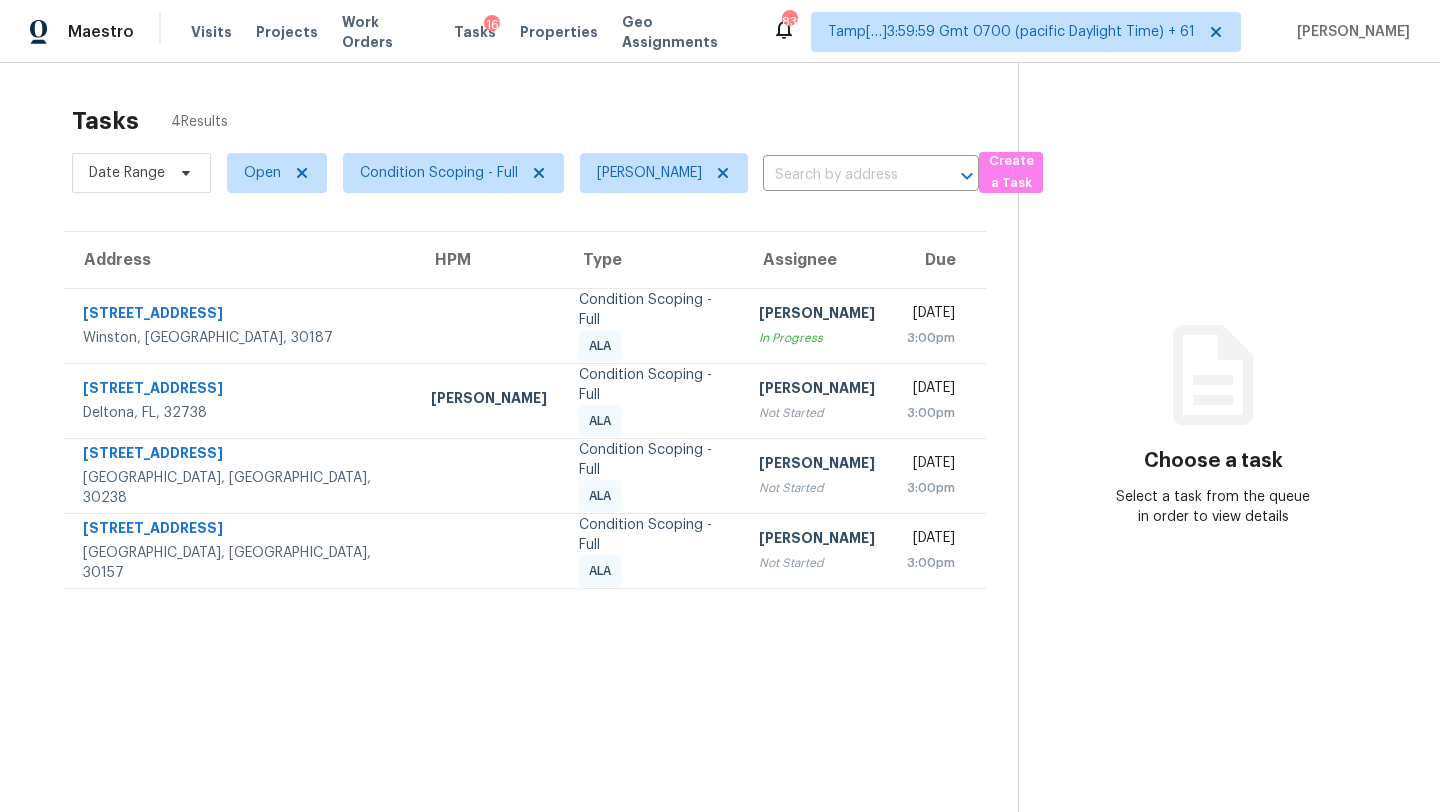 scroll, scrollTop: 0, scrollLeft: 0, axis: both 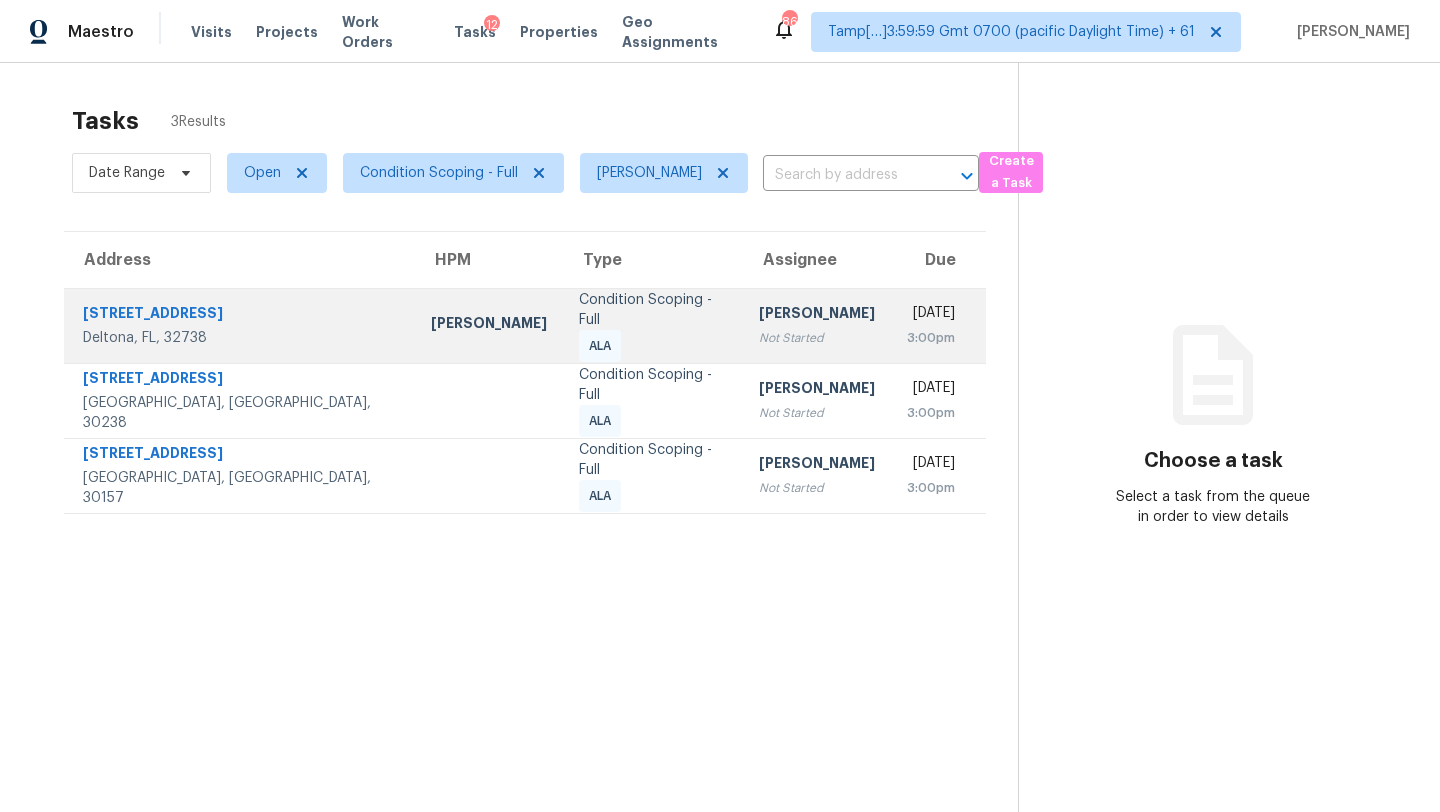 click on "Rajesh M Not Started" at bounding box center (817, 325) 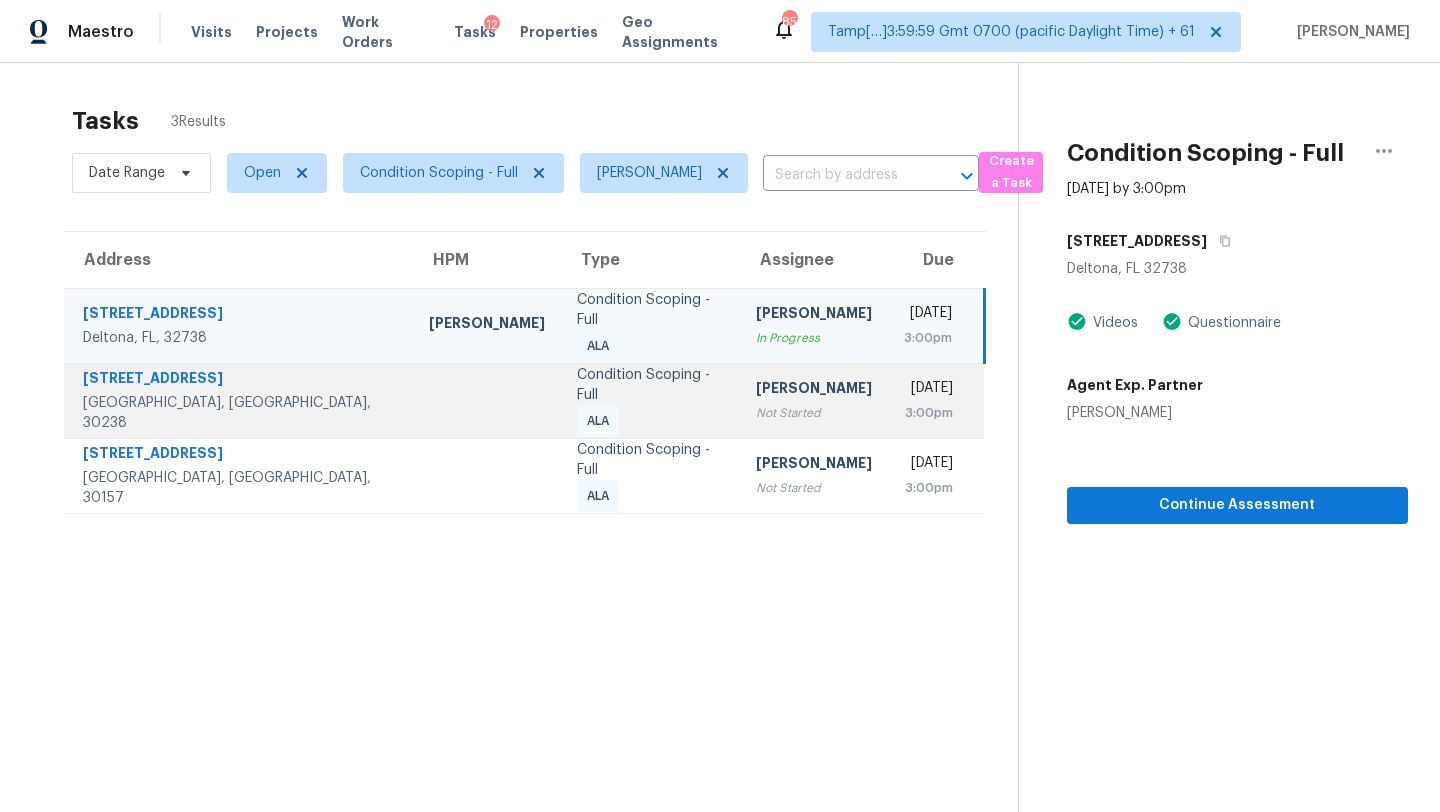 click on "Condition Scoping - Full ALA" at bounding box center (650, 401) 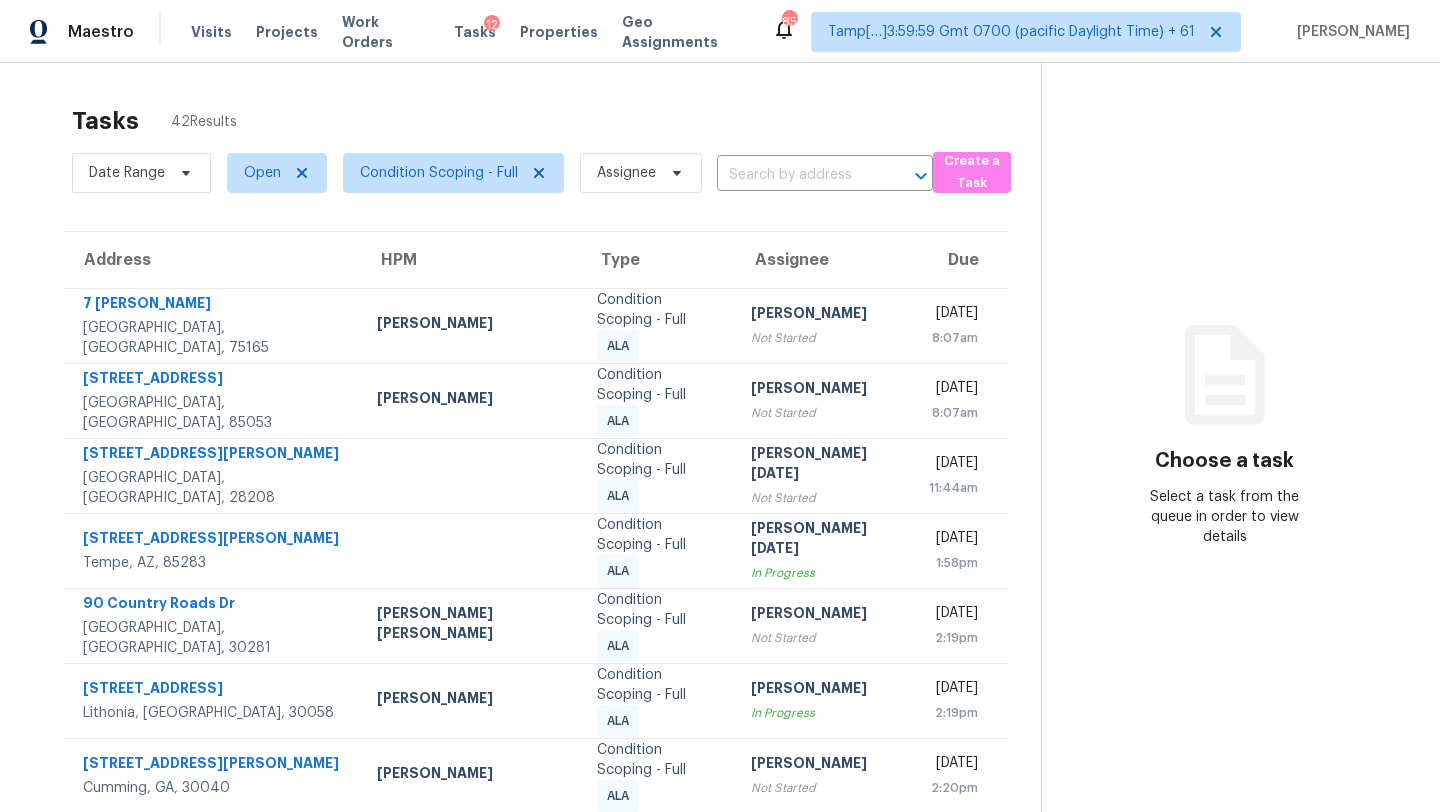 scroll, scrollTop: 0, scrollLeft: 0, axis: both 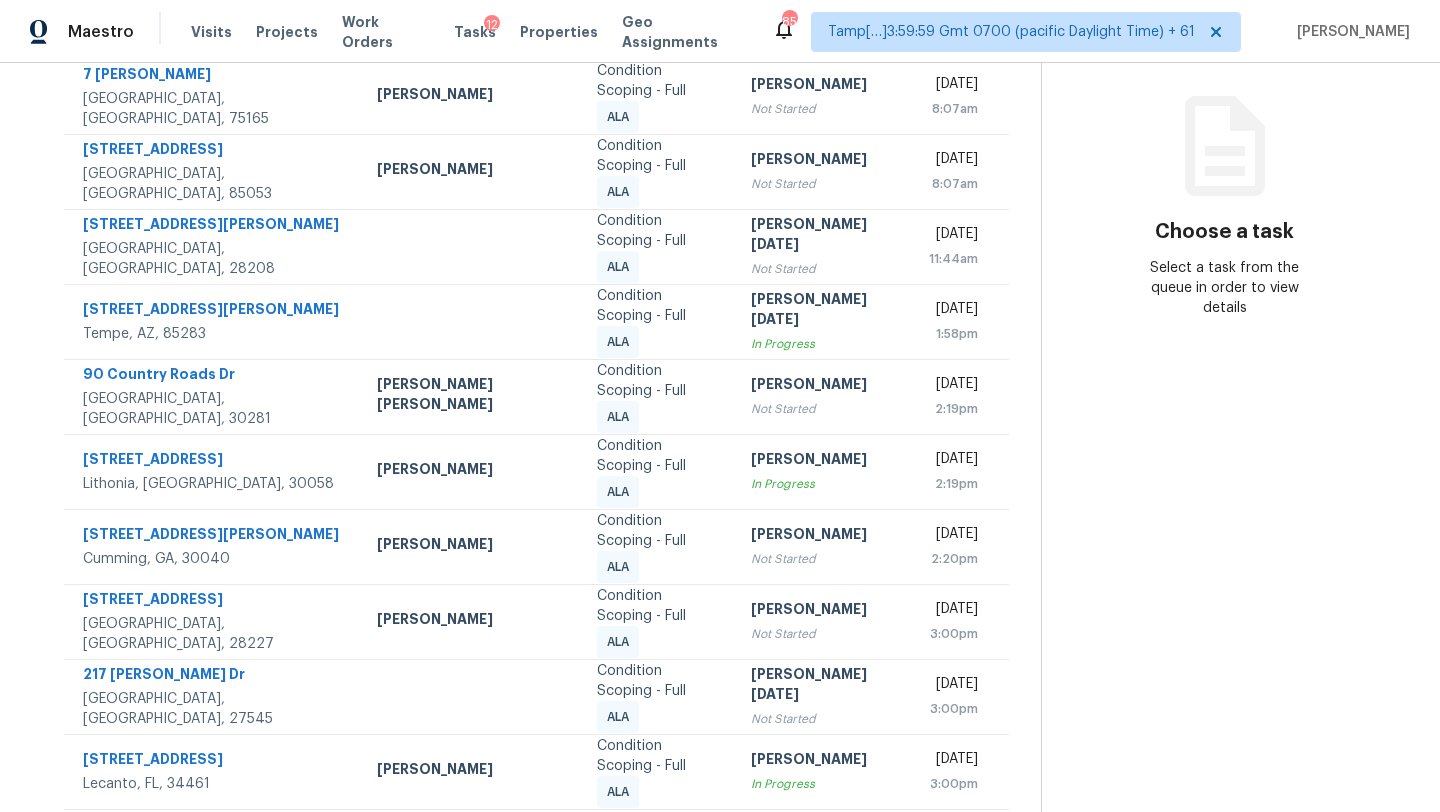 click 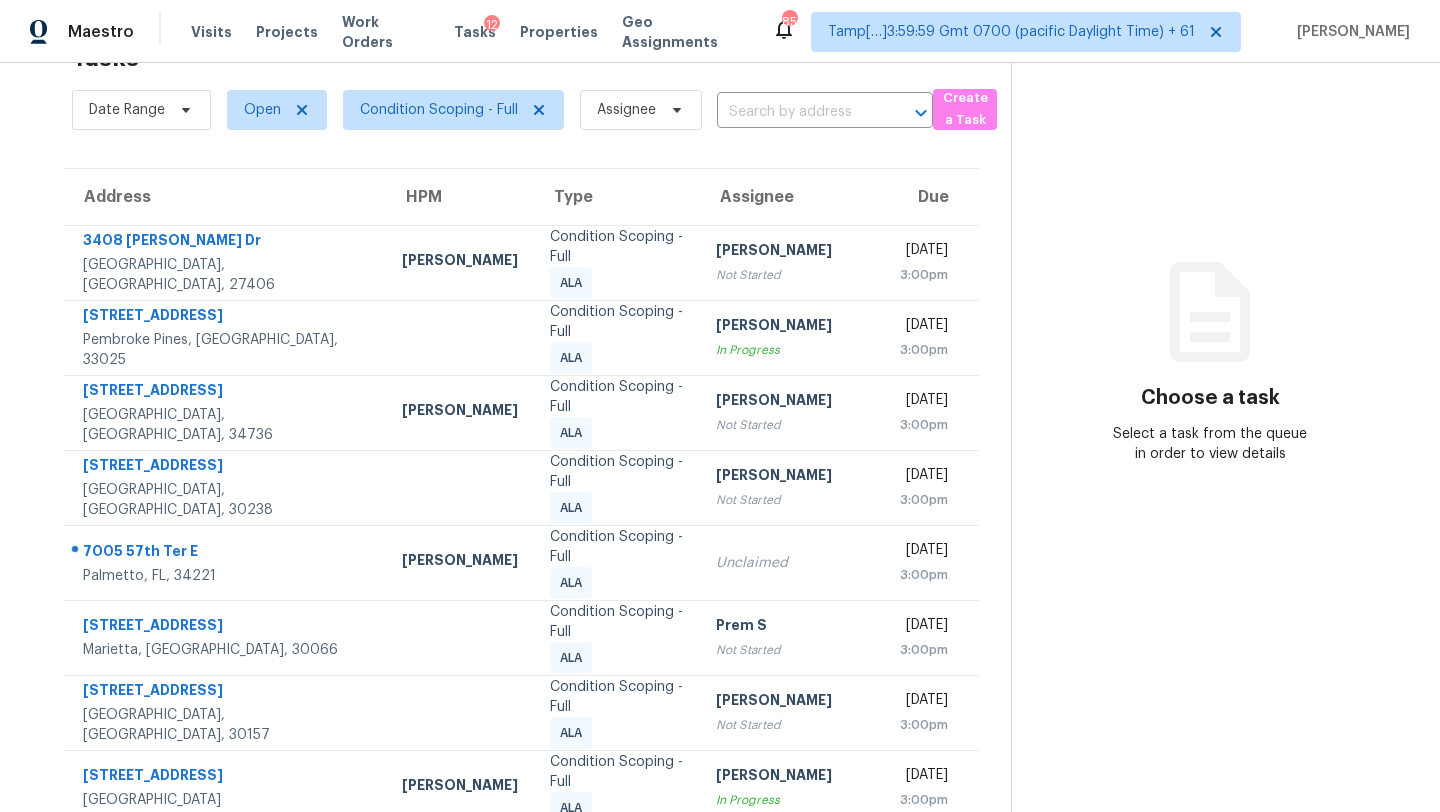 scroll, scrollTop: 229, scrollLeft: 0, axis: vertical 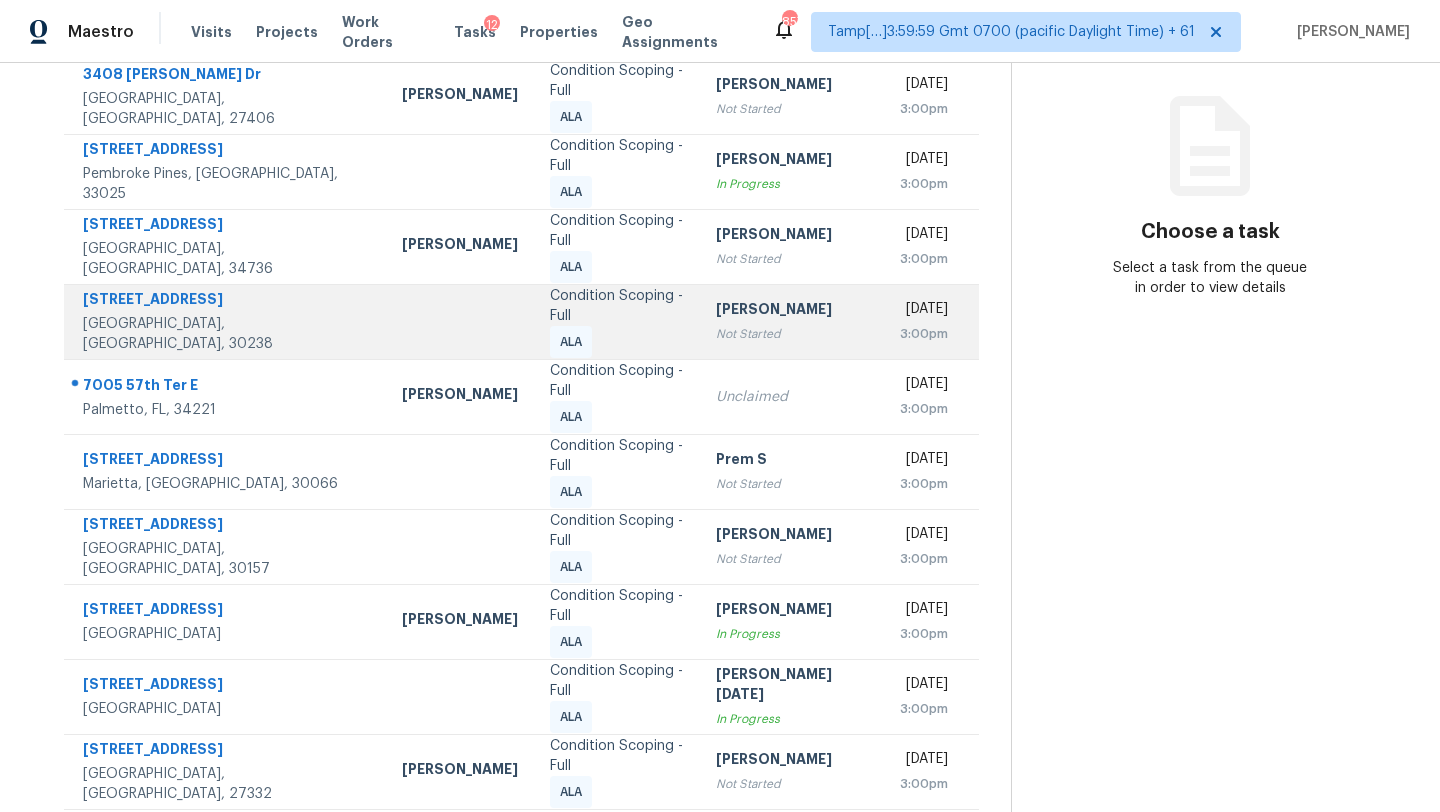 click on "Not Started" at bounding box center [792, 334] 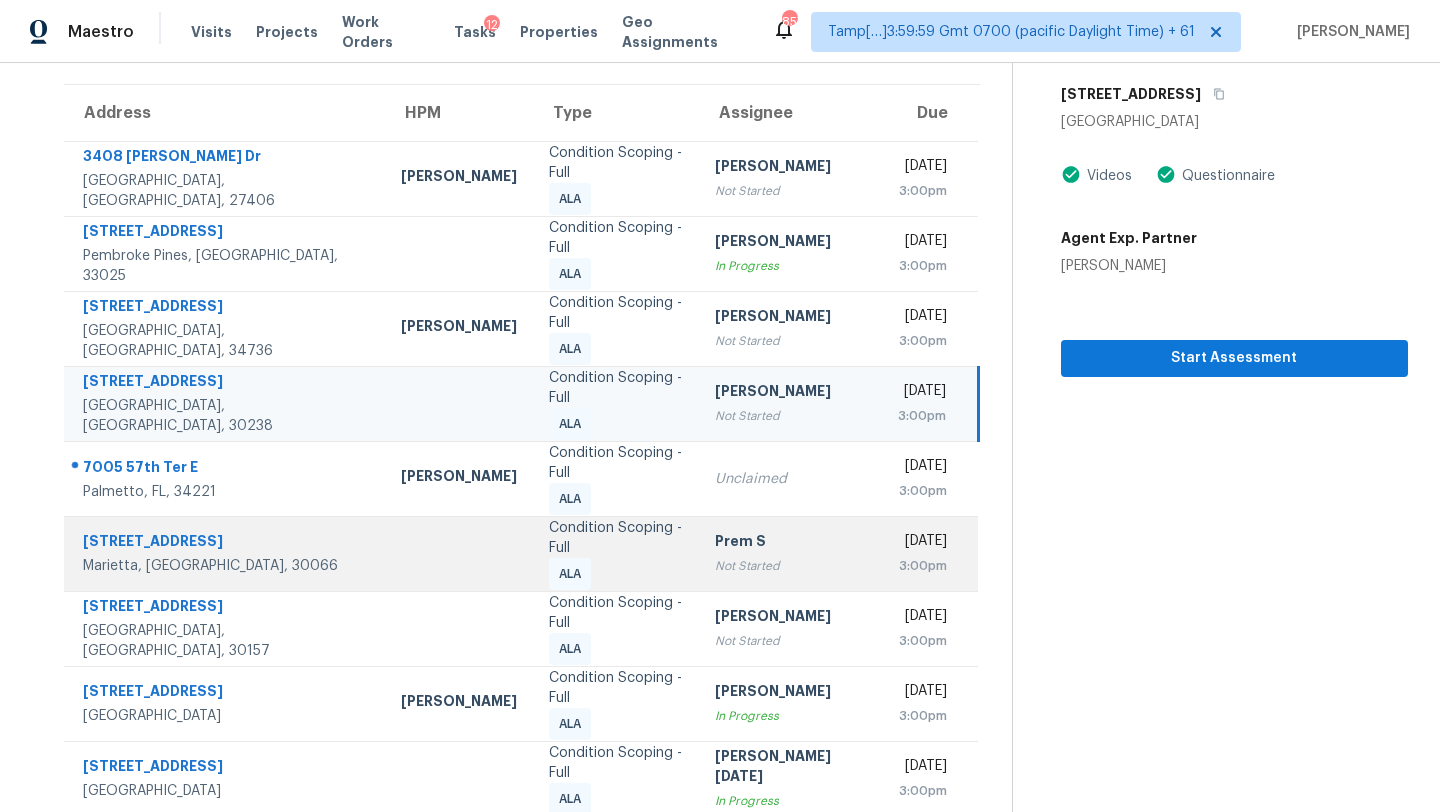 scroll, scrollTop: 134, scrollLeft: 0, axis: vertical 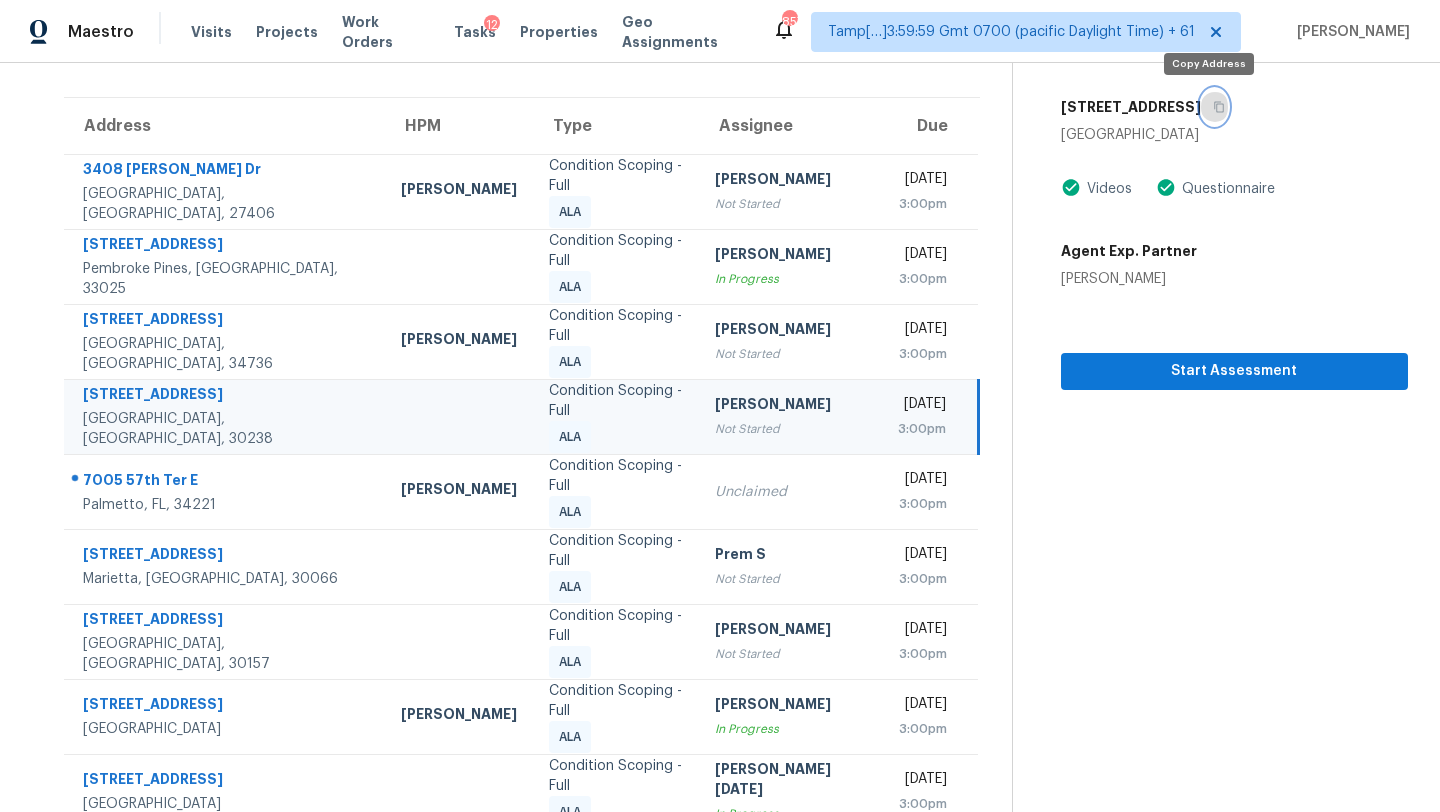 click 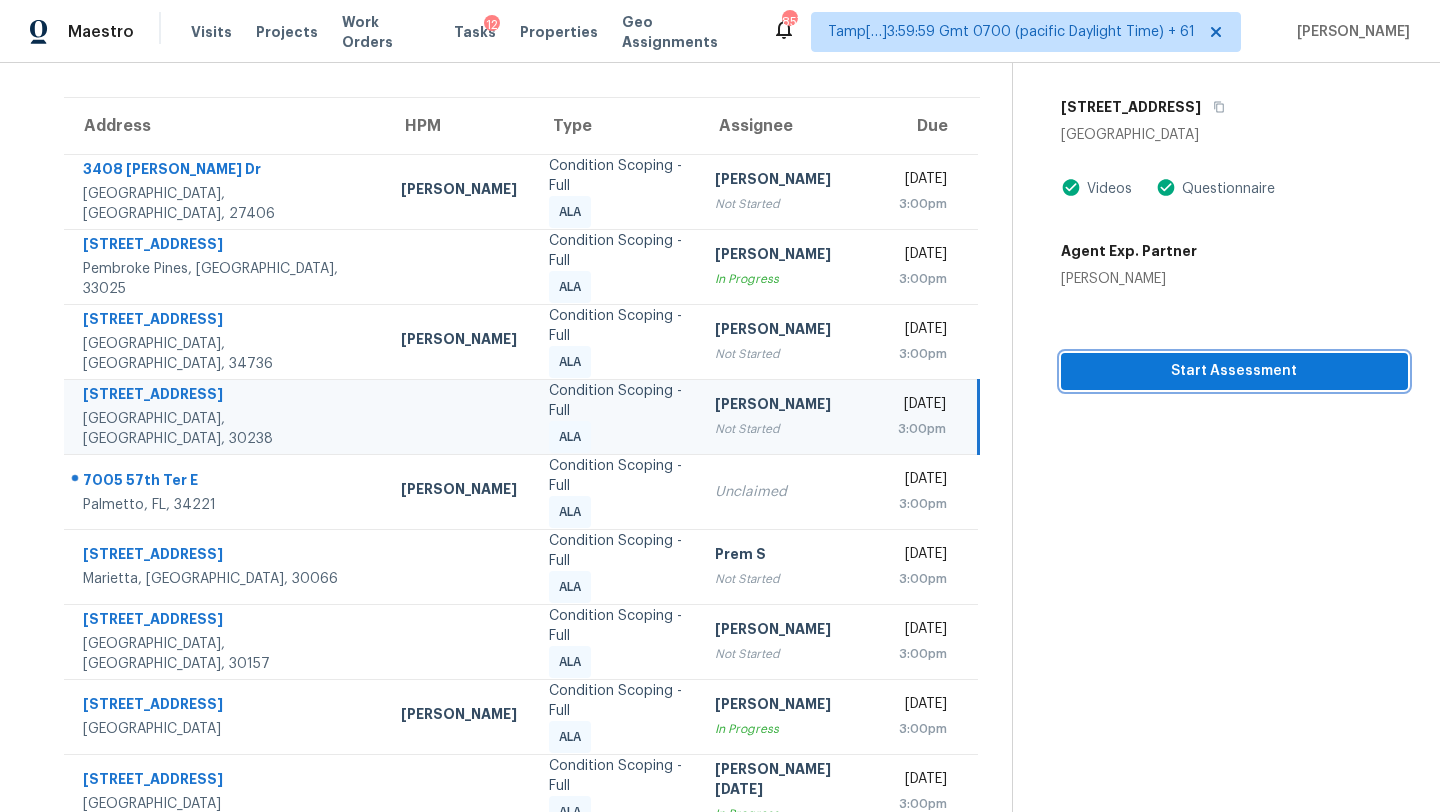 click on "Start Assessment" at bounding box center [1234, 371] 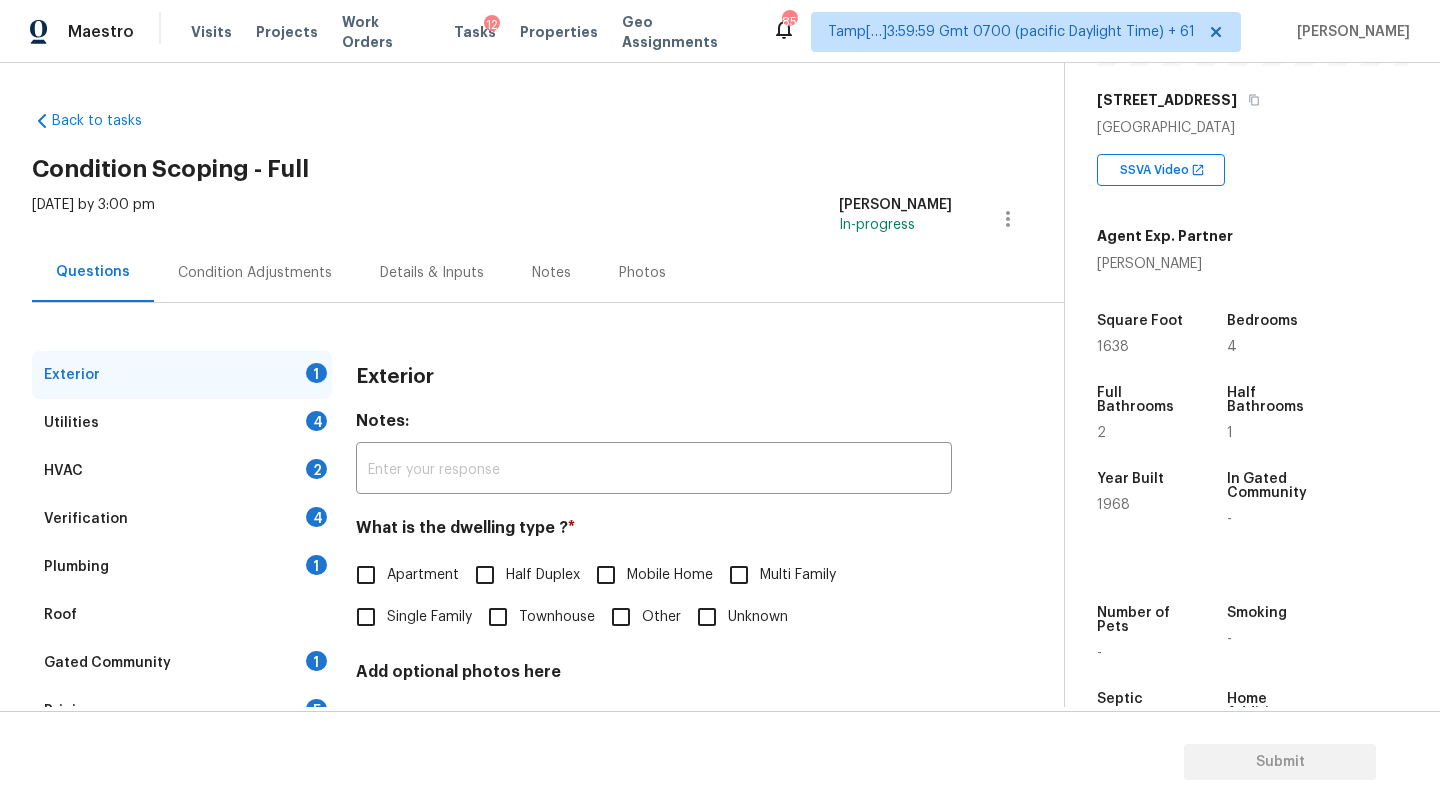 scroll, scrollTop: 392, scrollLeft: 0, axis: vertical 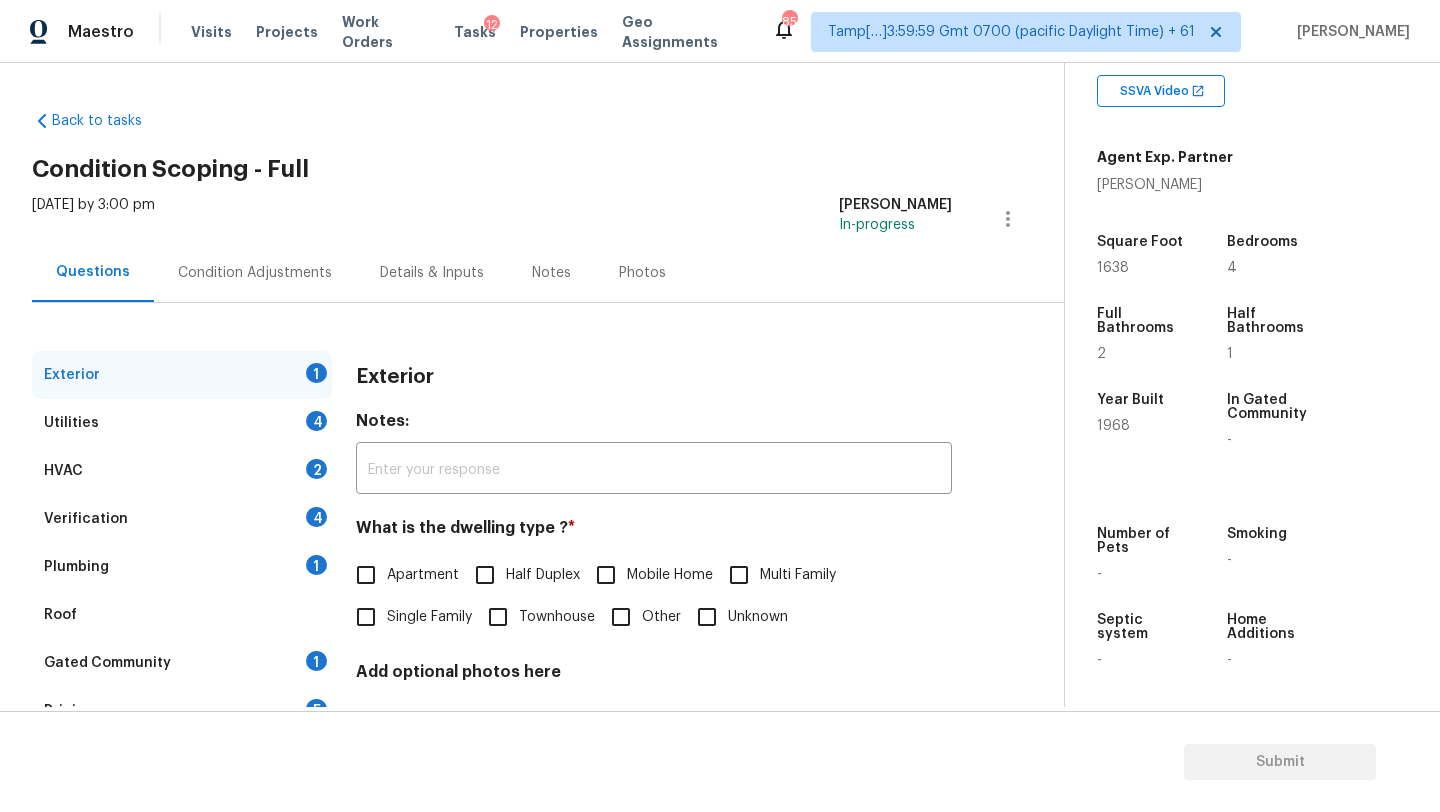 click on "Single Family" at bounding box center (366, 617) 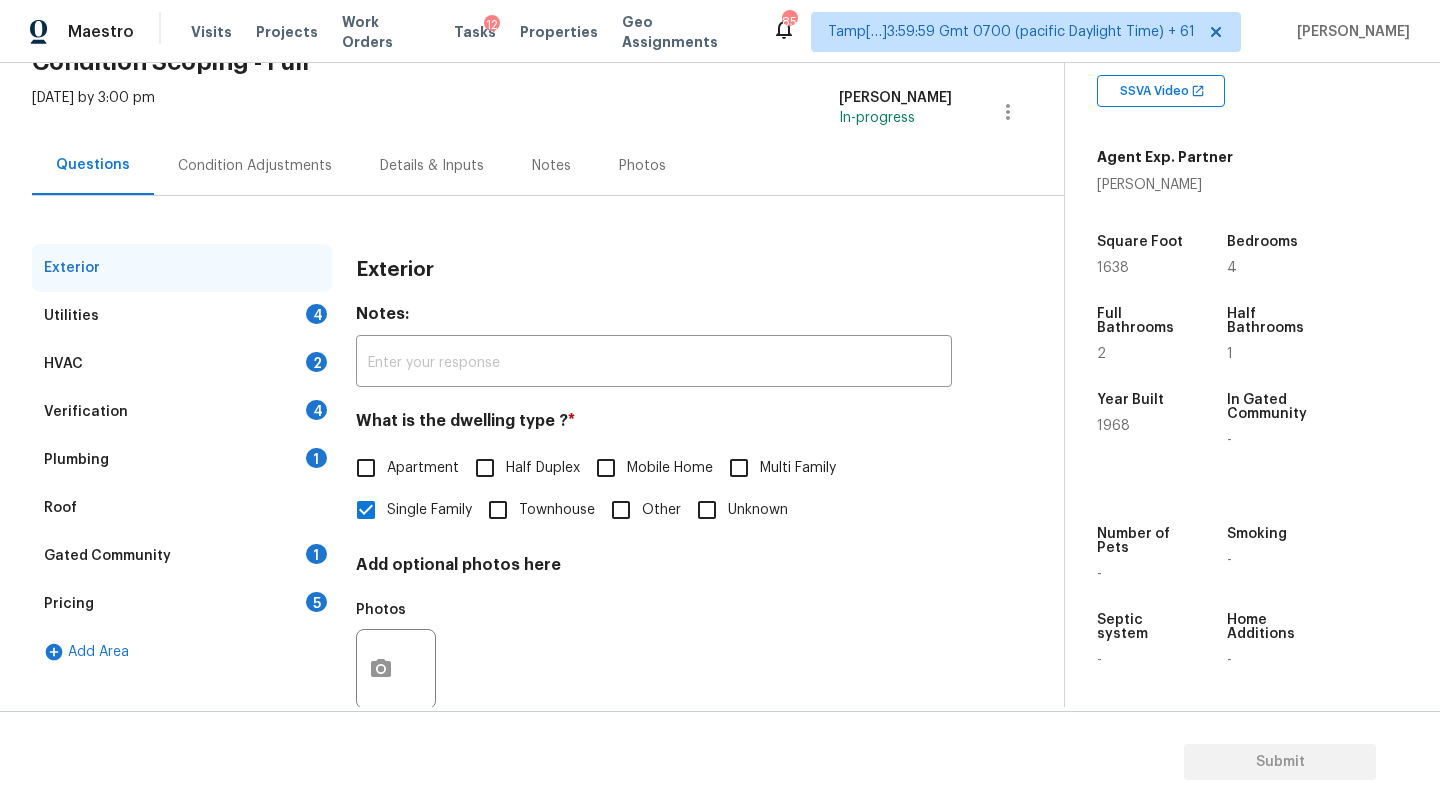 click on "Gated Community 1" at bounding box center (182, 556) 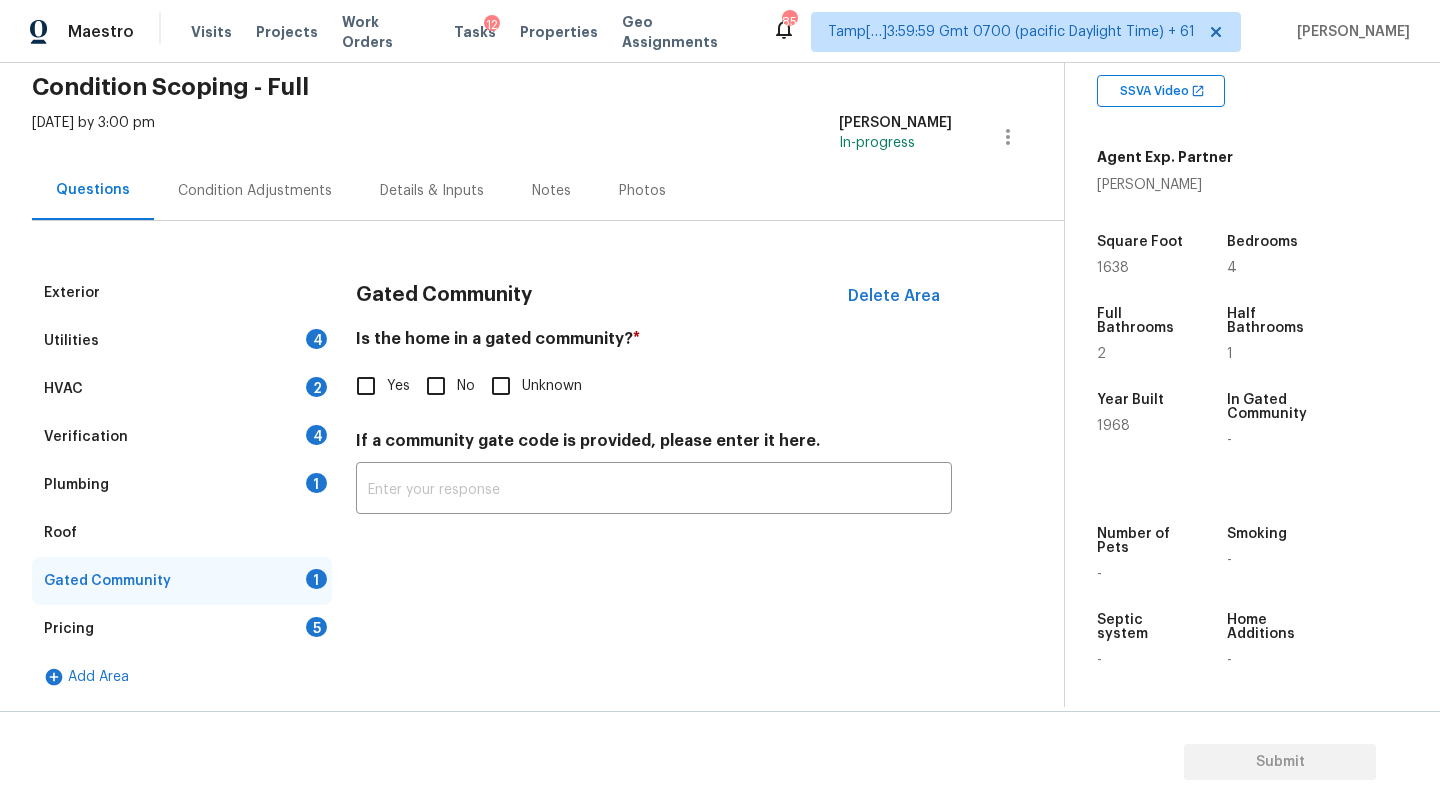 click on "No" at bounding box center (436, 386) 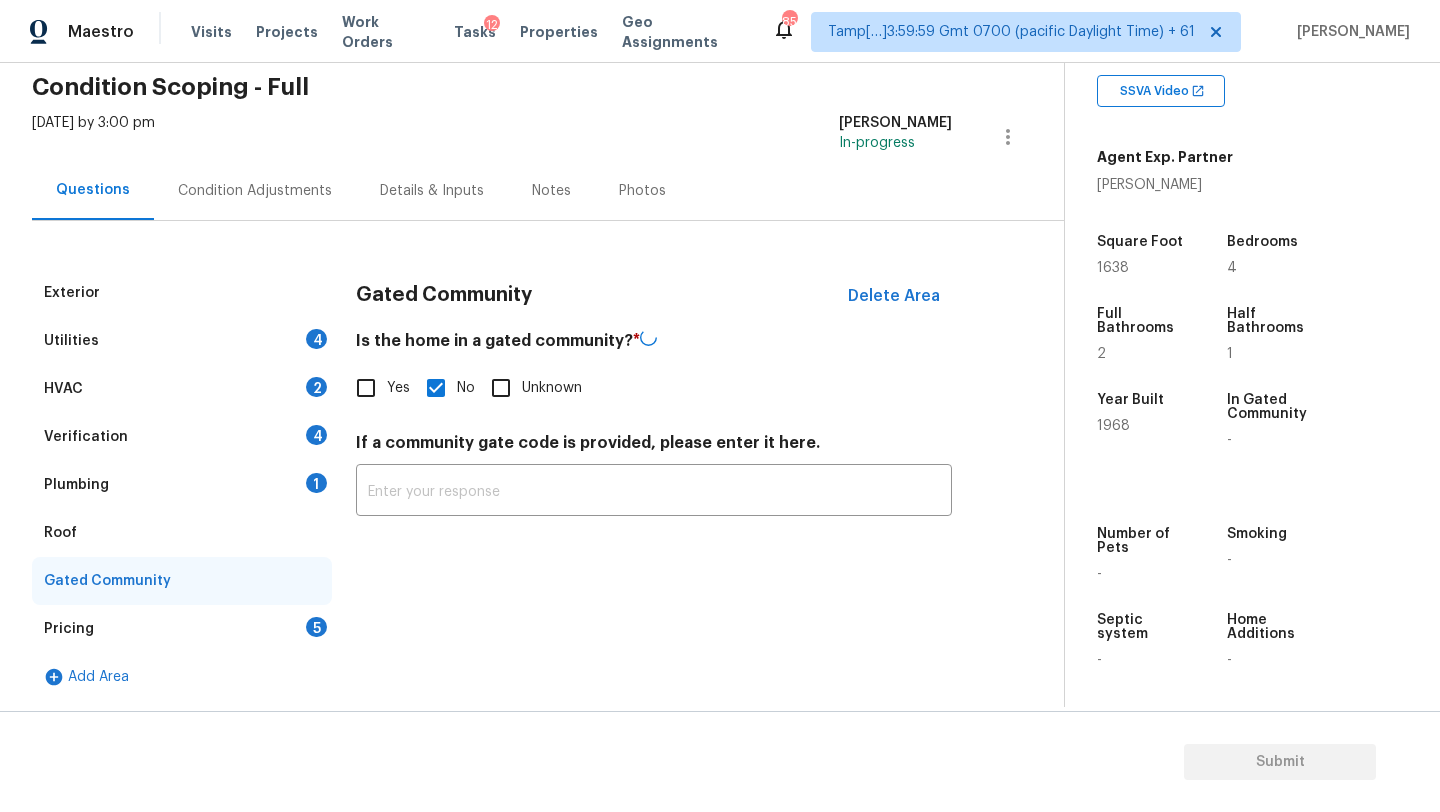 click on "Roof" at bounding box center (182, 533) 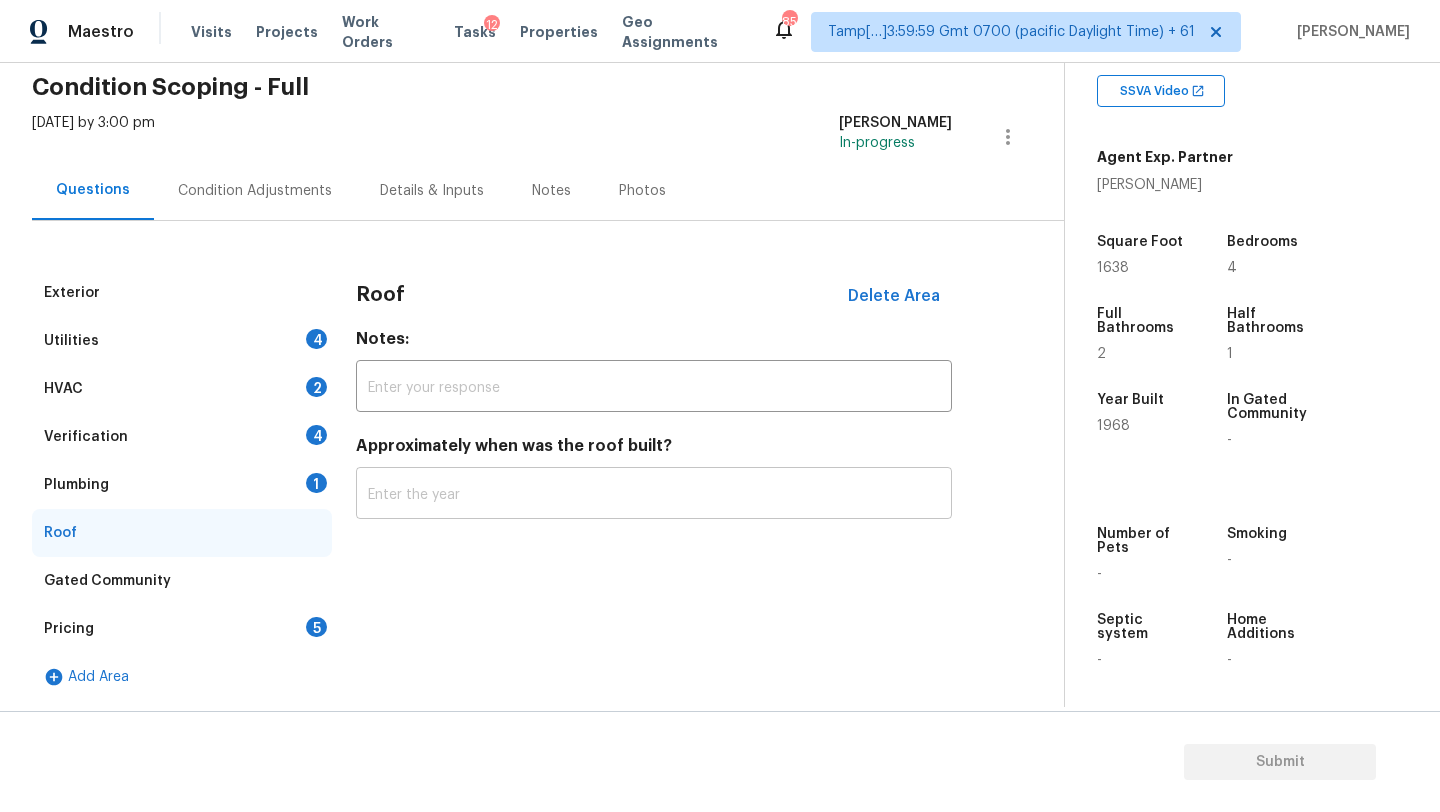 click at bounding box center (654, 495) 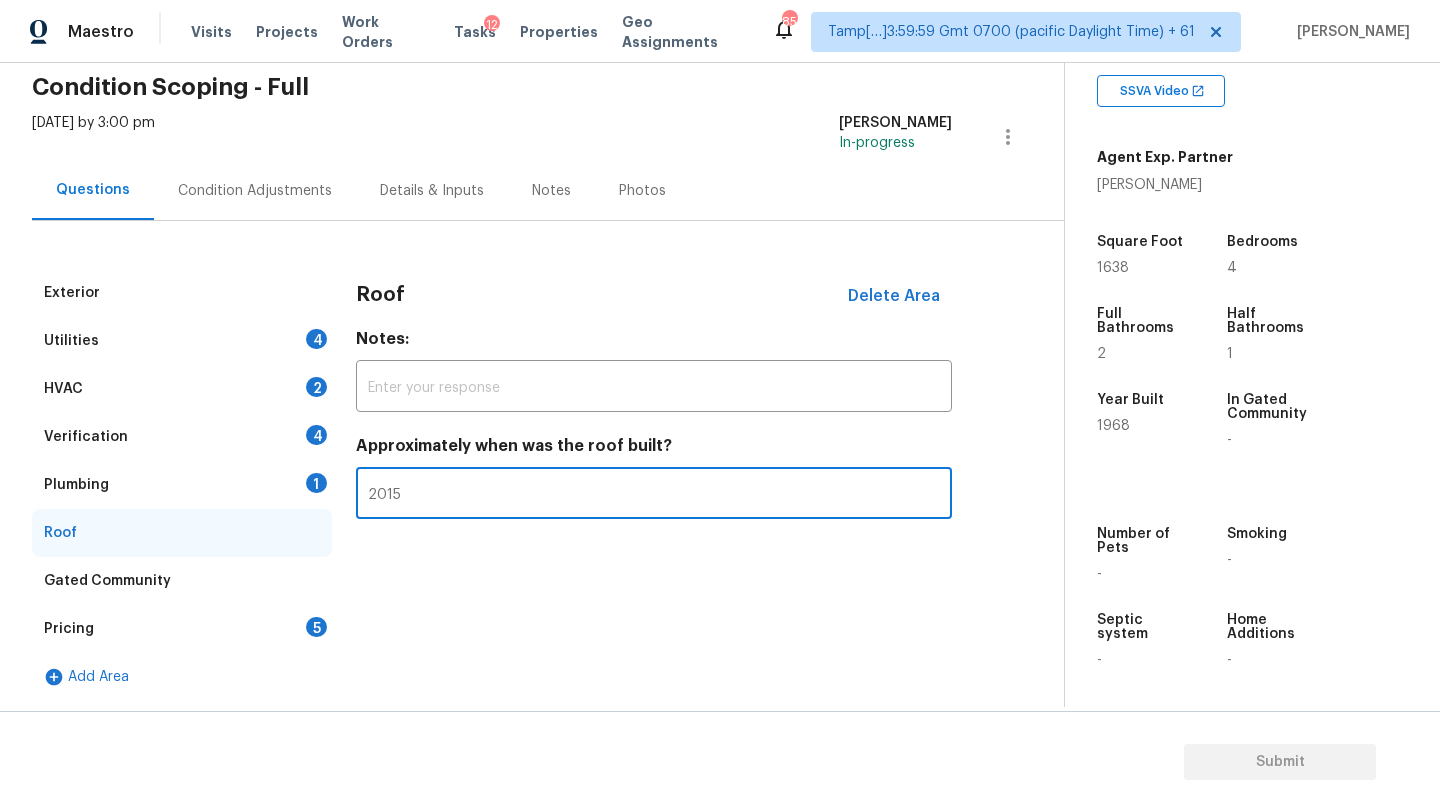 type on "2015" 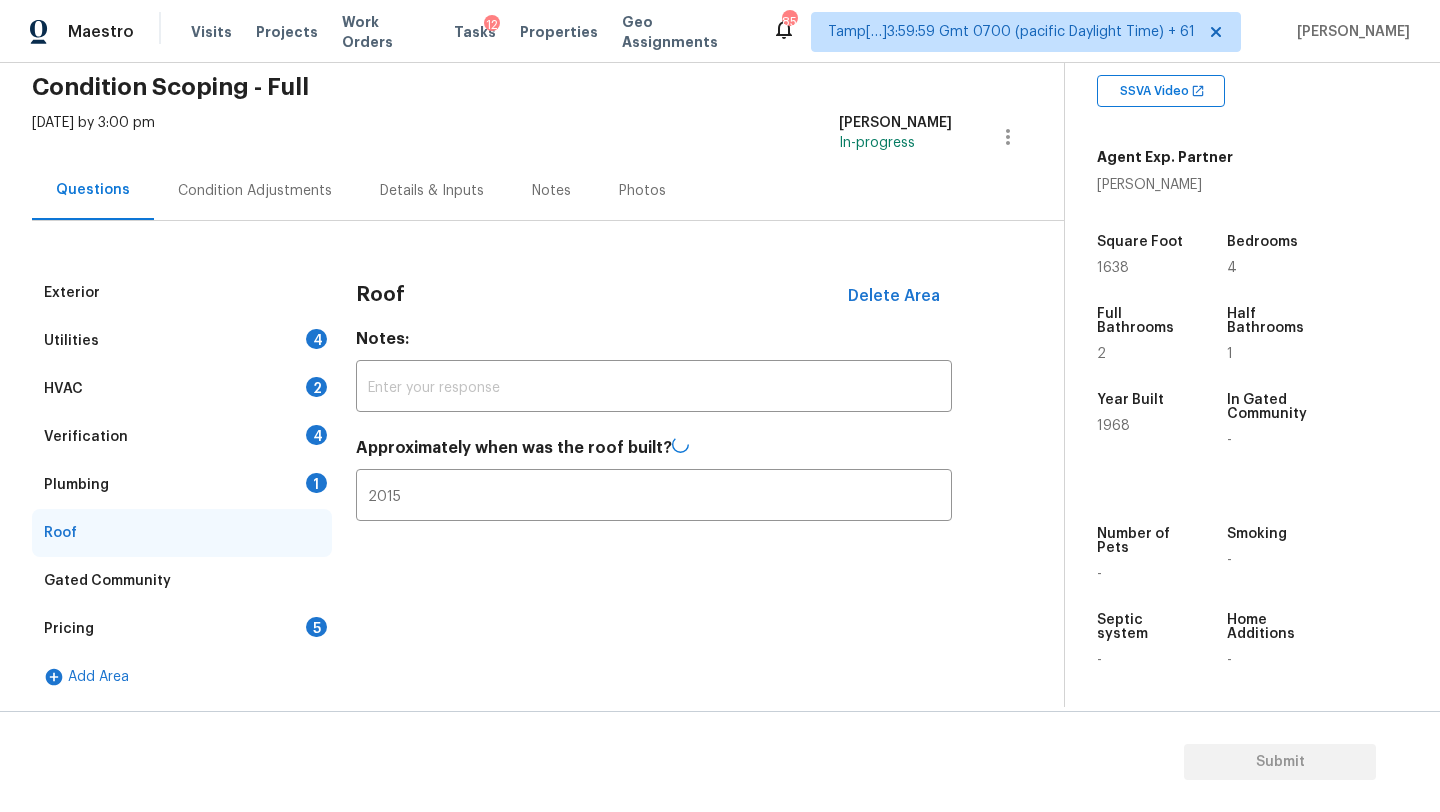 click on "Plumbing" at bounding box center (76, 485) 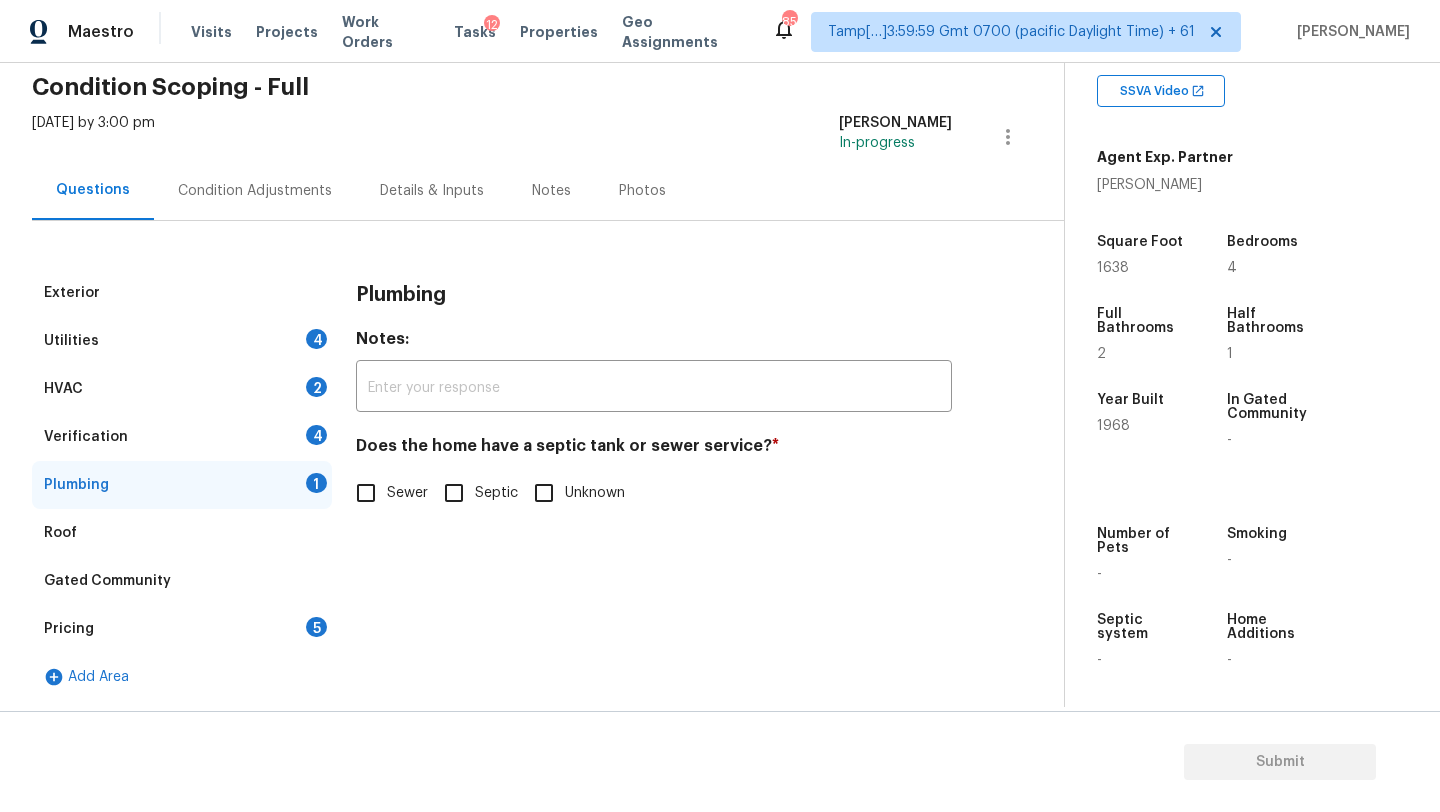 click on "Sewer" at bounding box center (366, 493) 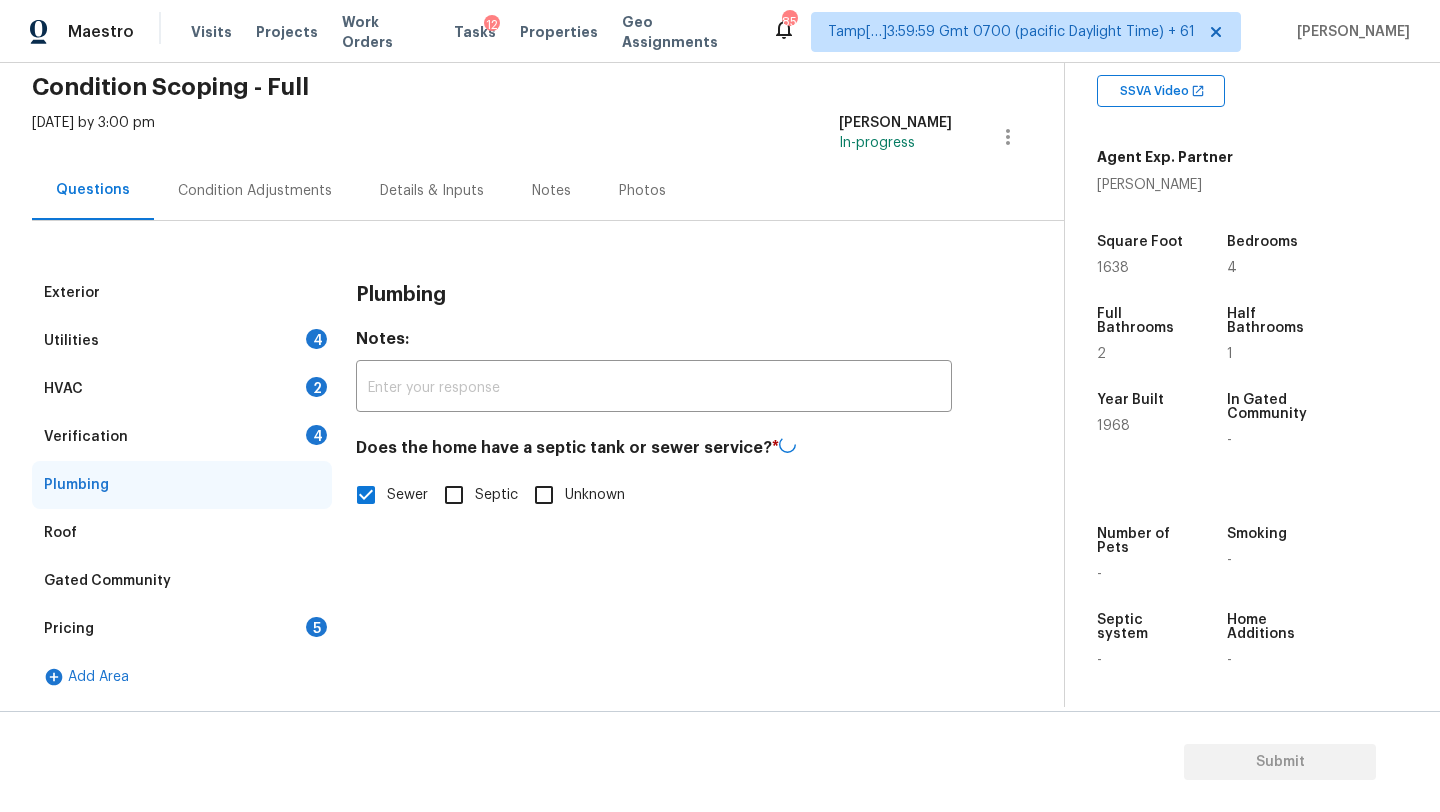 click on "HVAC 2" at bounding box center (182, 389) 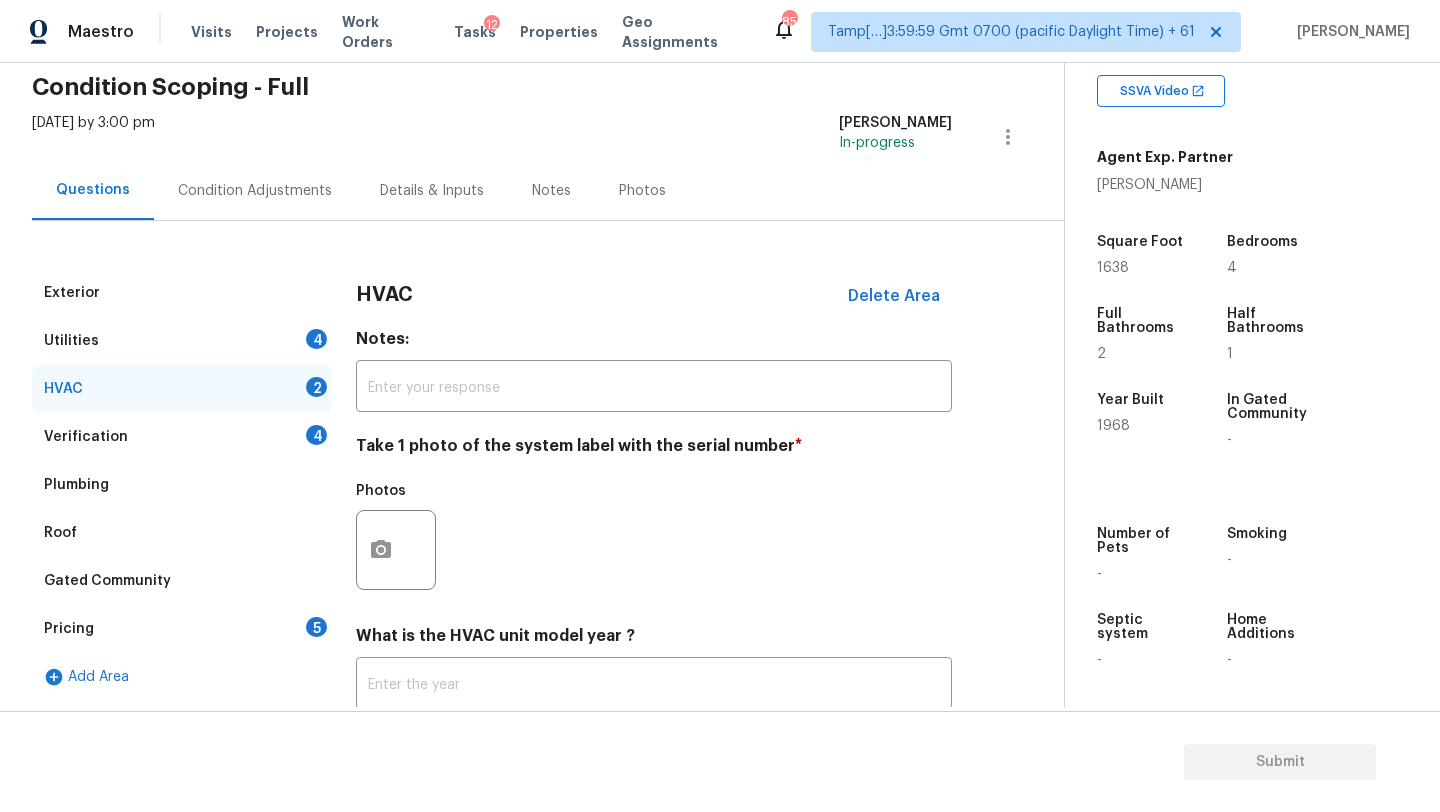click on "Verification 4" at bounding box center [182, 437] 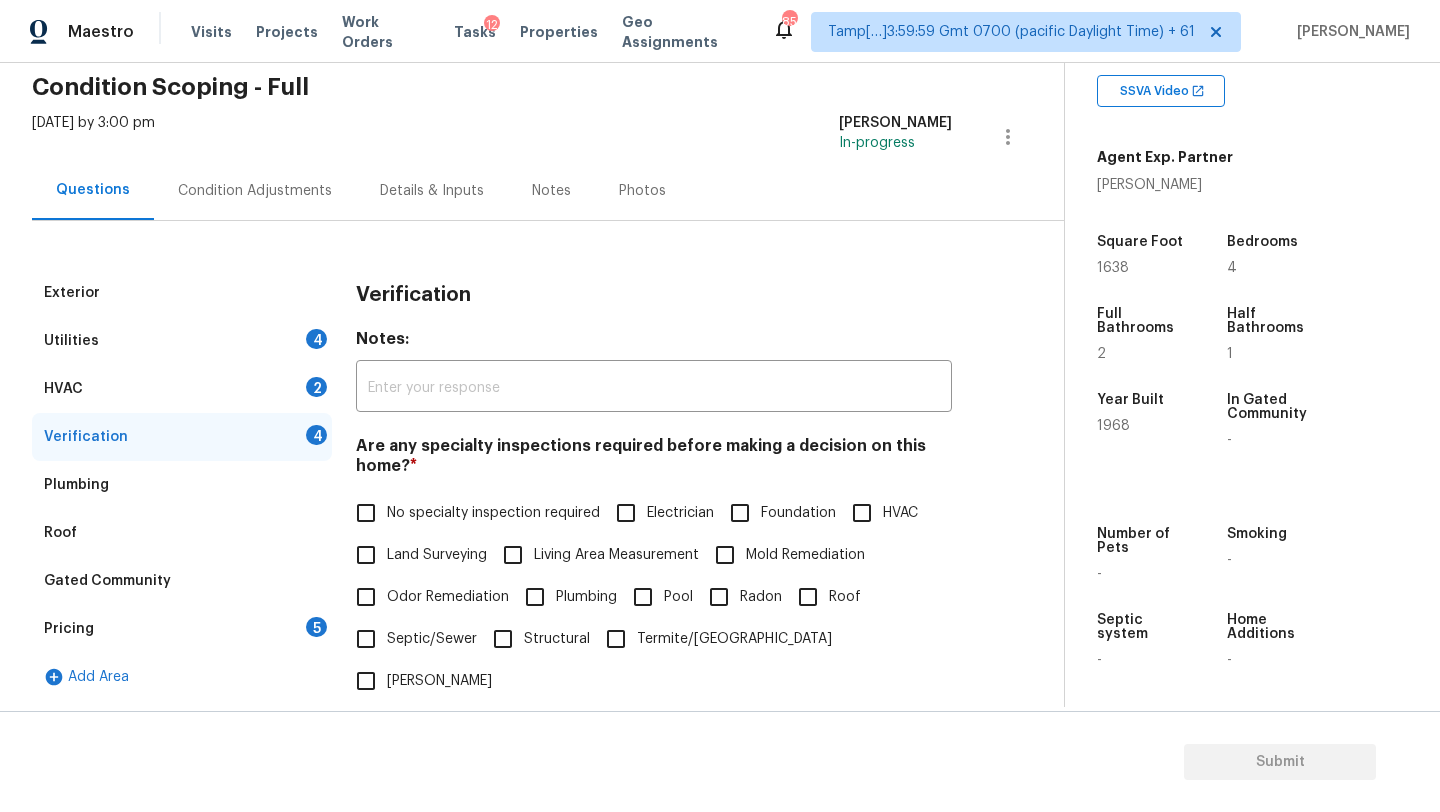 click on "No specialty inspection required" at bounding box center [493, 513] 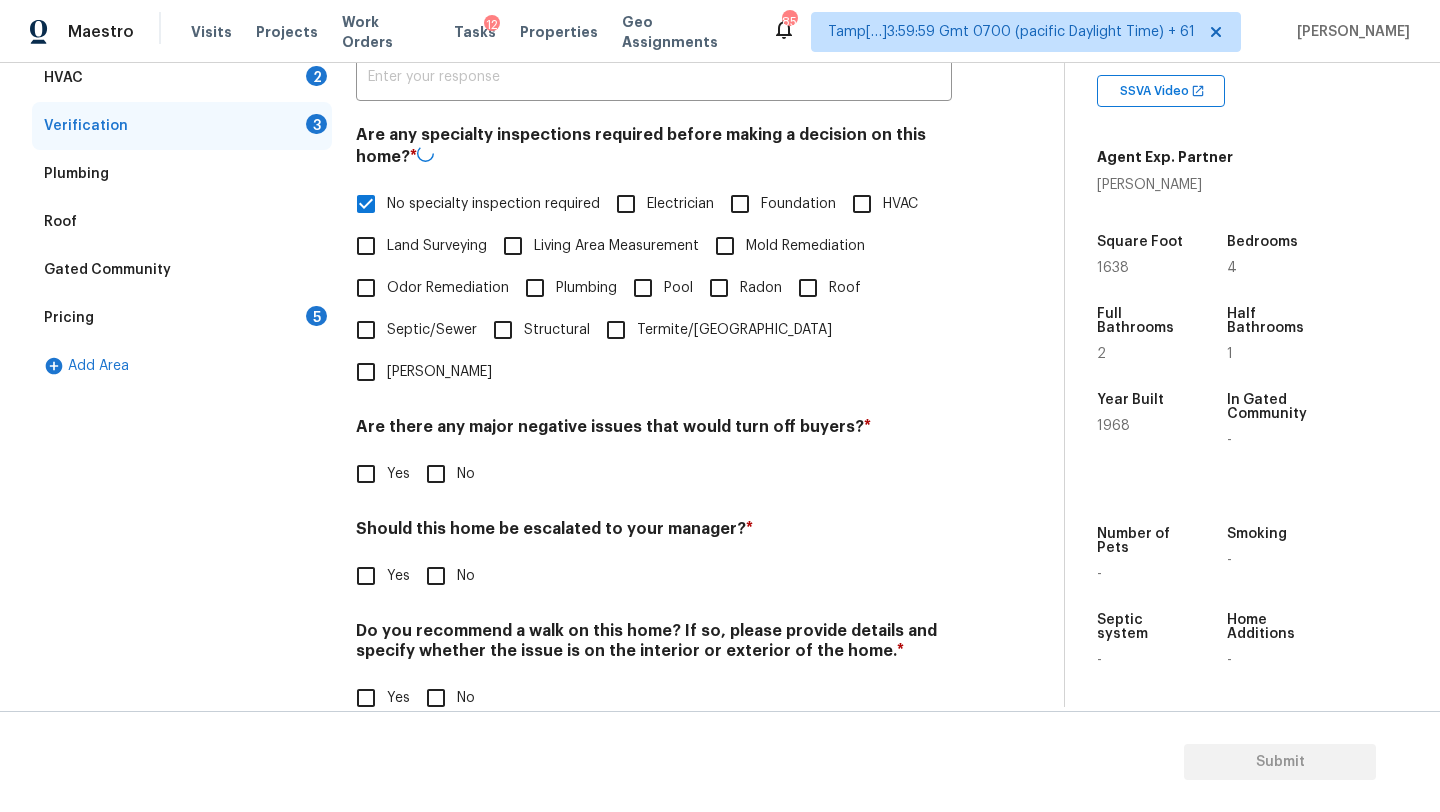 click on "Are there any major negative issues that would turn off buyers?  * Yes No" at bounding box center (654, 456) 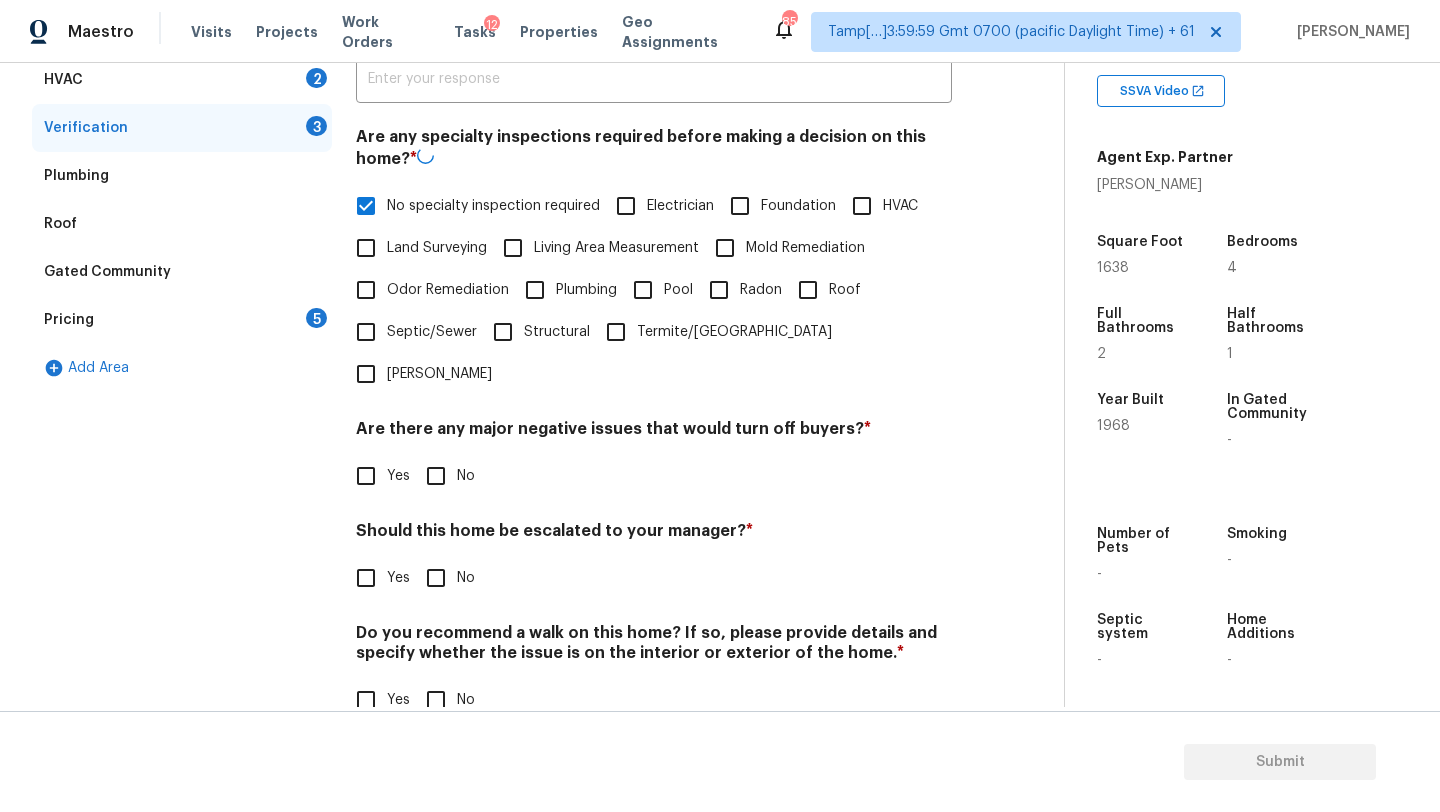 click on "No" at bounding box center (466, 476) 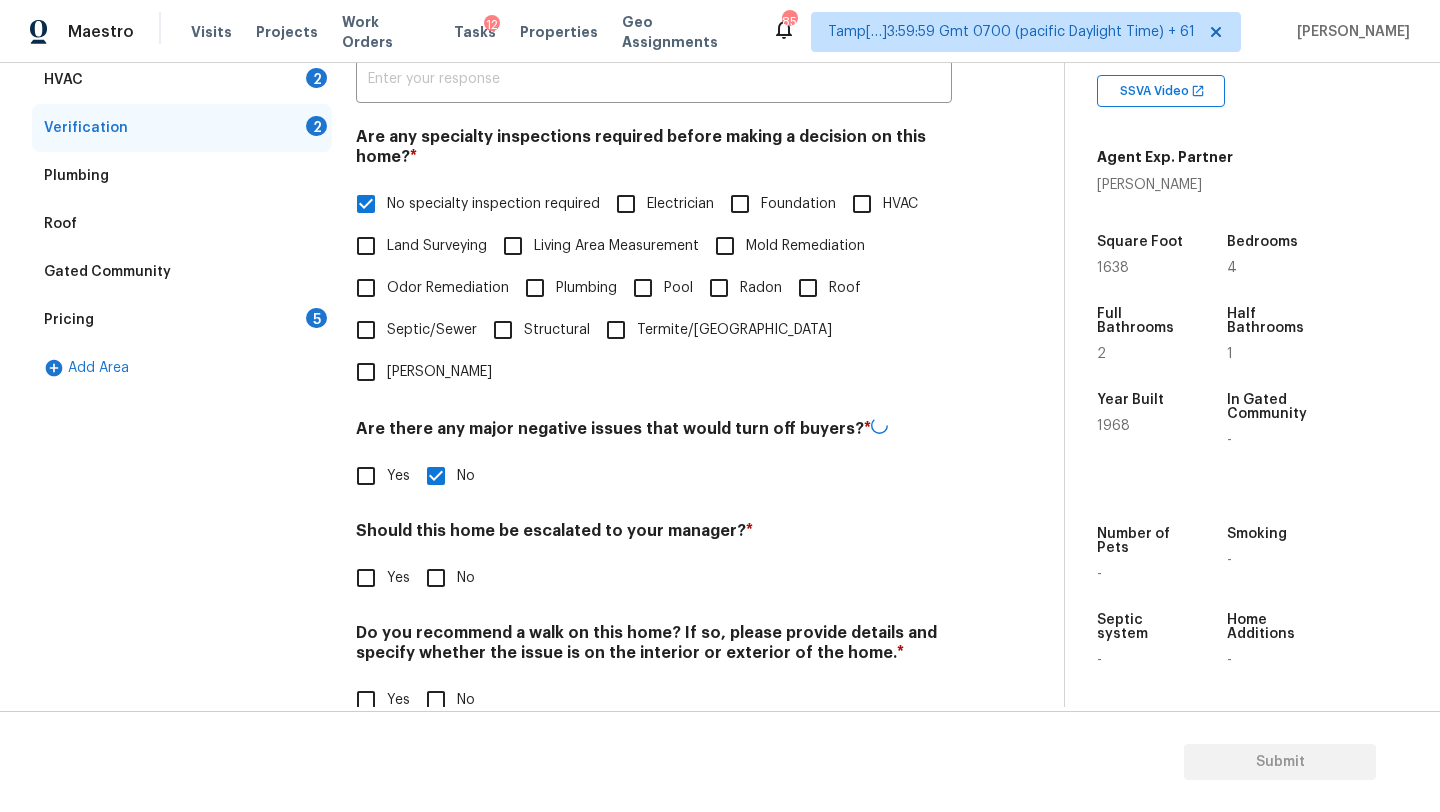 click on "Do you recommend a walk on this home? If so, please provide details and specify whether the issue is on the interior or exterior of the home.  *" at bounding box center [654, 647] 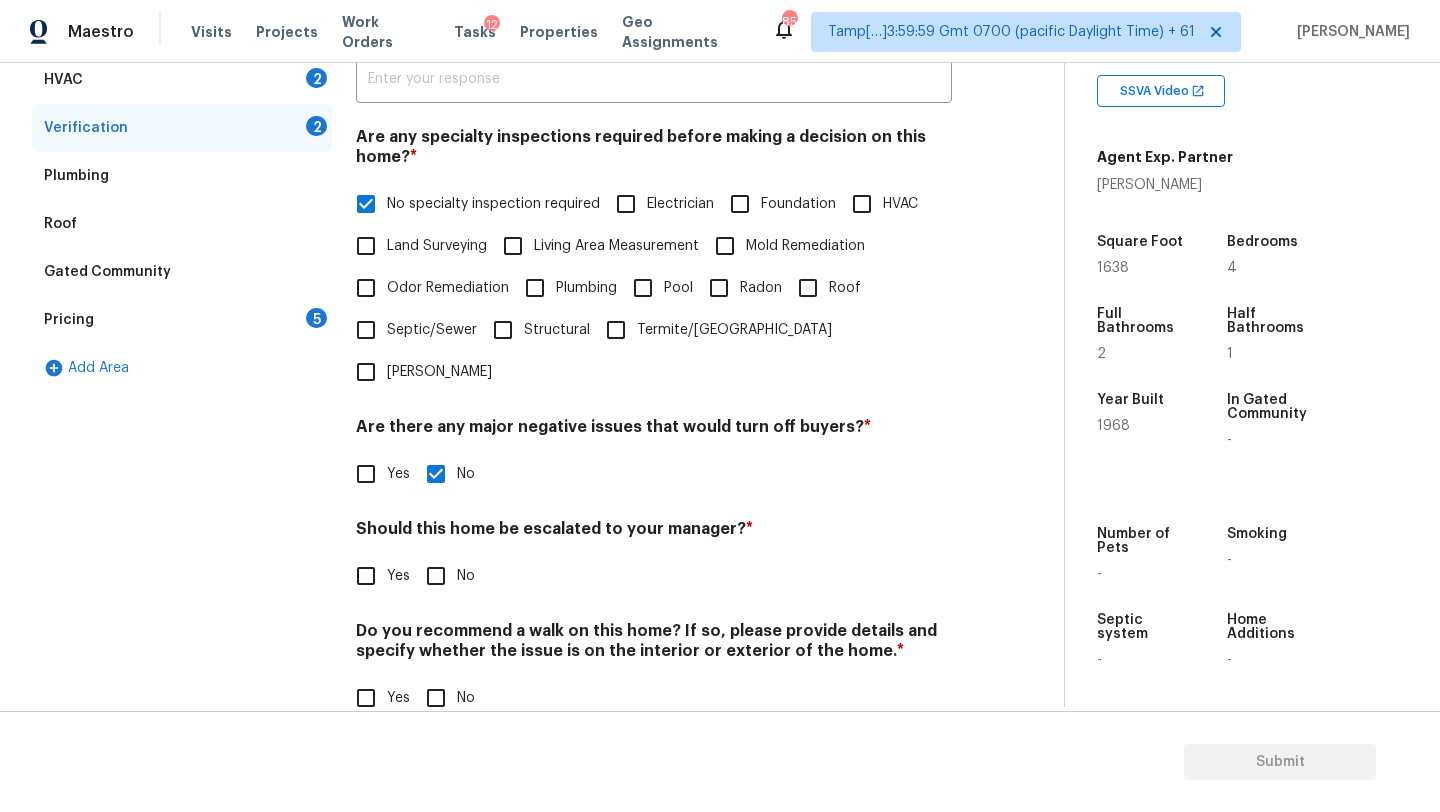 click on "No" at bounding box center [436, 698] 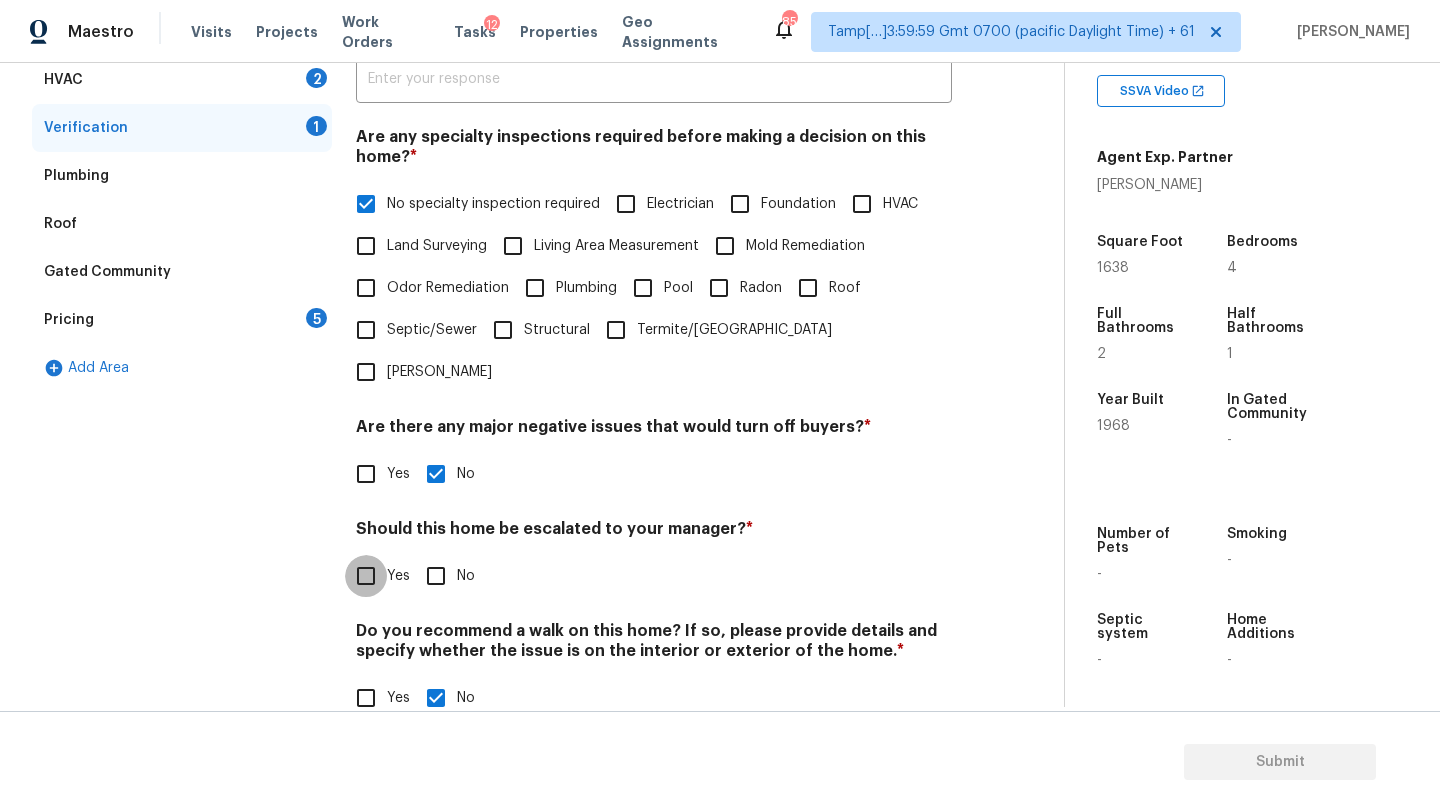 click on "Yes" at bounding box center [366, 576] 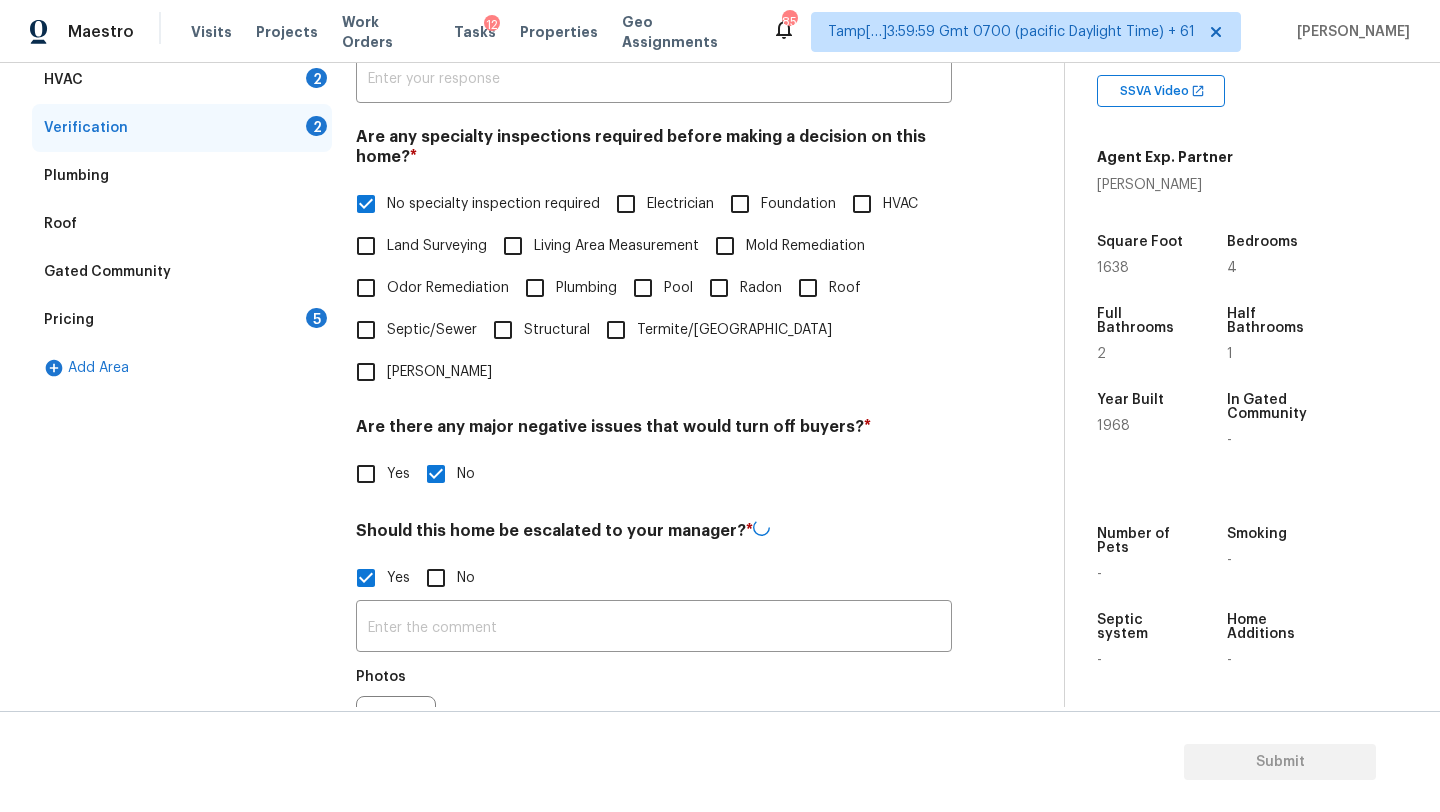 click at bounding box center (654, 628) 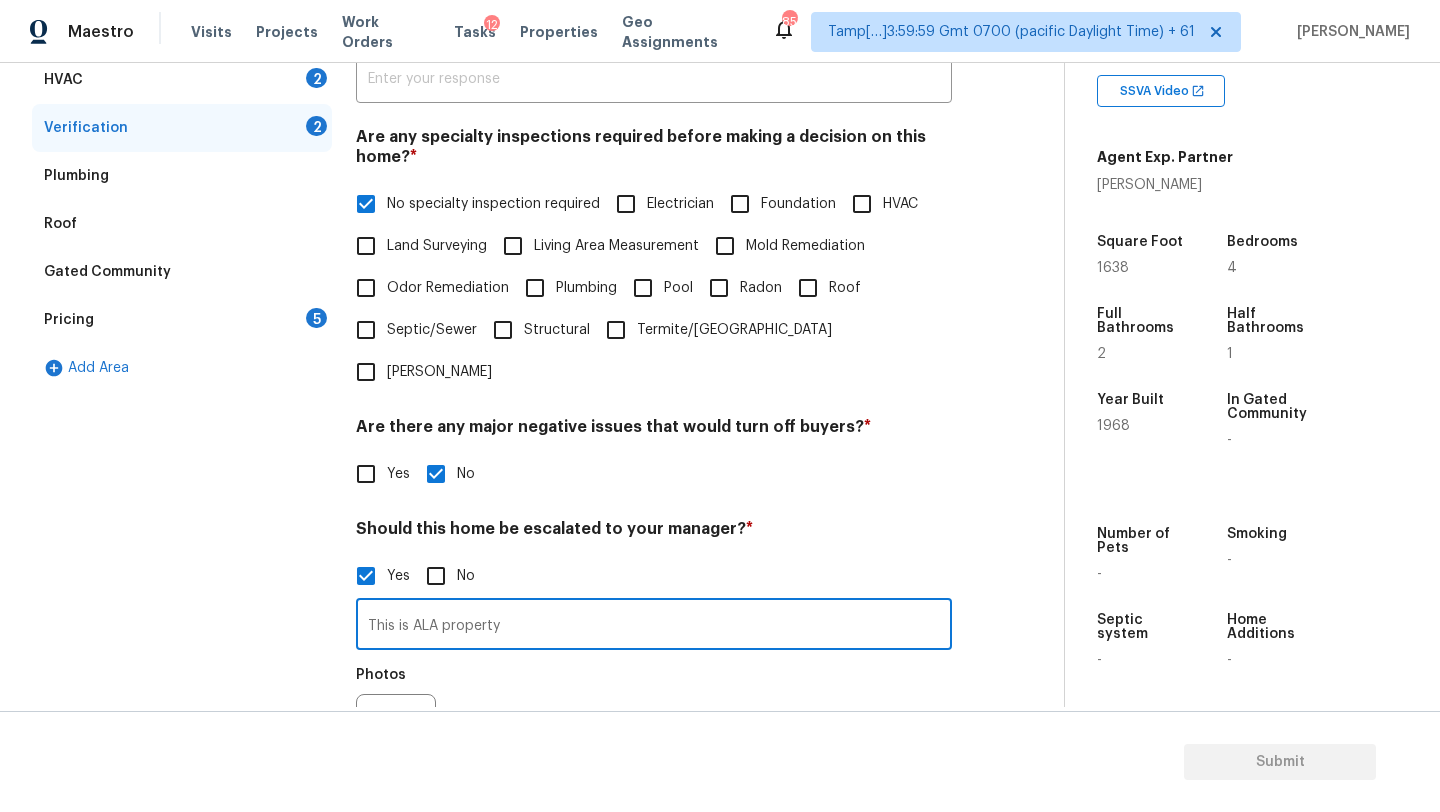 scroll, scrollTop: 524, scrollLeft: 0, axis: vertical 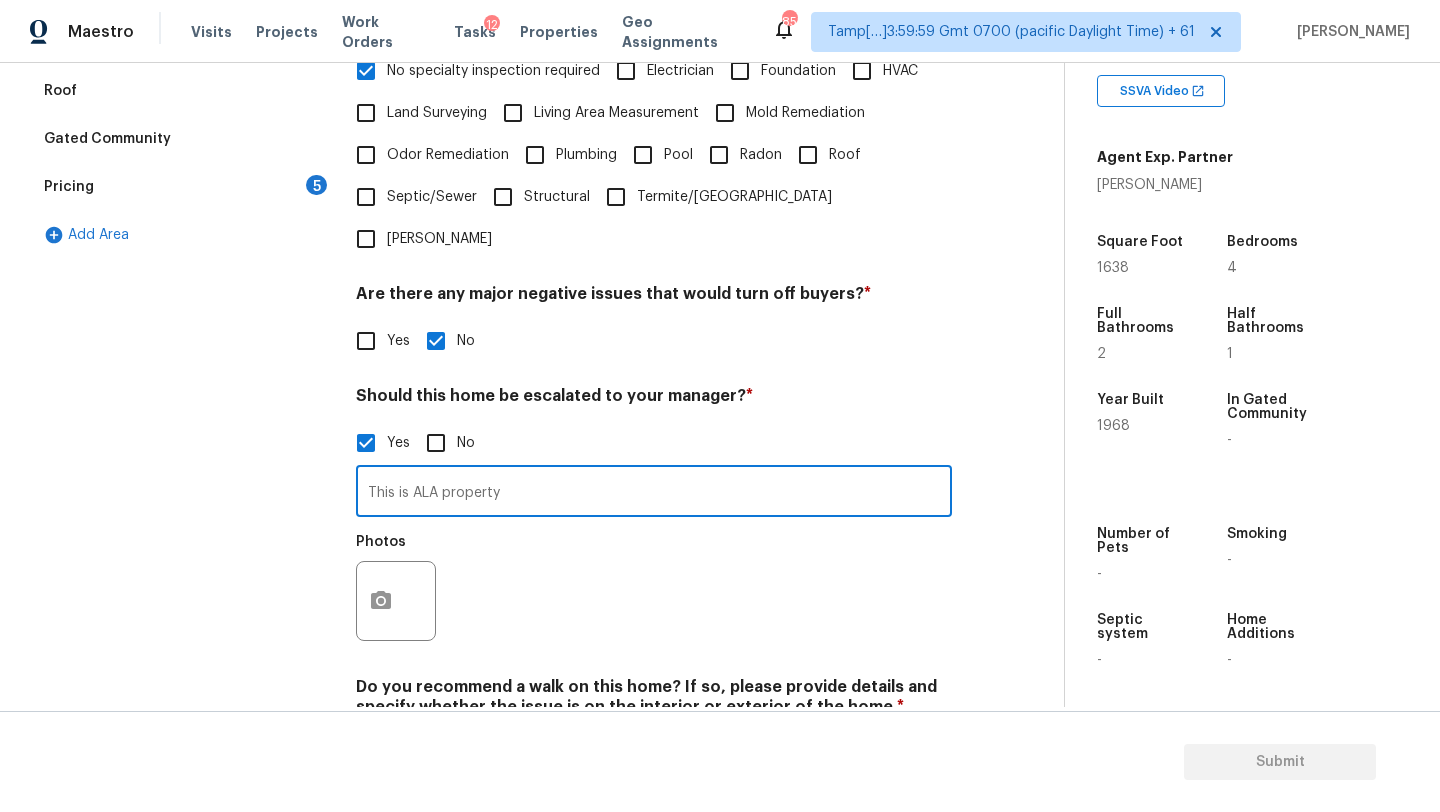 type on "This is ALA property" 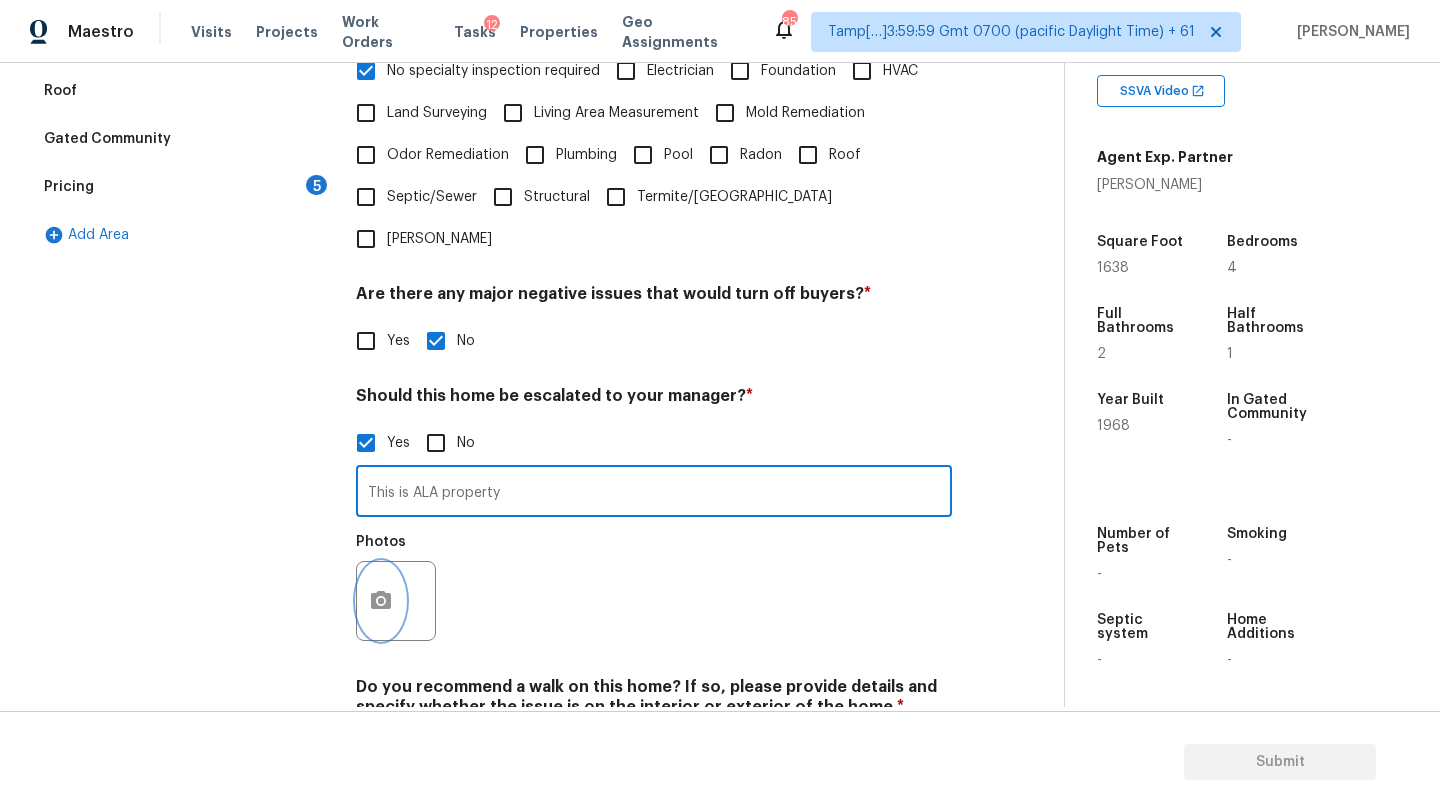 click at bounding box center (381, 601) 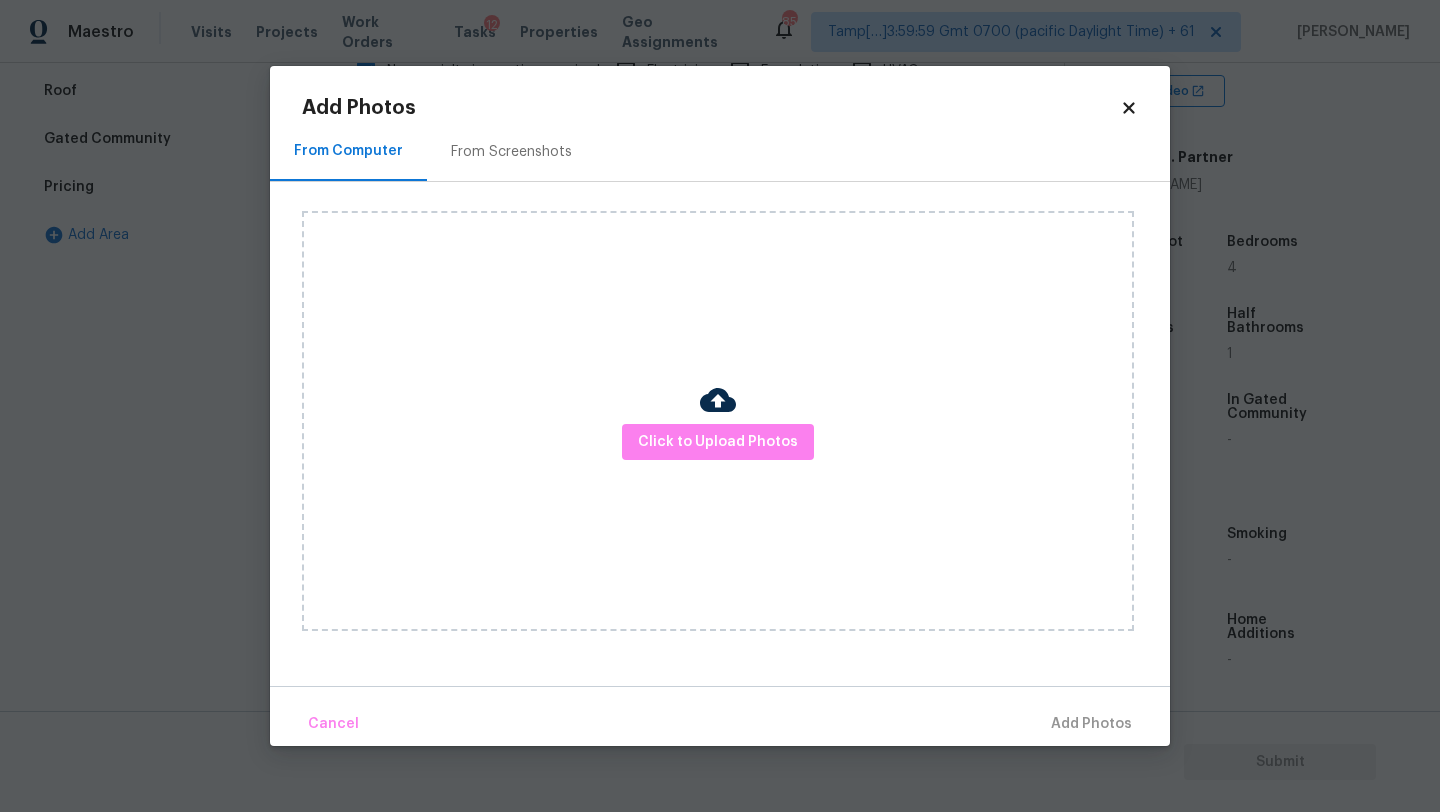 click on "From Screenshots" at bounding box center [511, 151] 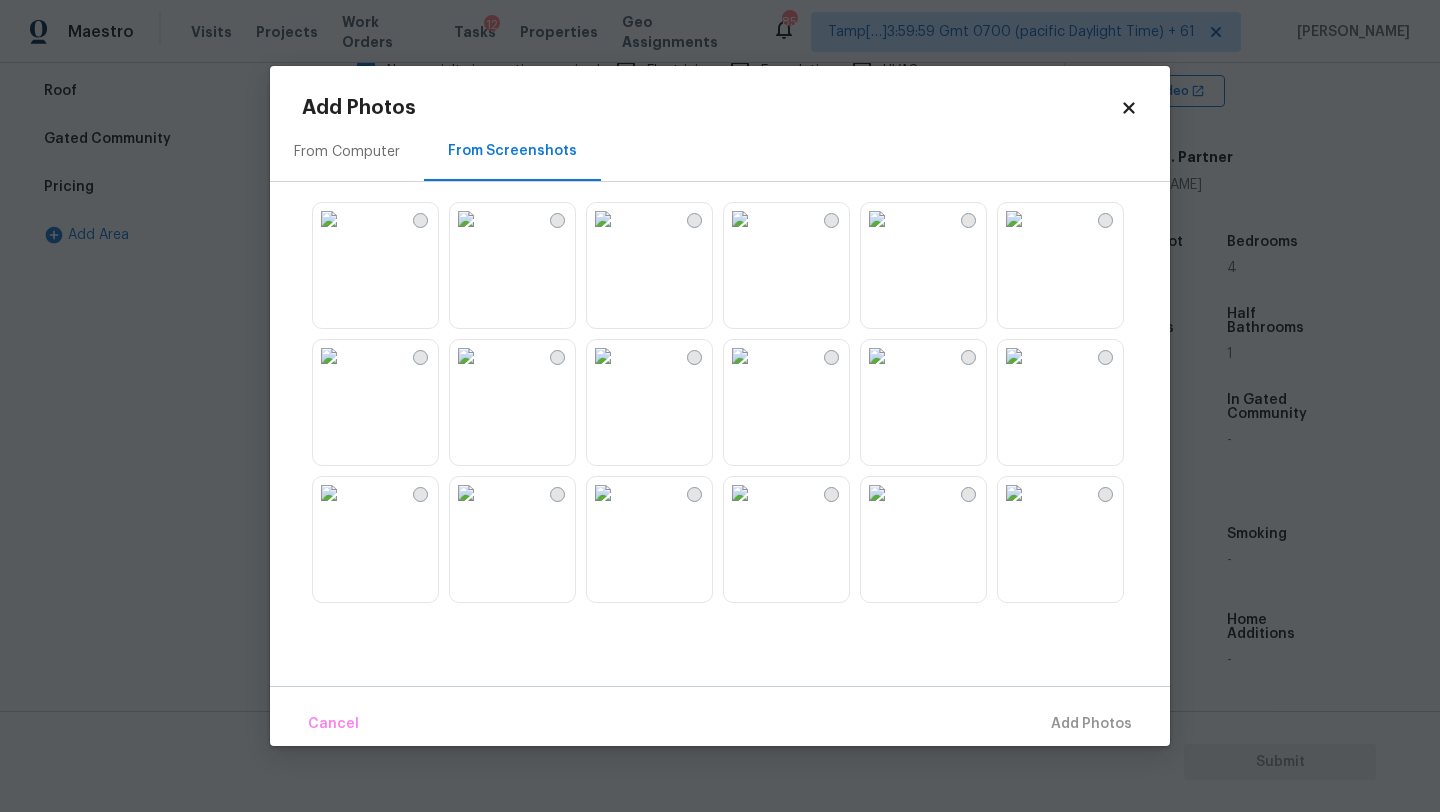 click on "From Screenshots" at bounding box center [512, 151] 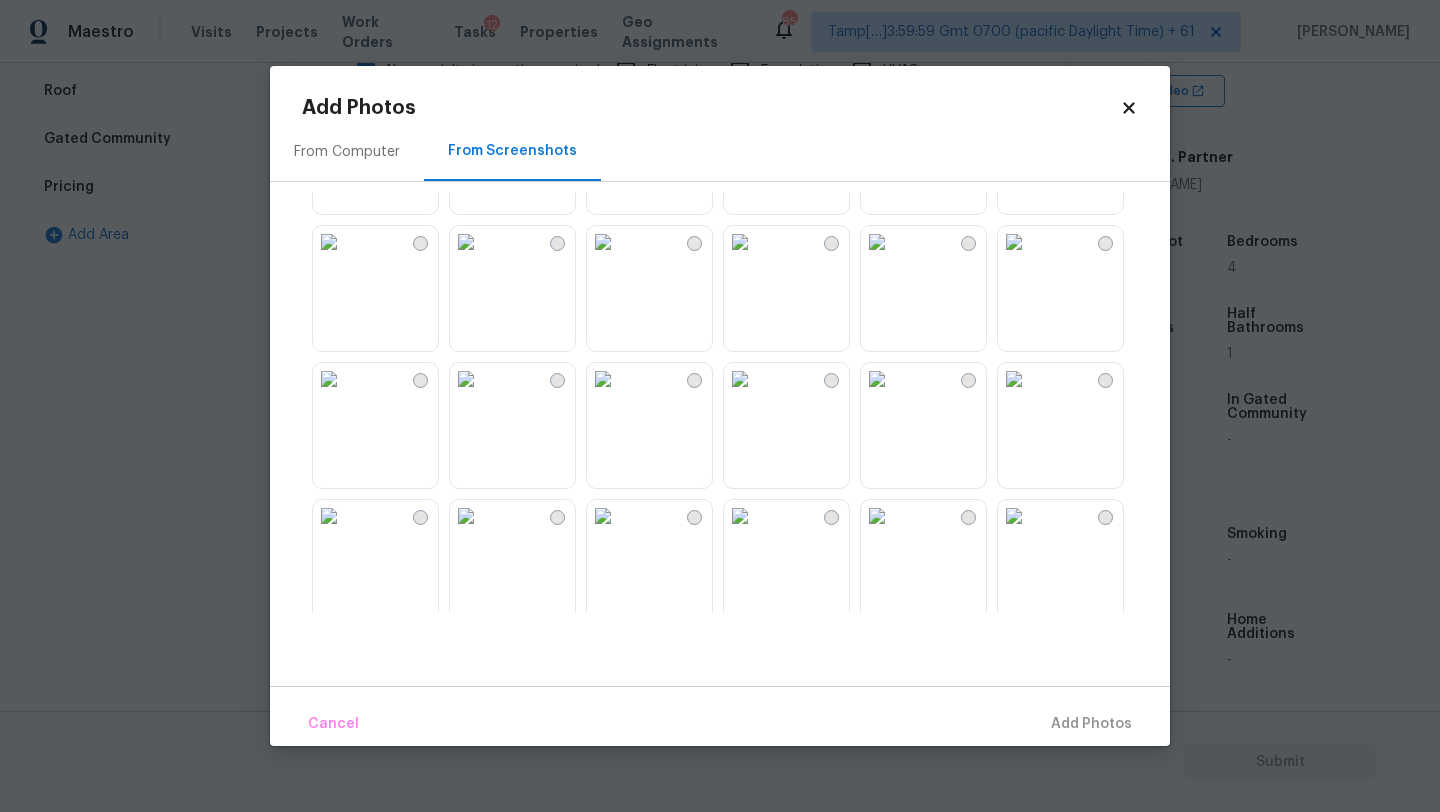 scroll, scrollTop: 332, scrollLeft: 0, axis: vertical 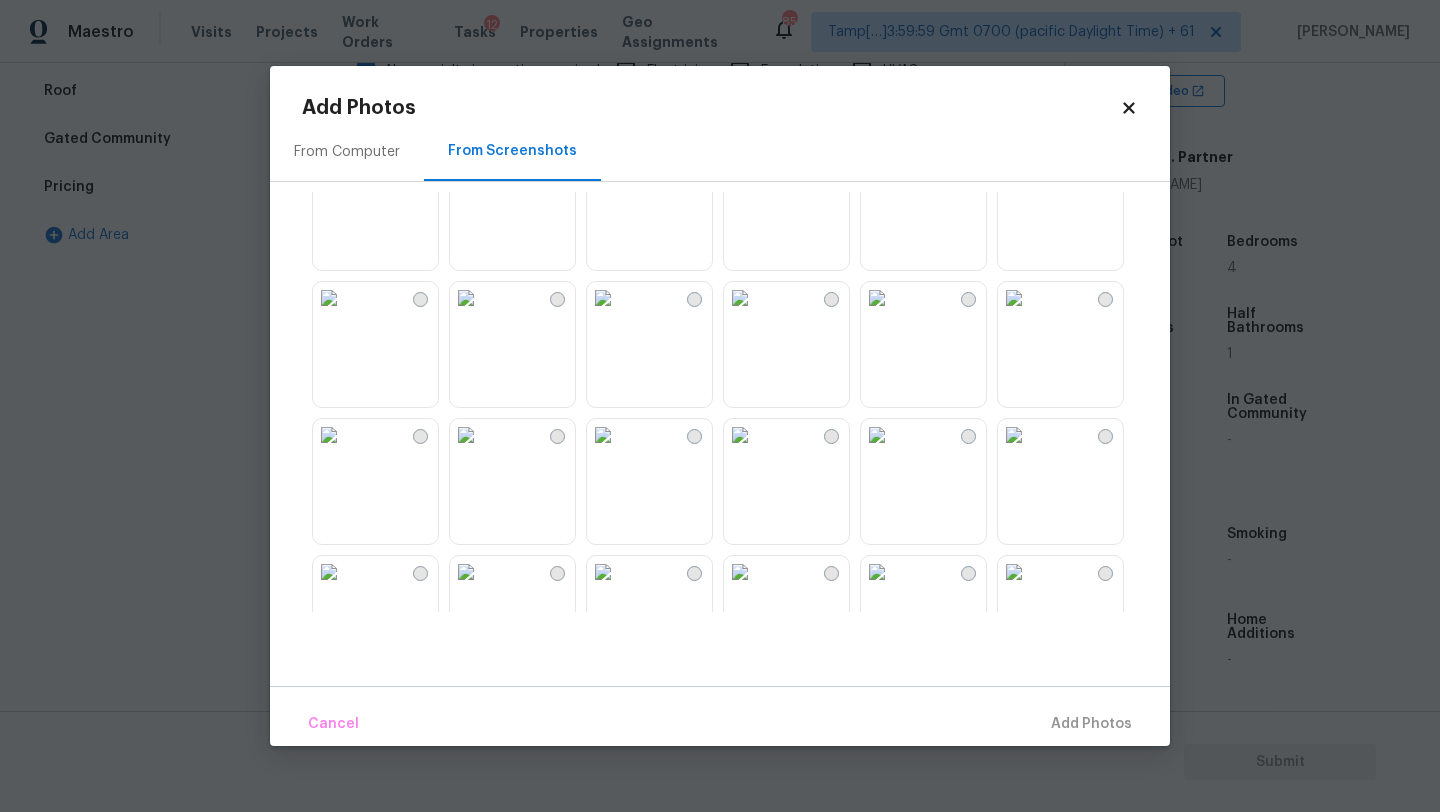 click at bounding box center [603, 298] 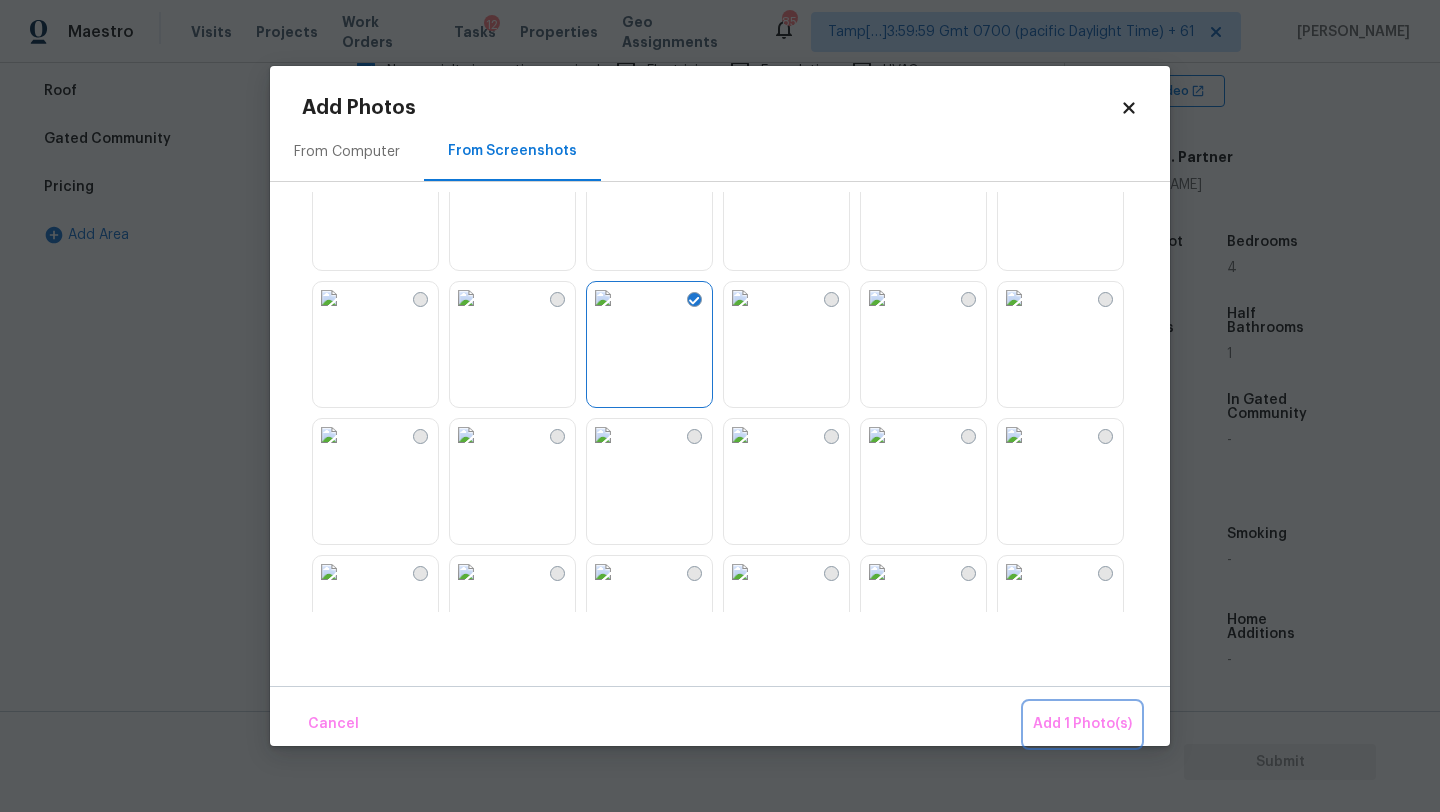 click on "Add 1 Photo(s)" at bounding box center [1082, 724] 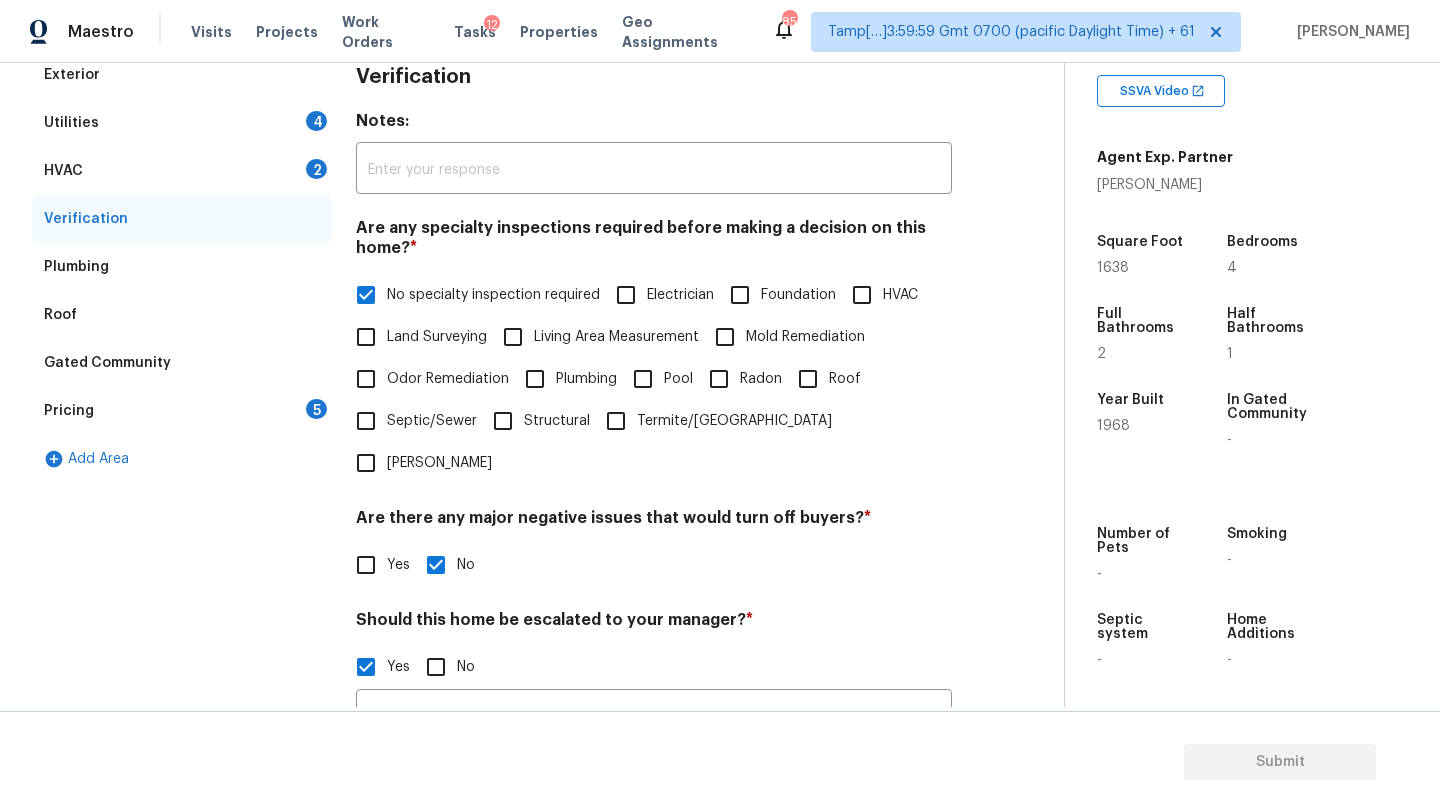 scroll, scrollTop: 258, scrollLeft: 0, axis: vertical 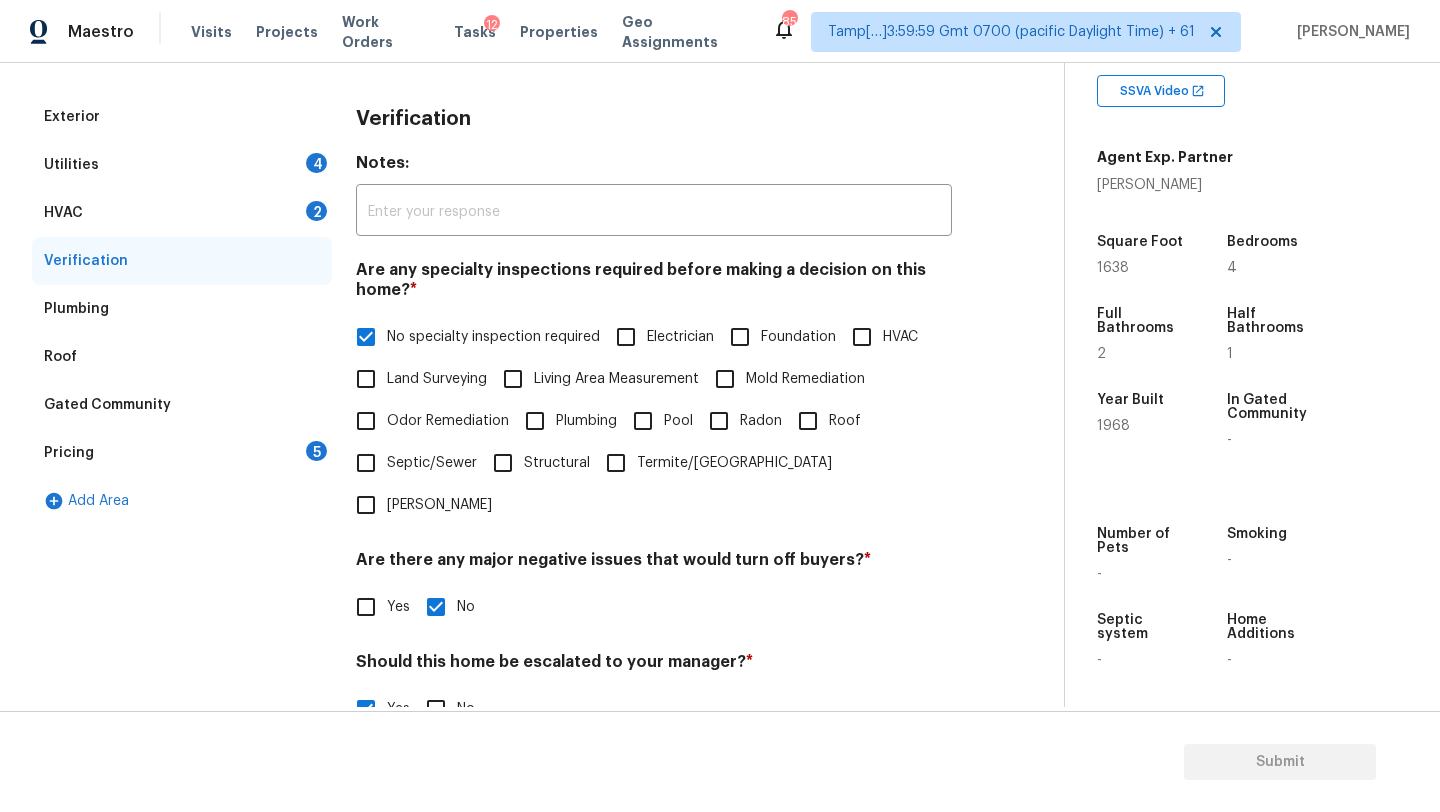 click on "HVAC 2" at bounding box center [182, 213] 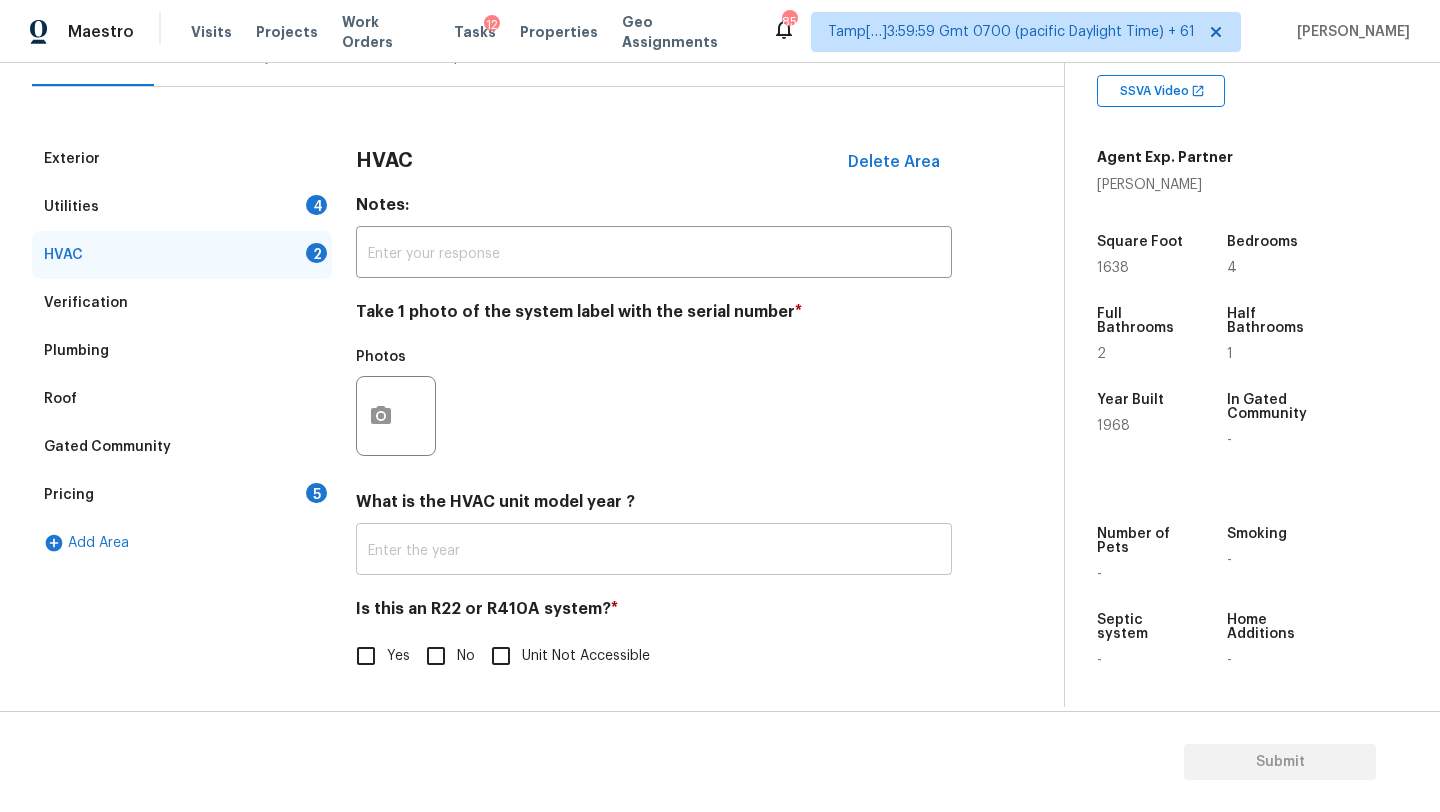 click at bounding box center [654, 551] 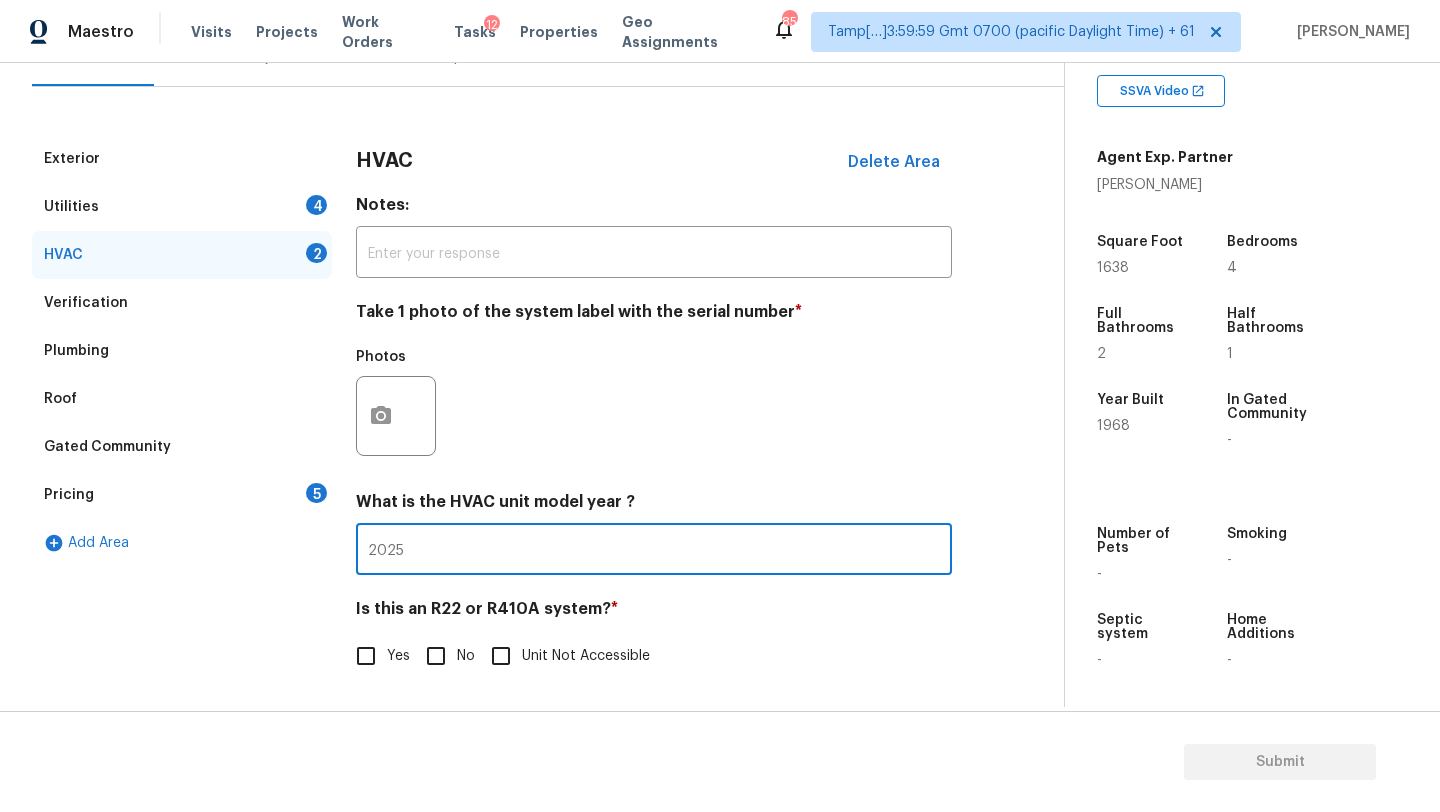 type on "2025" 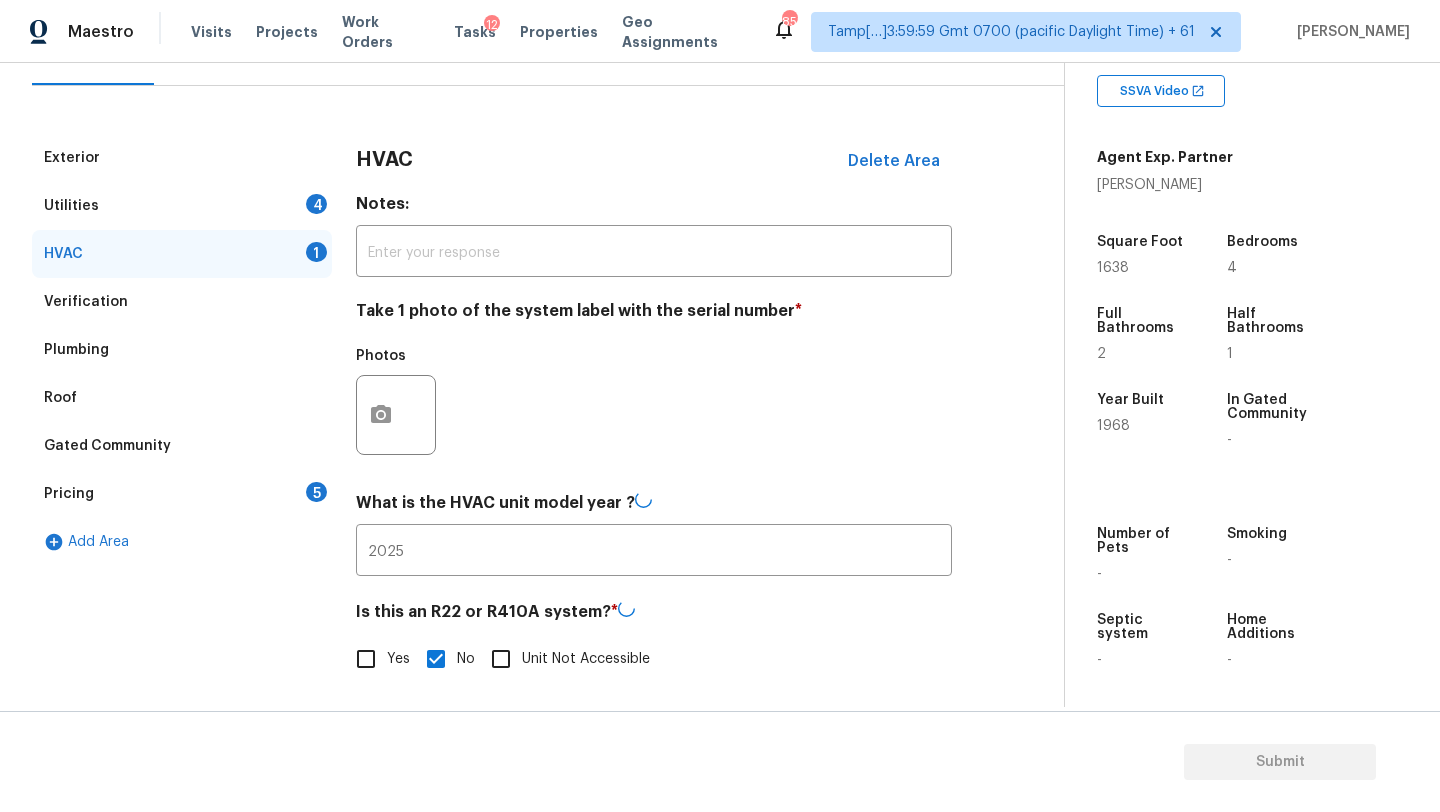 click on "Utilities 4" at bounding box center [182, 206] 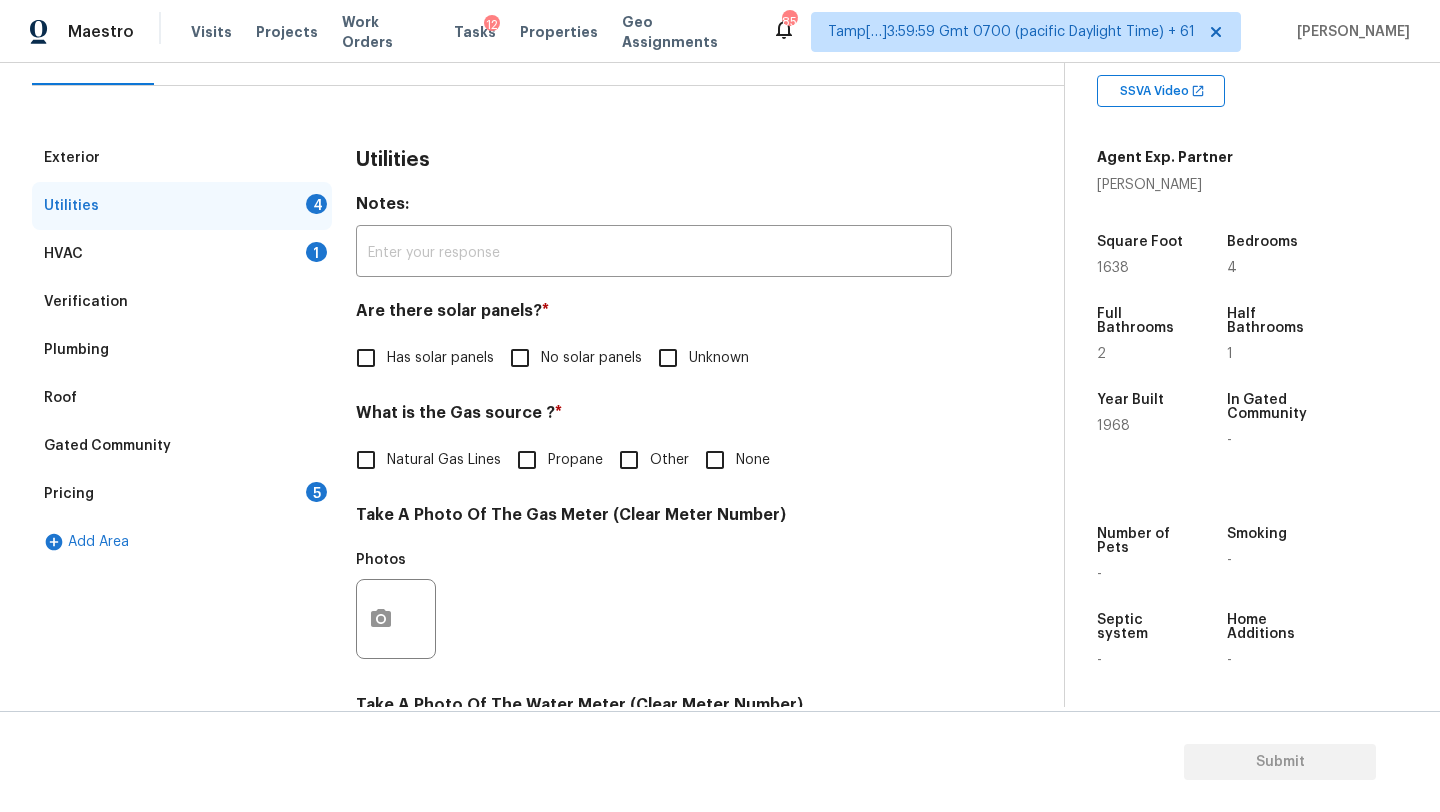 click on "Are there solar panels?  * Has solar panels No solar panels Unknown" at bounding box center [654, 340] 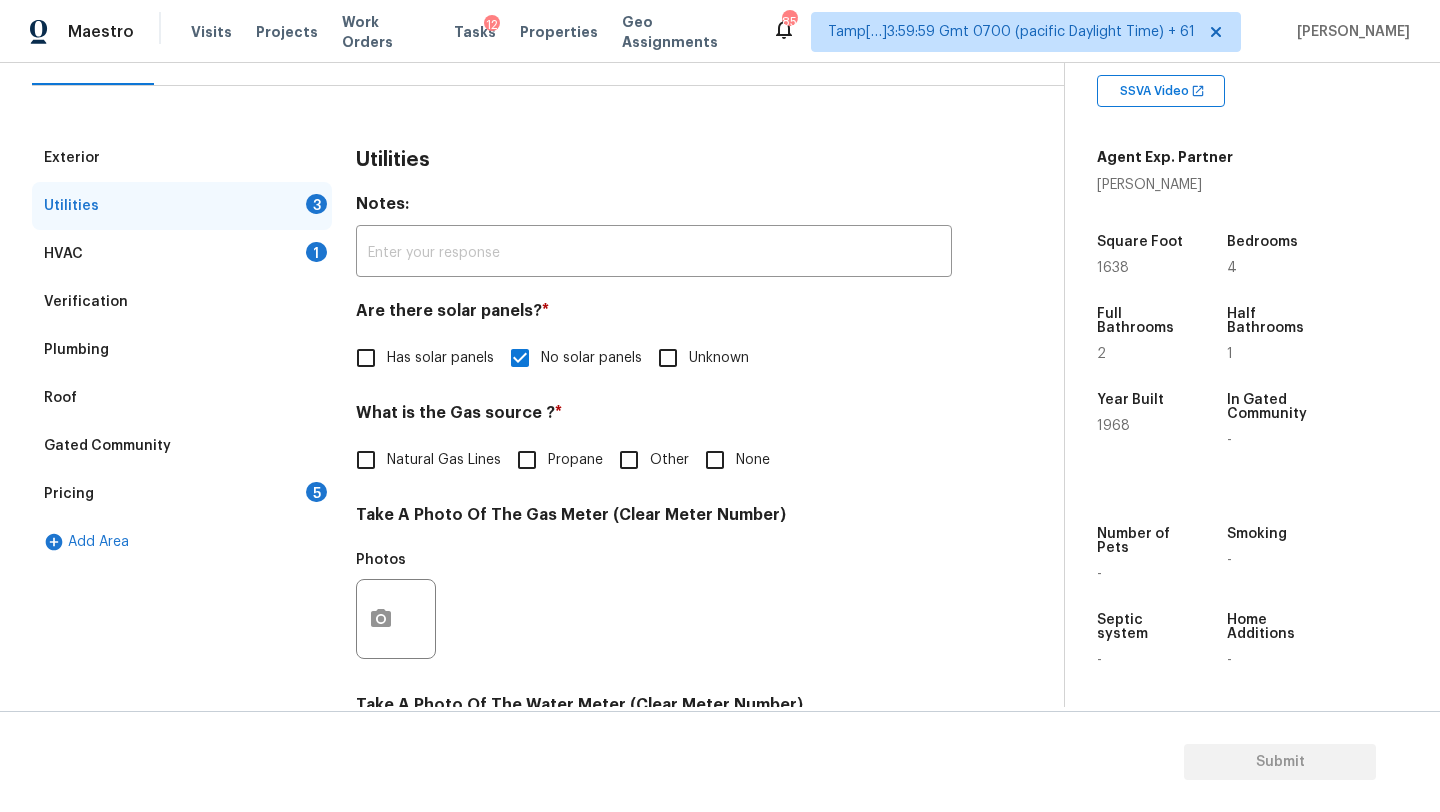 click on "None" at bounding box center (715, 460) 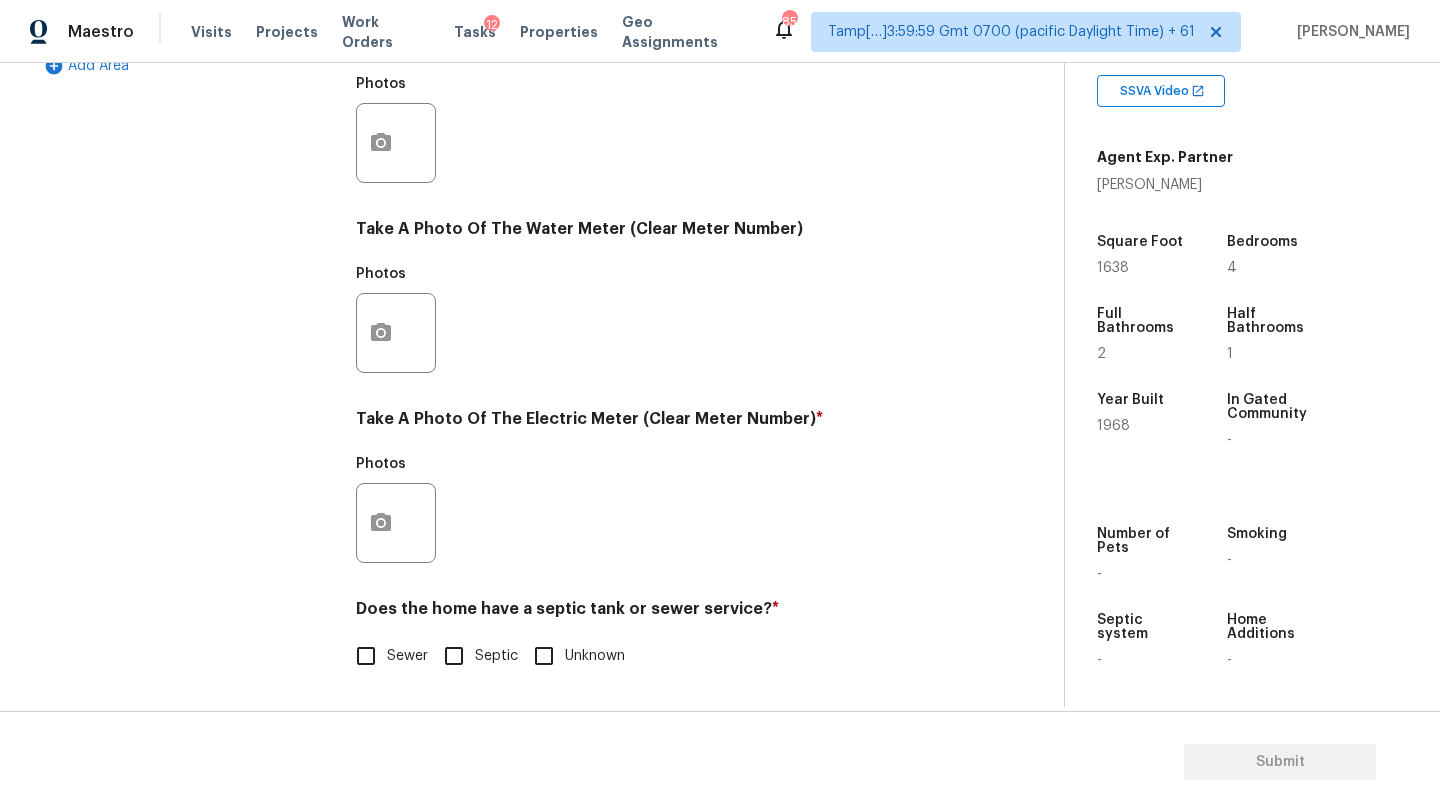 click on "Sewer" at bounding box center [366, 656] 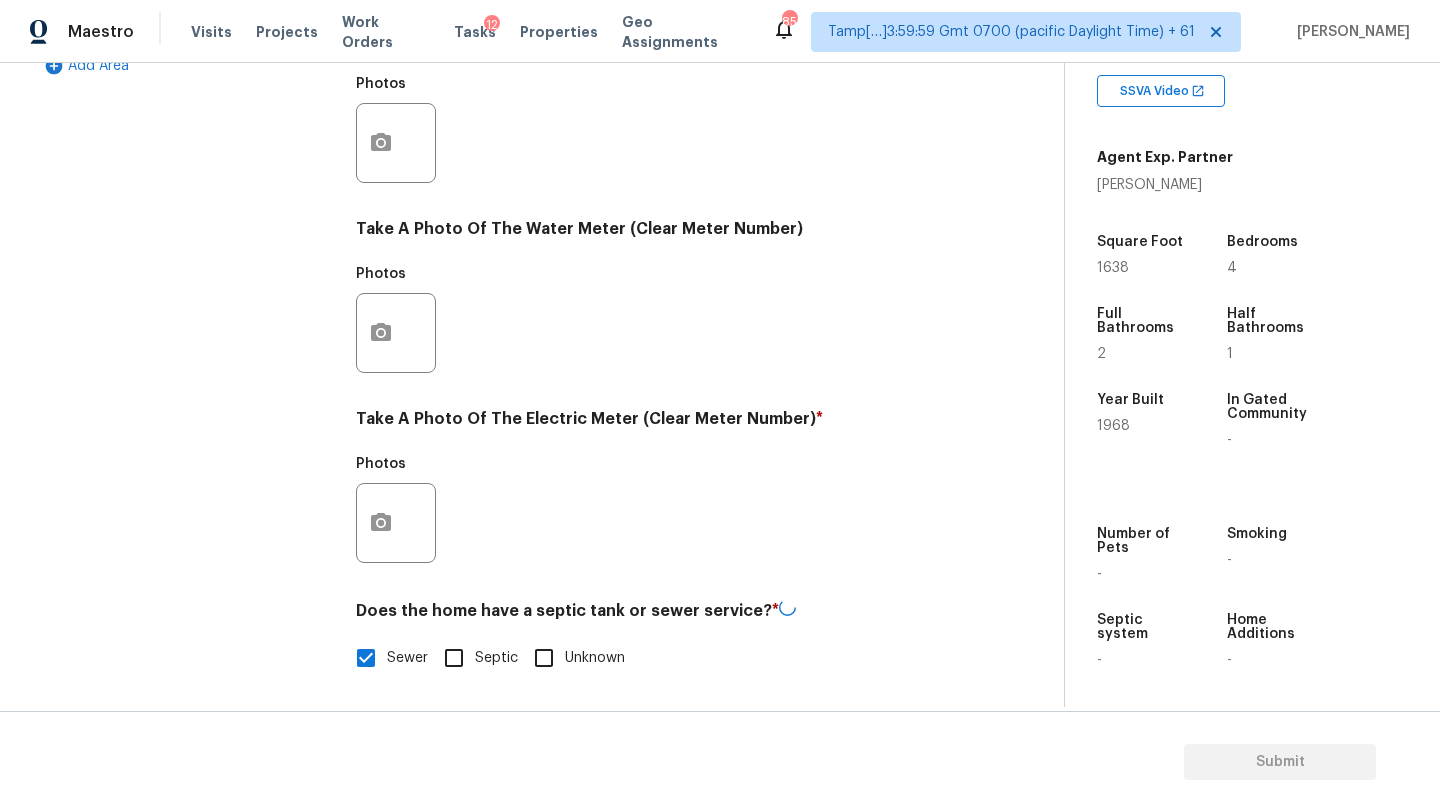 scroll, scrollTop: 155, scrollLeft: 0, axis: vertical 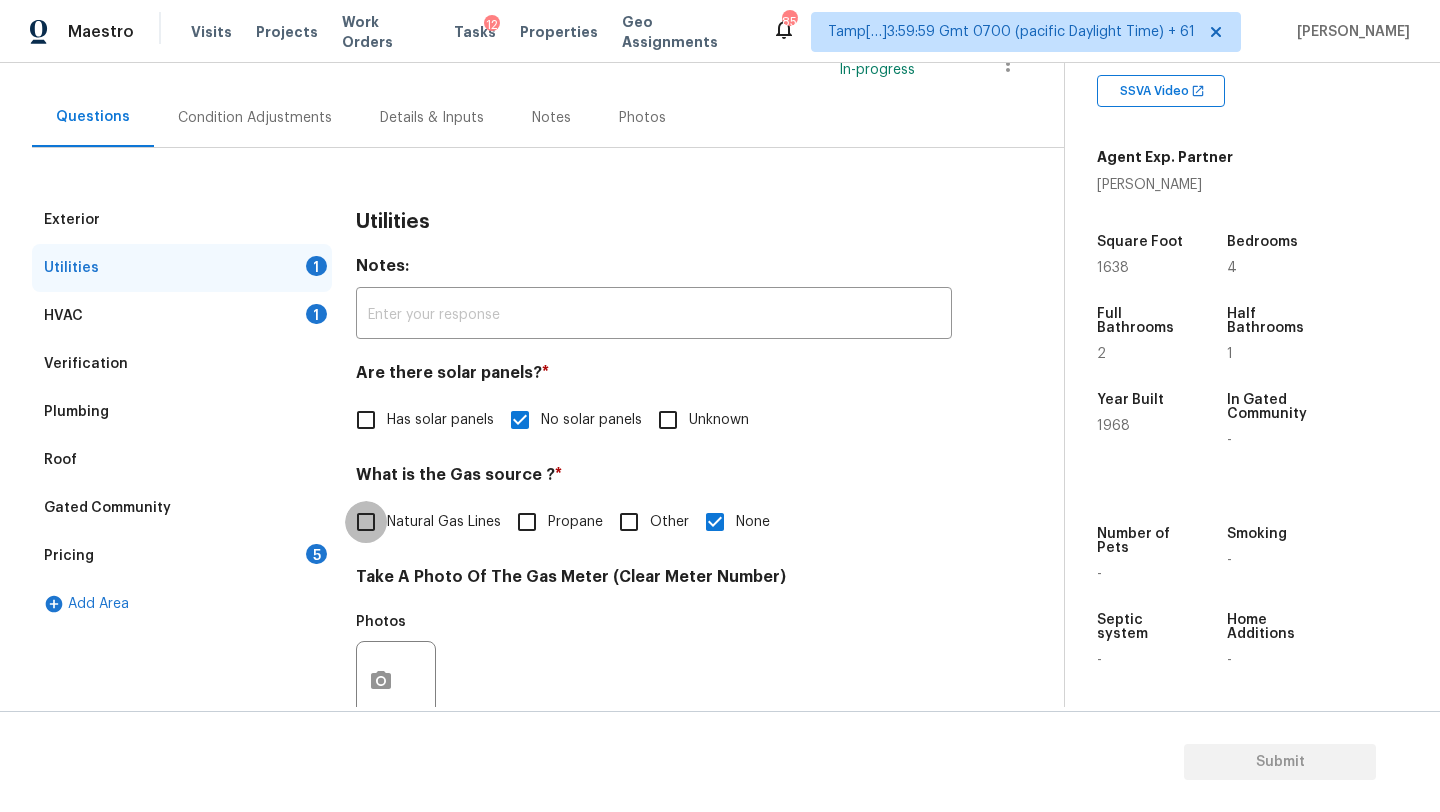 click on "Natural Gas Lines" at bounding box center (366, 522) 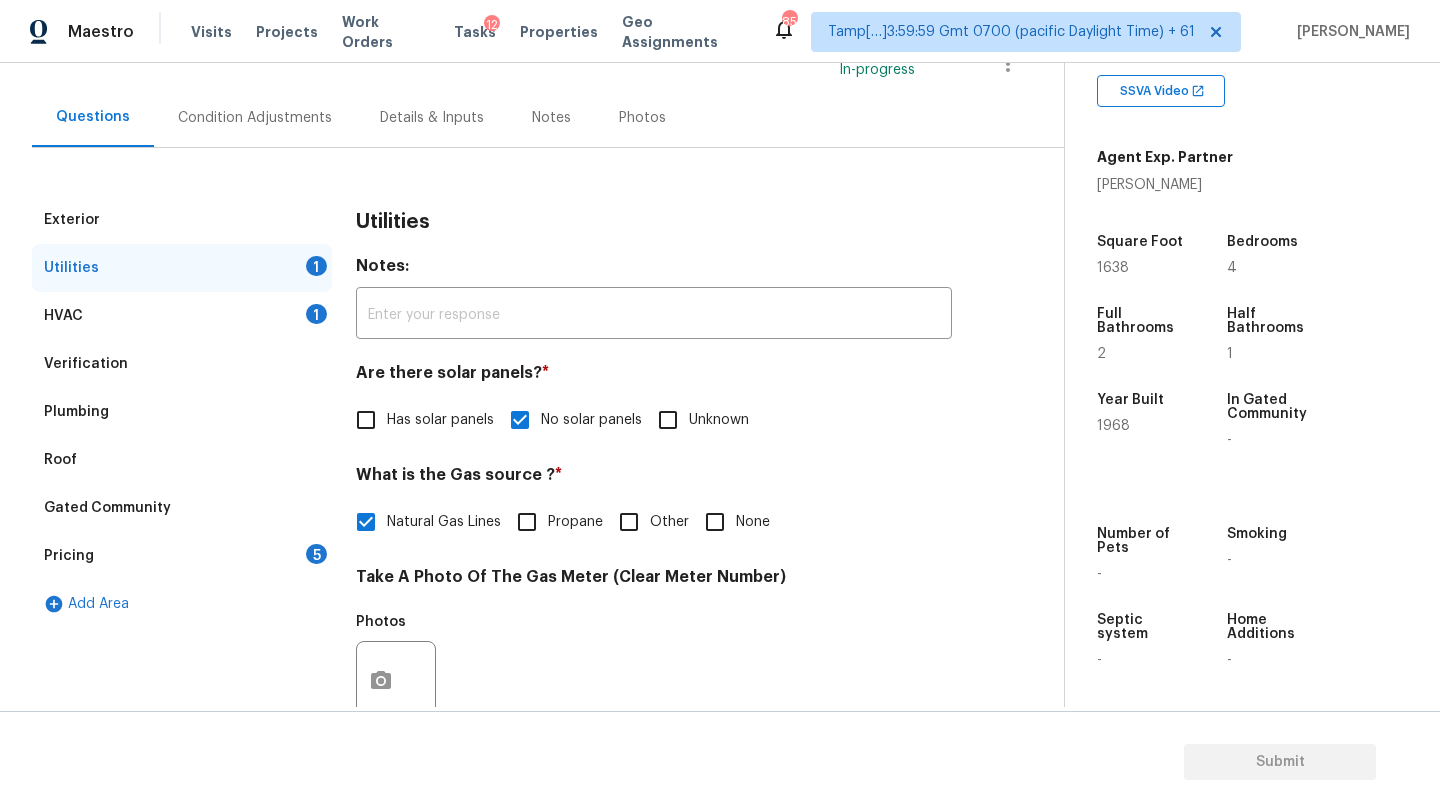 click on "5" at bounding box center (316, 554) 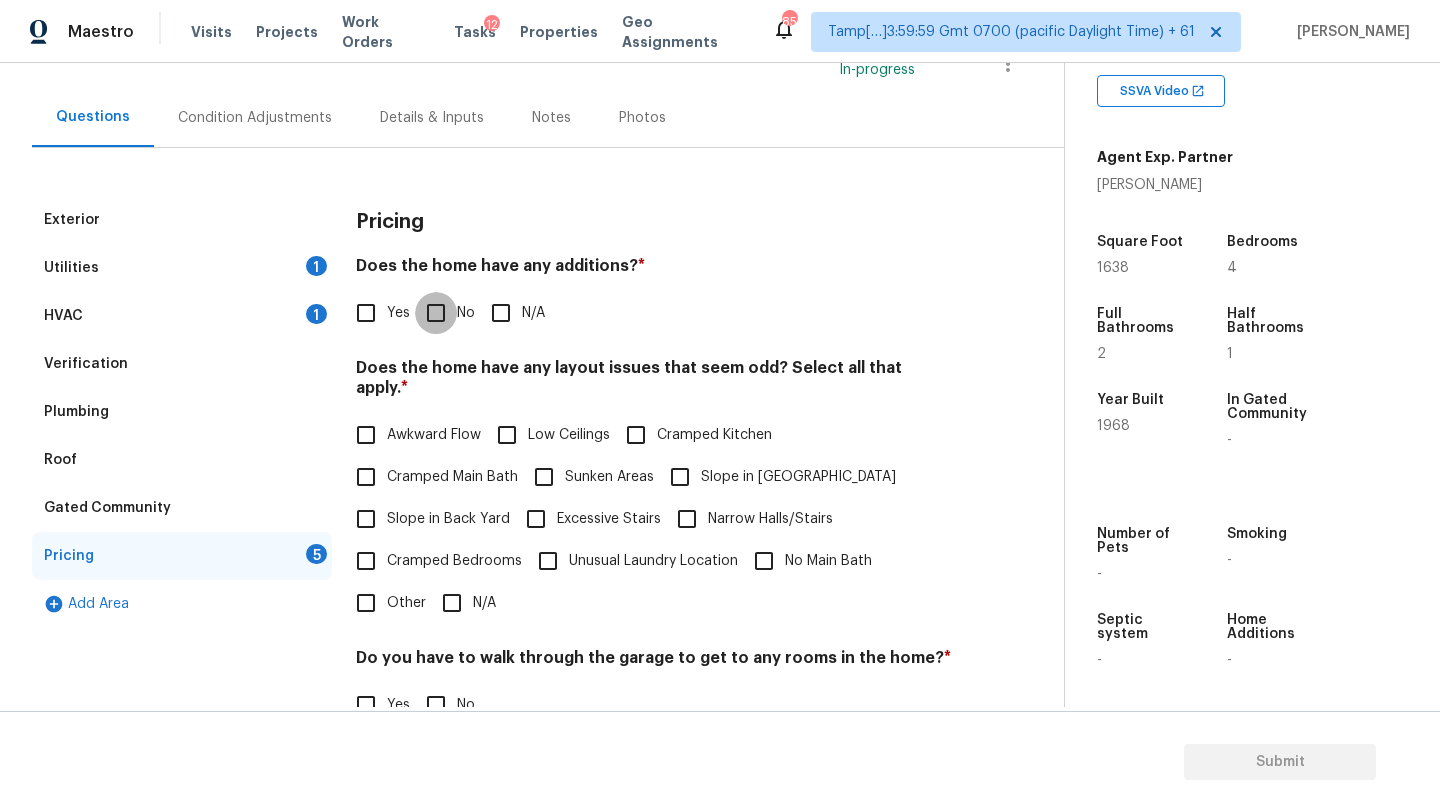 click on "No" at bounding box center (436, 313) 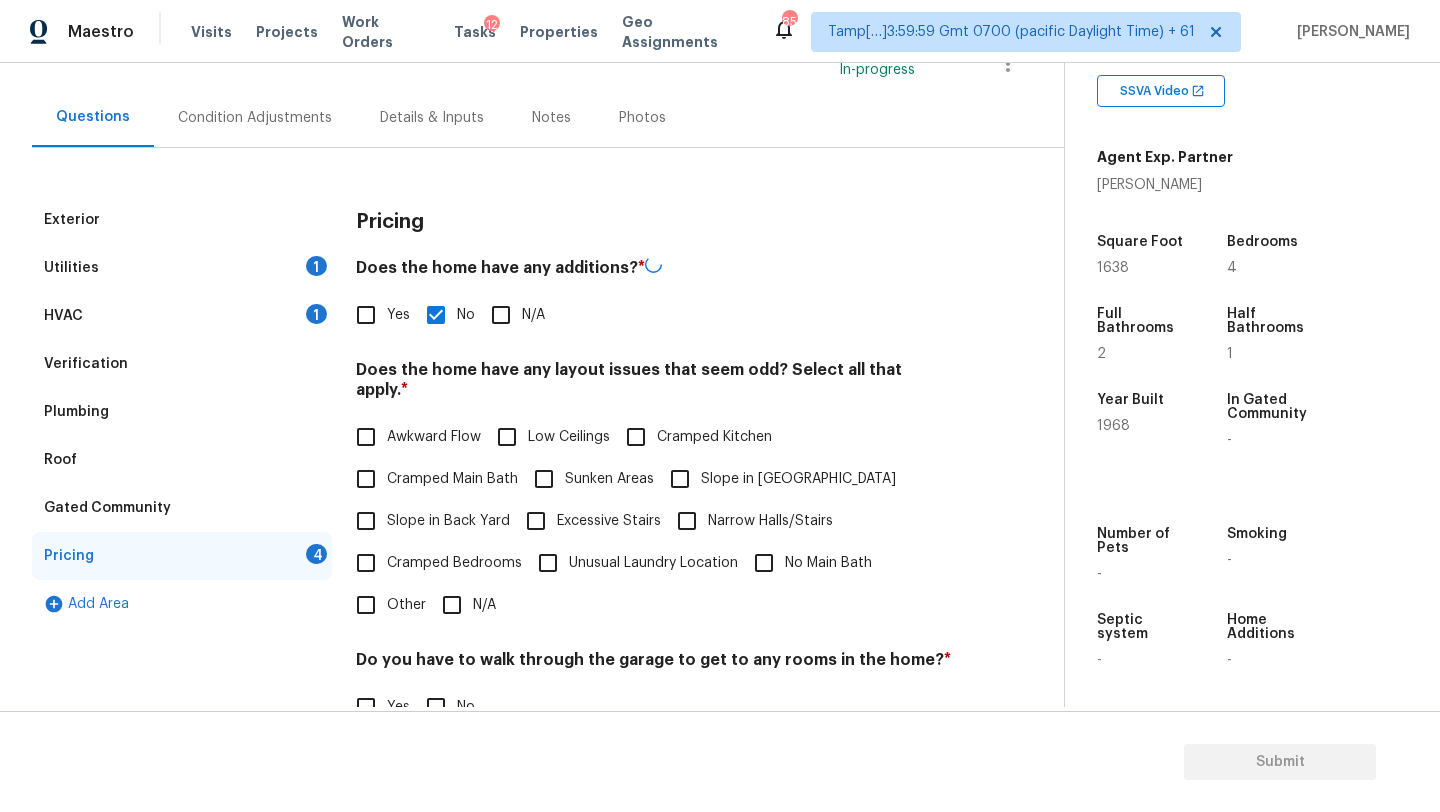 scroll, scrollTop: 388, scrollLeft: 0, axis: vertical 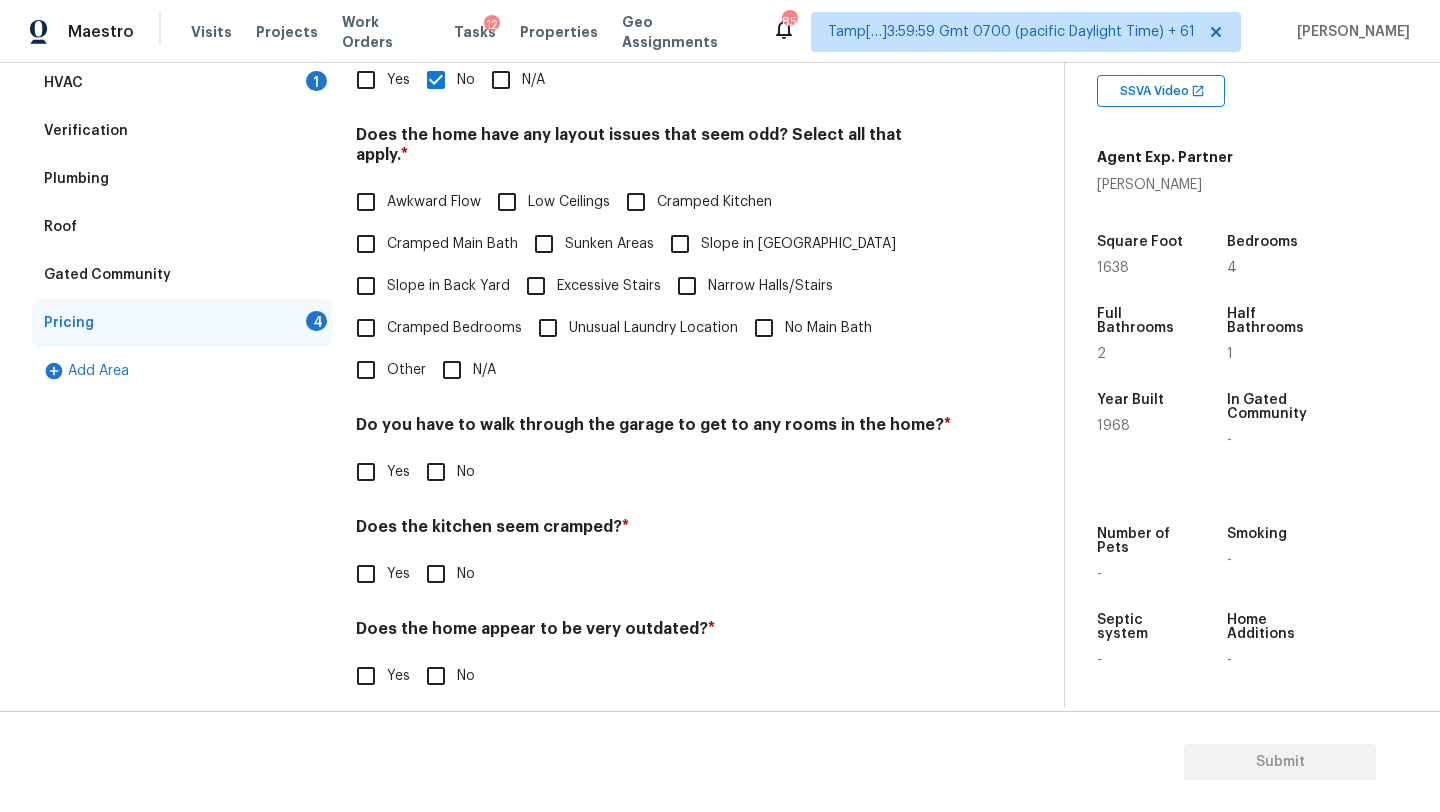 click on "N/A" at bounding box center (452, 370) 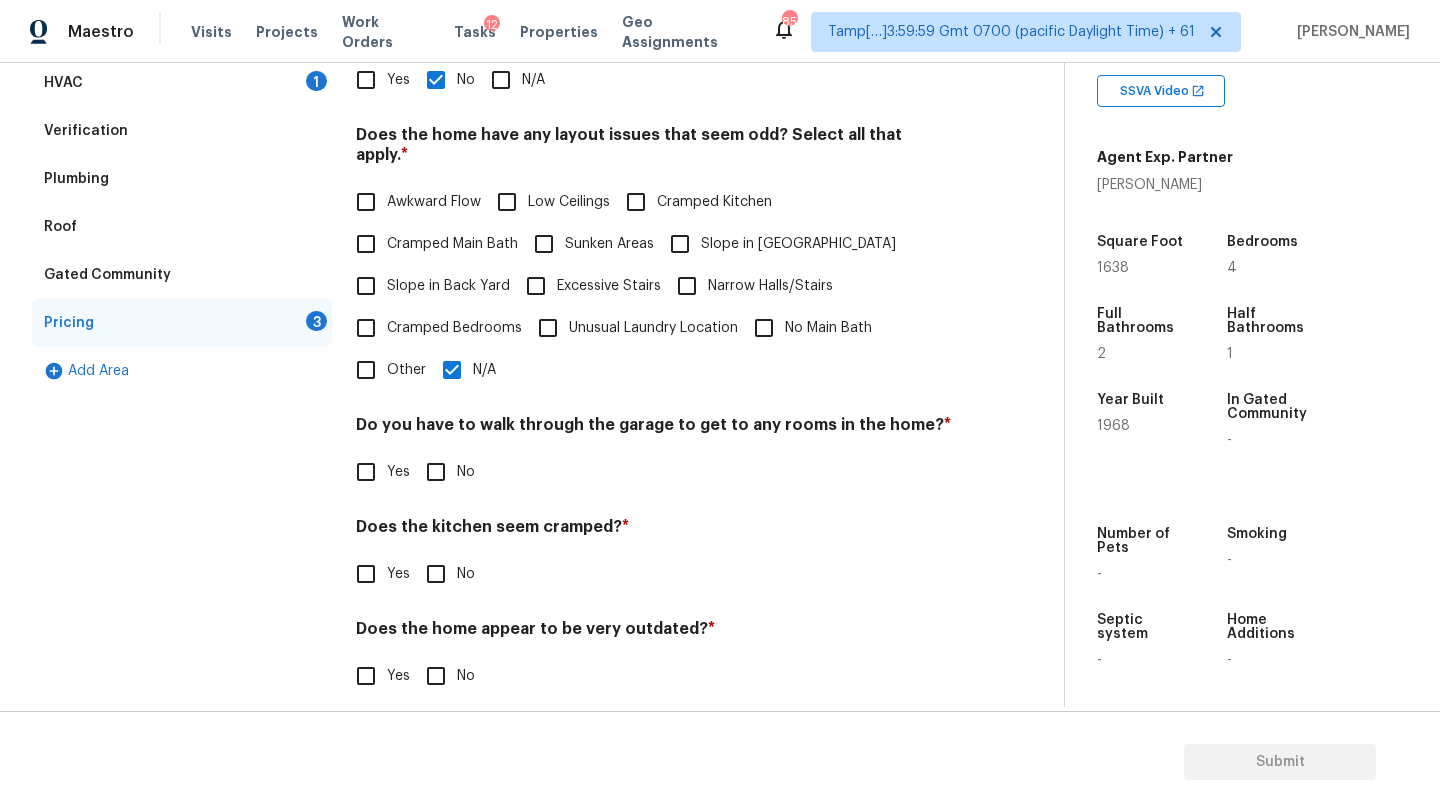 click on "Does the kitchen seem cramped?  *" at bounding box center (654, 531) 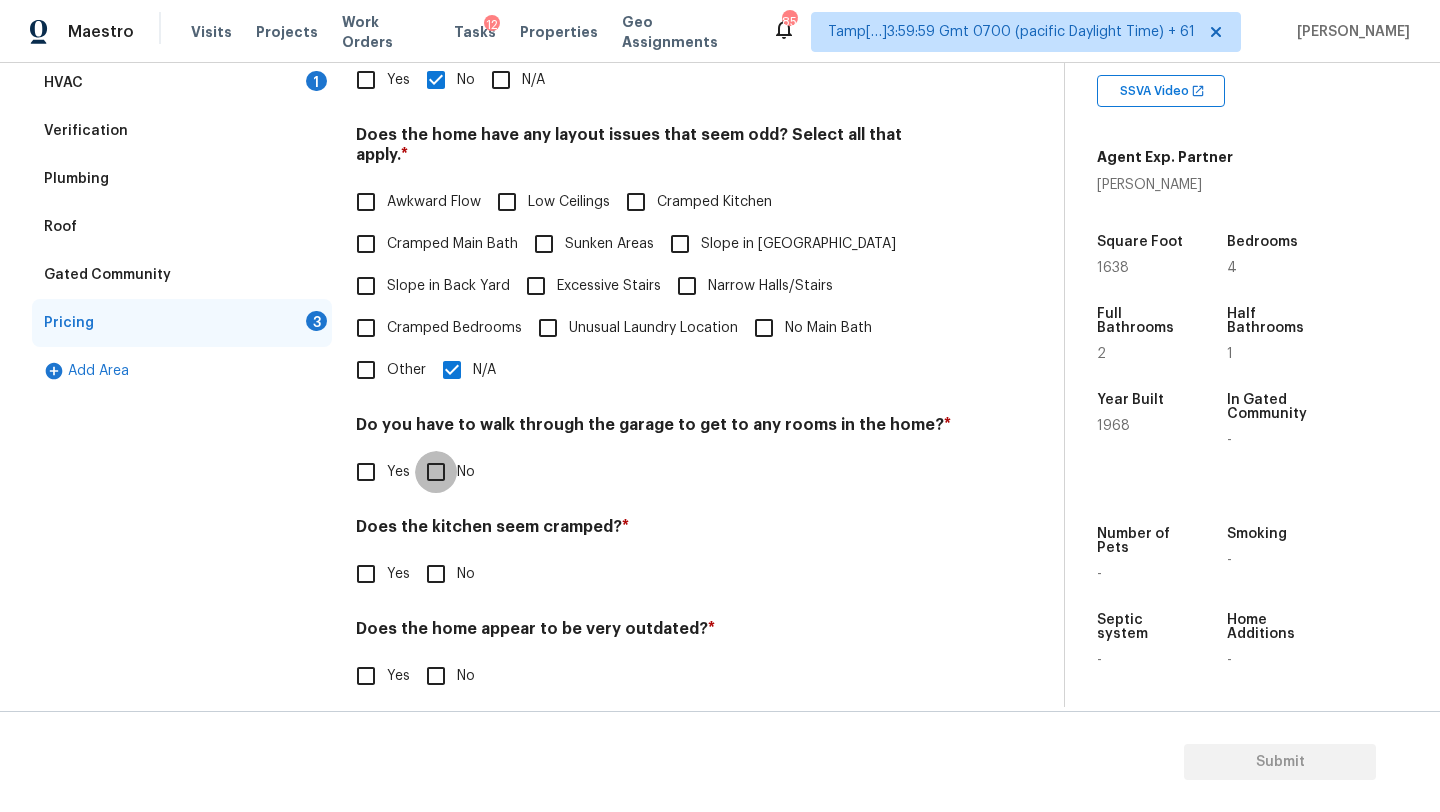 click on "No" at bounding box center (436, 472) 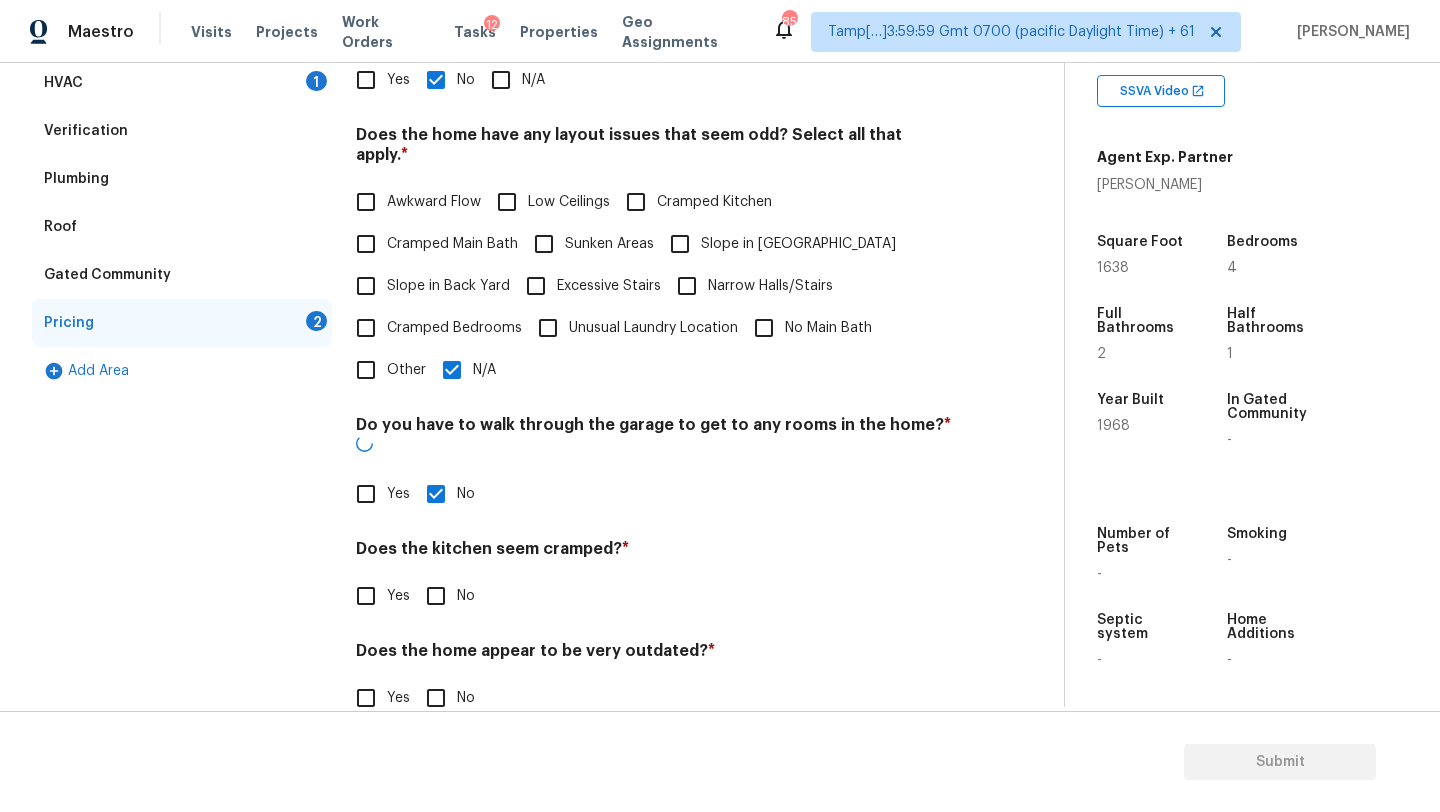 click on "No" at bounding box center (436, 596) 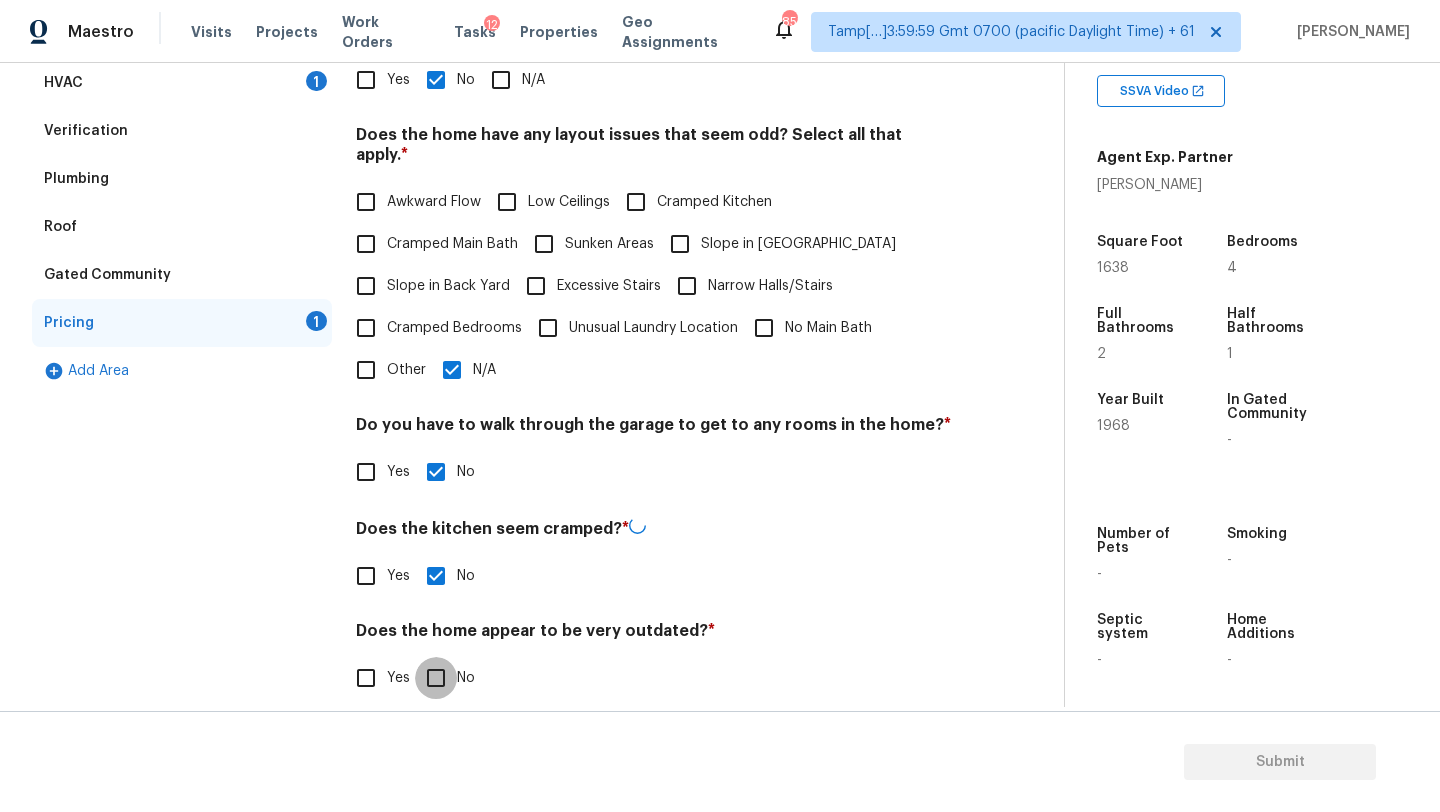 click on "No" at bounding box center (436, 678) 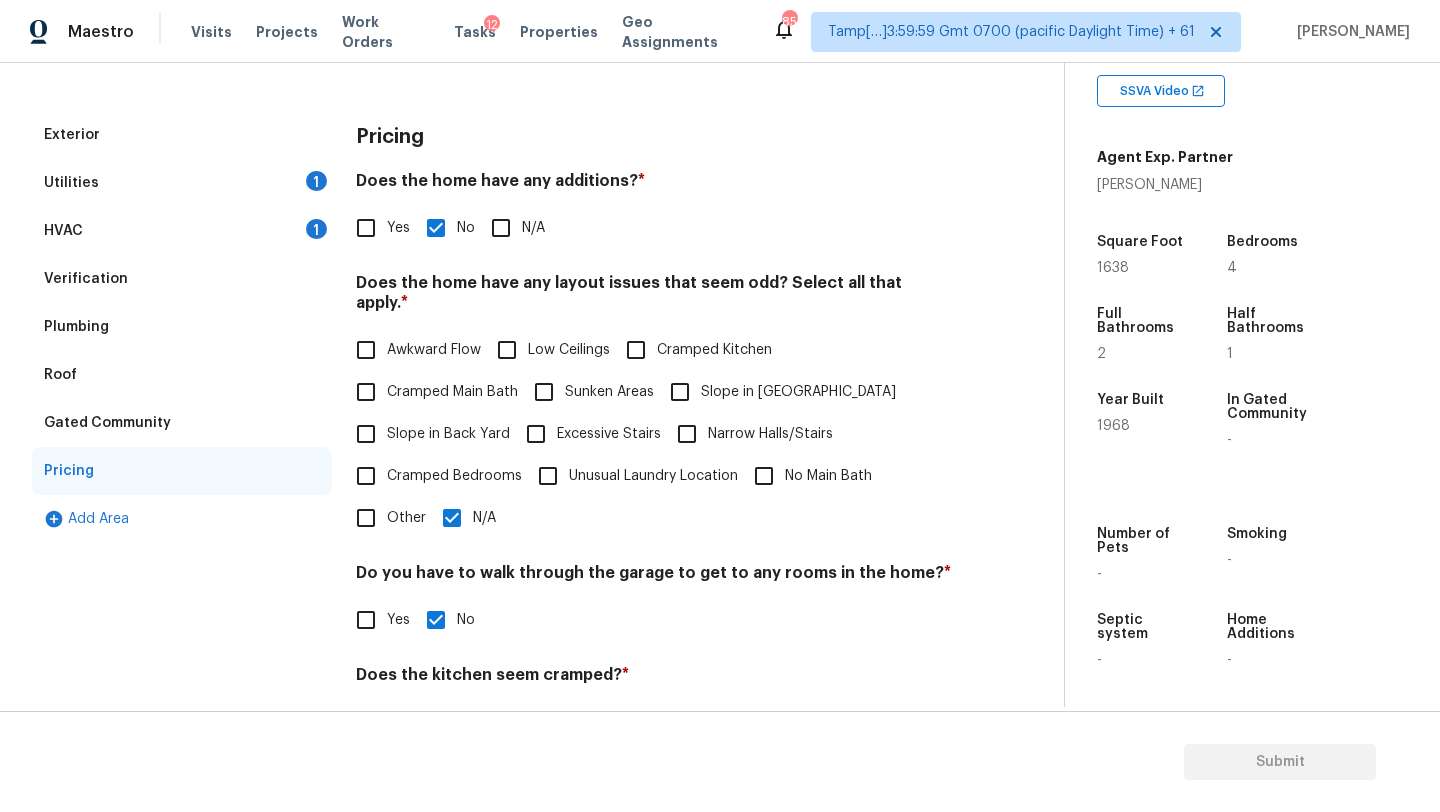 scroll, scrollTop: 0, scrollLeft: 0, axis: both 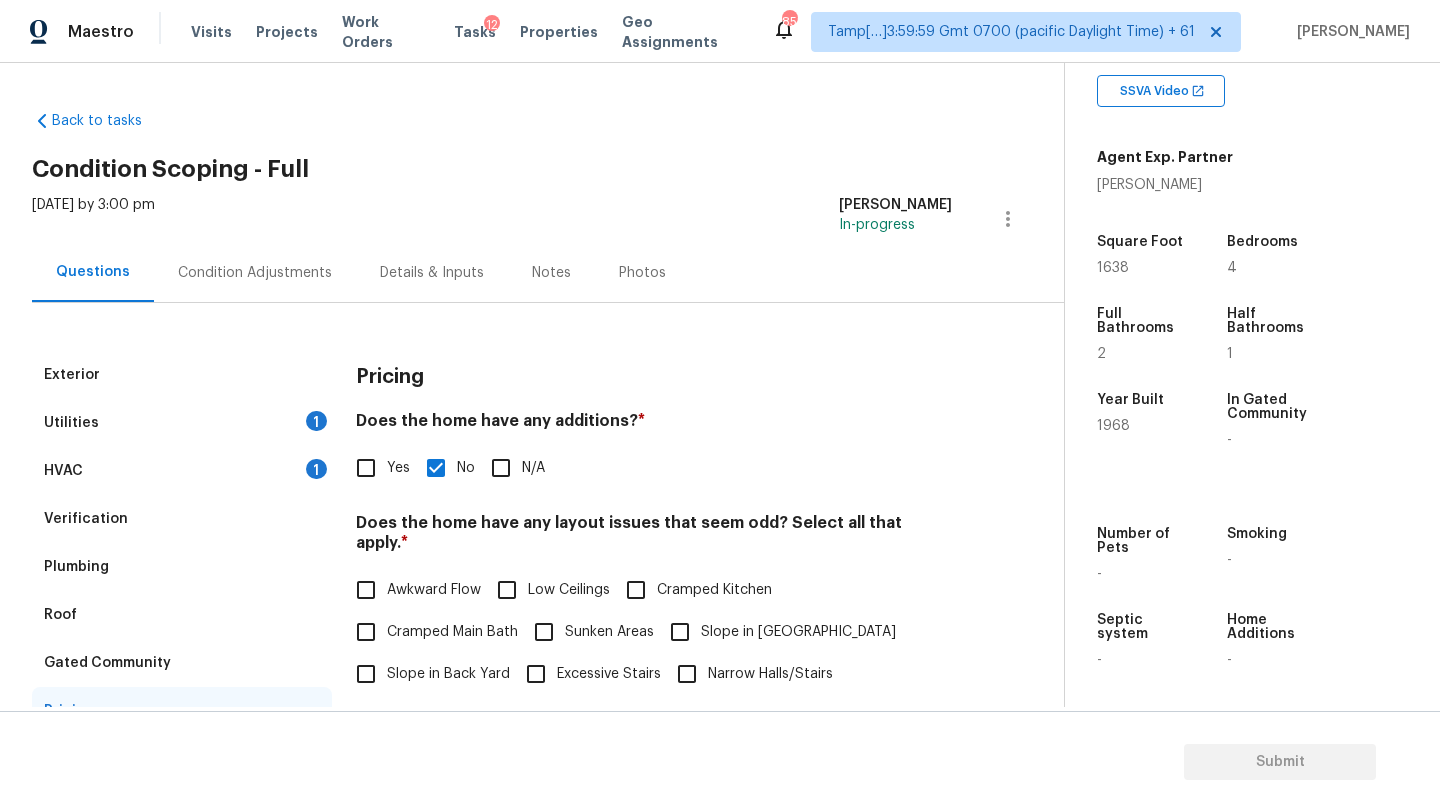 click on "Fri, Jul 11 2025 by 3:00 pm   Rajesh M In-progress" at bounding box center [548, 219] 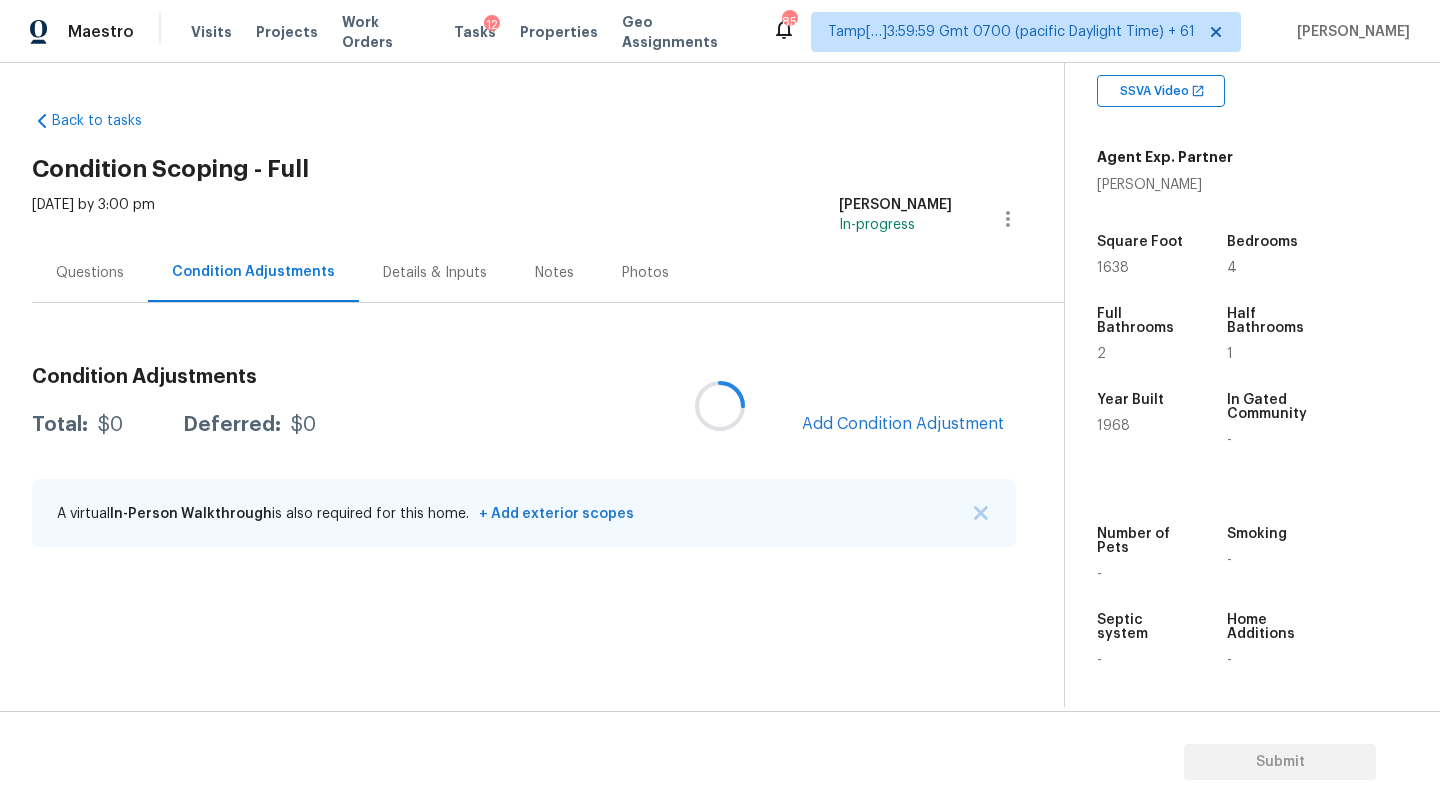 click at bounding box center [720, 406] 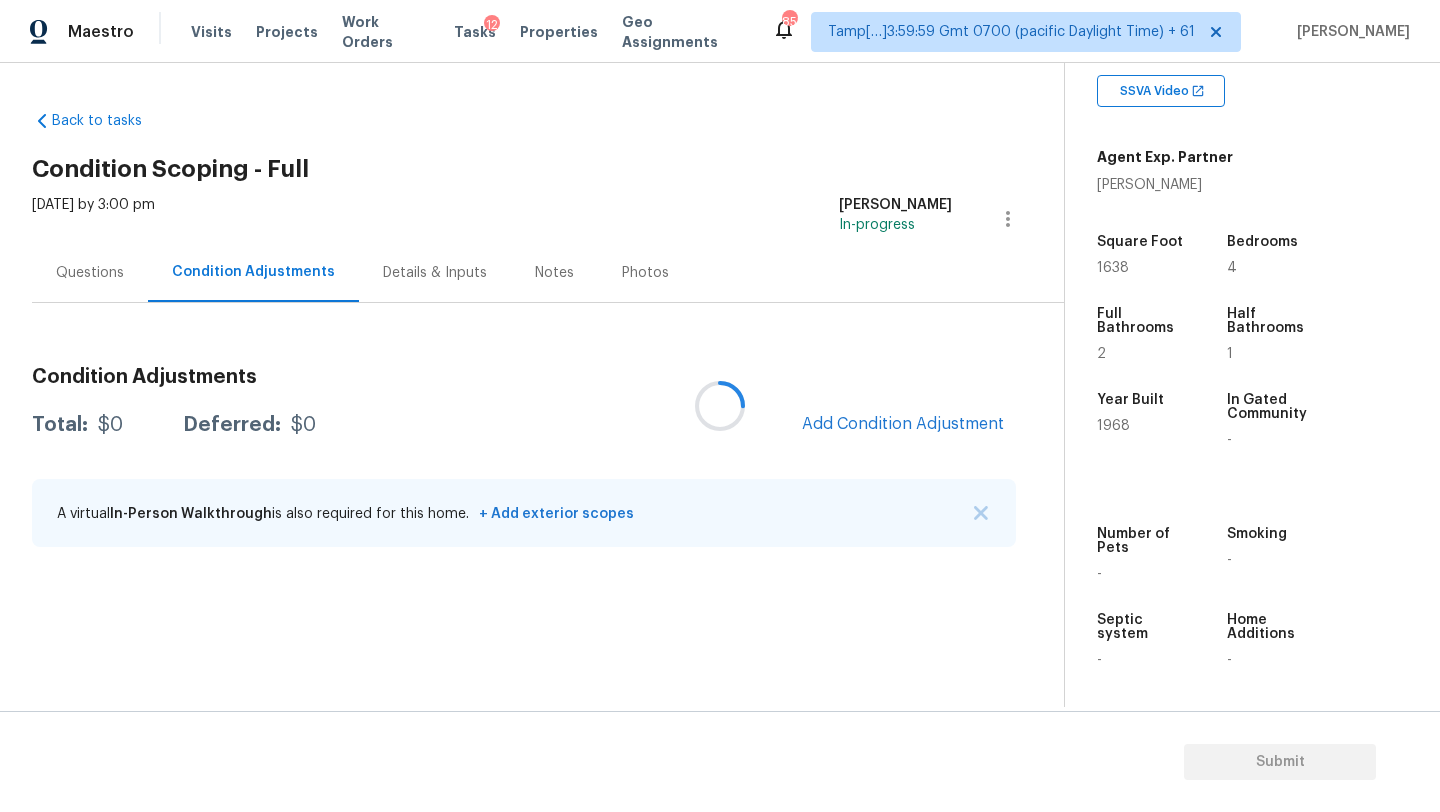 click at bounding box center [720, 406] 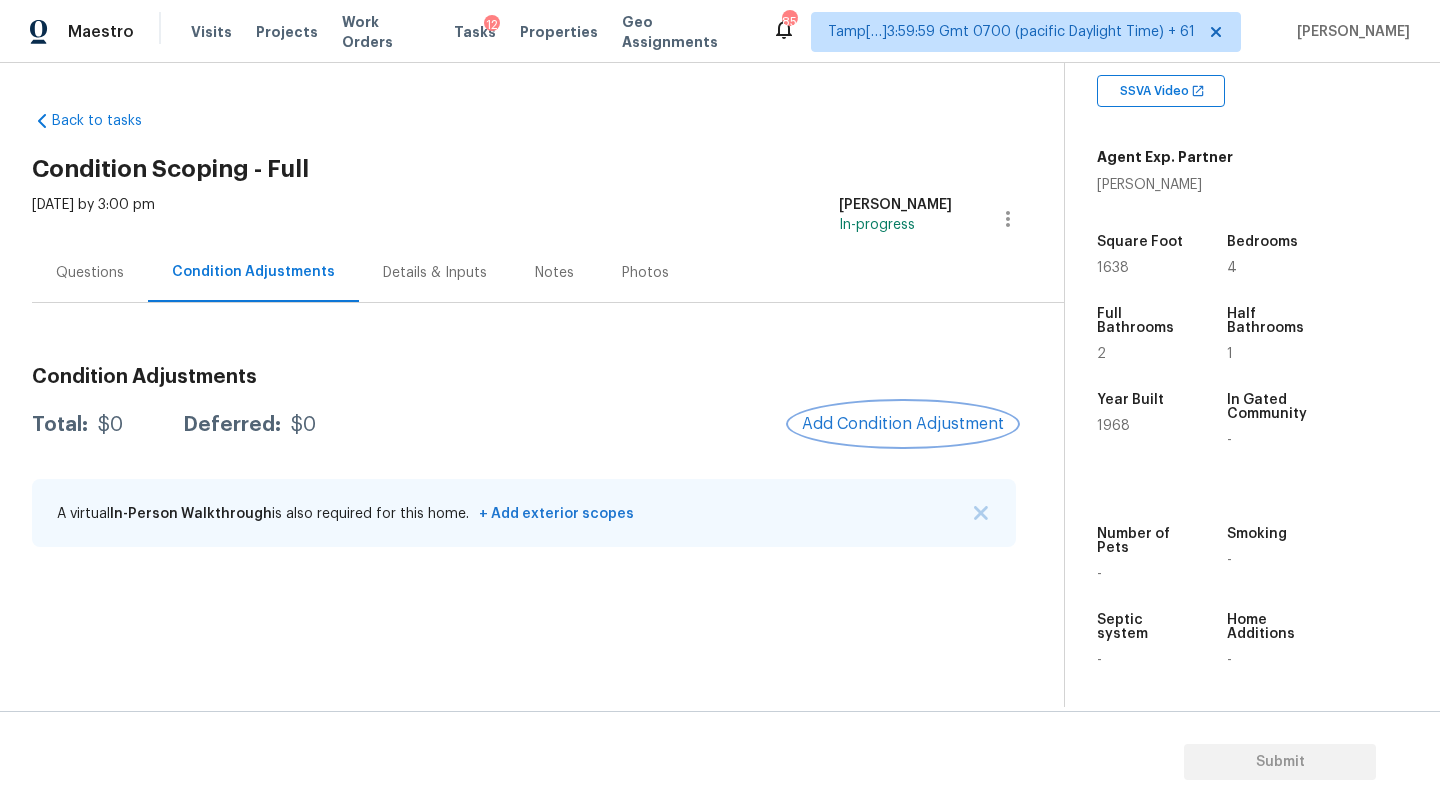 click on "Add Condition Adjustment" at bounding box center (903, 424) 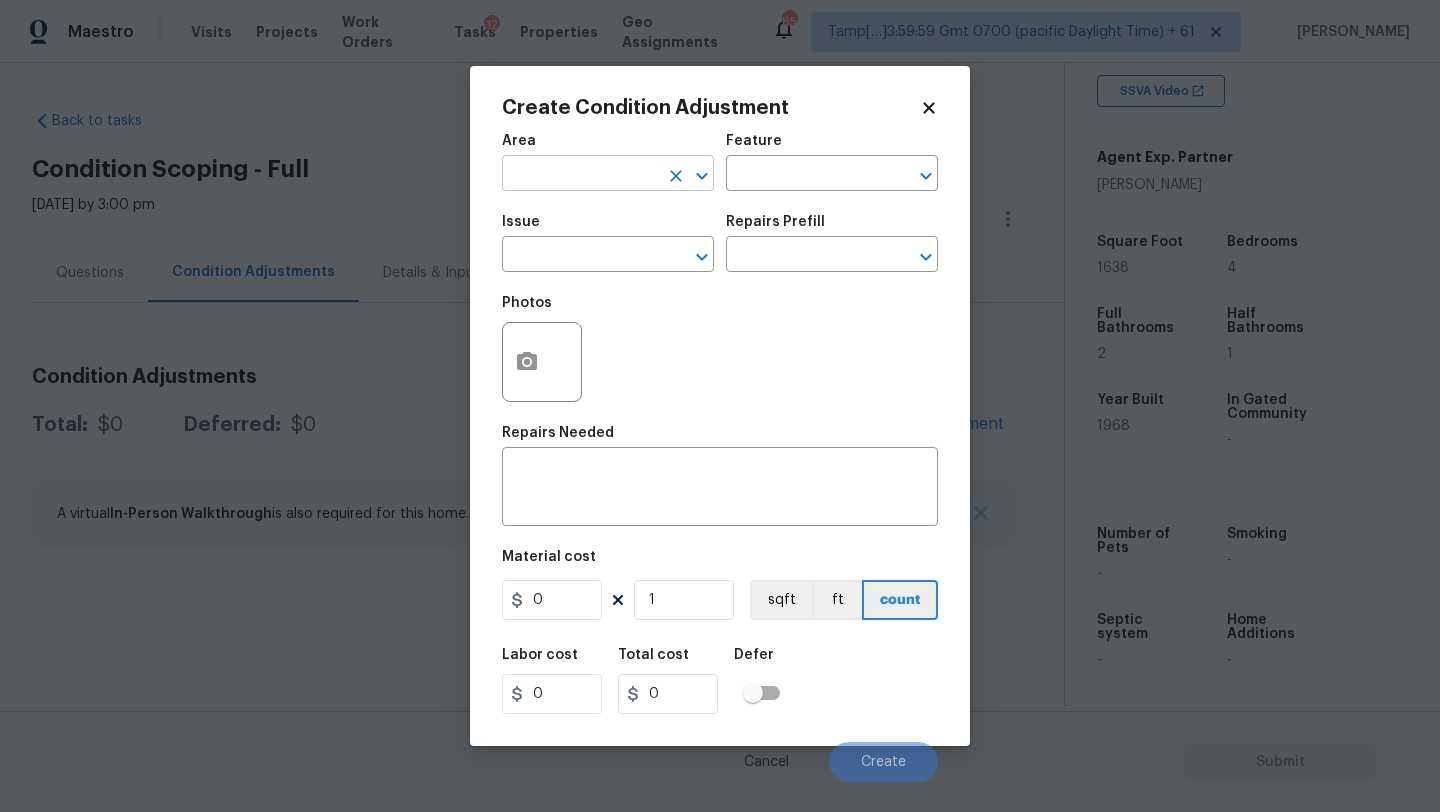 click at bounding box center [580, 175] 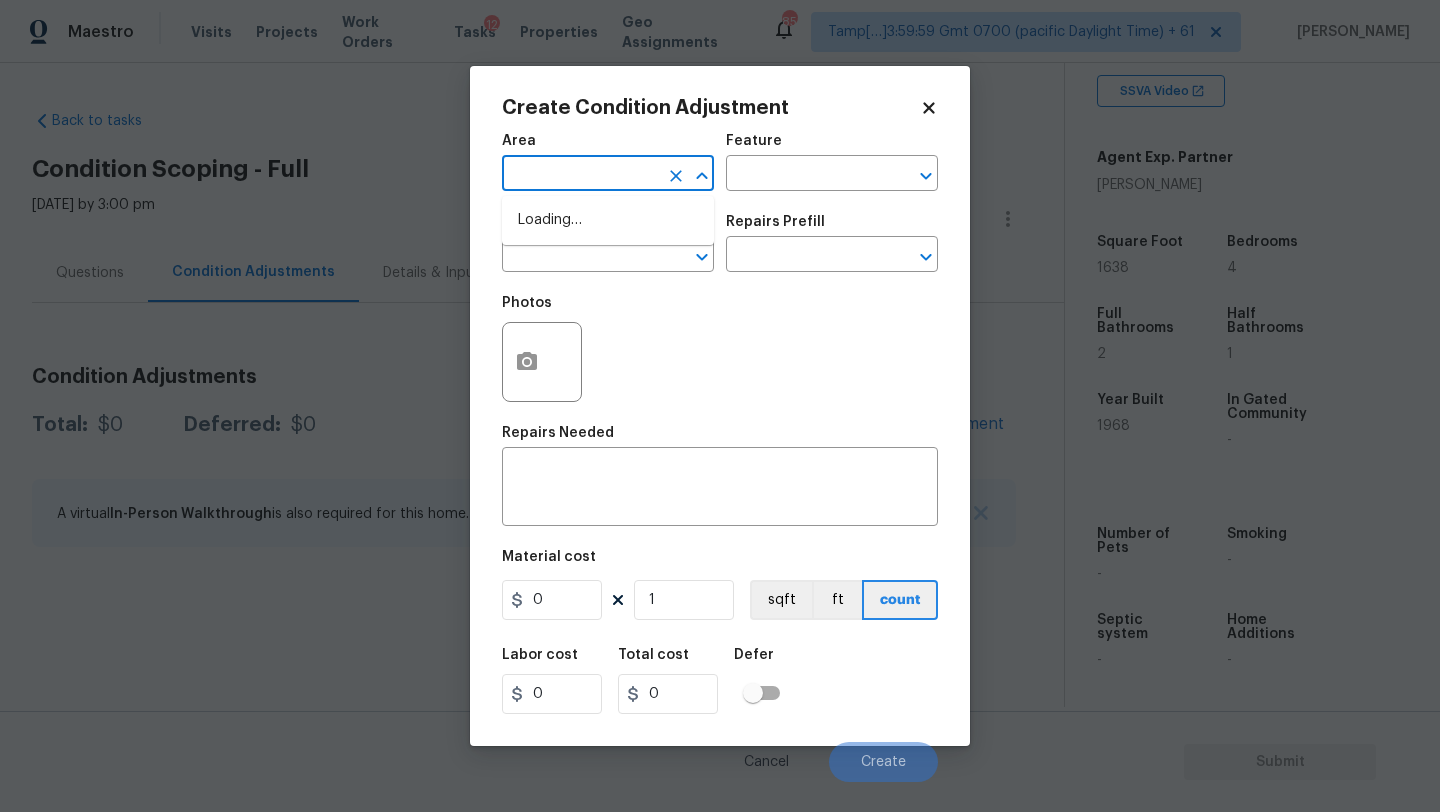 type on "x" 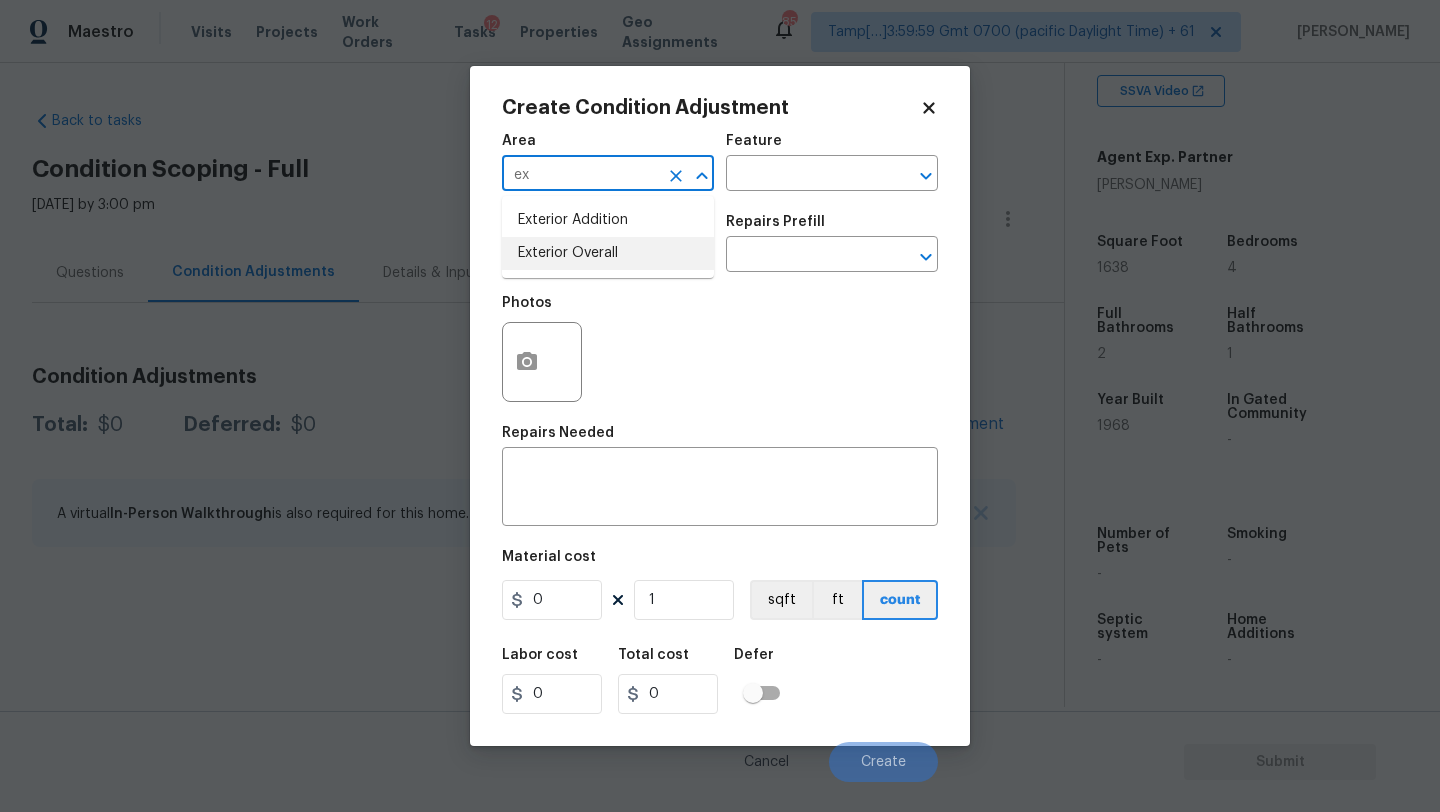 click on "Exterior Overall" at bounding box center (608, 253) 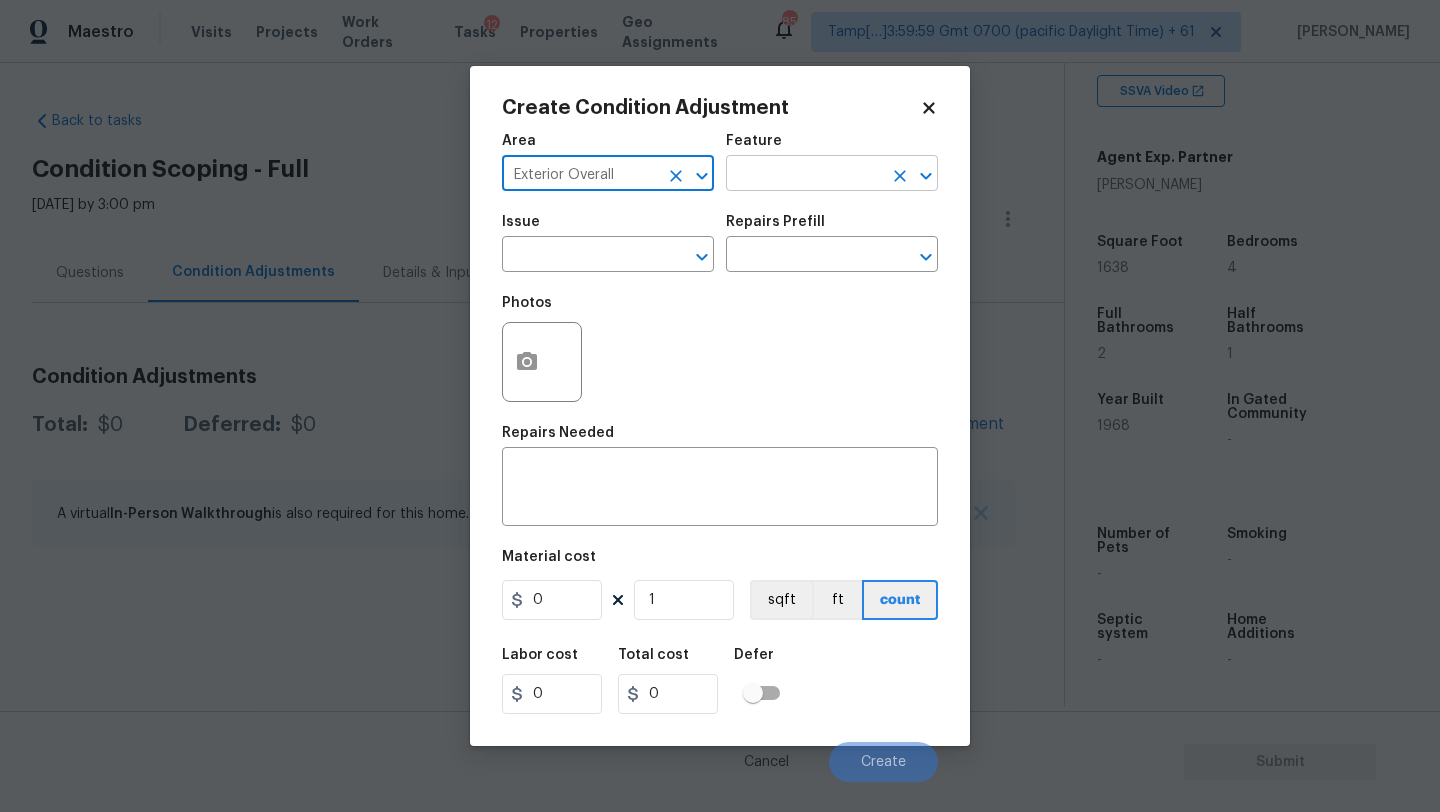 type on "Exterior Overall" 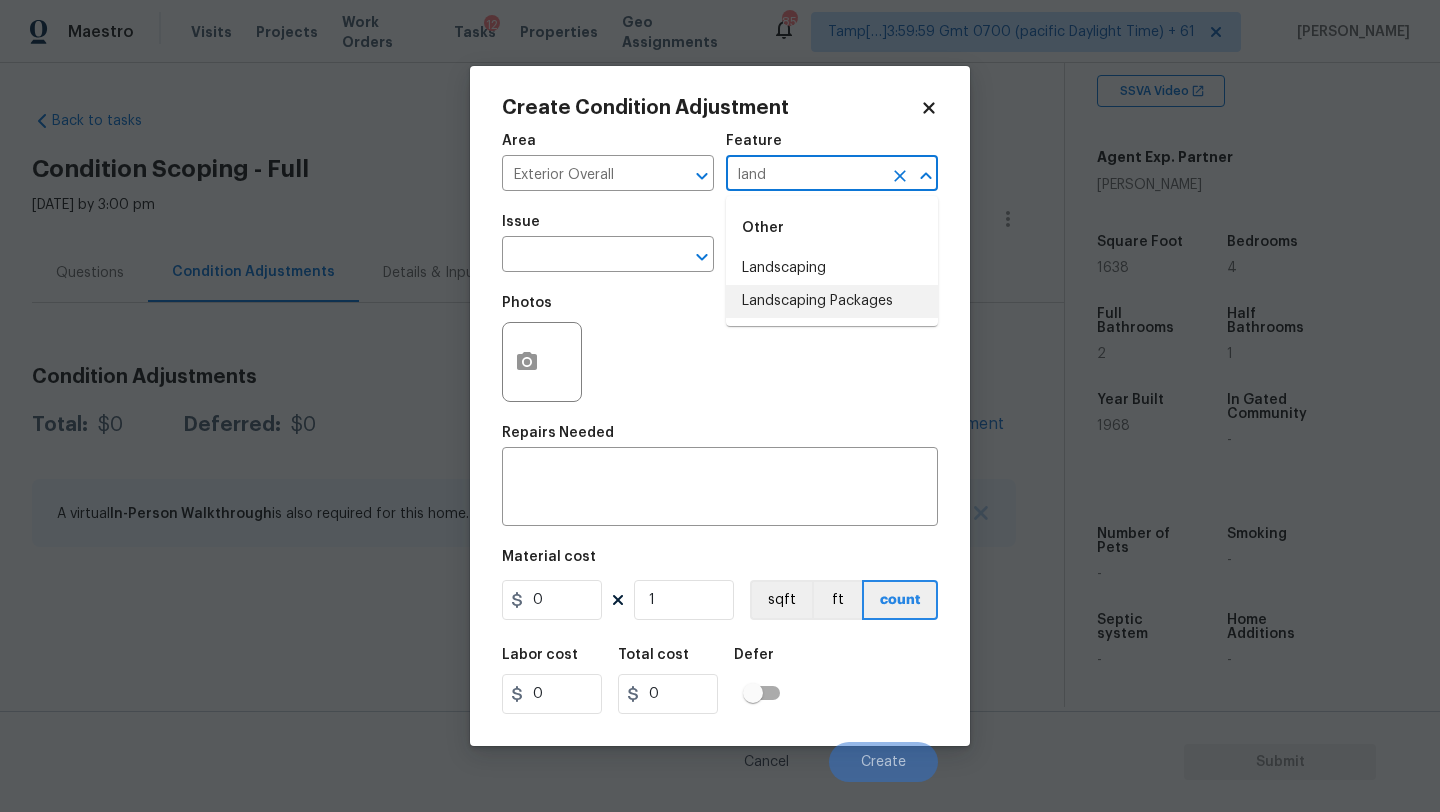 click on "Landscaping Packages" at bounding box center [832, 301] 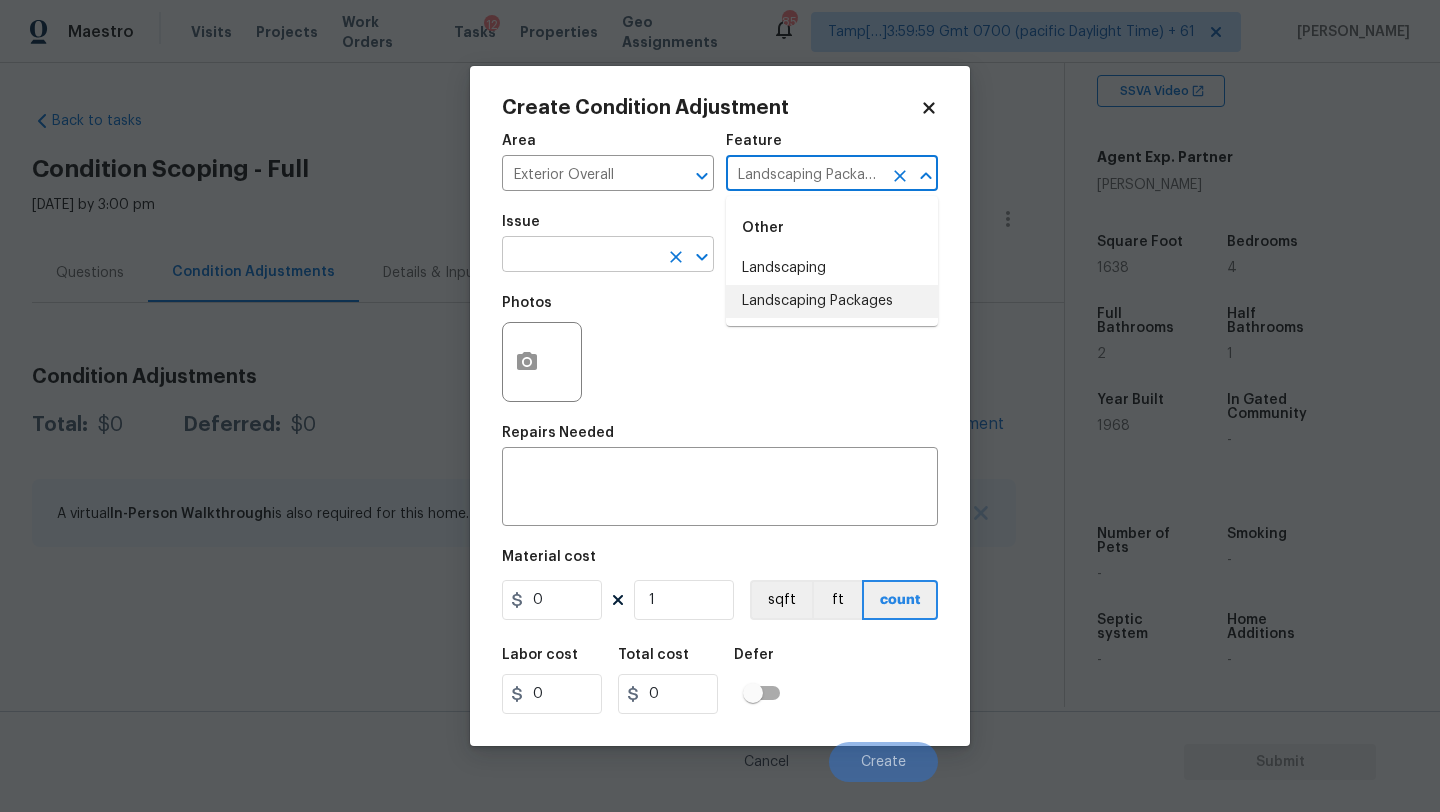 type on "Landscaping Packages" 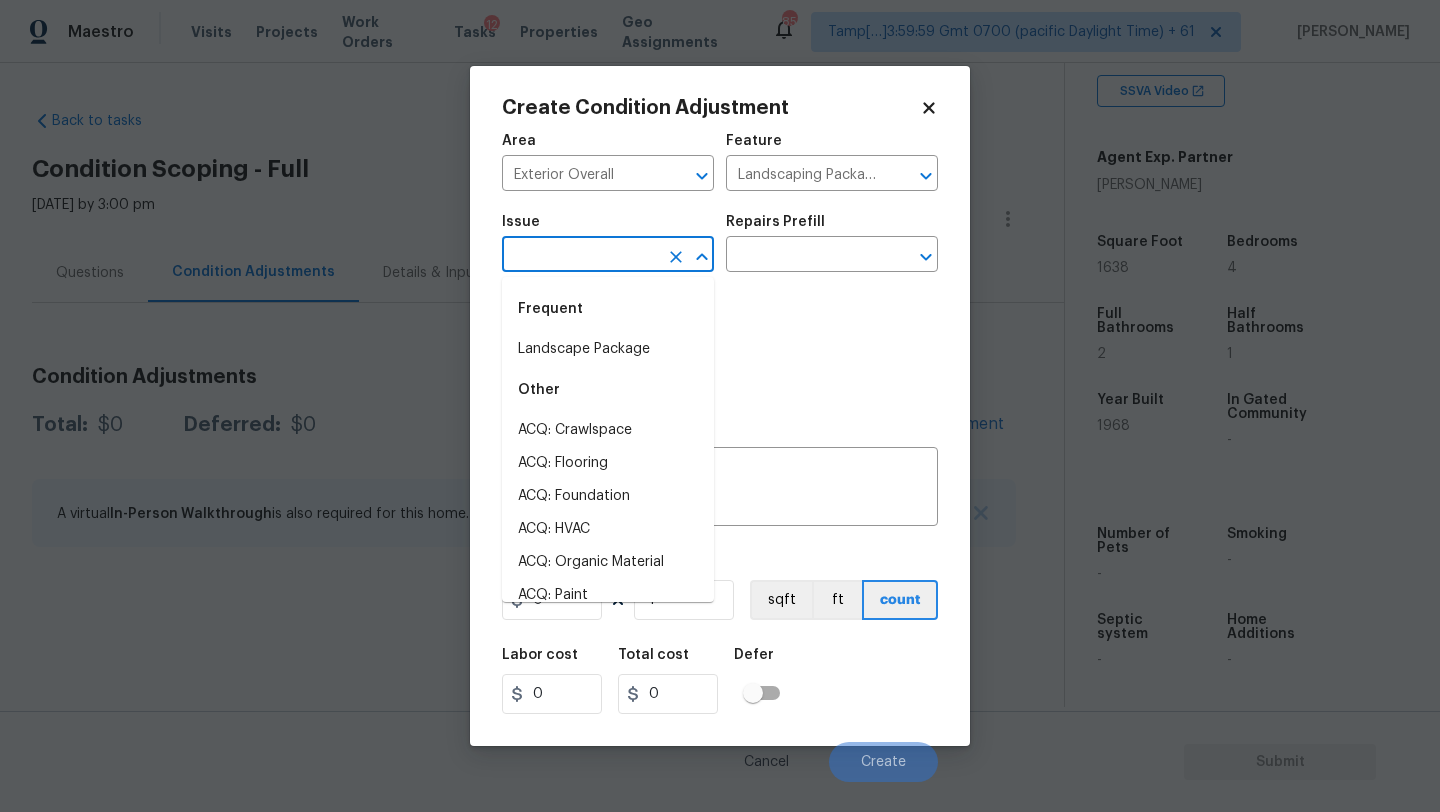click at bounding box center [580, 256] 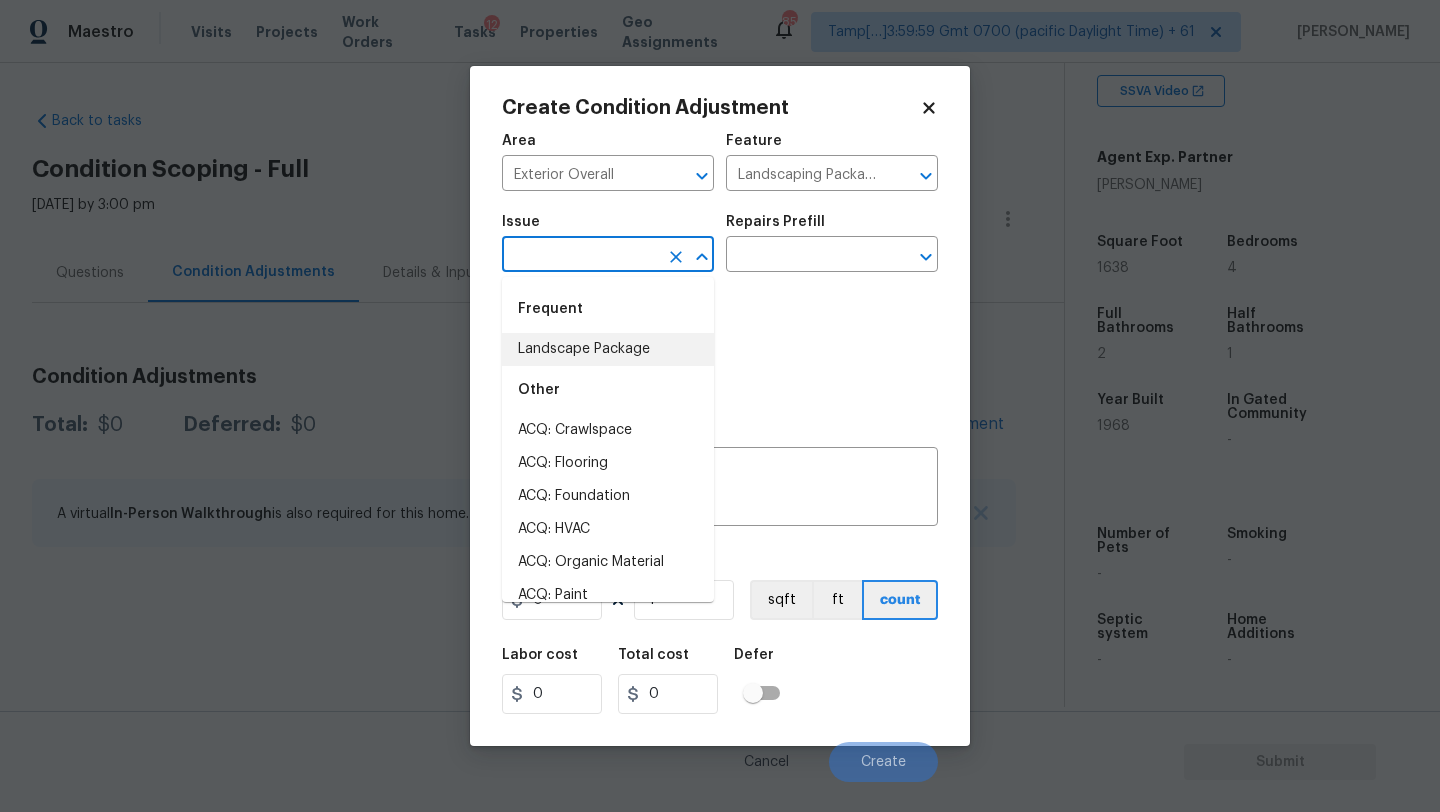 click on "Landscape Package" at bounding box center [608, 349] 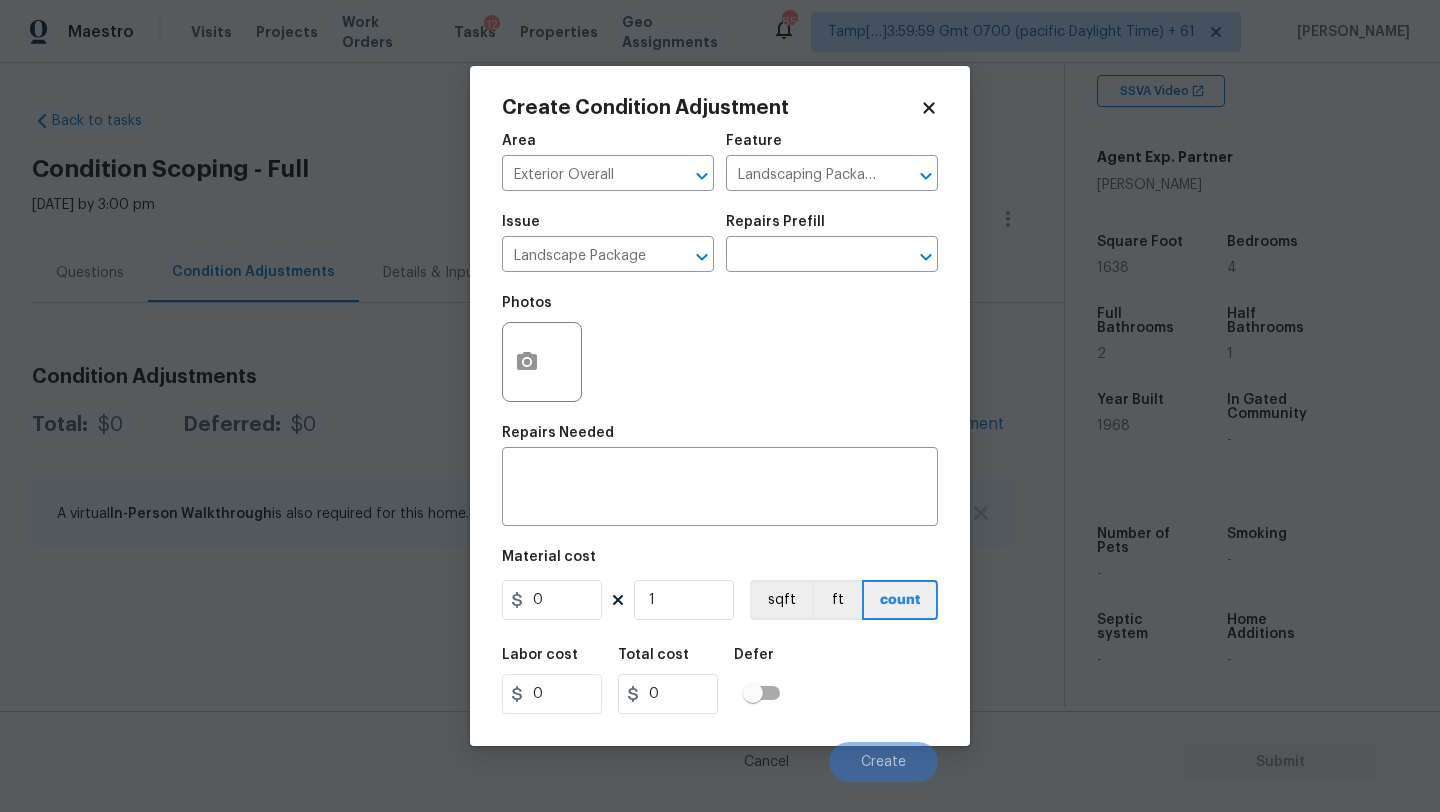 click on "Issue Landscape Package ​ Repairs Prefill ​" at bounding box center (720, 243) 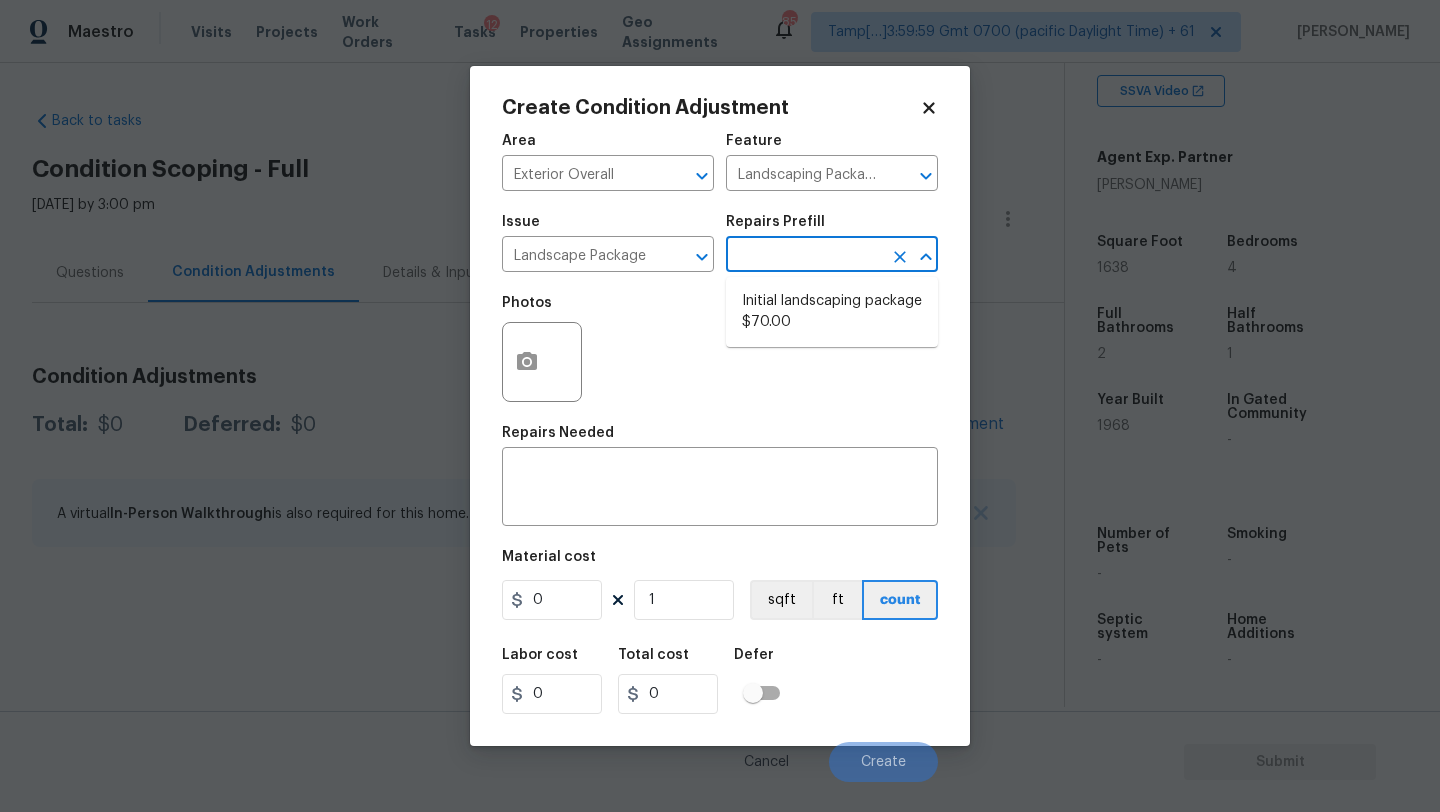 click at bounding box center [804, 256] 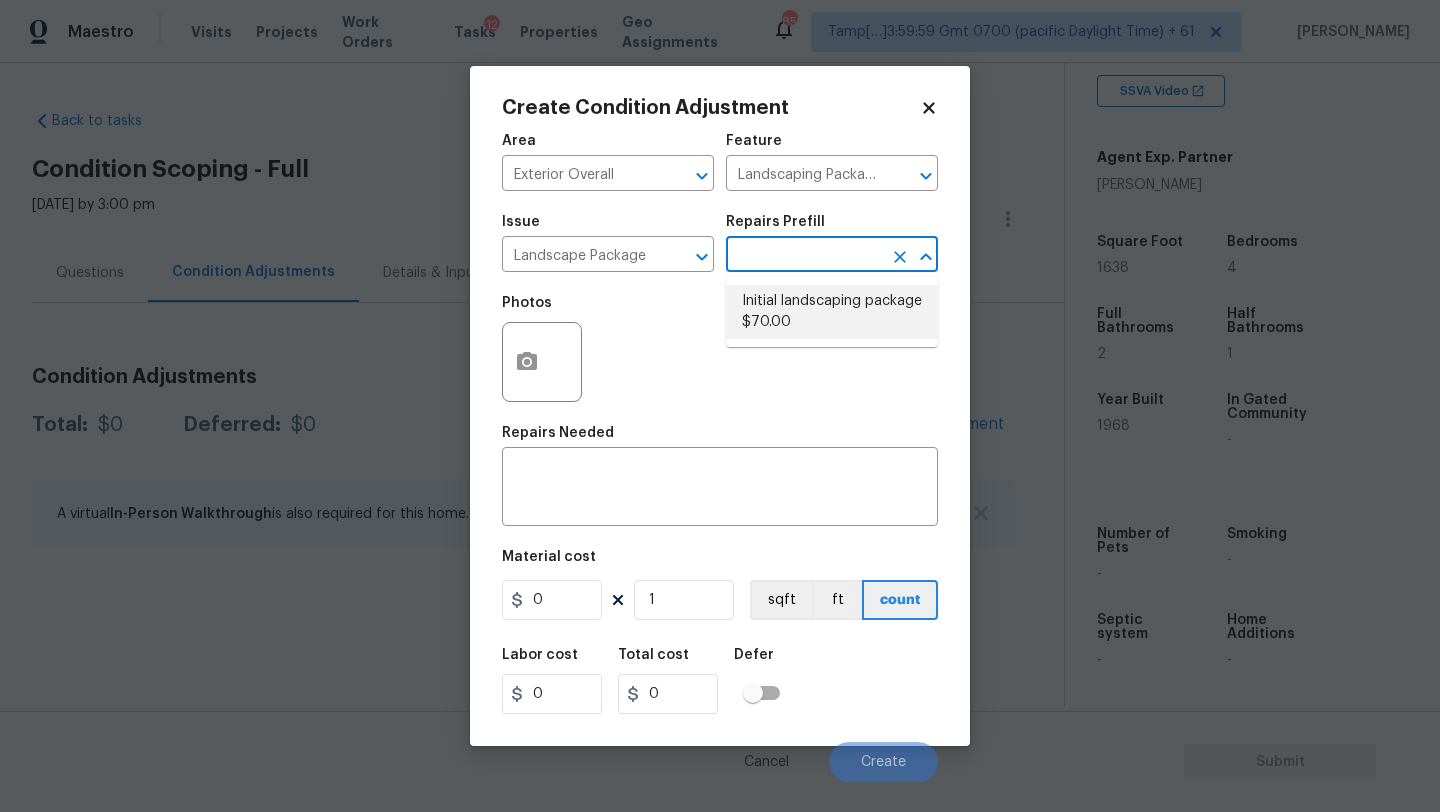 click on "Initial landscaping package $70.00" at bounding box center (832, 312) 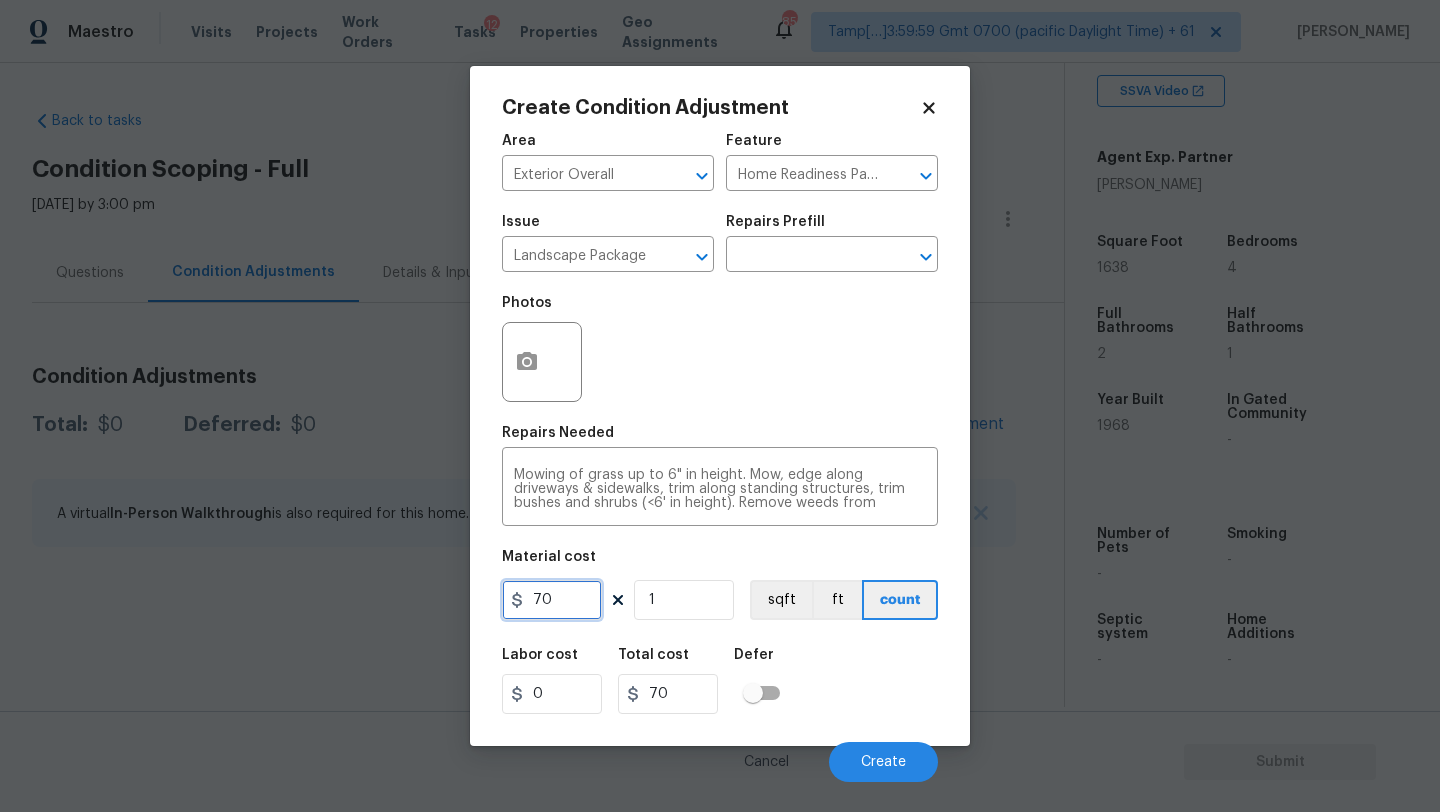 click on "70" at bounding box center [552, 600] 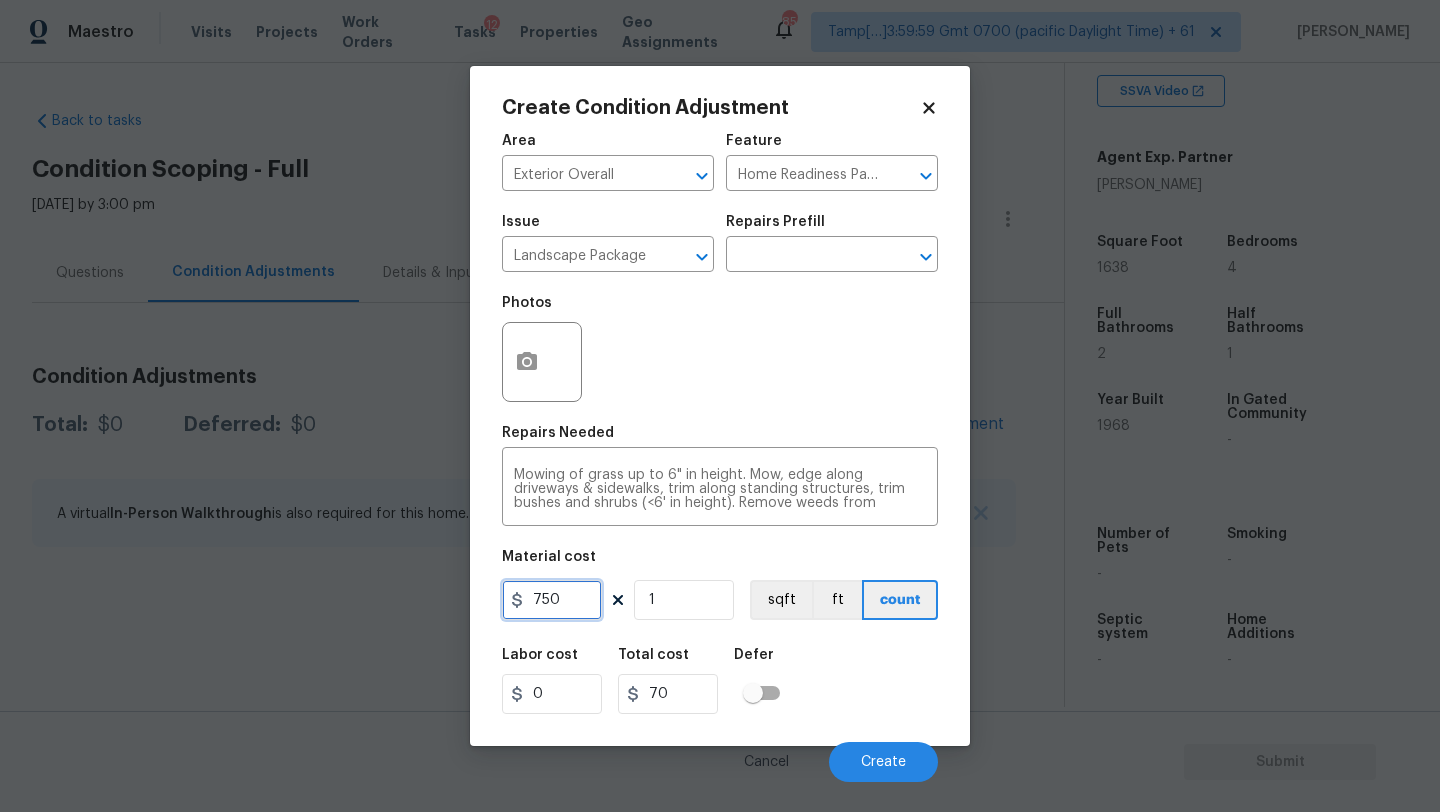 type on "750" 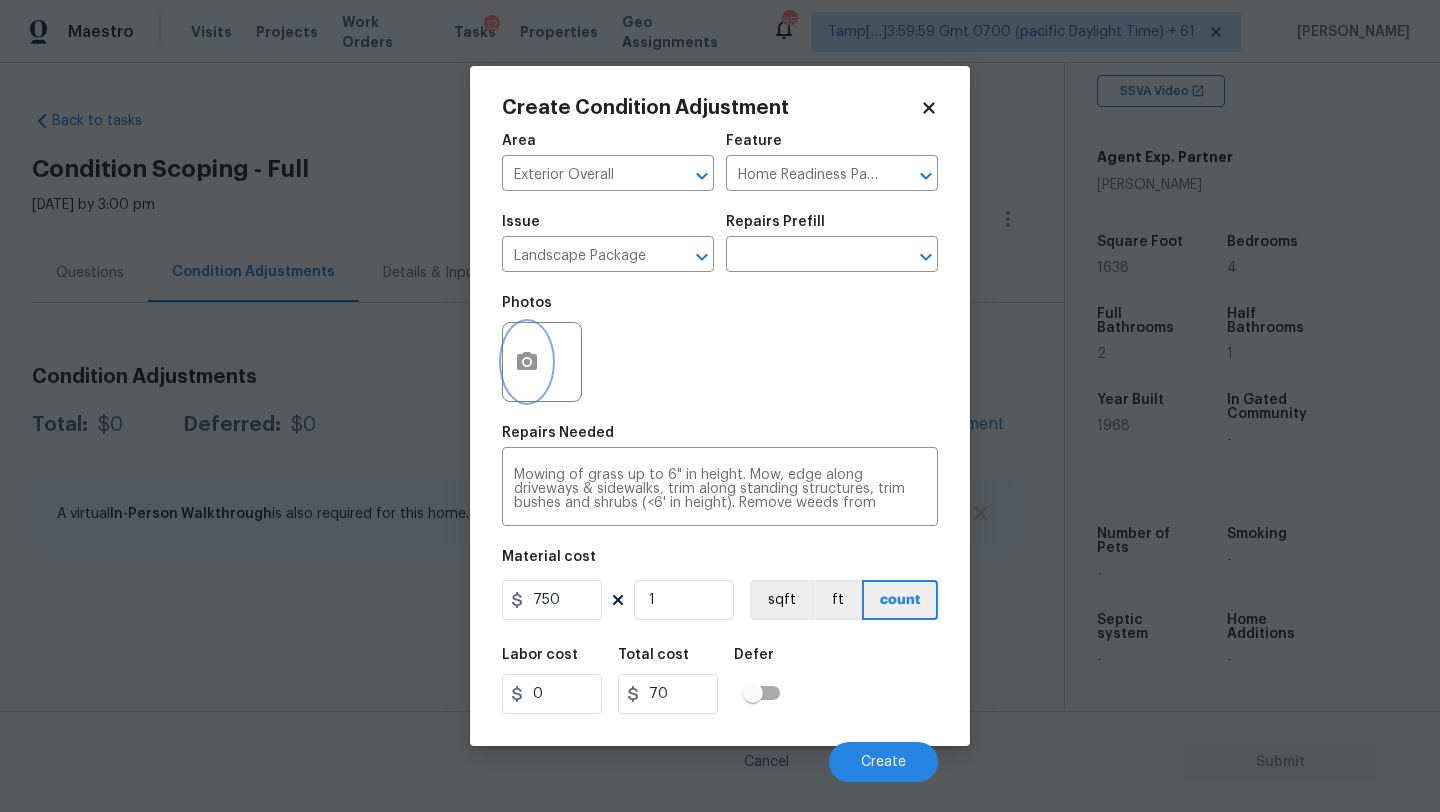 type on "750" 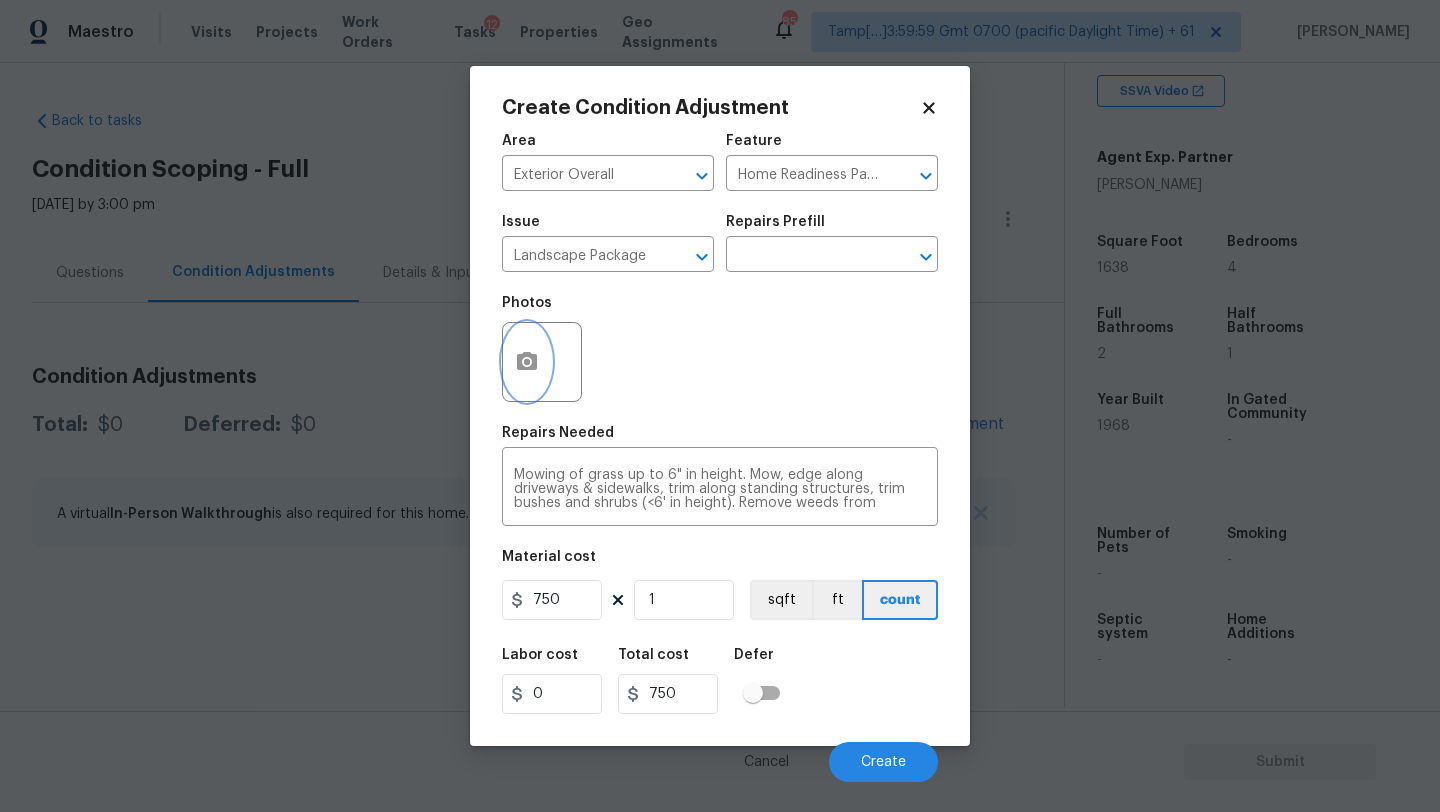 click at bounding box center (527, 362) 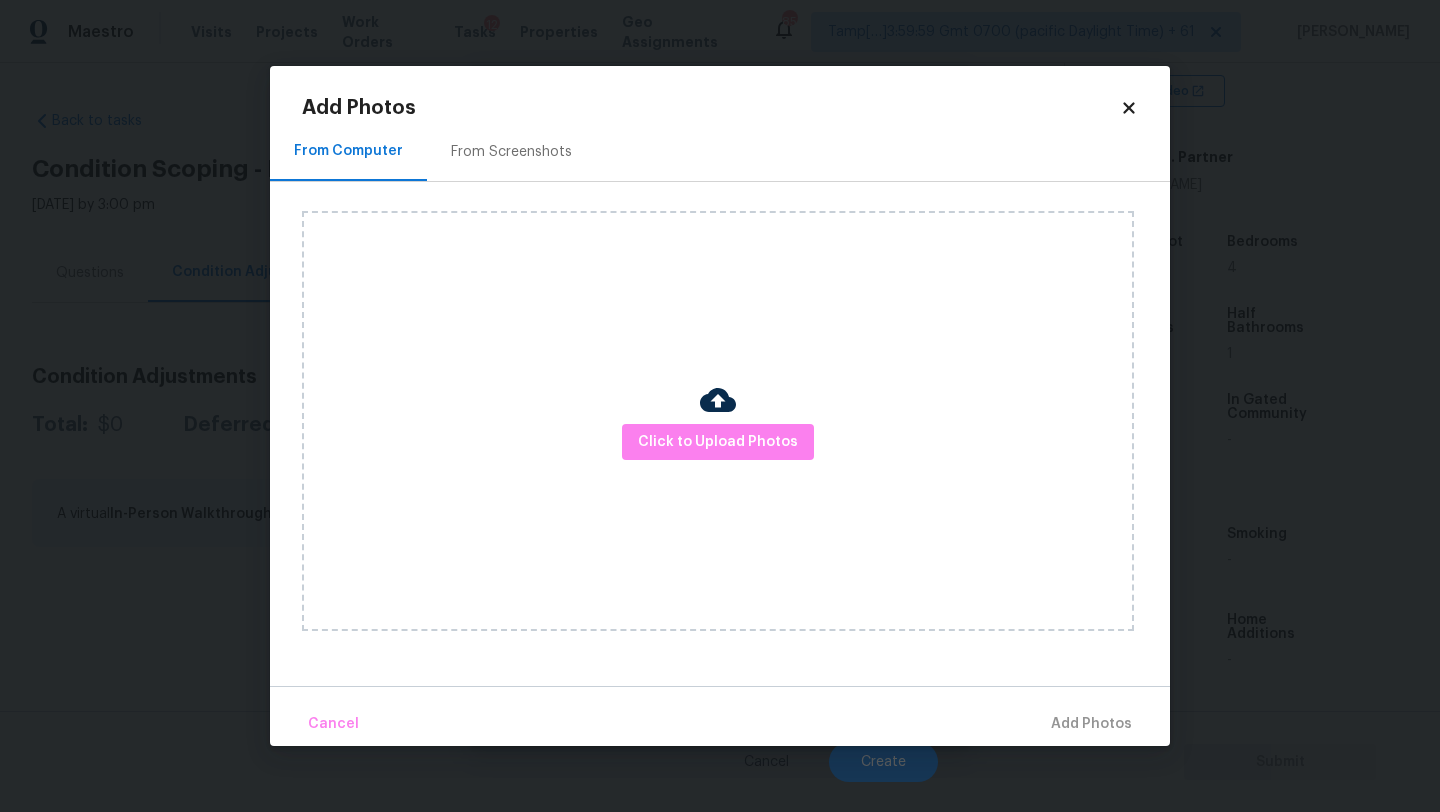 click on "From Screenshots" at bounding box center (511, 152) 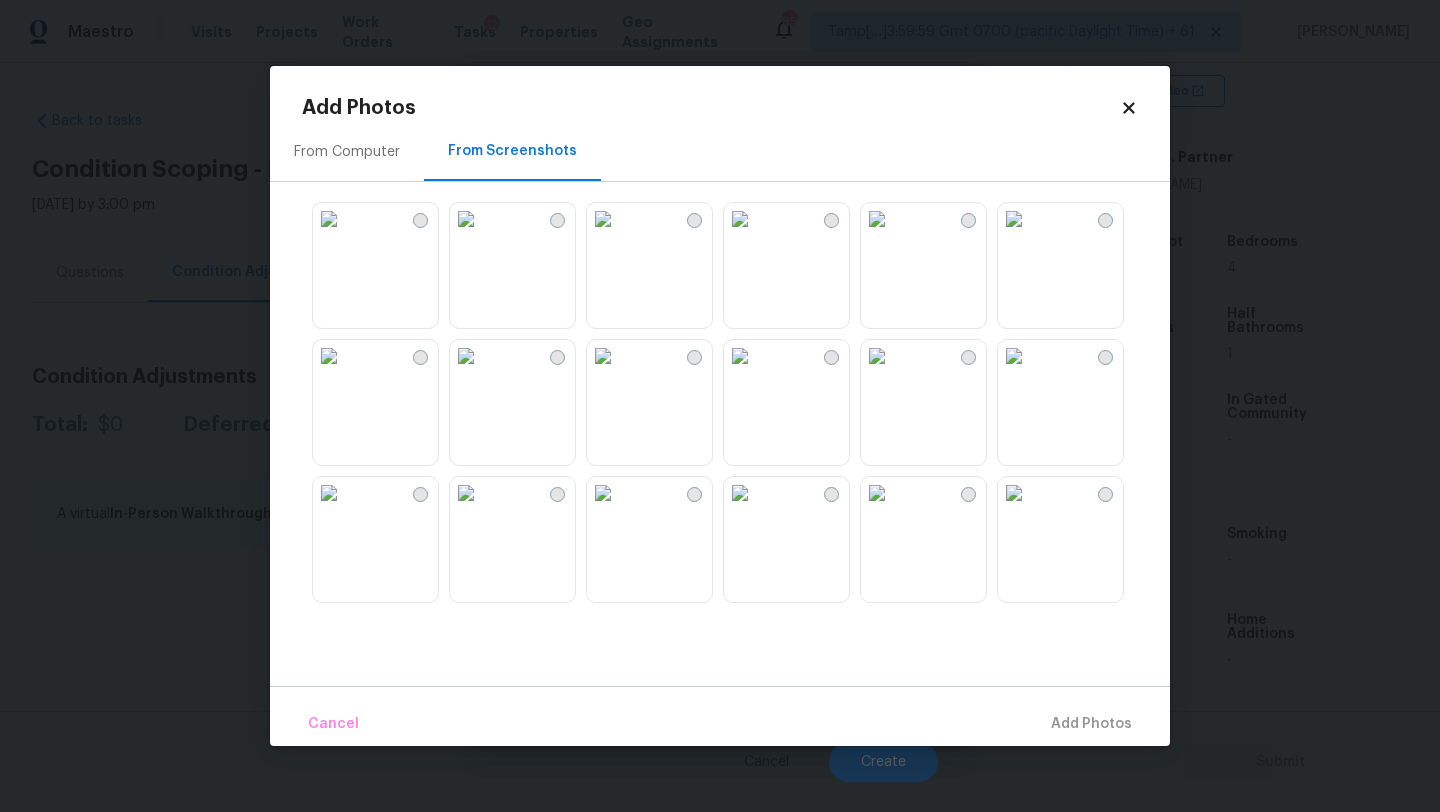 click at bounding box center (466, 493) 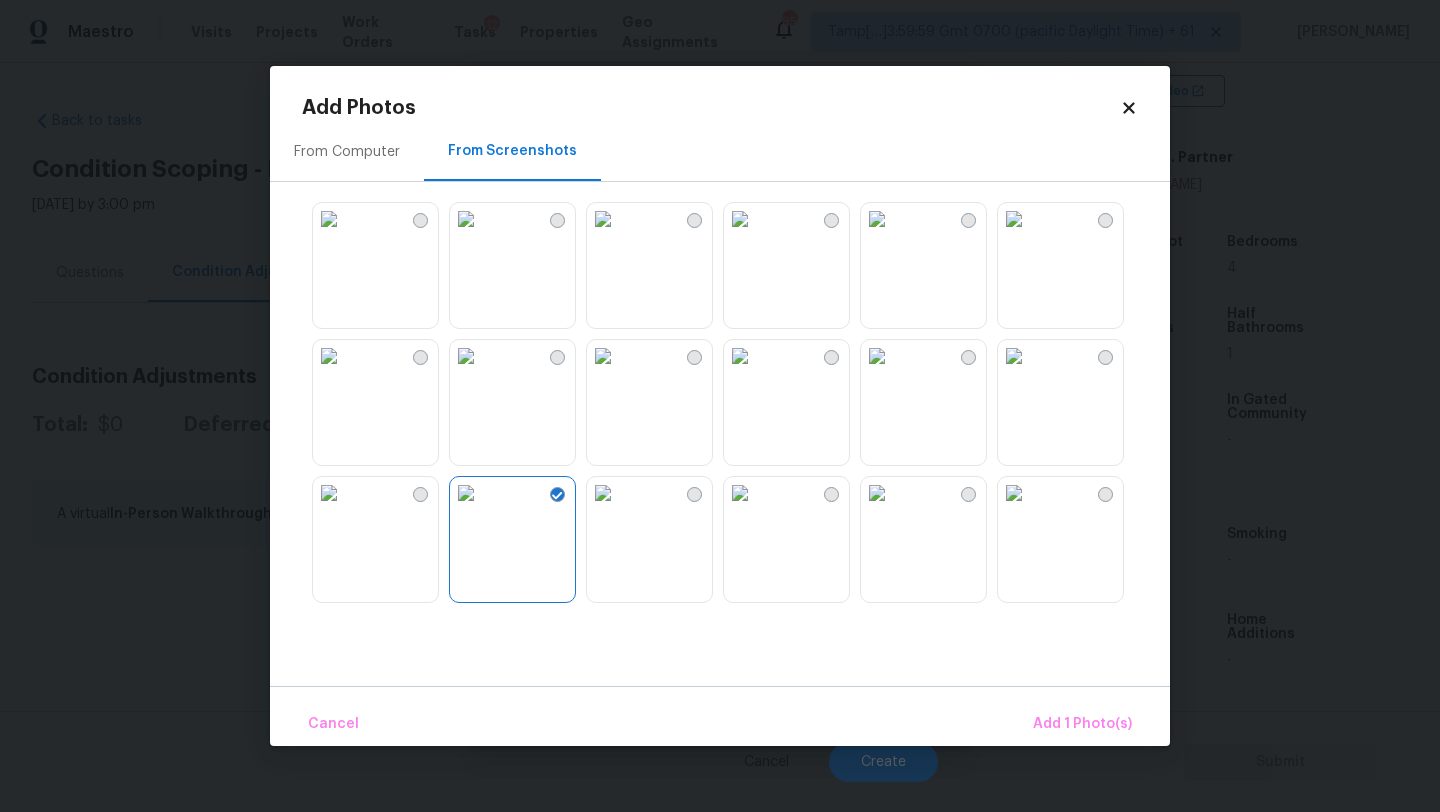 click at bounding box center (603, 493) 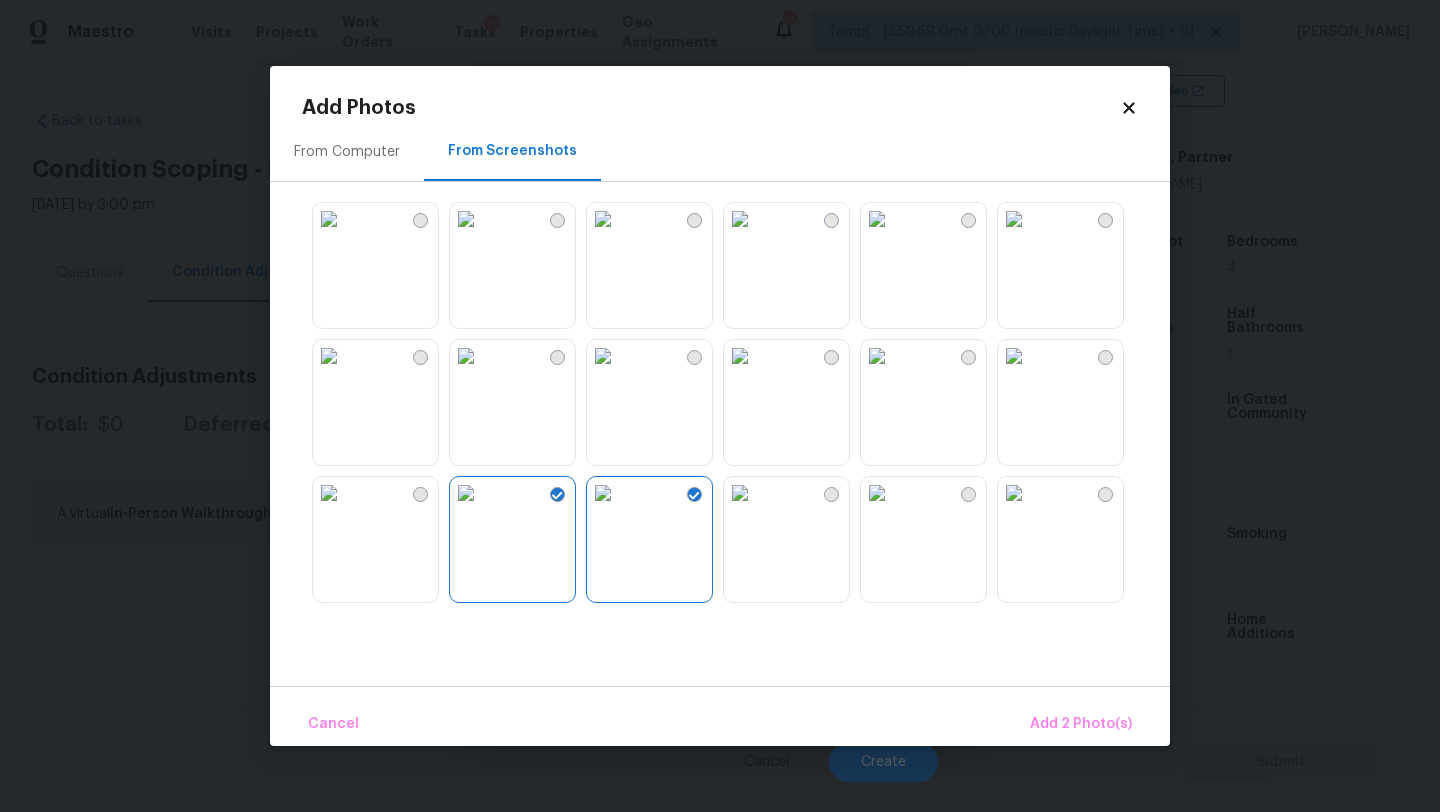 click at bounding box center [877, 356] 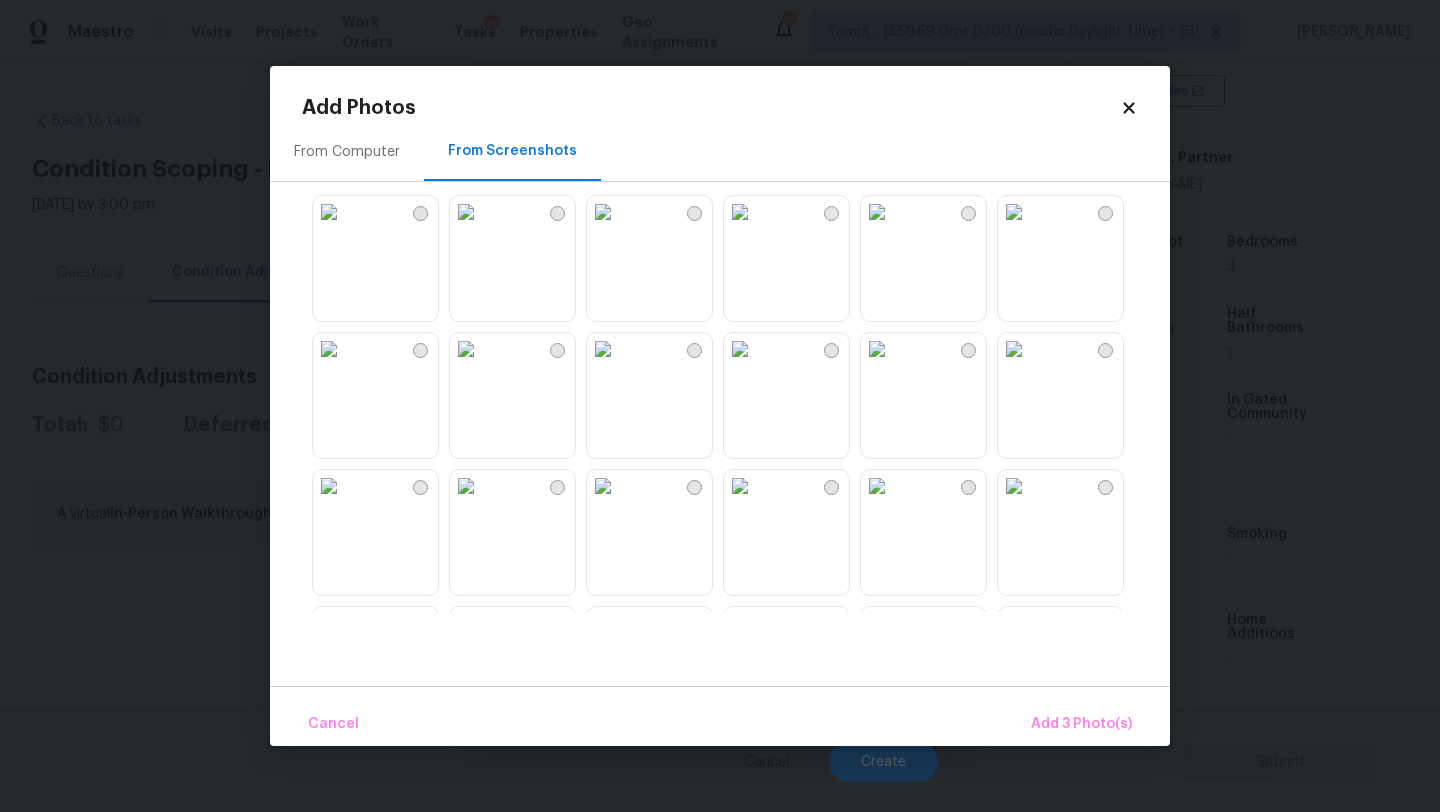 scroll, scrollTop: 483, scrollLeft: 0, axis: vertical 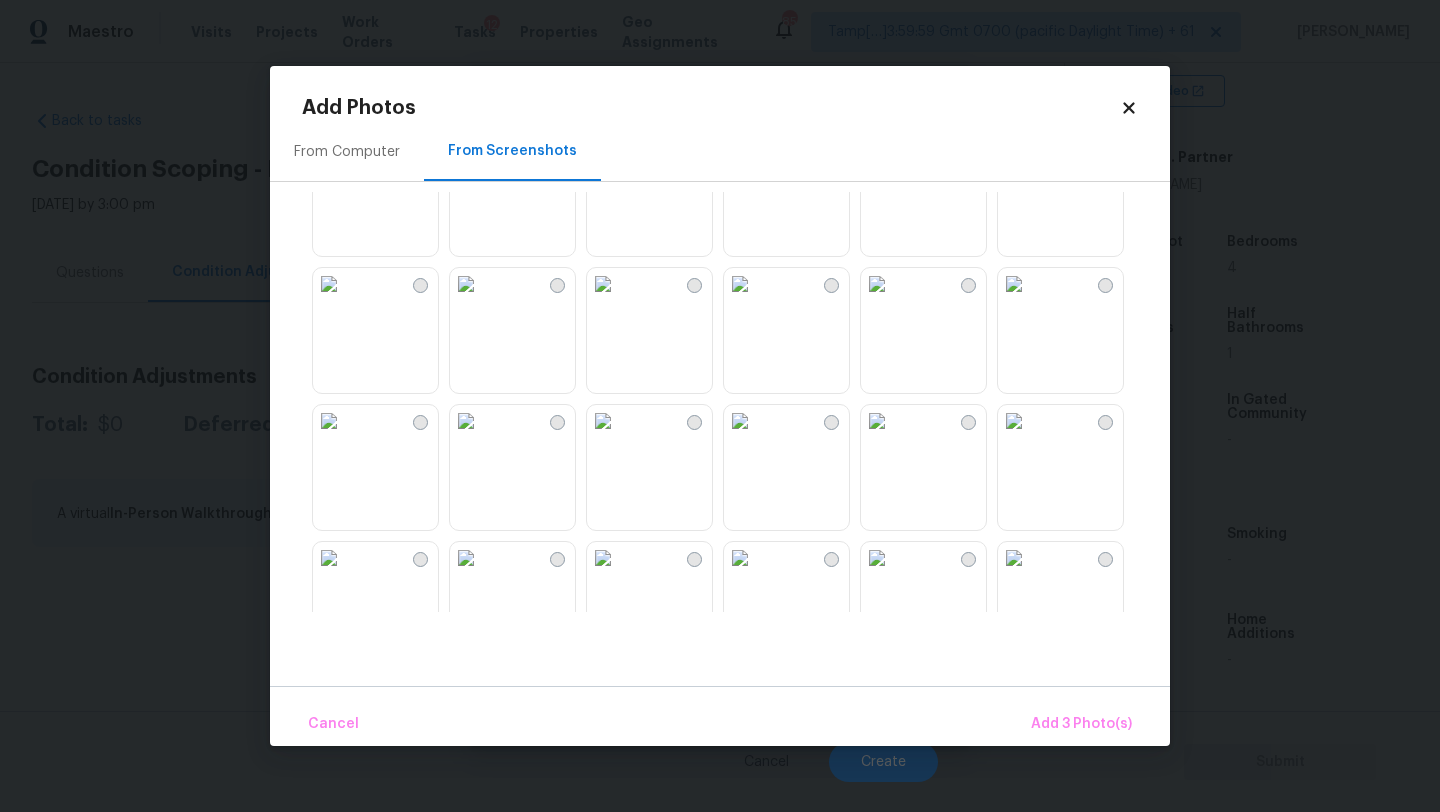 click at bounding box center (740, 421) 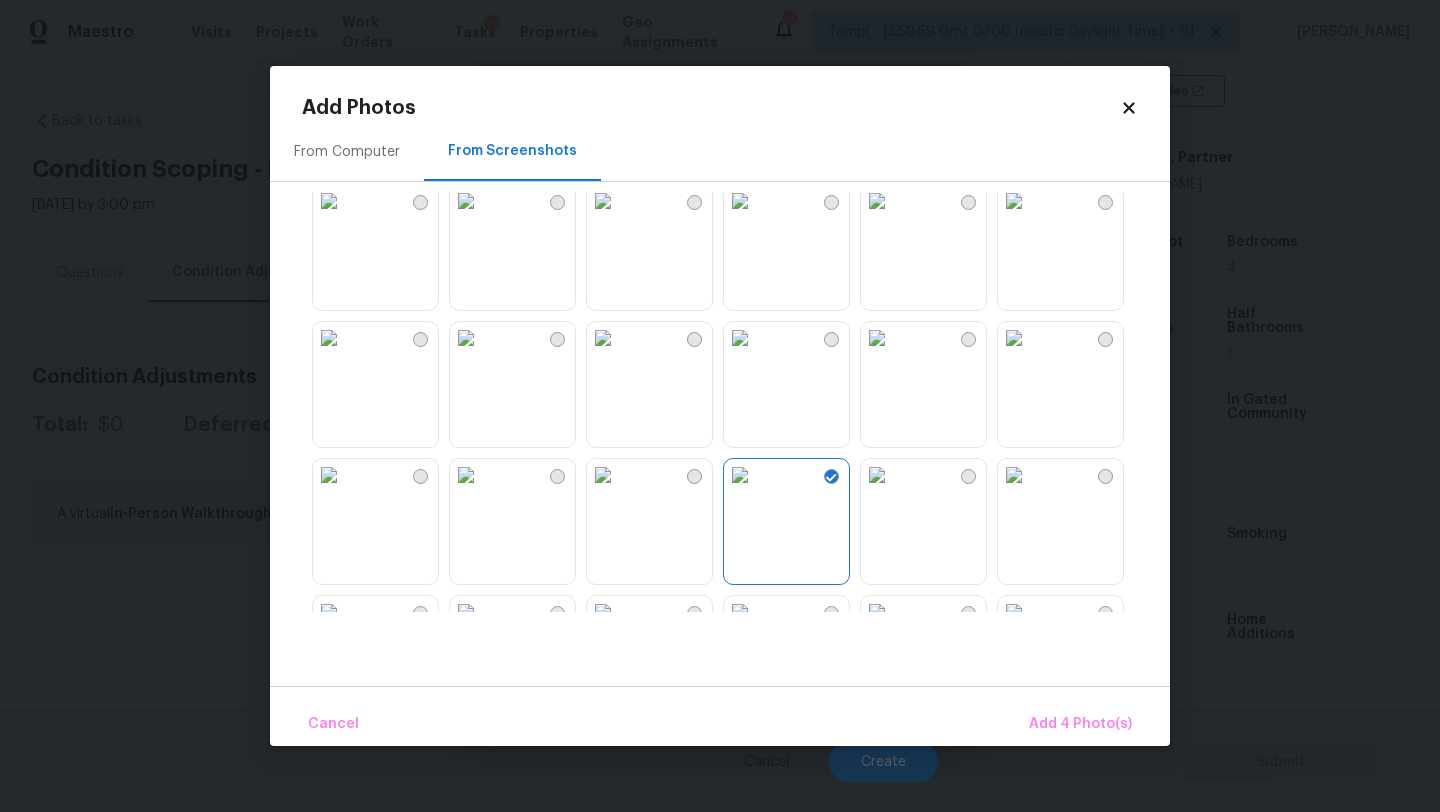scroll, scrollTop: 400, scrollLeft: 0, axis: vertical 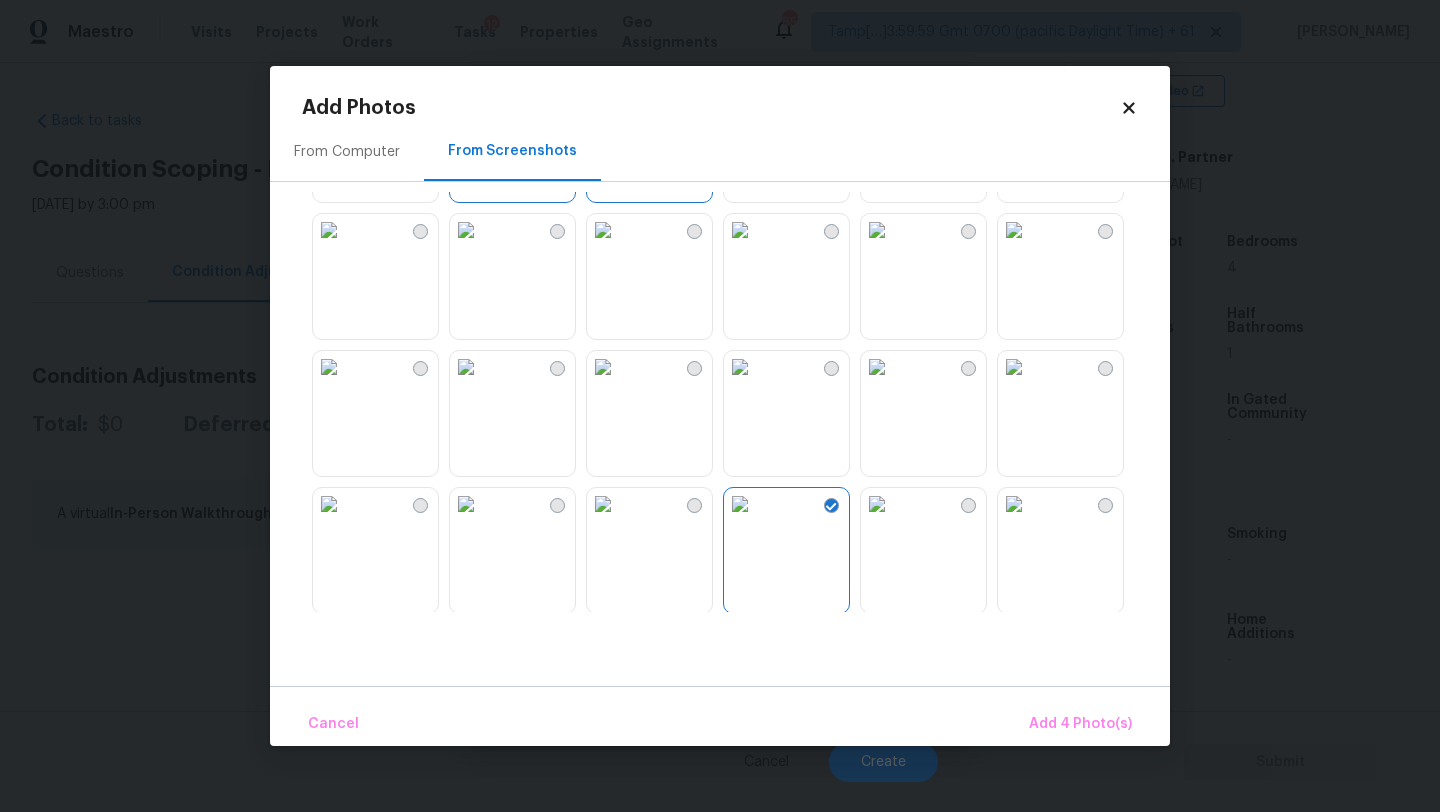 click at bounding box center (603, 230) 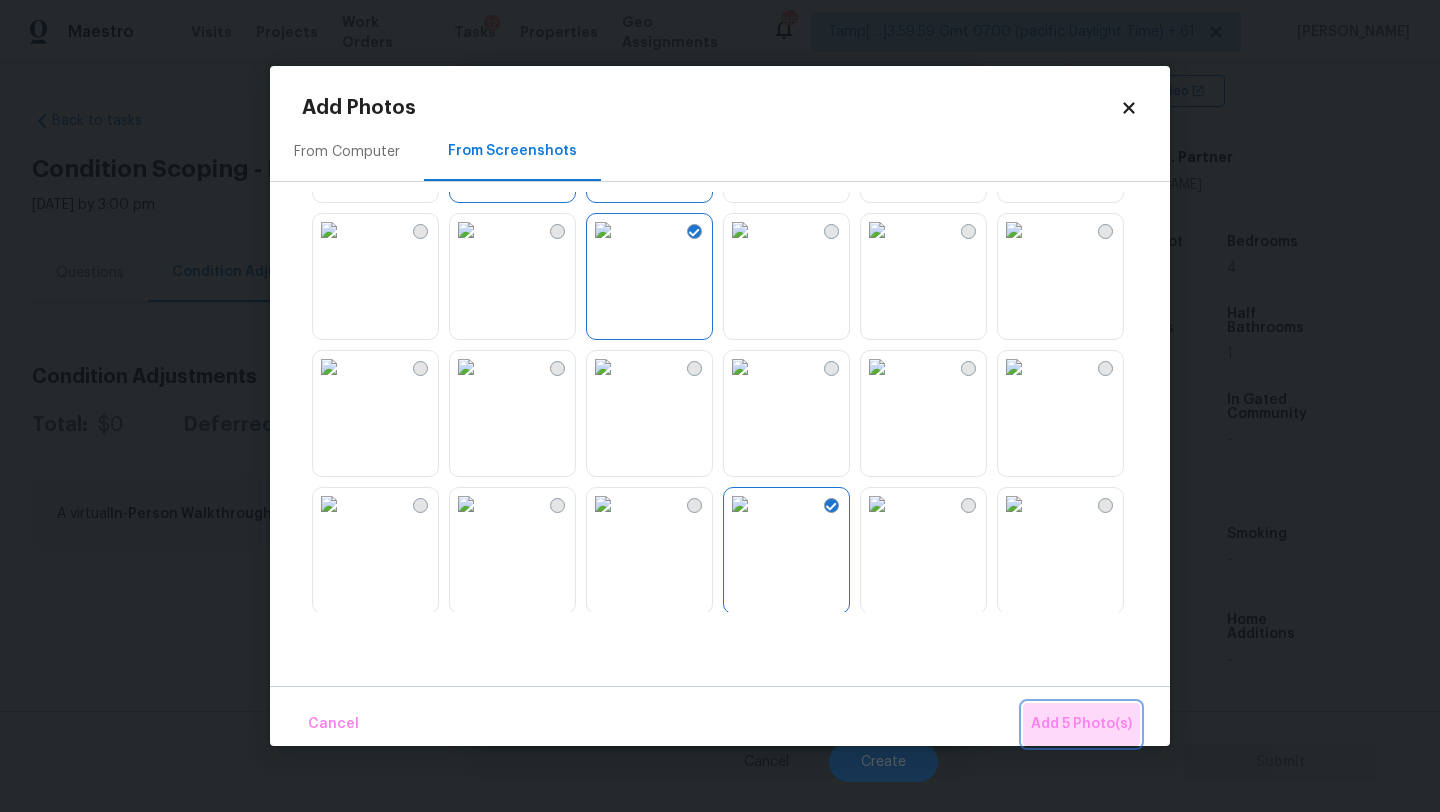 click on "Add 5 Photo(s)" at bounding box center [1081, 724] 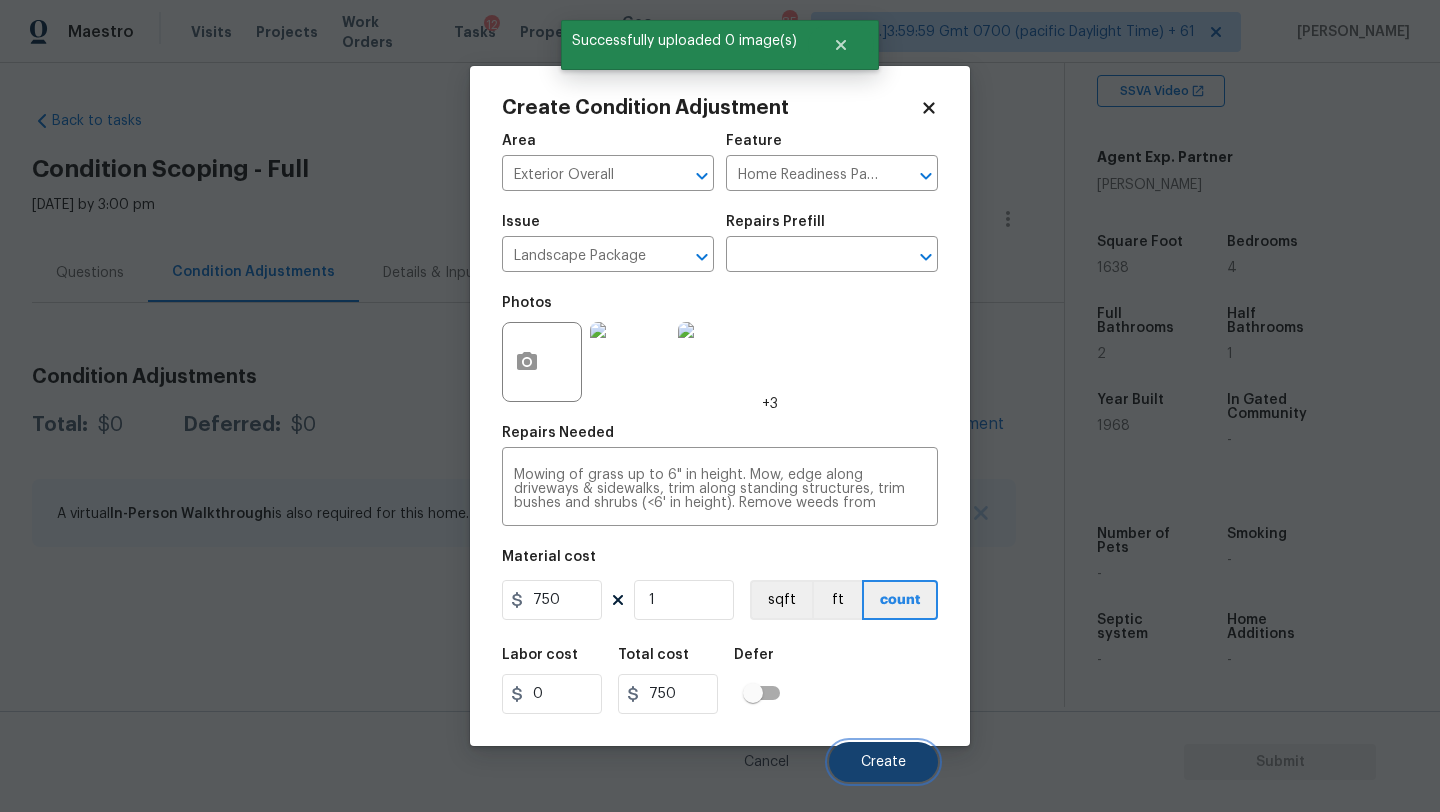 click on "Create" at bounding box center [883, 762] 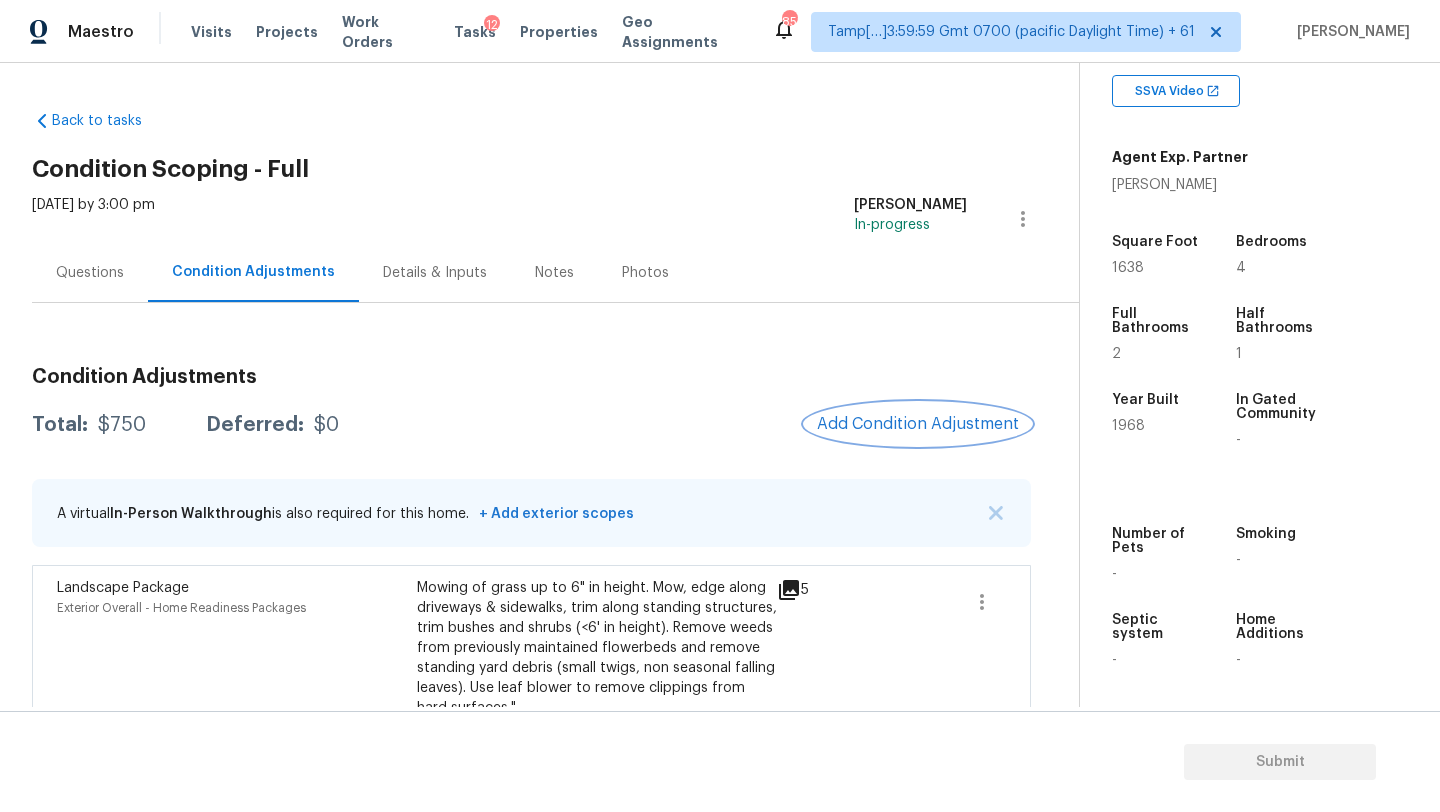 scroll, scrollTop: 50, scrollLeft: 0, axis: vertical 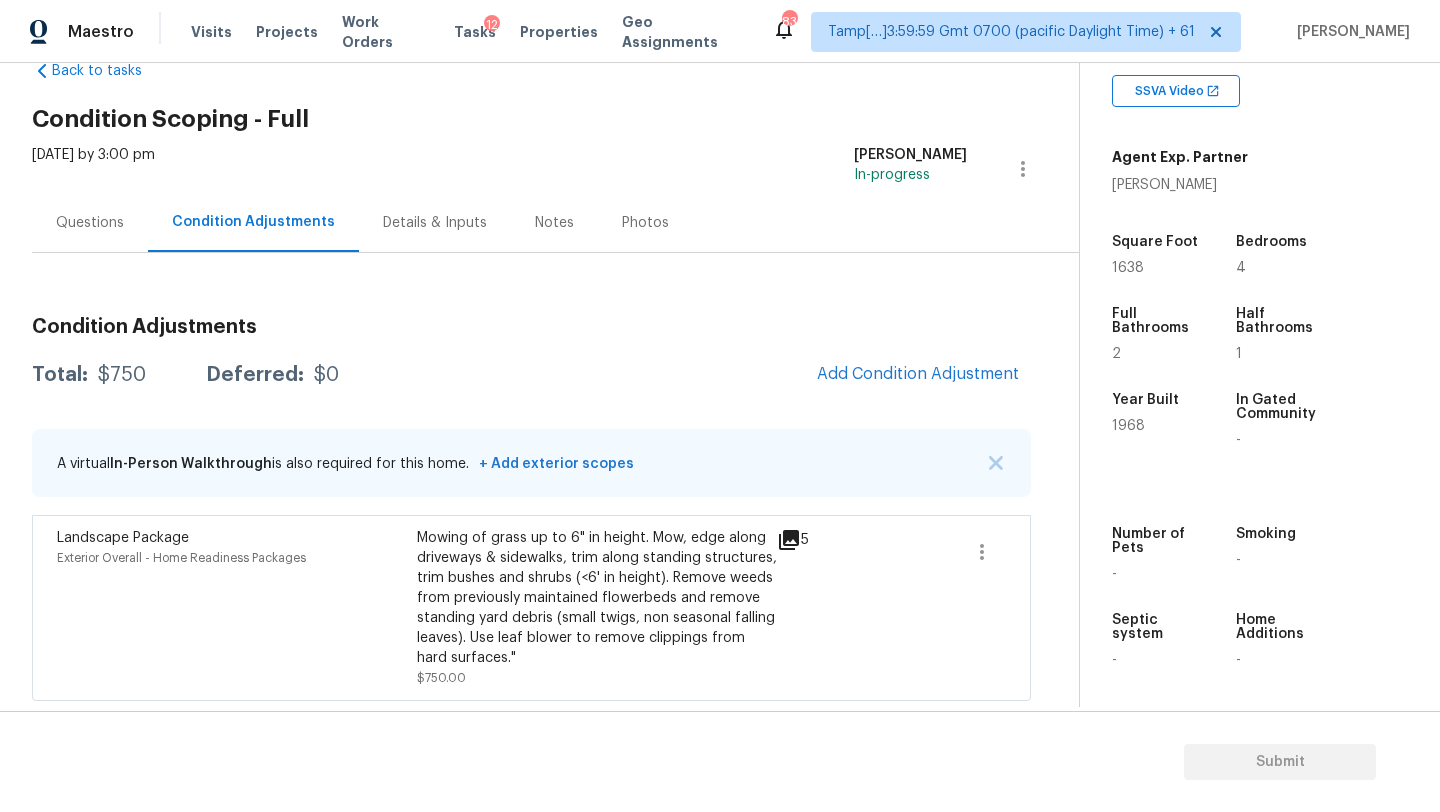 click on "Back to tasks Condition Scoping - Full Fri, Jul 11 2025 by 3:00 pm   Rajesh M In-progress Questions Condition Adjustments Details & Inputs Notes Photos Condition Adjustments Total:  $750 Deferred:  $0 Add Condition Adjustment A virtual  In-Person Walkthrough  is also required for this home.   + Add exterior scopes Landscape Package Exterior Overall - Home Readiness Packages Mowing of grass up to 6" in height. Mow, edge along driveways & sidewalks, trim along standing structures, trim bushes and shrubs (<6' in height). Remove weeds from previously maintained flowerbeds and remove standing yard debris (small twigs, non seasonal falling leaves).  Use leaf blower to remove clippings from hard surfaces." $750.00   5" at bounding box center [555, 376] 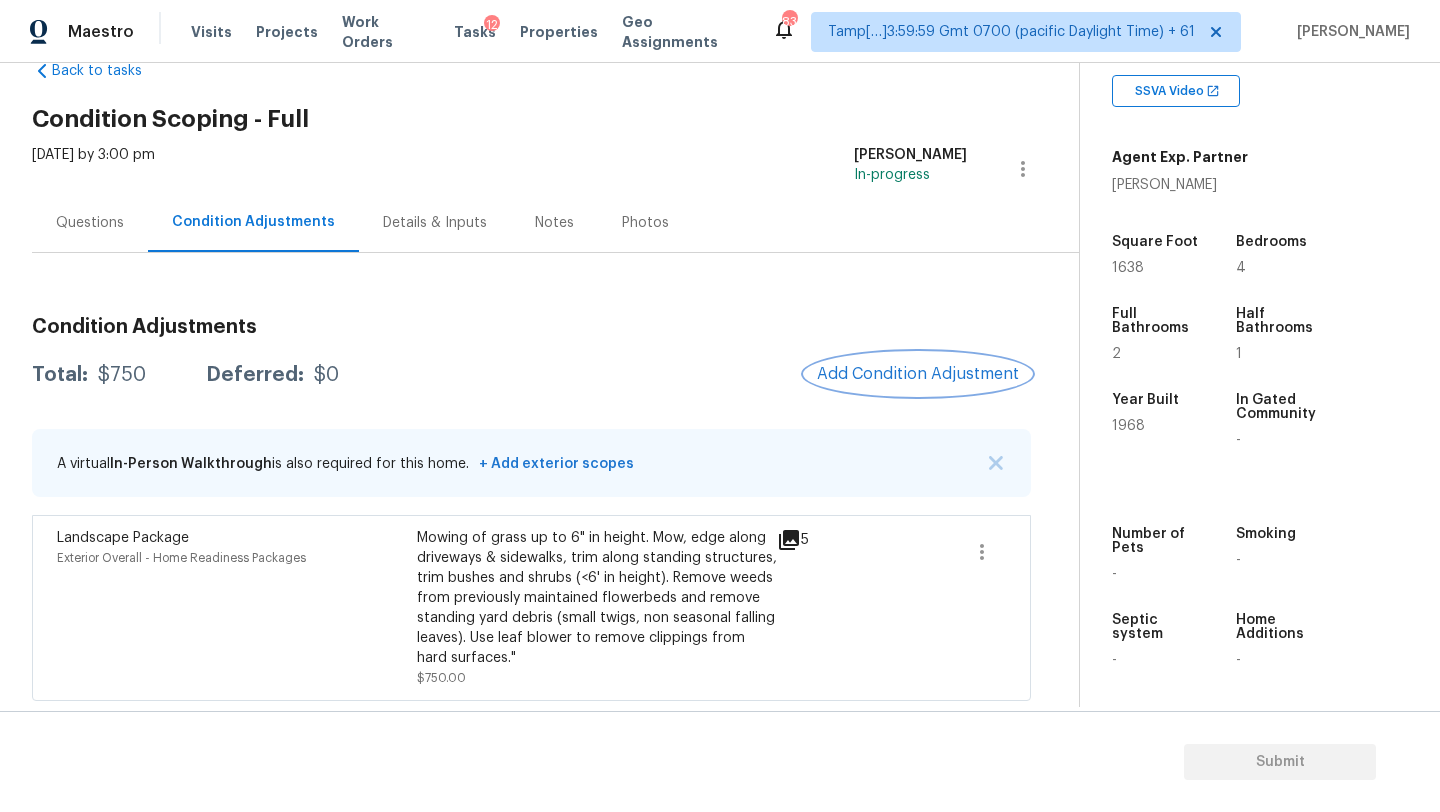 click on "Add Condition Adjustment" at bounding box center (918, 374) 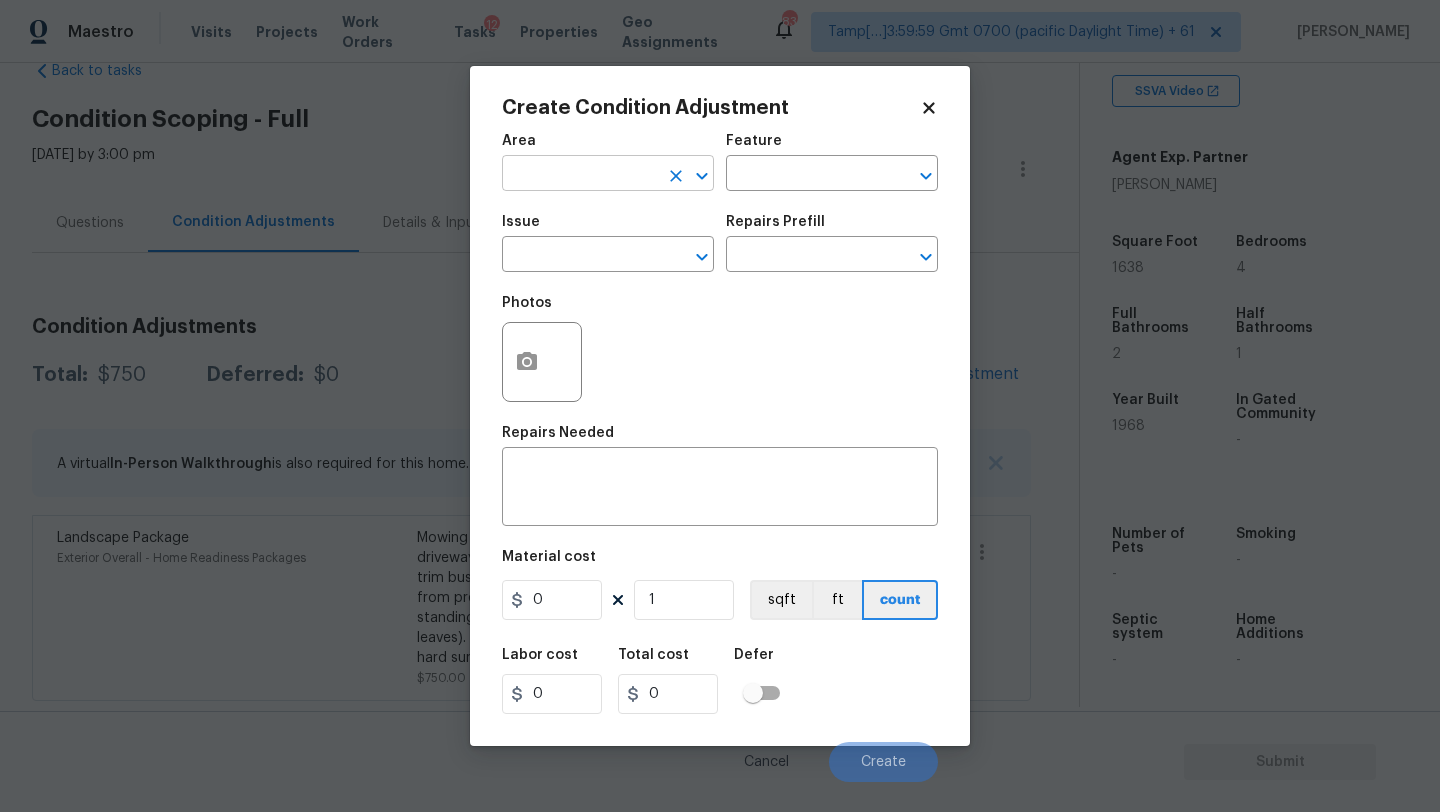 click at bounding box center (580, 175) 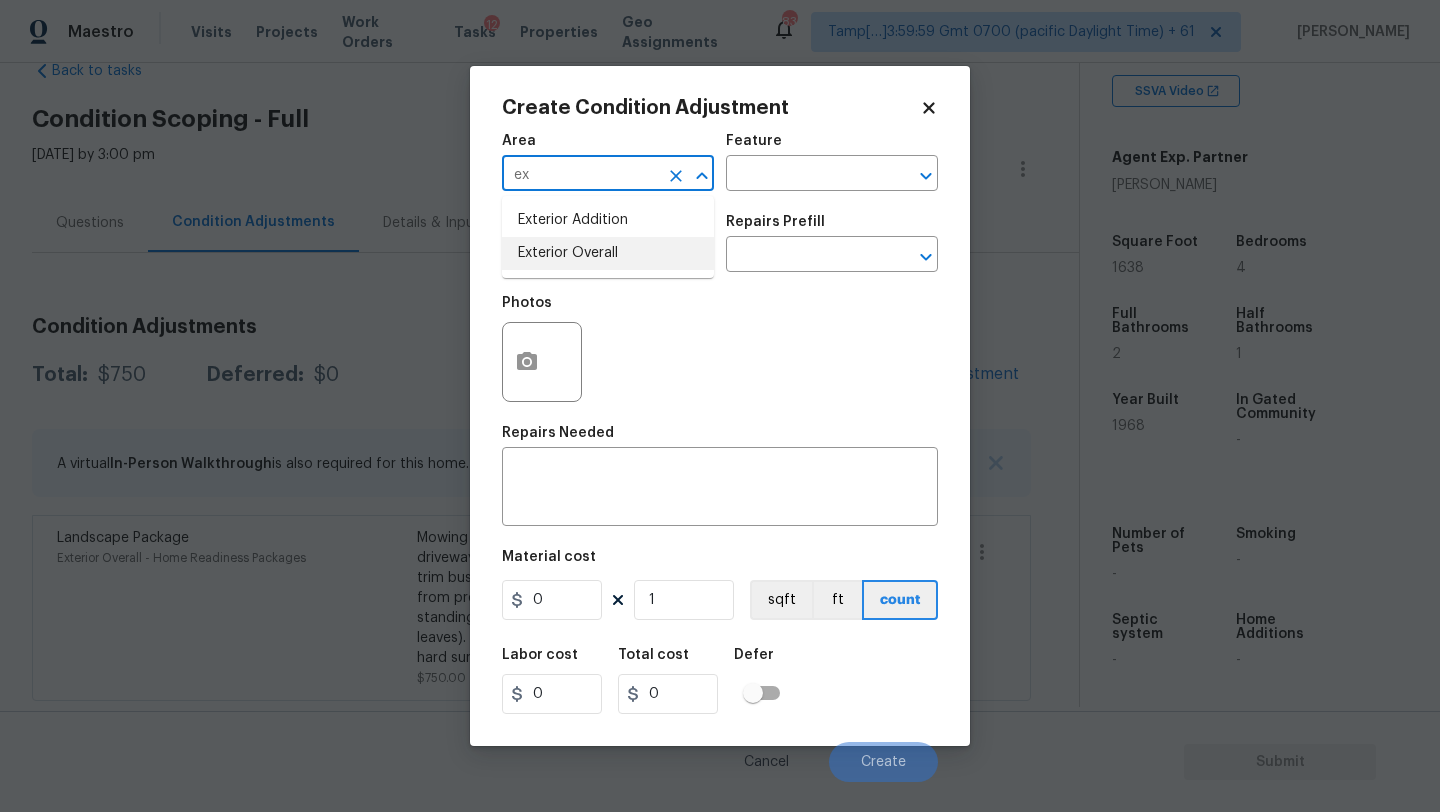 click on "Exterior Overall" at bounding box center (608, 253) 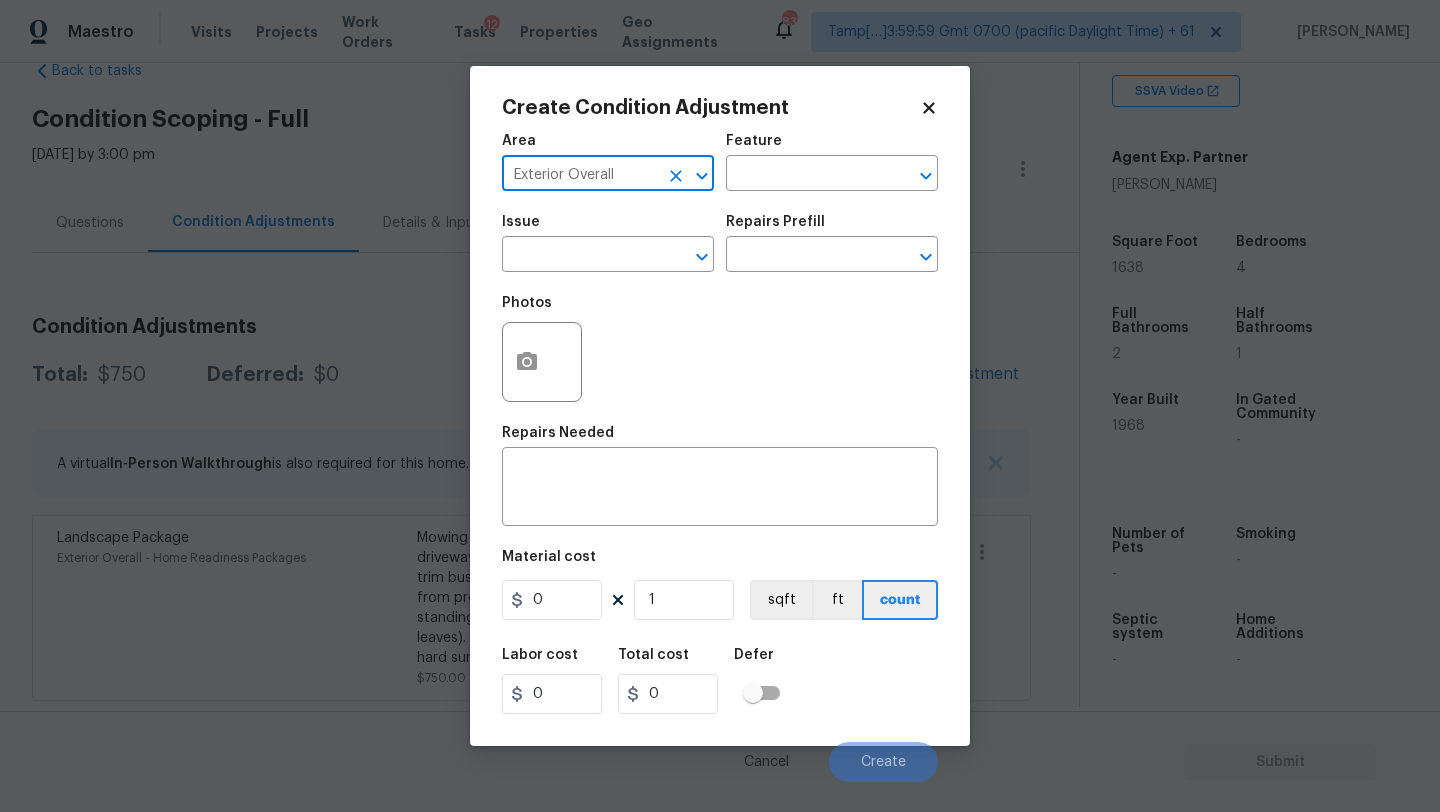 type on "Exterior Overall" 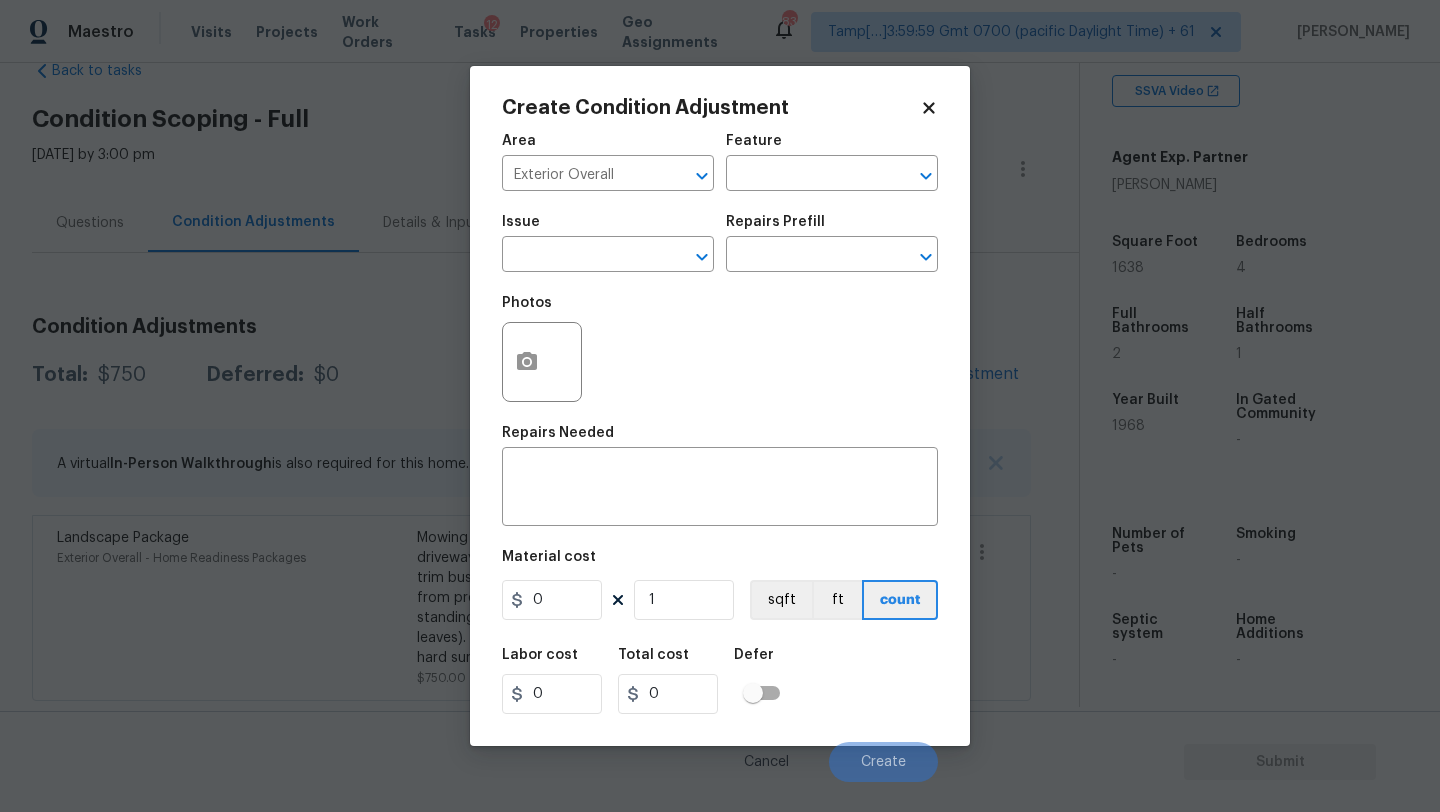 click on "Area Exterior Overall ​ Feature ​" at bounding box center (720, 162) 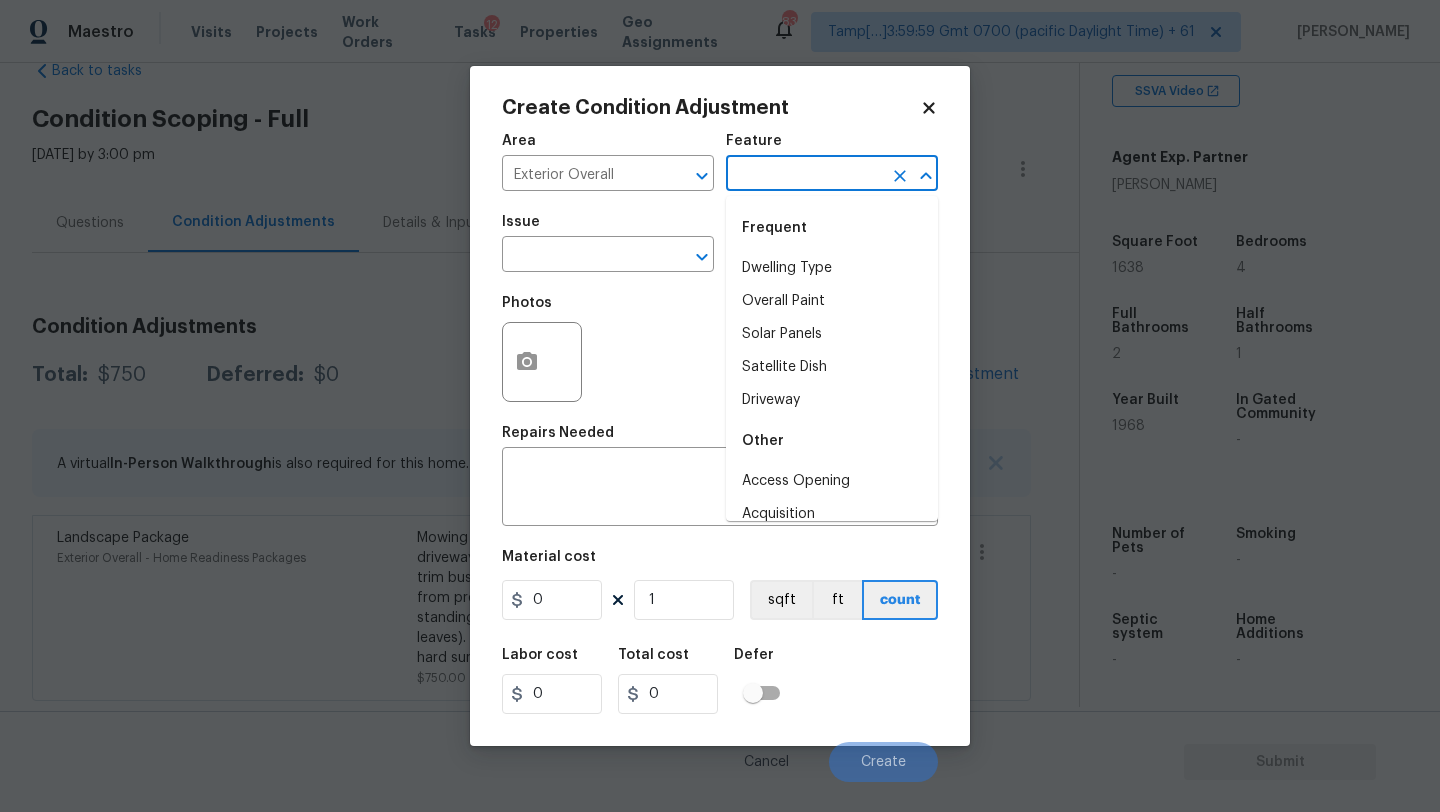 click at bounding box center (804, 175) 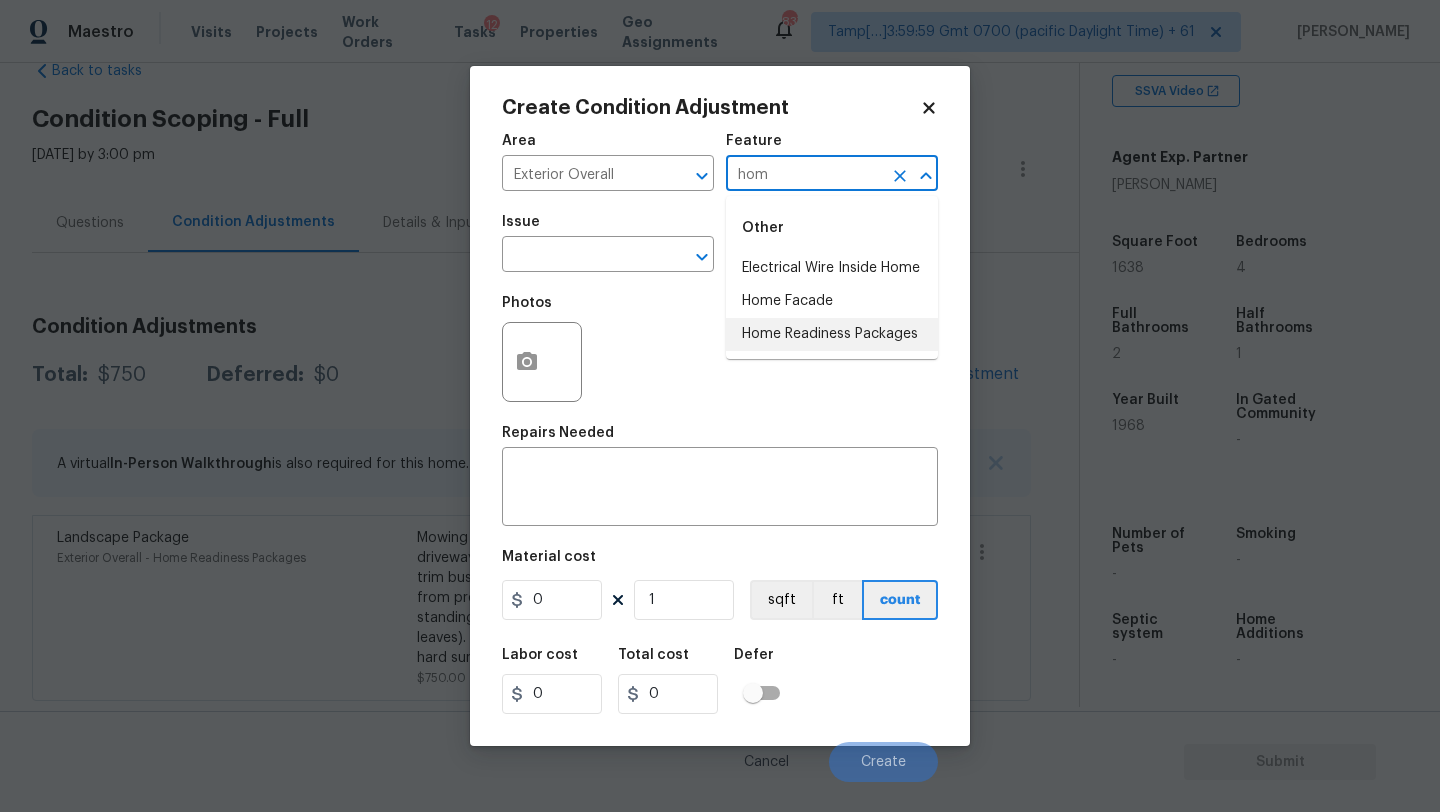 drag, startPoint x: 813, startPoint y: 343, endPoint x: 763, endPoint y: 319, distance: 55.461697 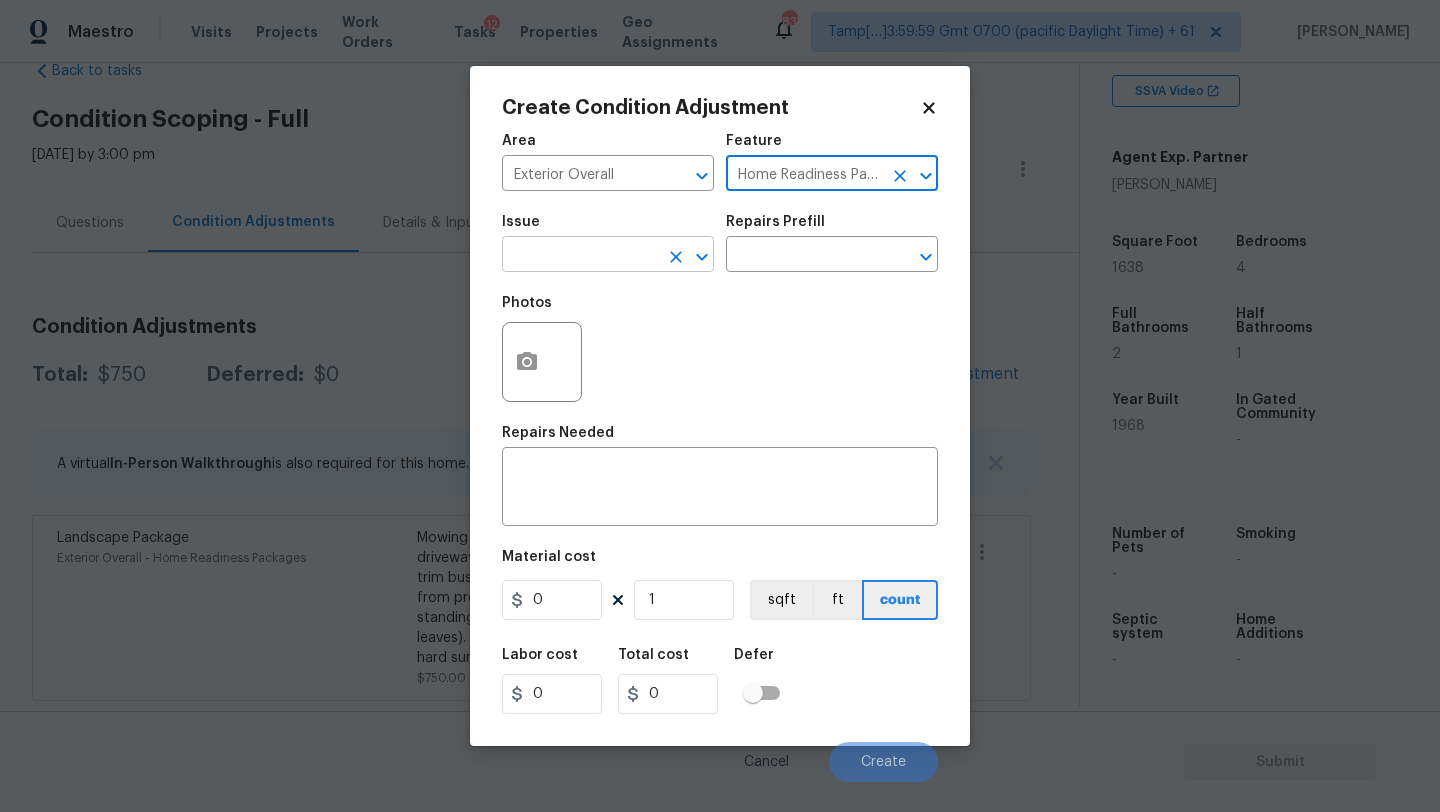 type on "Home Readiness Packages" 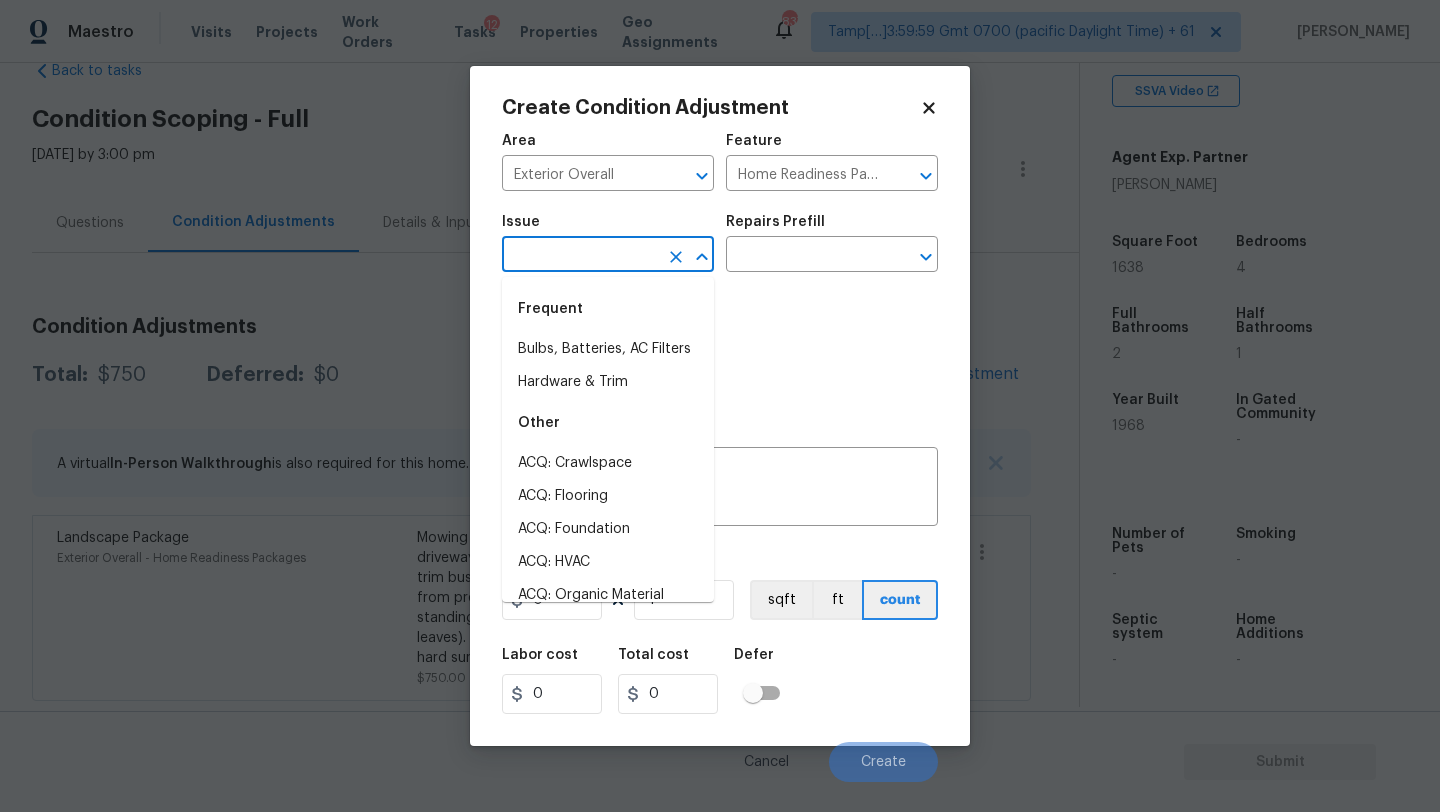 click at bounding box center (580, 256) 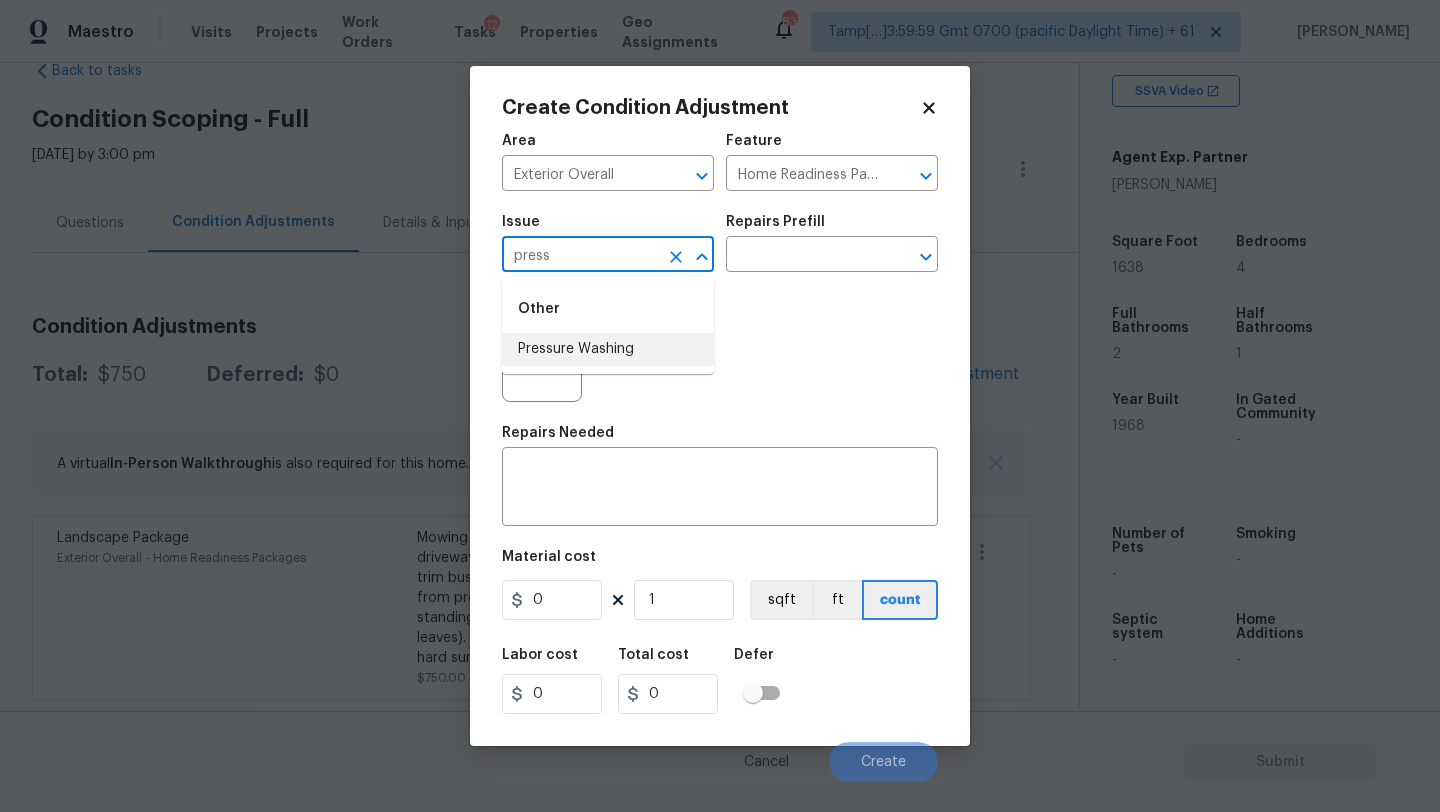 click on "Pressure Washing" at bounding box center [608, 349] 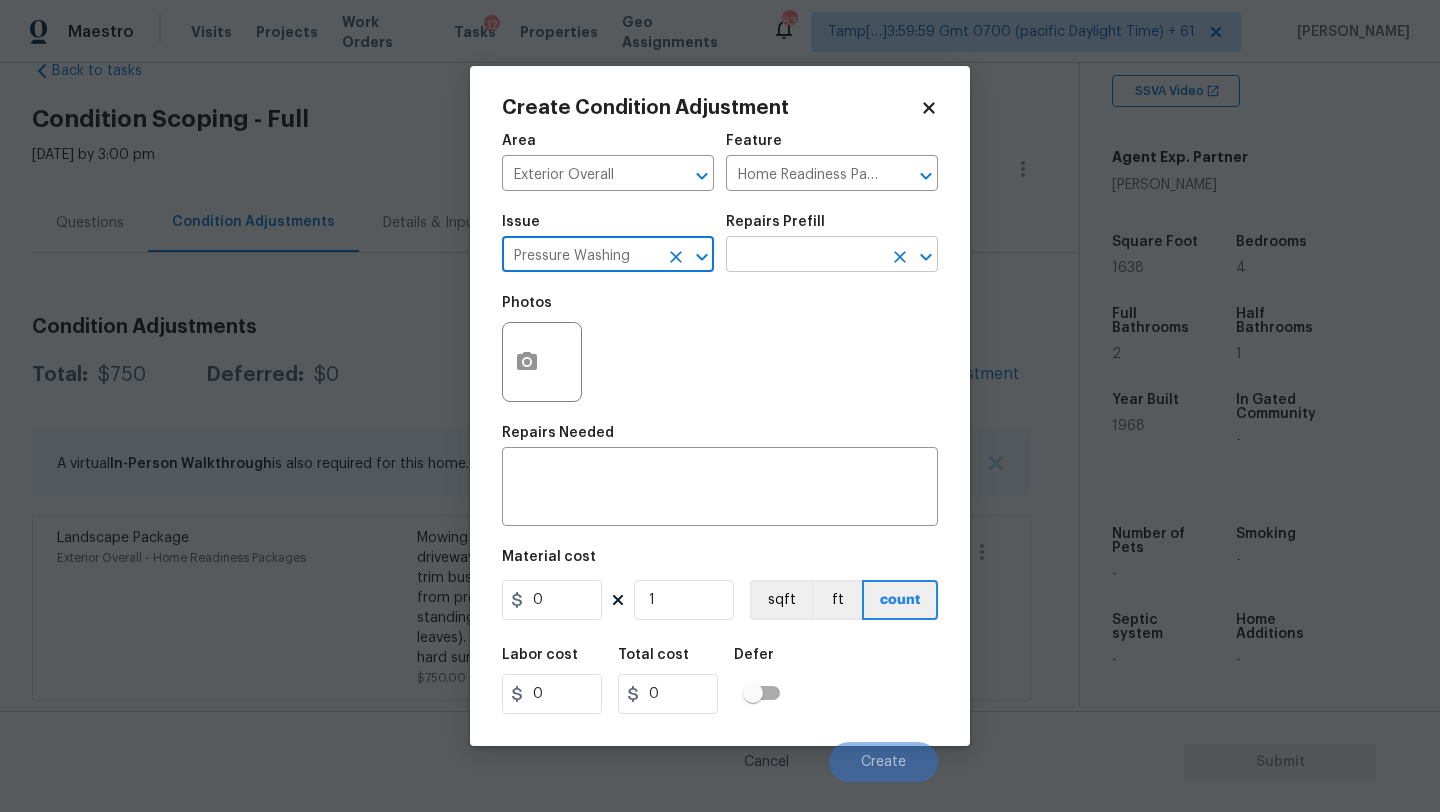 type on "Pressure Washing" 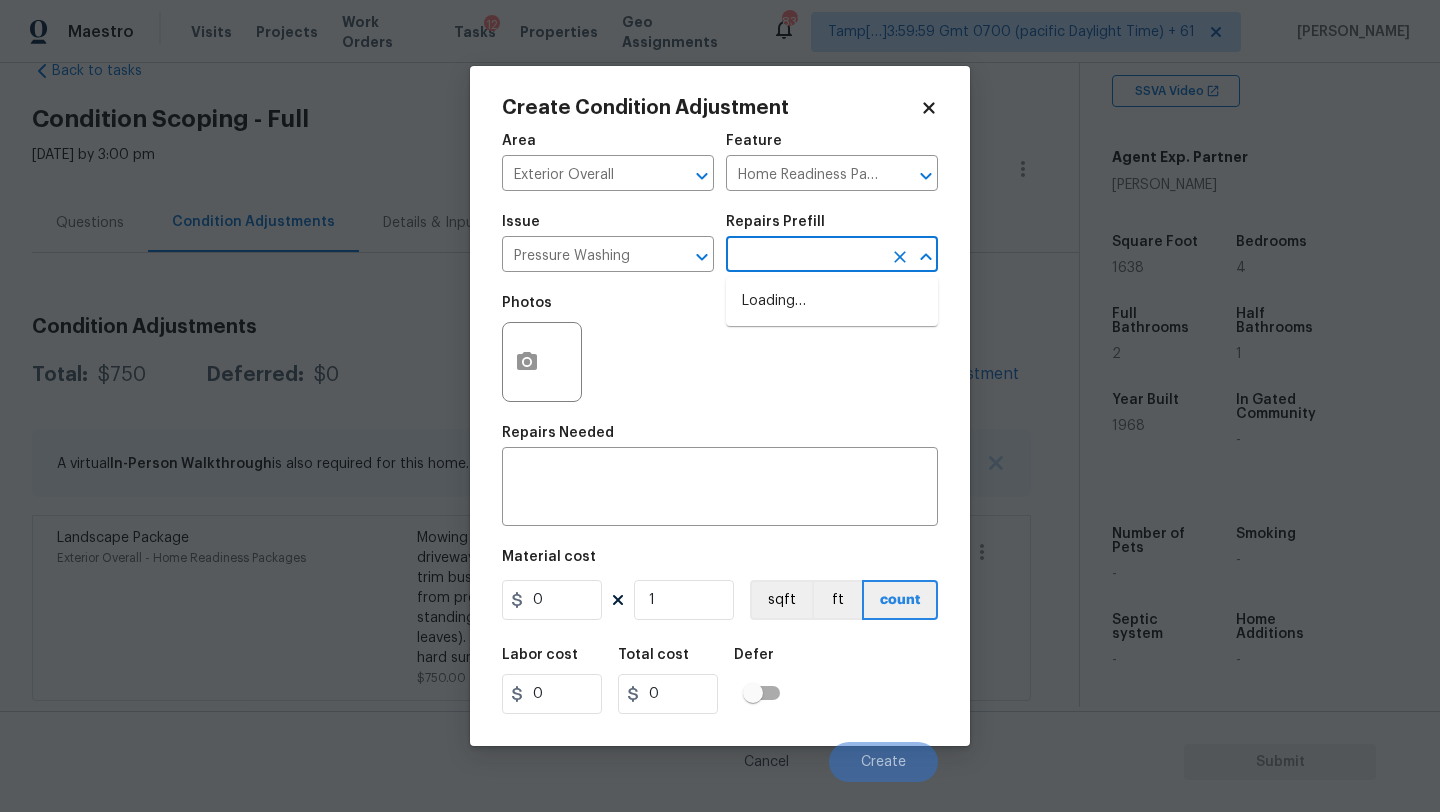 click at bounding box center (804, 256) 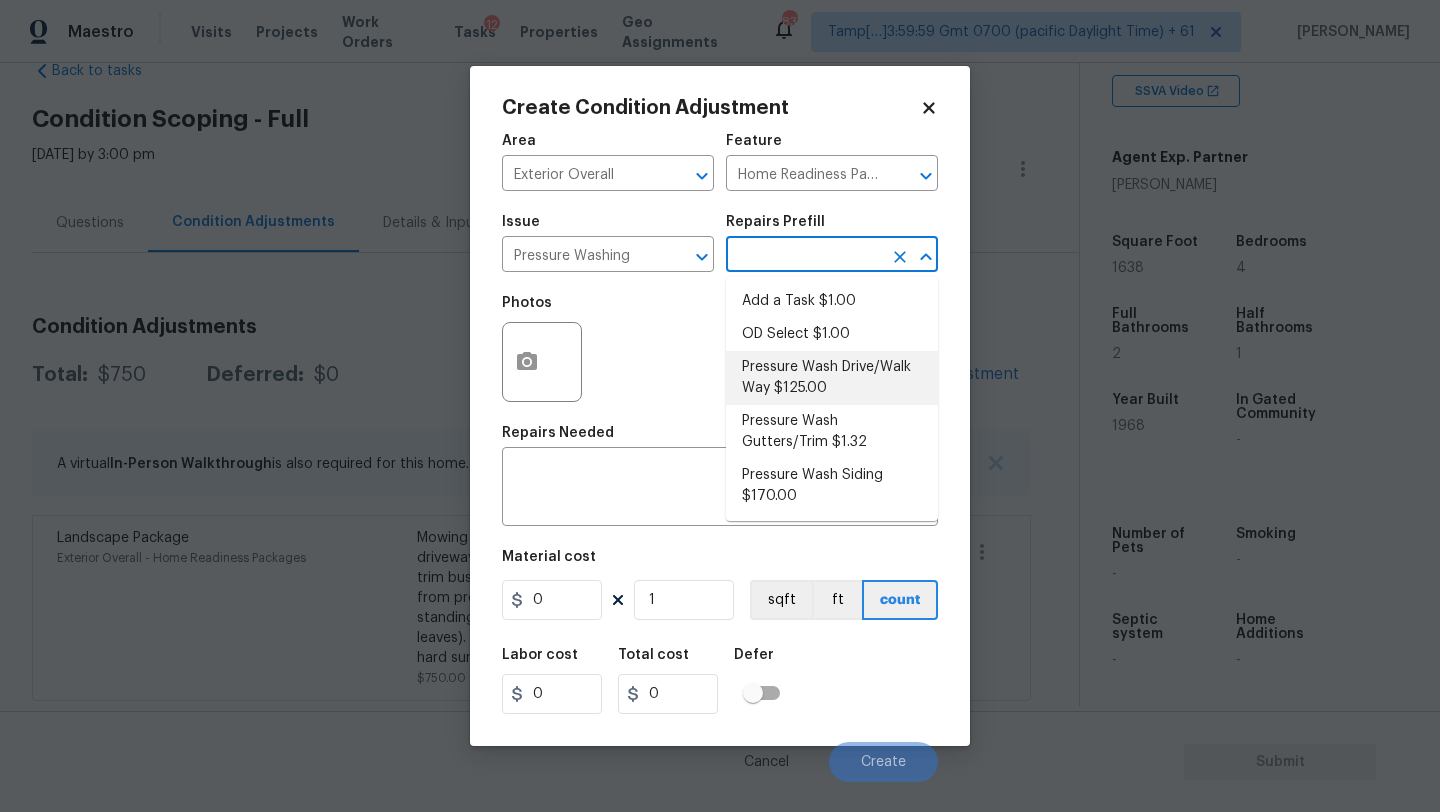 click on "Pressure Wash Drive/Walk Way $125.00" at bounding box center [832, 378] 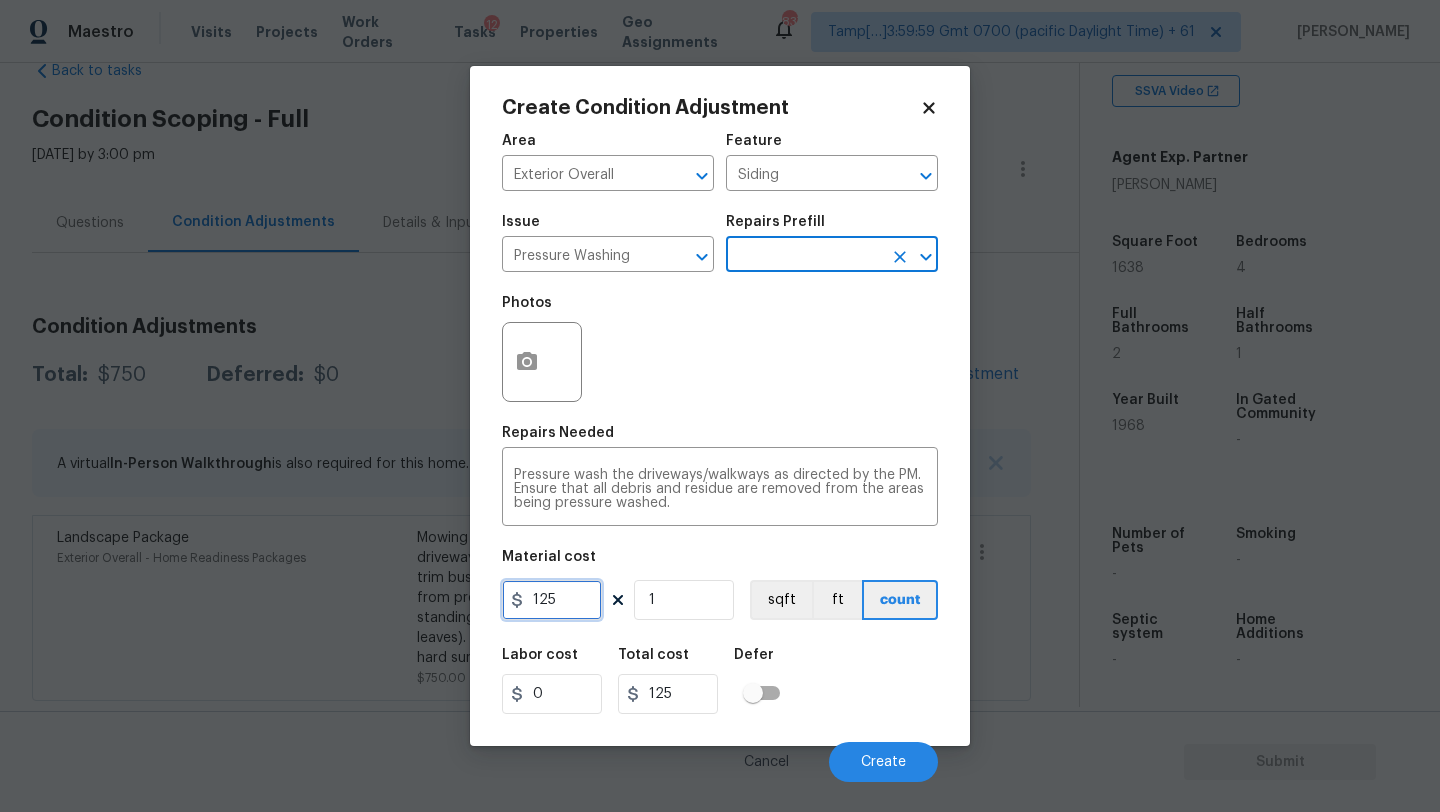 click on "125" at bounding box center [552, 600] 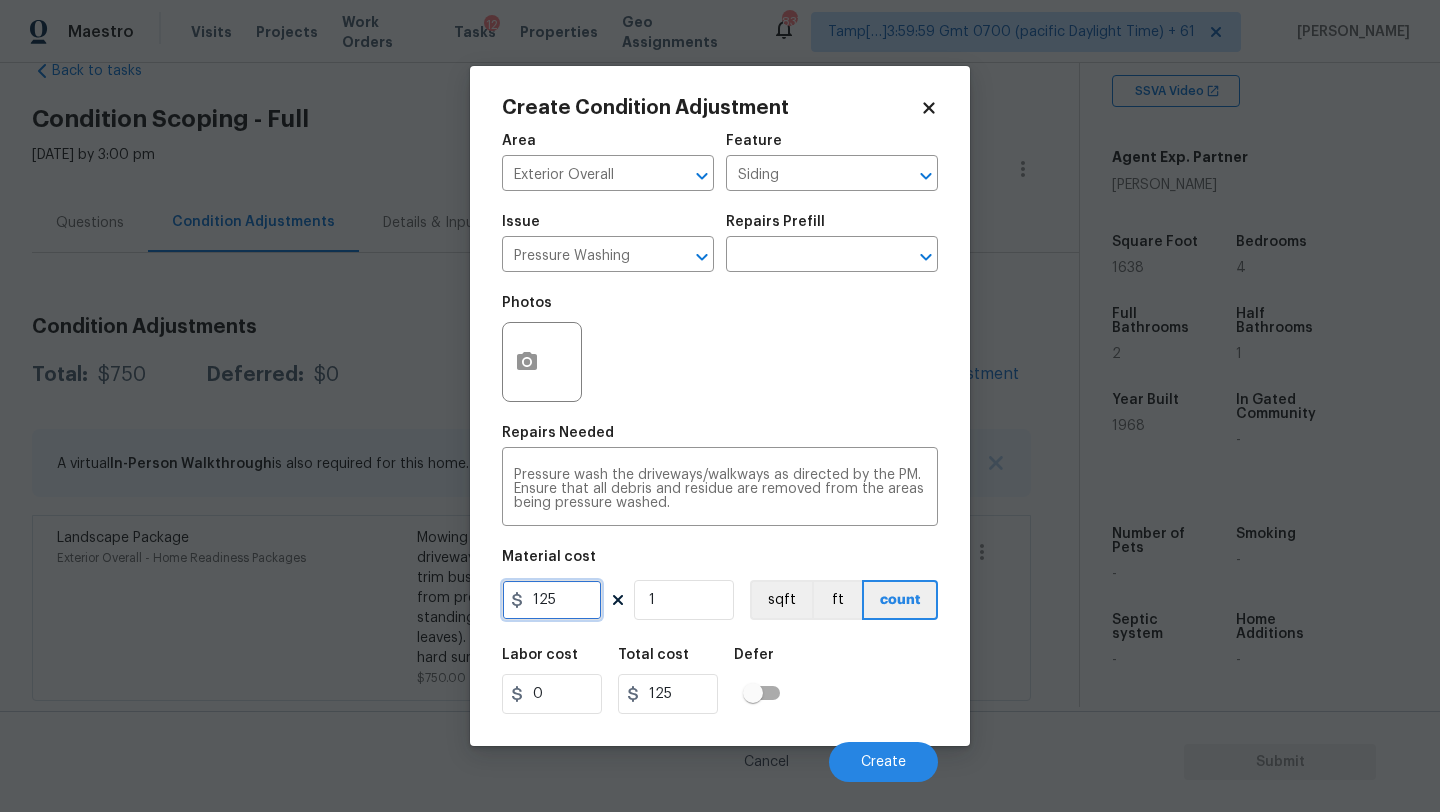click on "125" at bounding box center (552, 600) 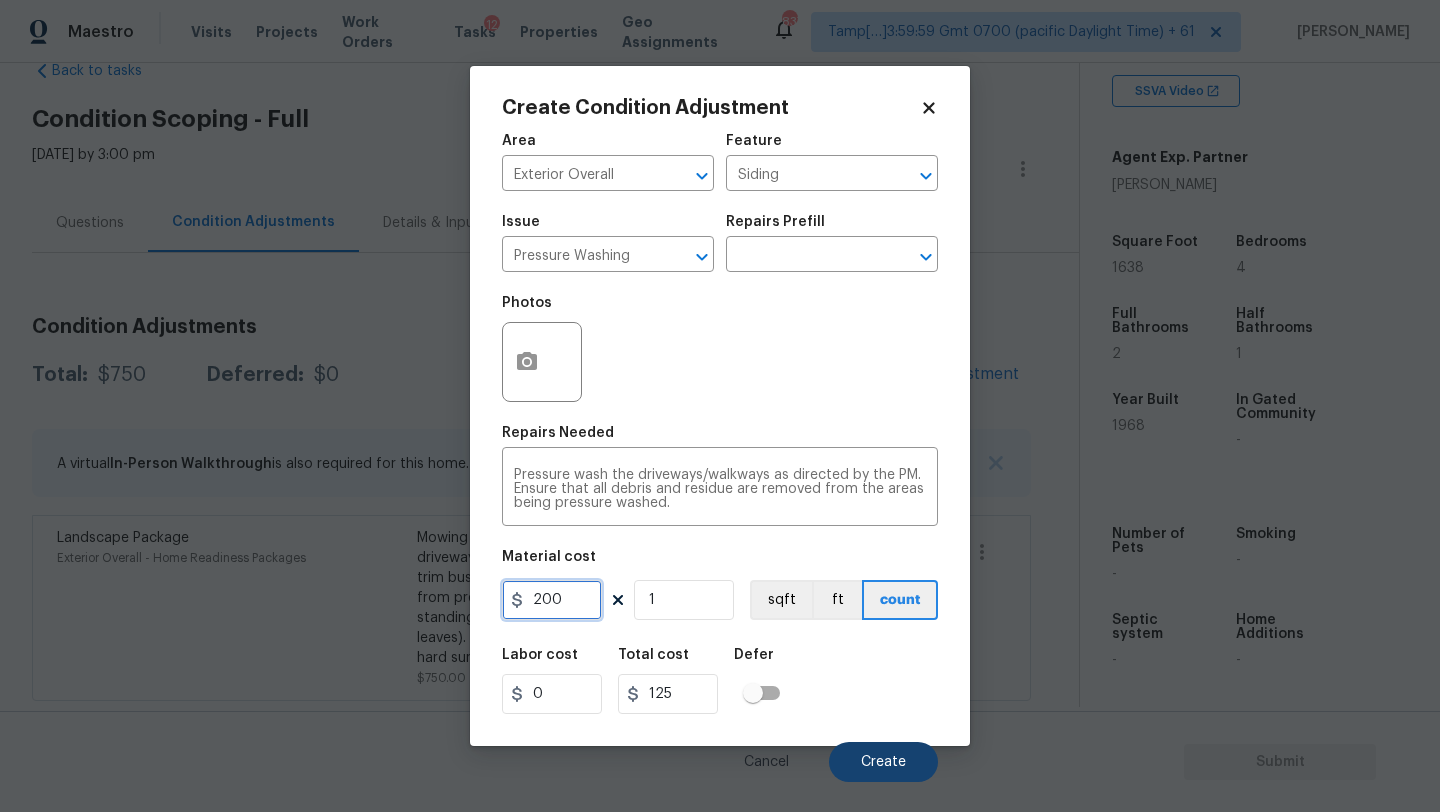 type on "200" 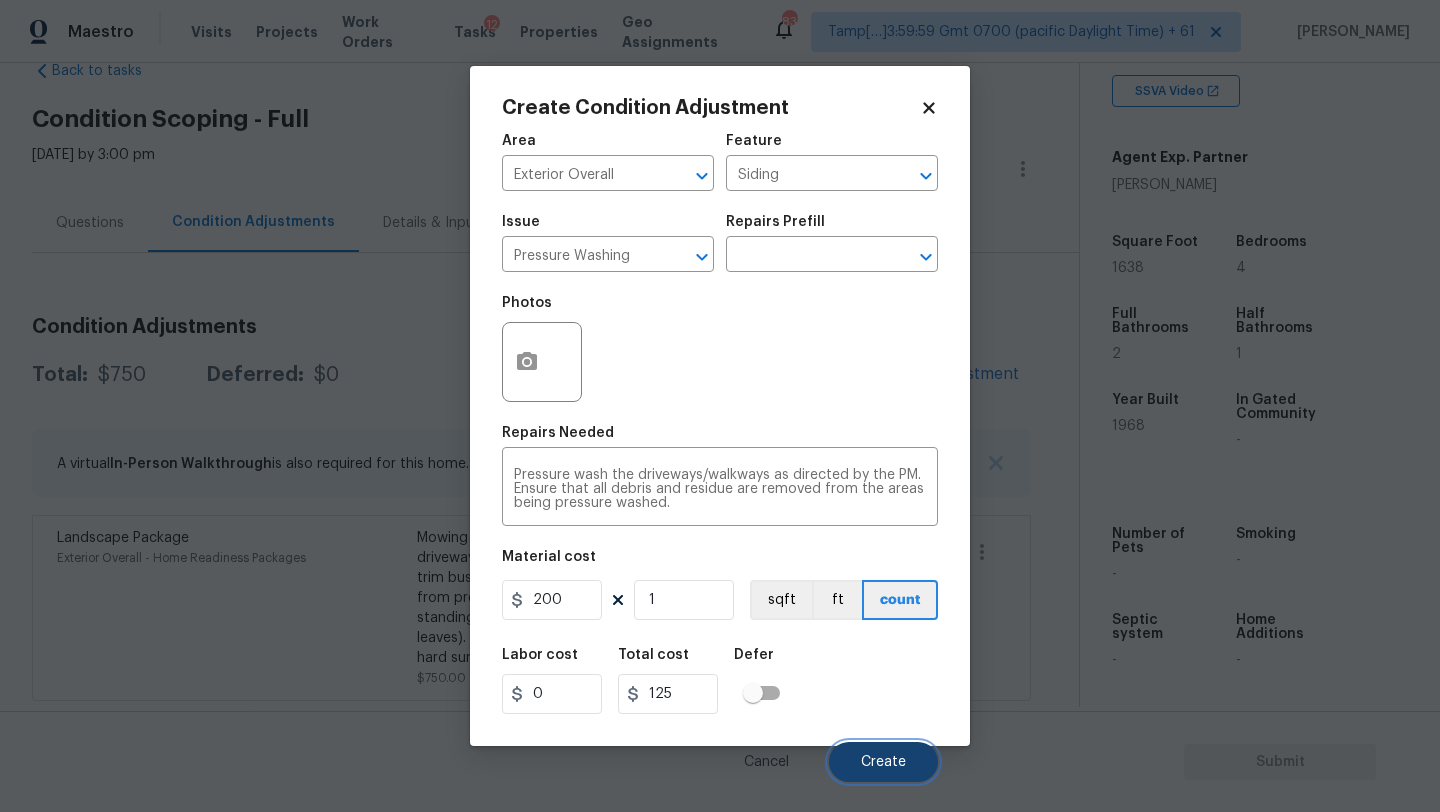 type on "200" 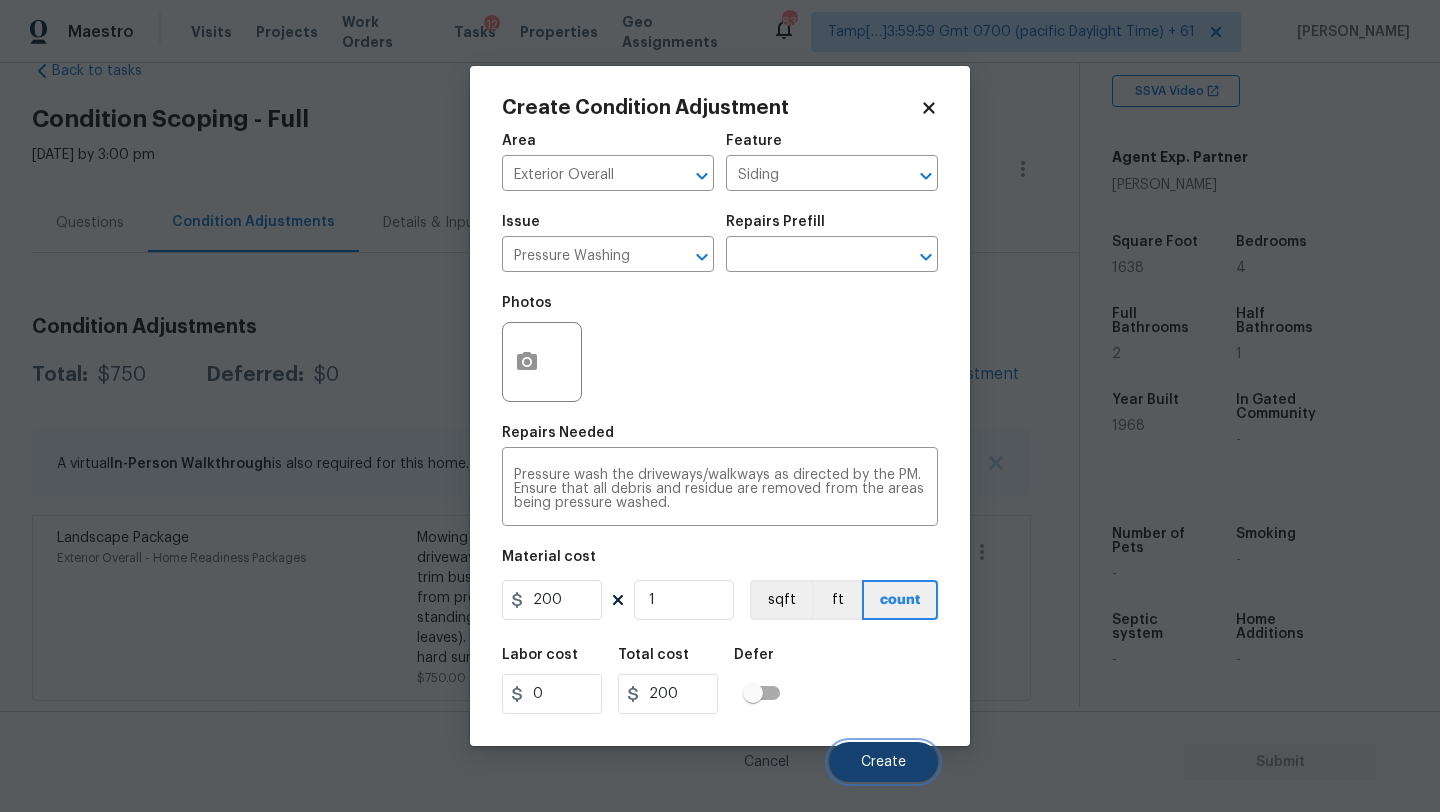 click on "Create" at bounding box center (883, 762) 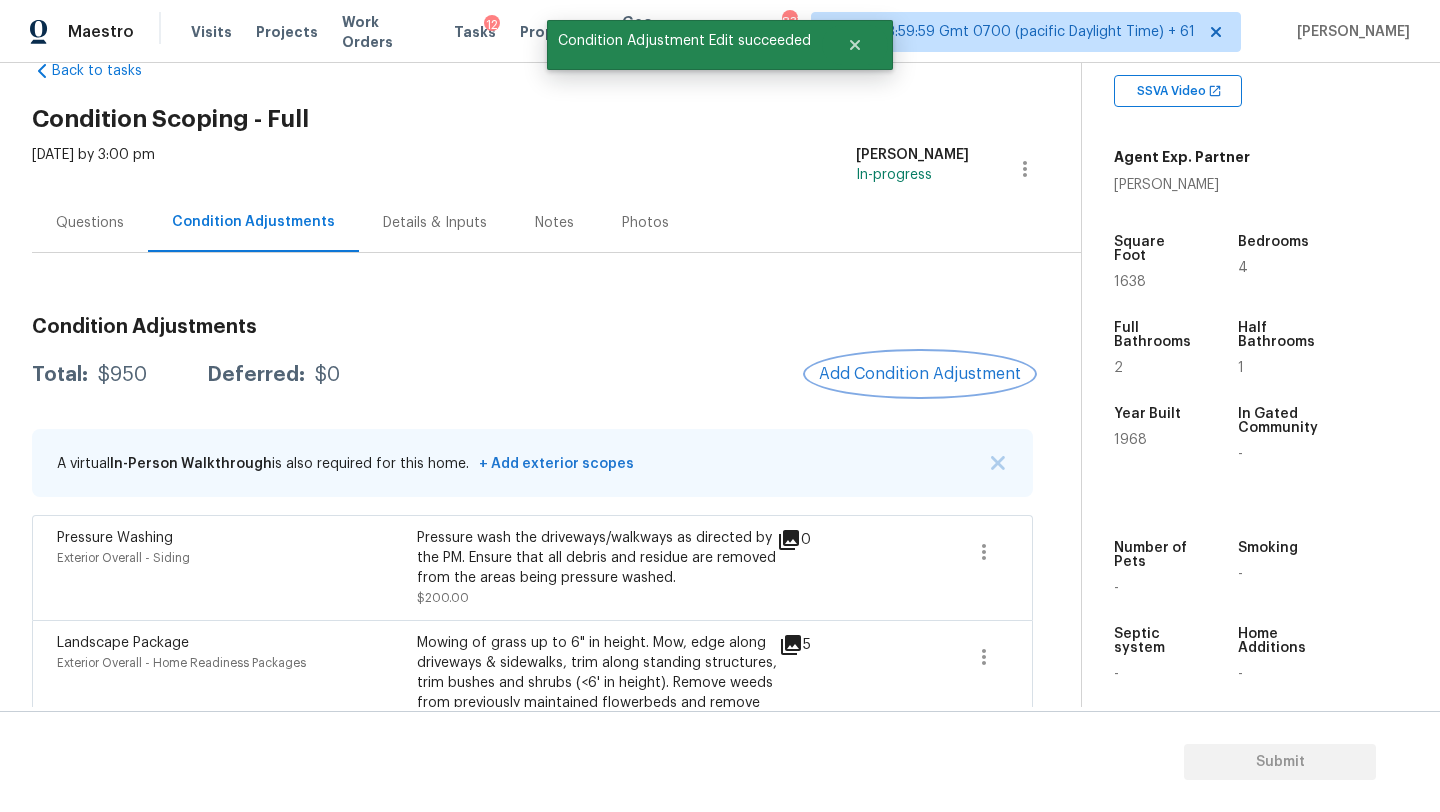 click on "Add Condition Adjustment" at bounding box center (920, 374) 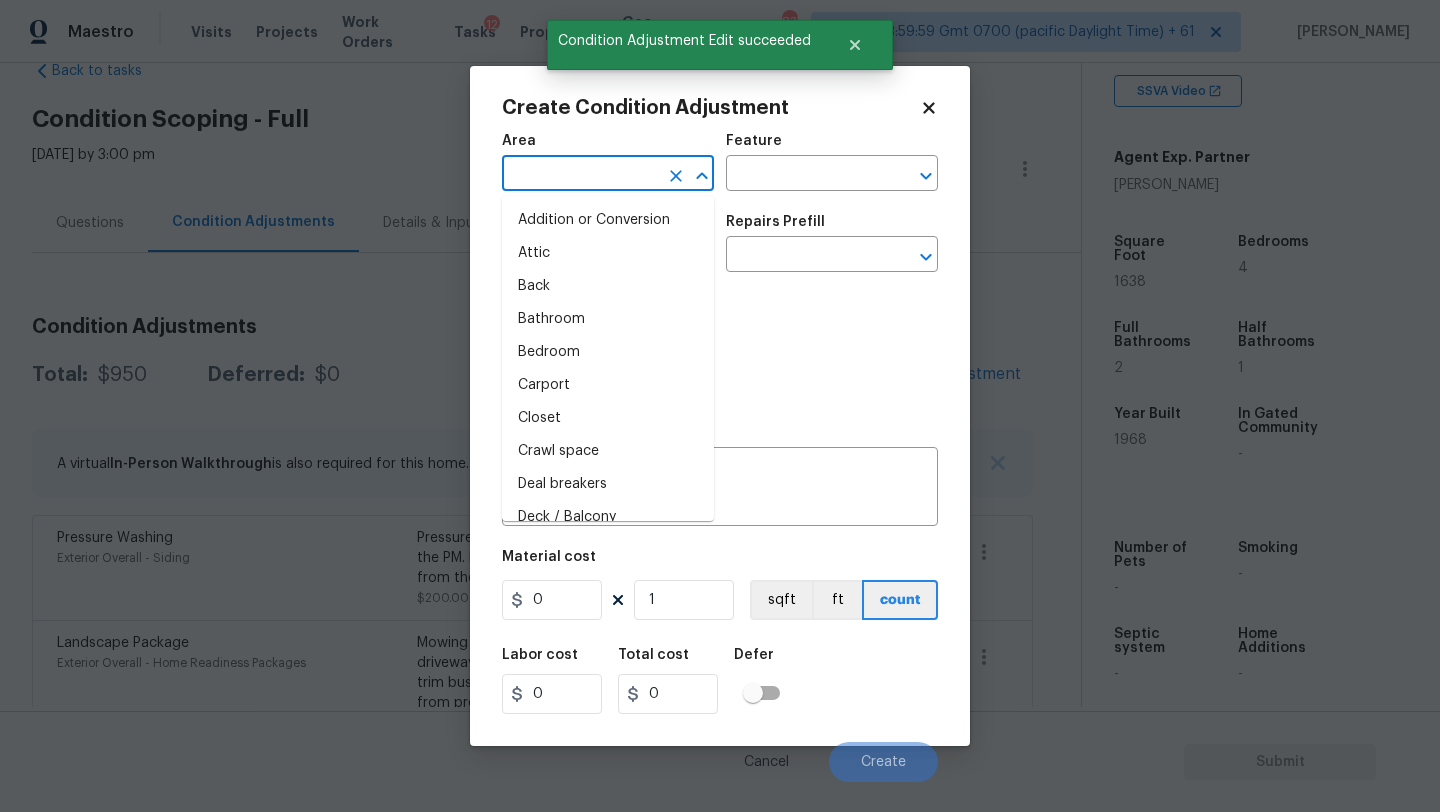 click at bounding box center (580, 175) 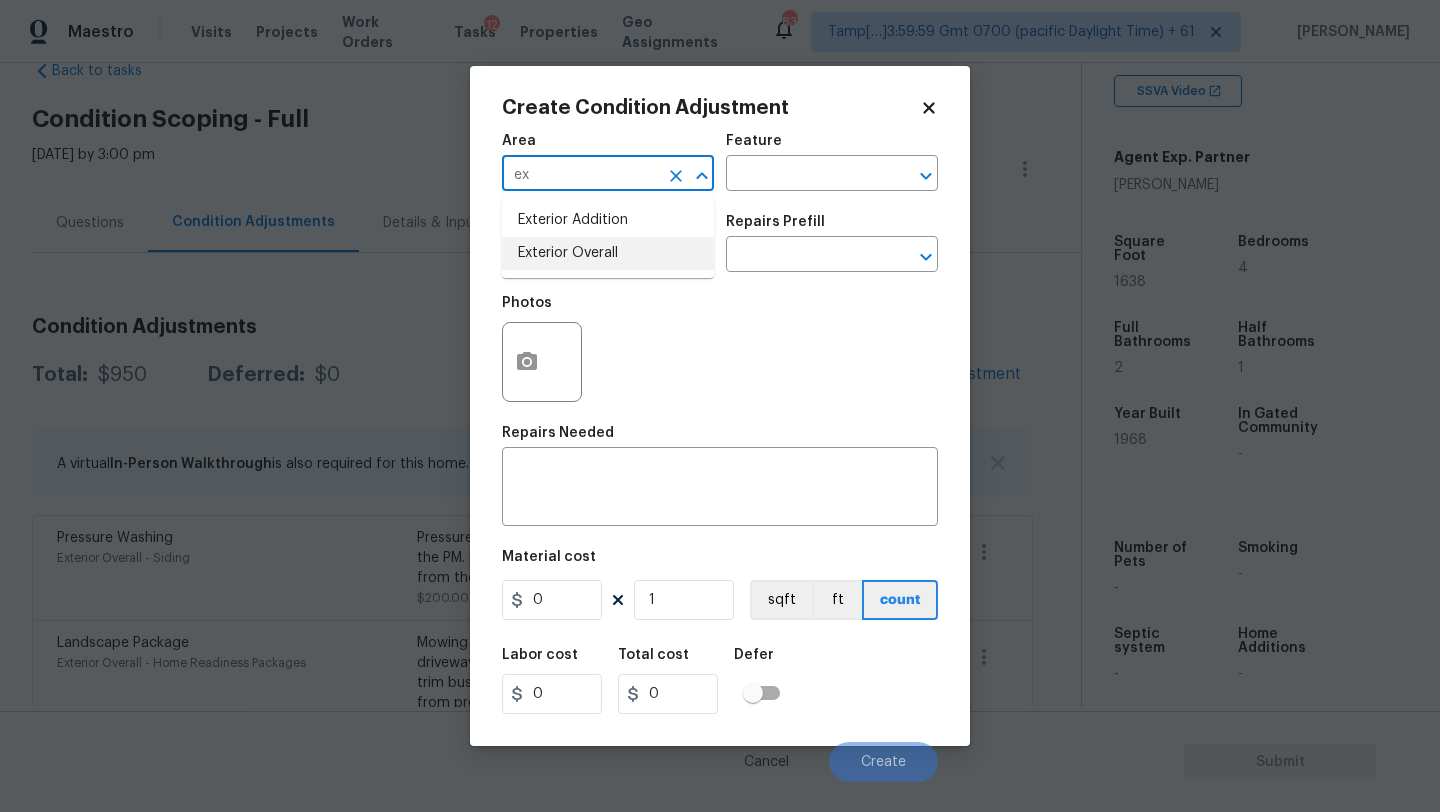 click on "Exterior Overall" at bounding box center [608, 253] 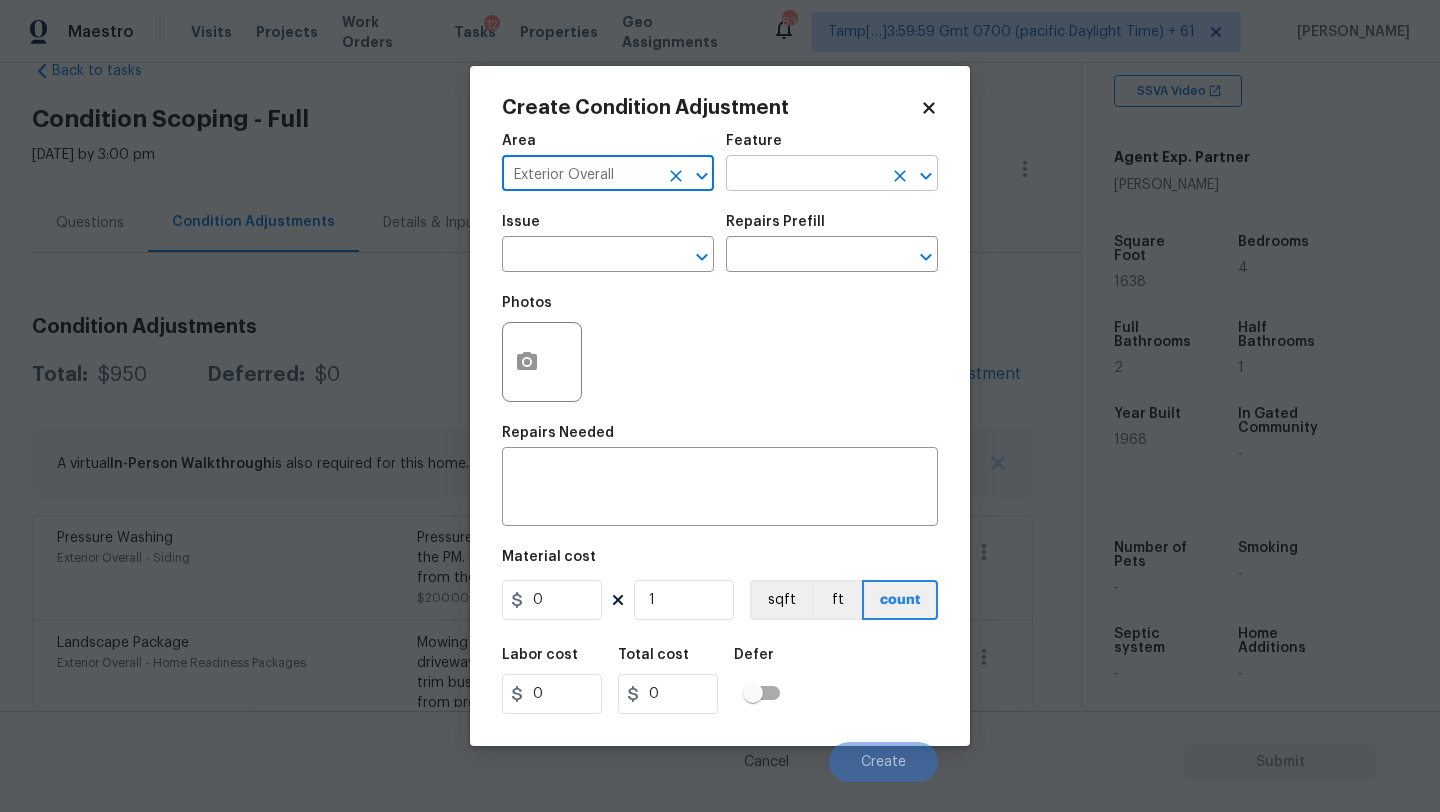type on "Exterior Overall" 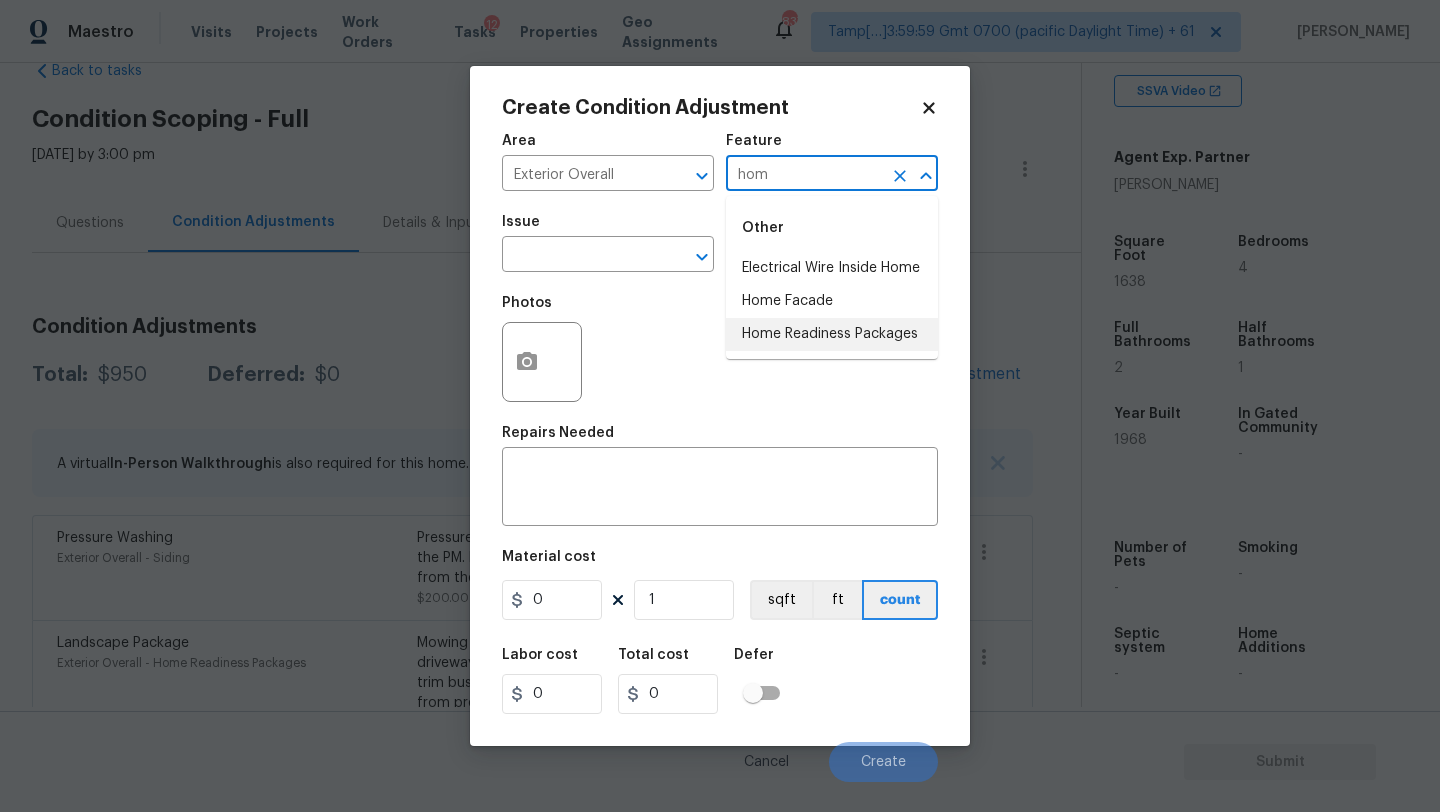 drag, startPoint x: 791, startPoint y: 332, endPoint x: 758, endPoint y: 324, distance: 33.955853 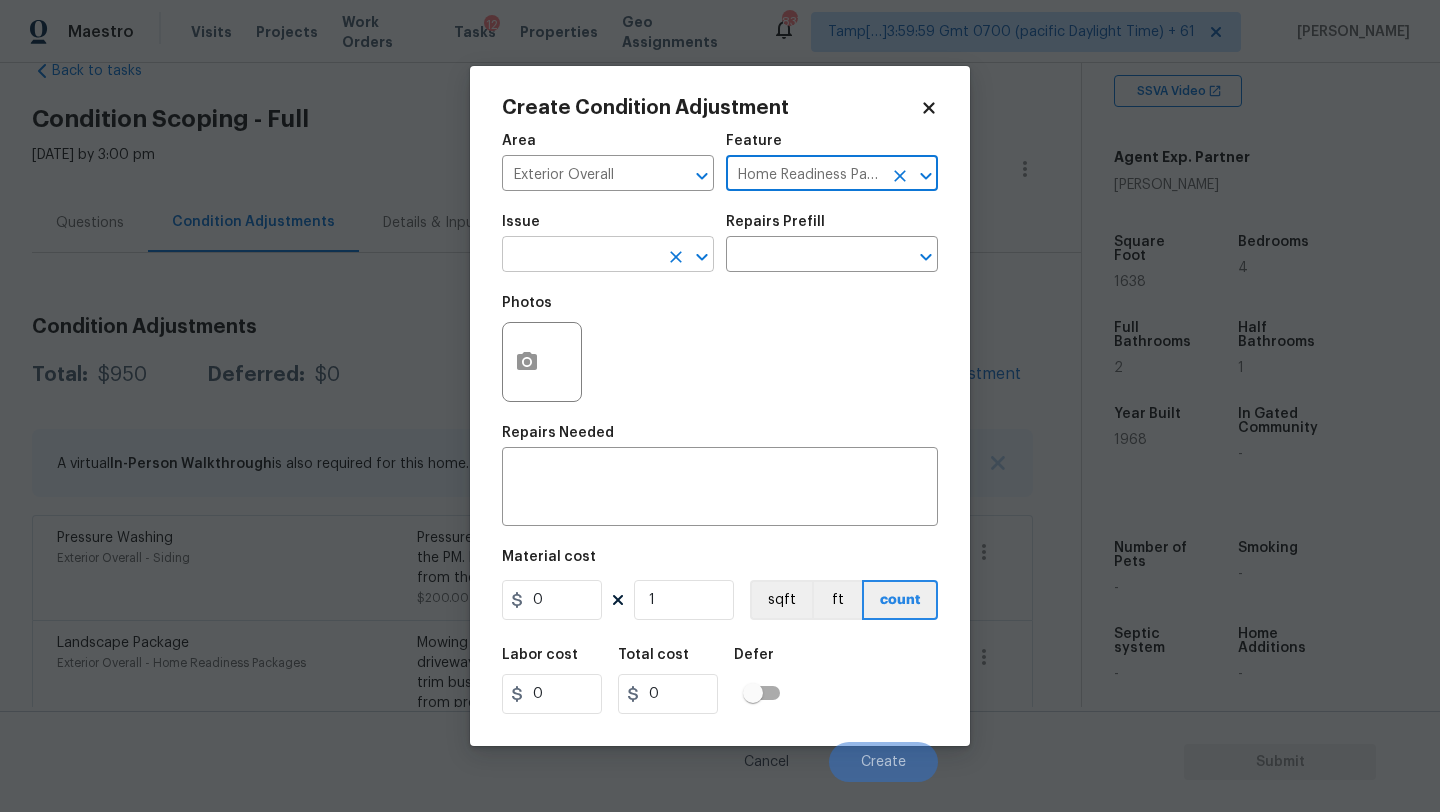 type on "Home Readiness Packages" 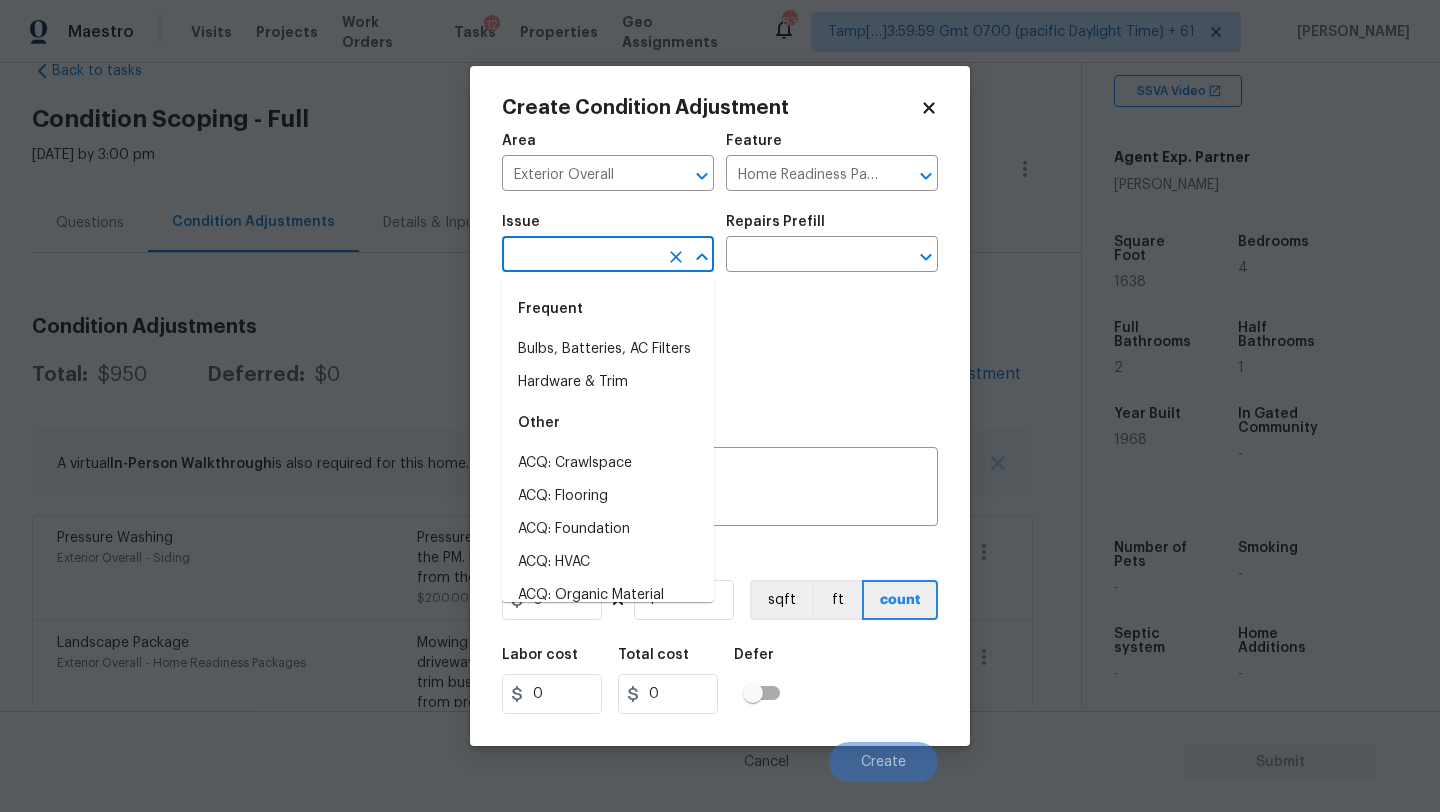 click at bounding box center (580, 256) 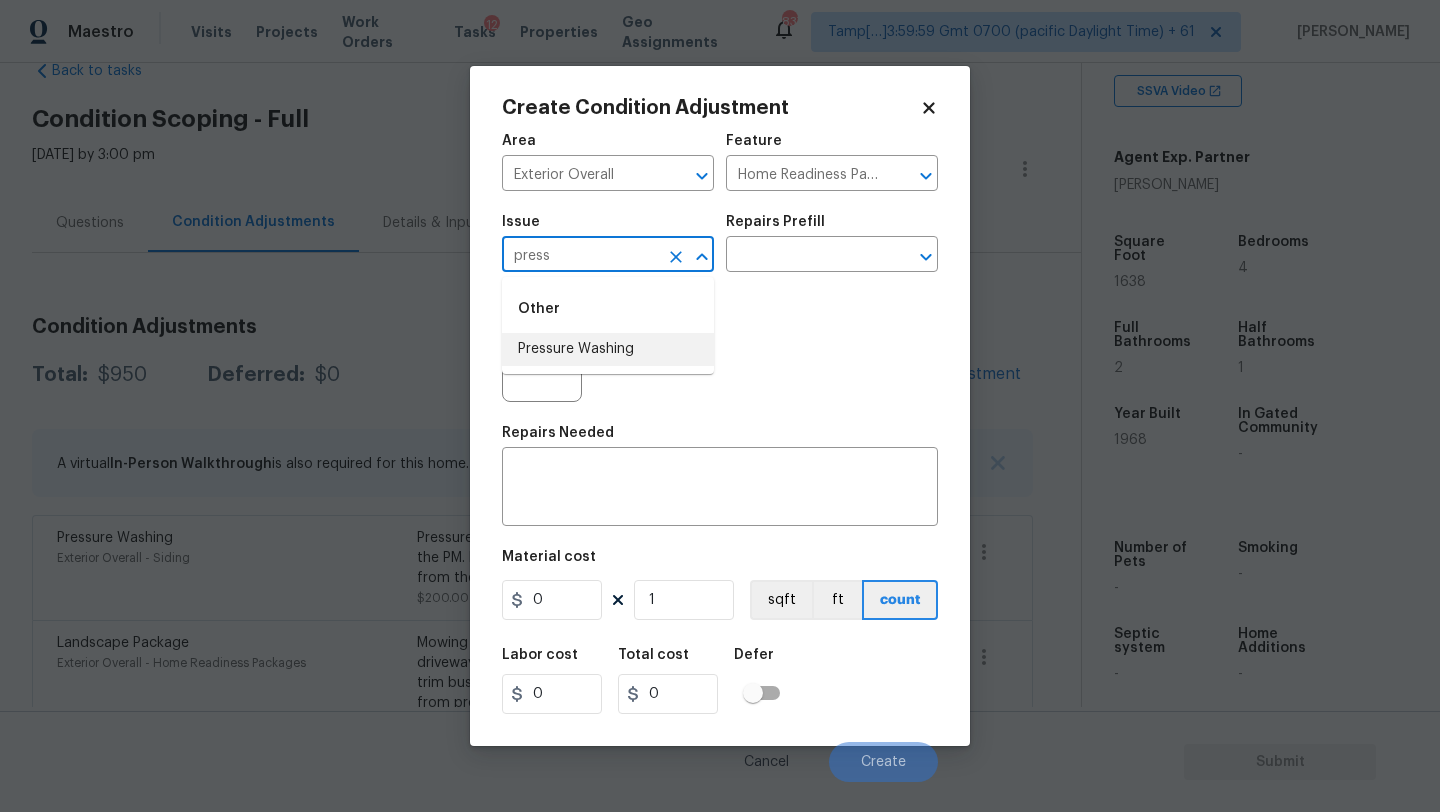 click on "Pressure Washing" at bounding box center [608, 349] 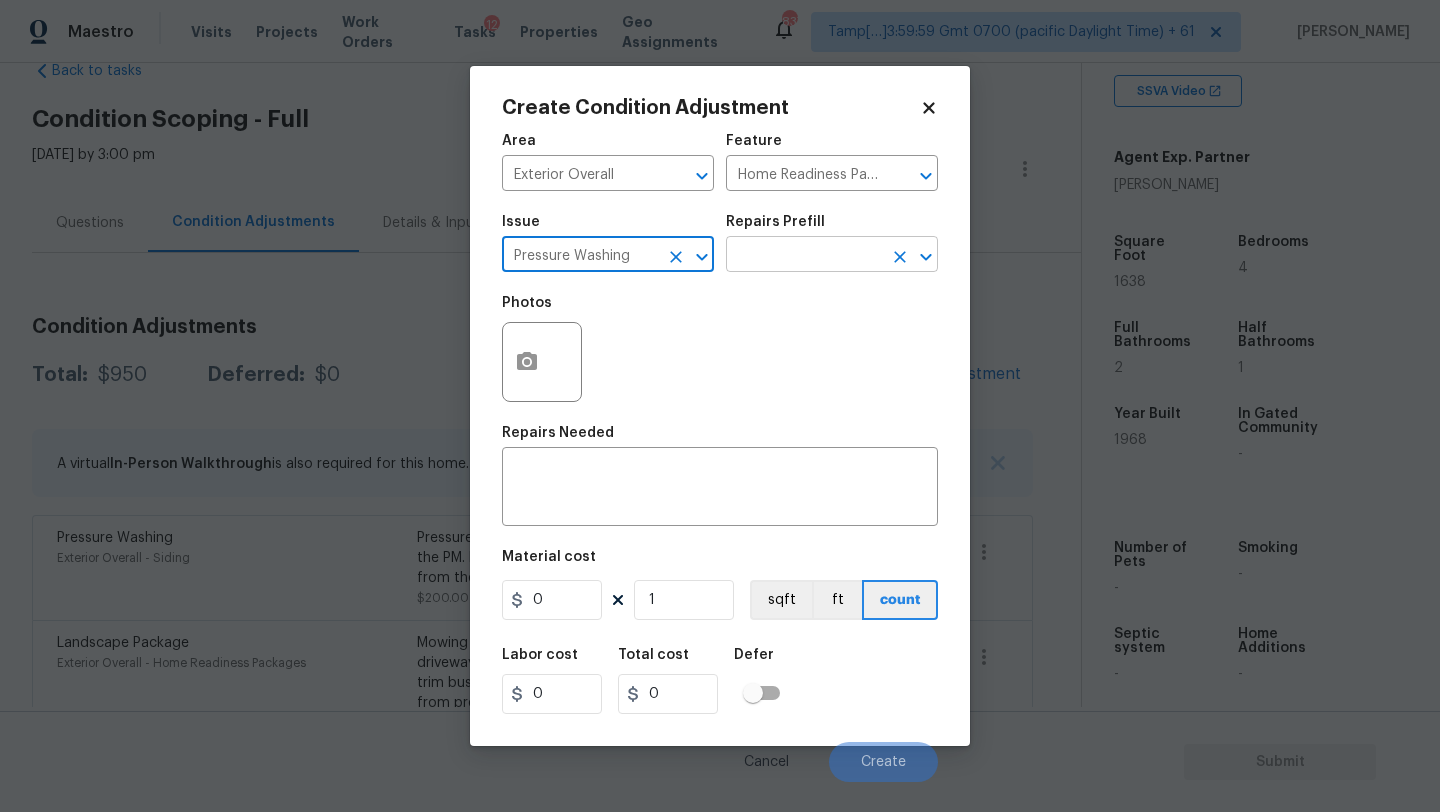 type on "Pressure Washing" 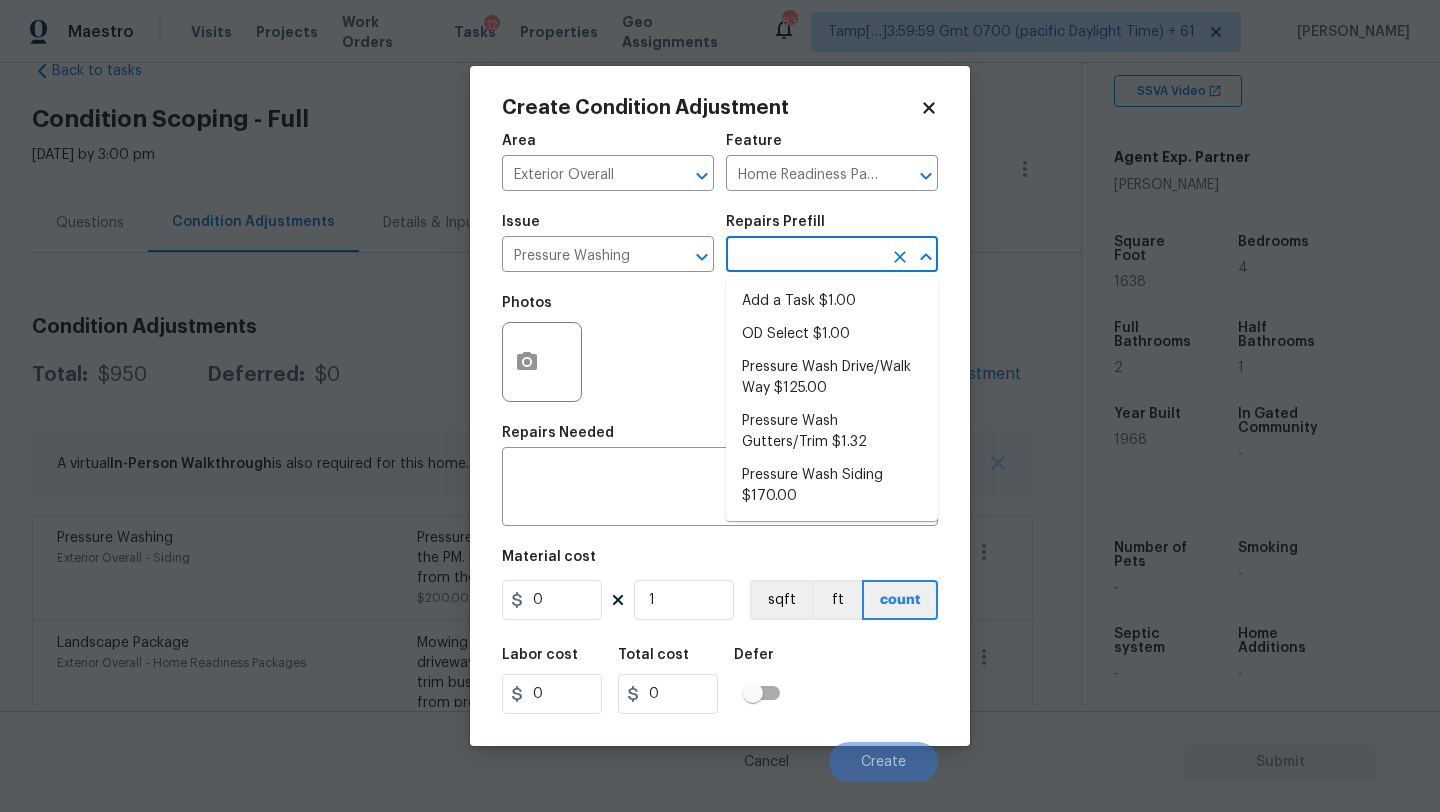 click at bounding box center (804, 256) 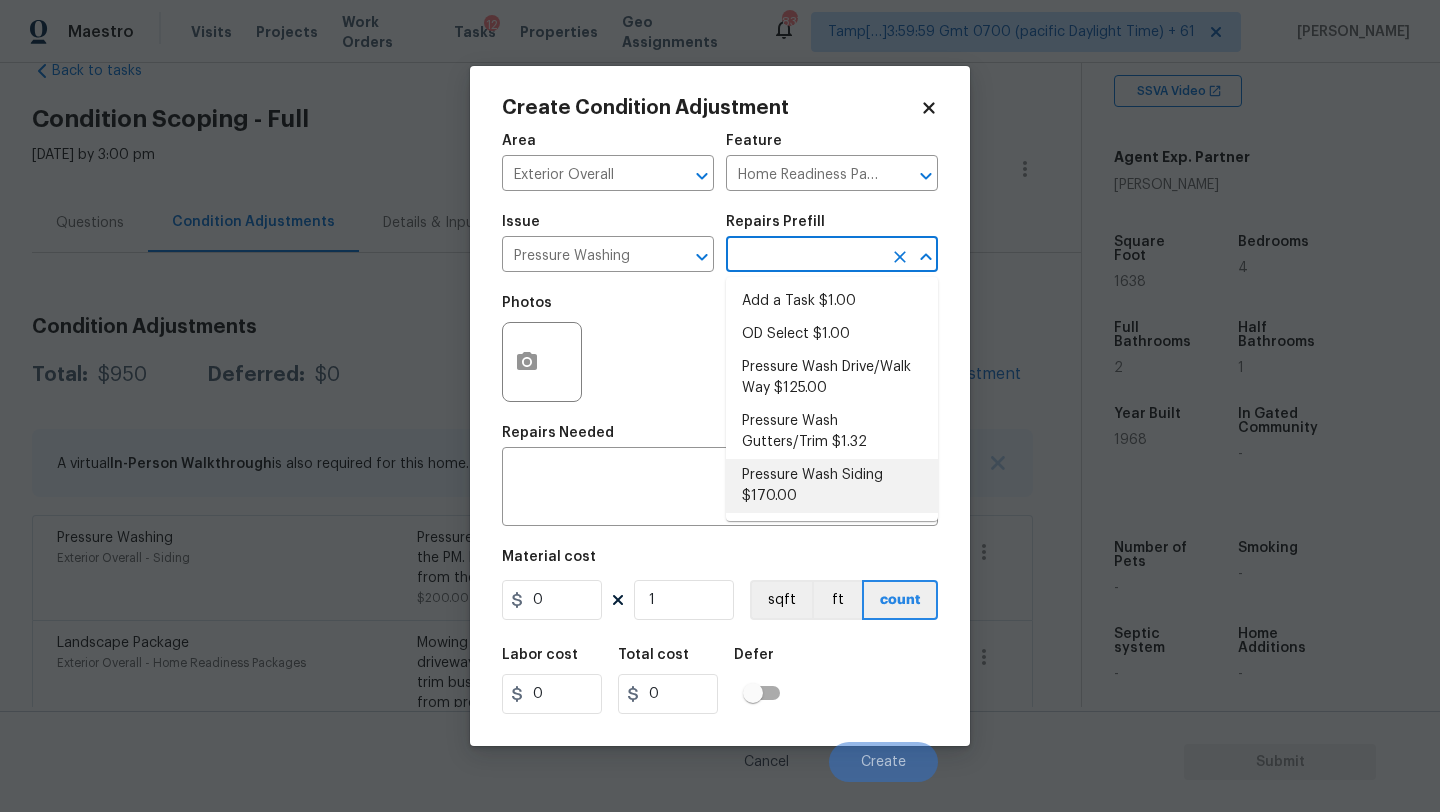 click on "Pressure Wash Siding $170.00" at bounding box center (832, 486) 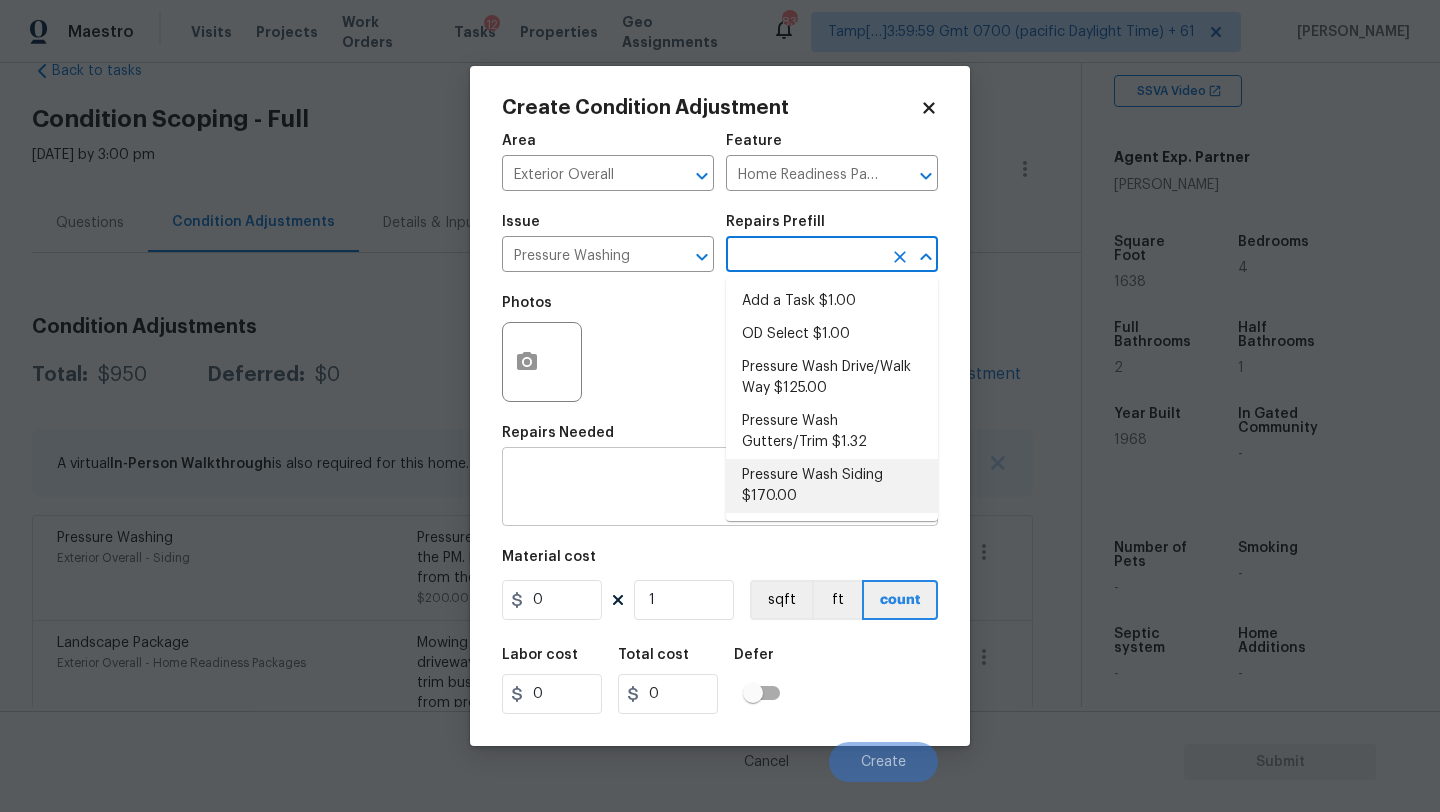 type on "Siding" 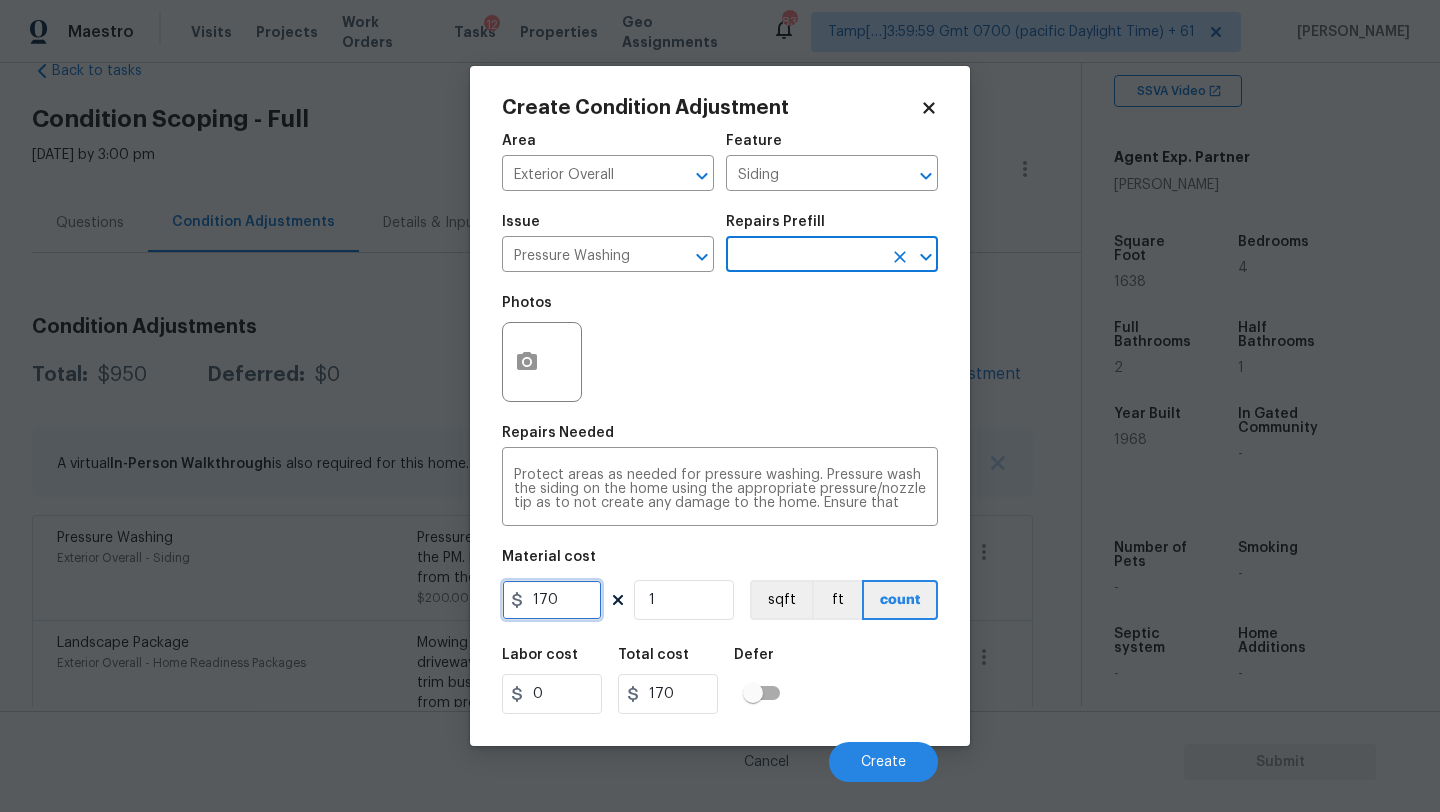 click on "170" at bounding box center [552, 600] 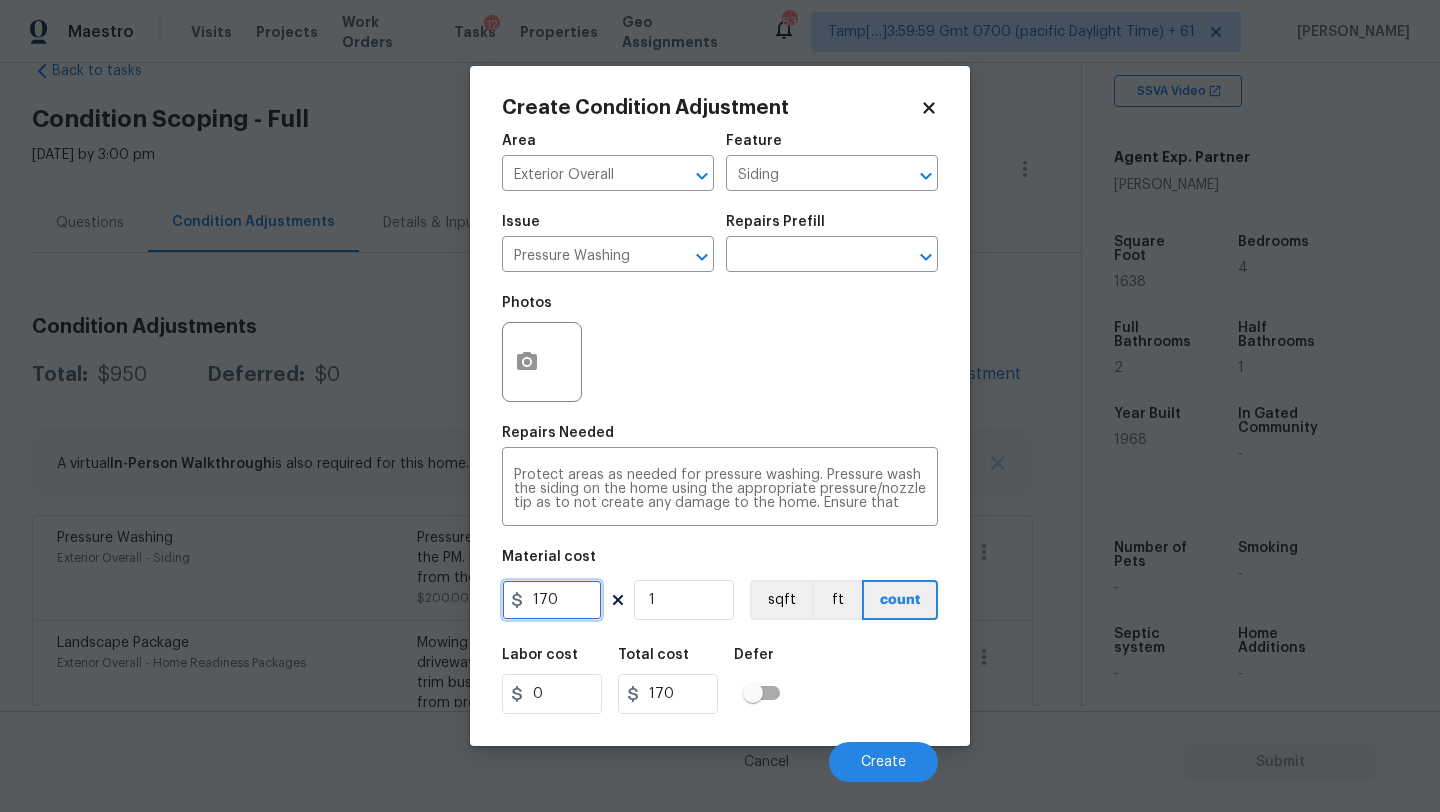 click on "170" at bounding box center [552, 600] 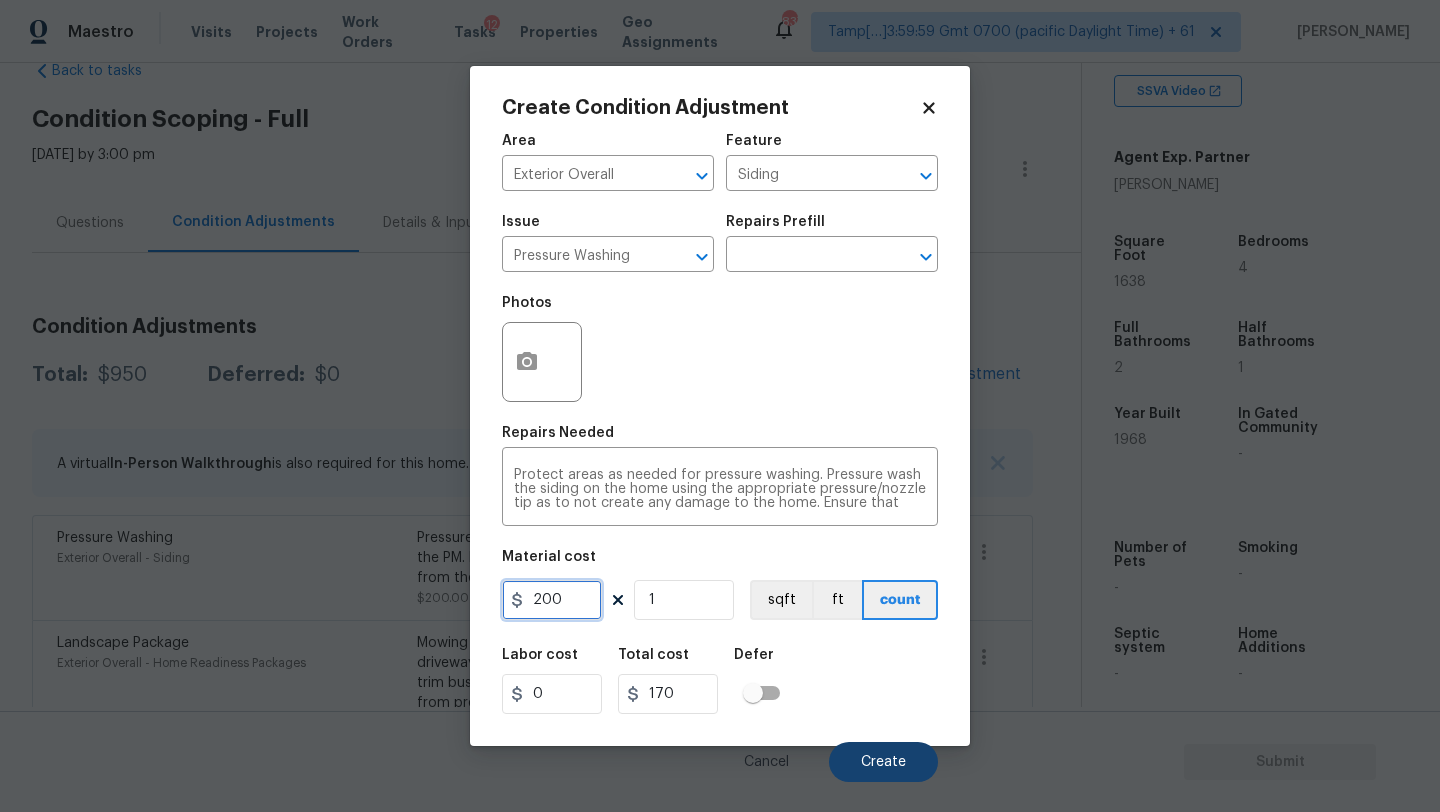 type on "200" 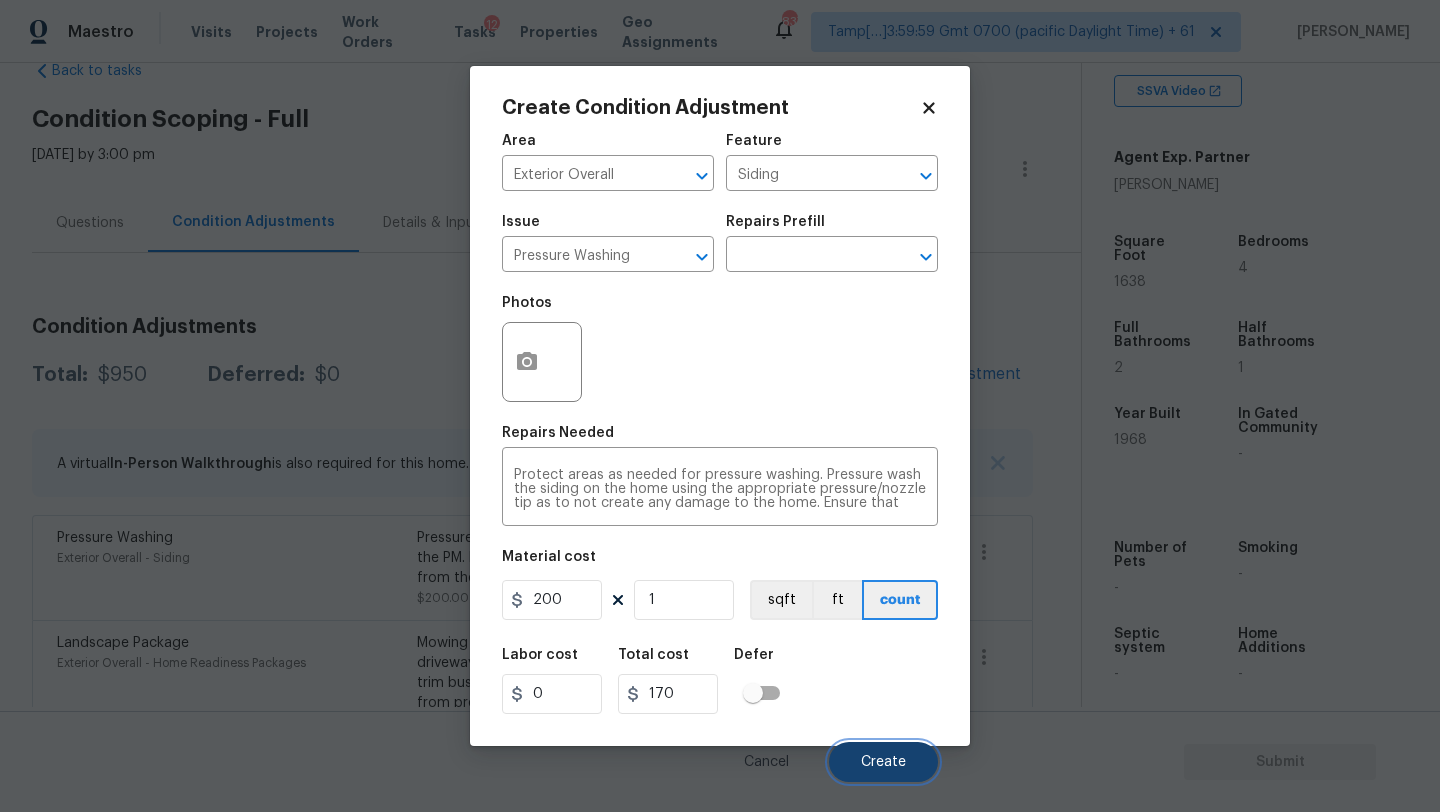 type on "200" 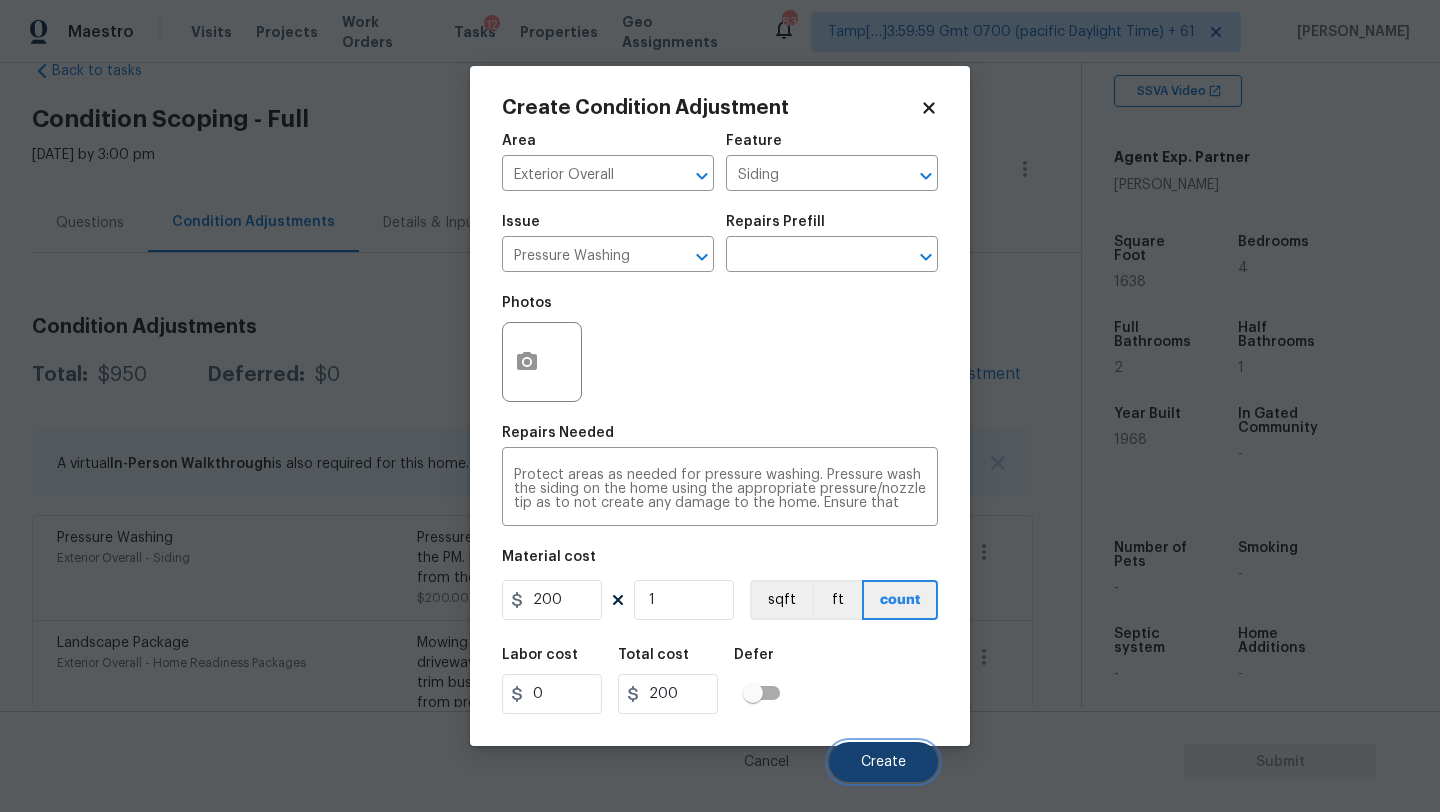click on "Create" at bounding box center (883, 762) 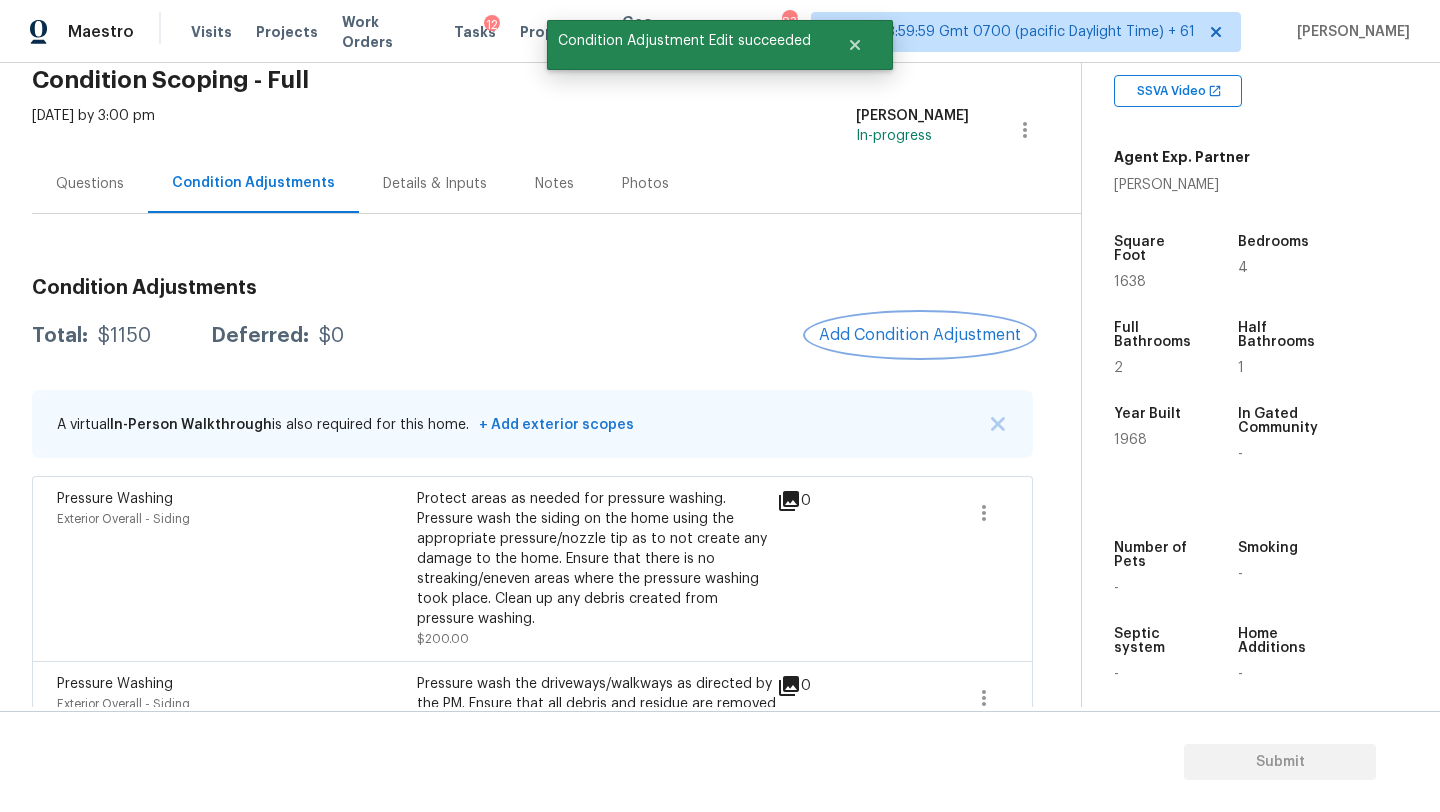 scroll, scrollTop: 76, scrollLeft: 0, axis: vertical 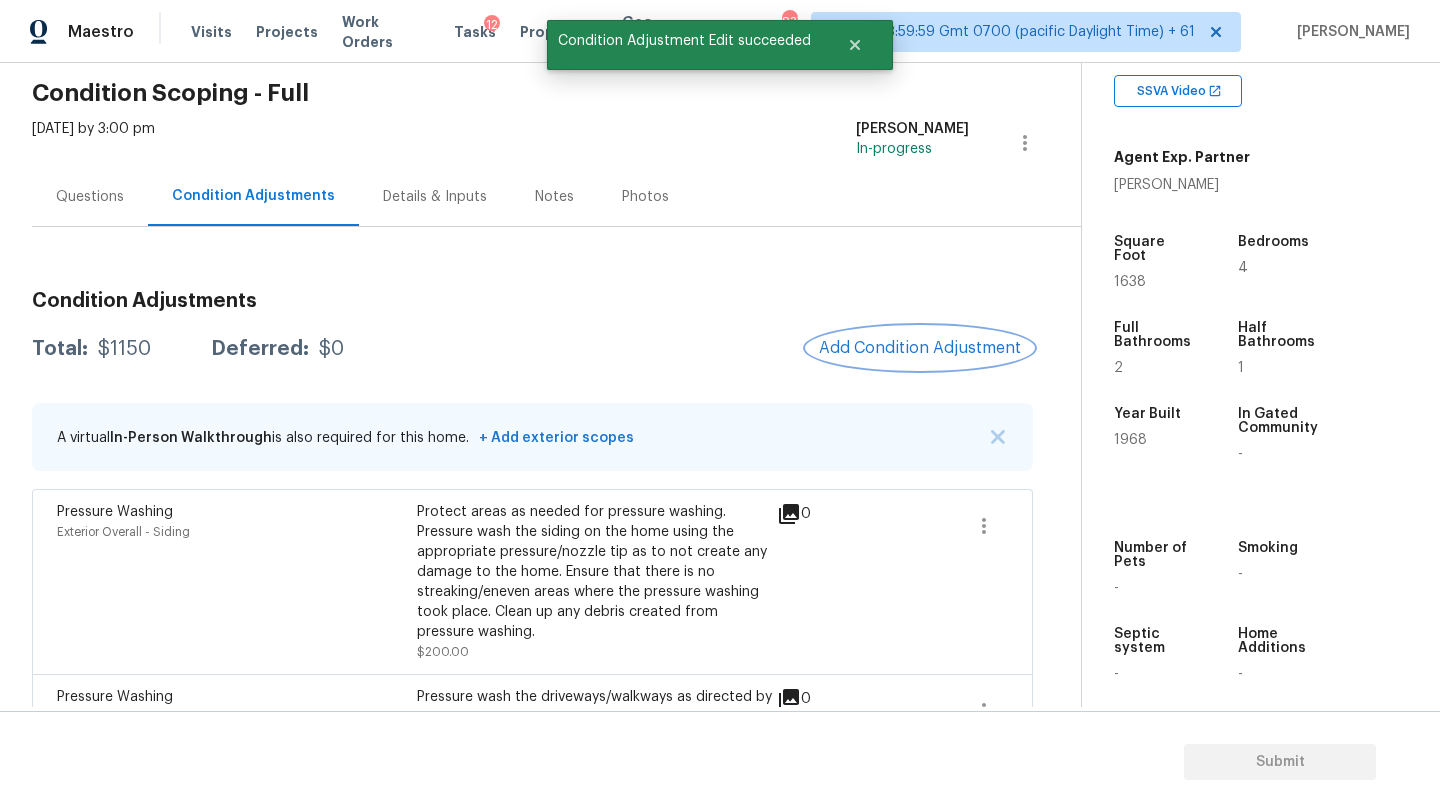 click on "Add Condition Adjustment" at bounding box center (920, 348) 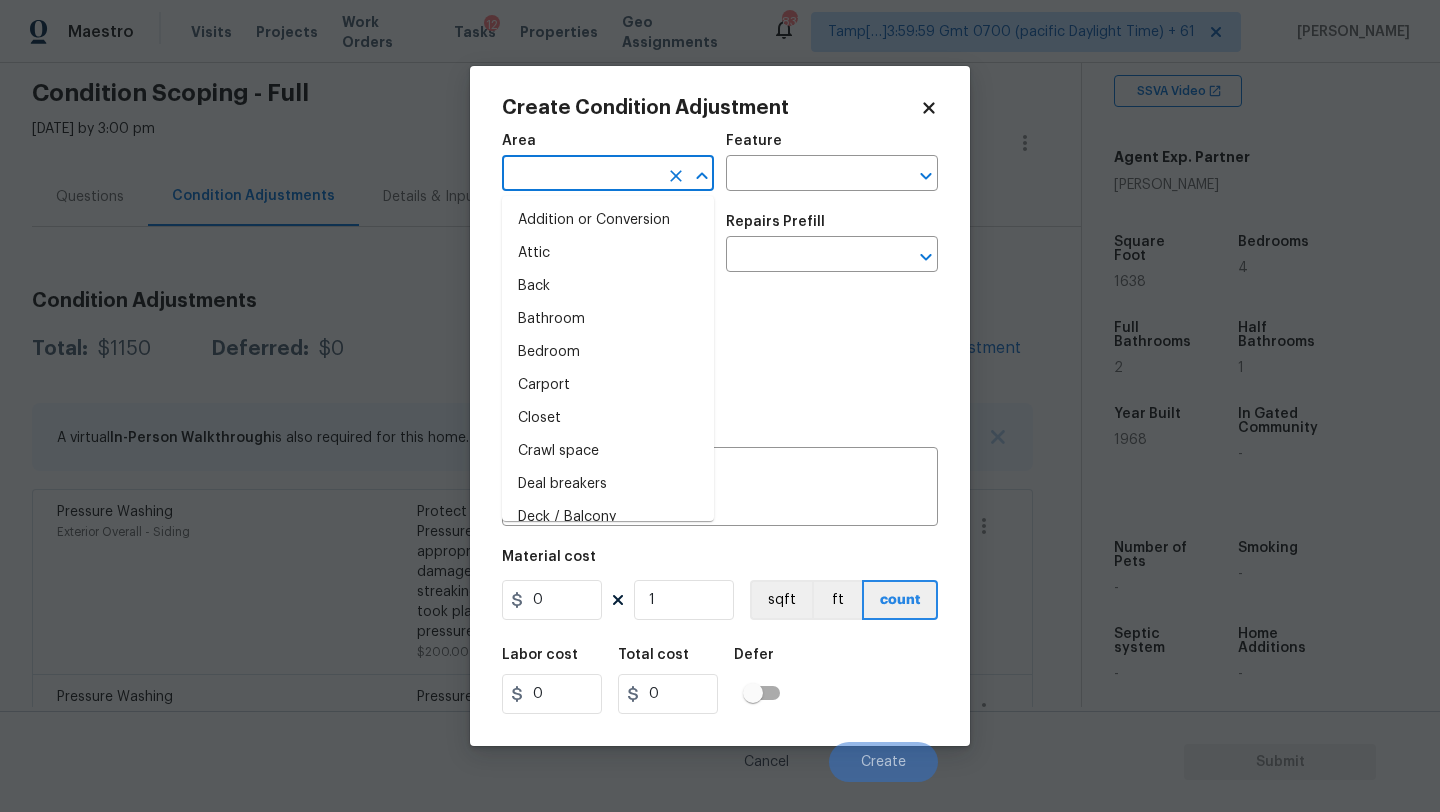click at bounding box center [580, 175] 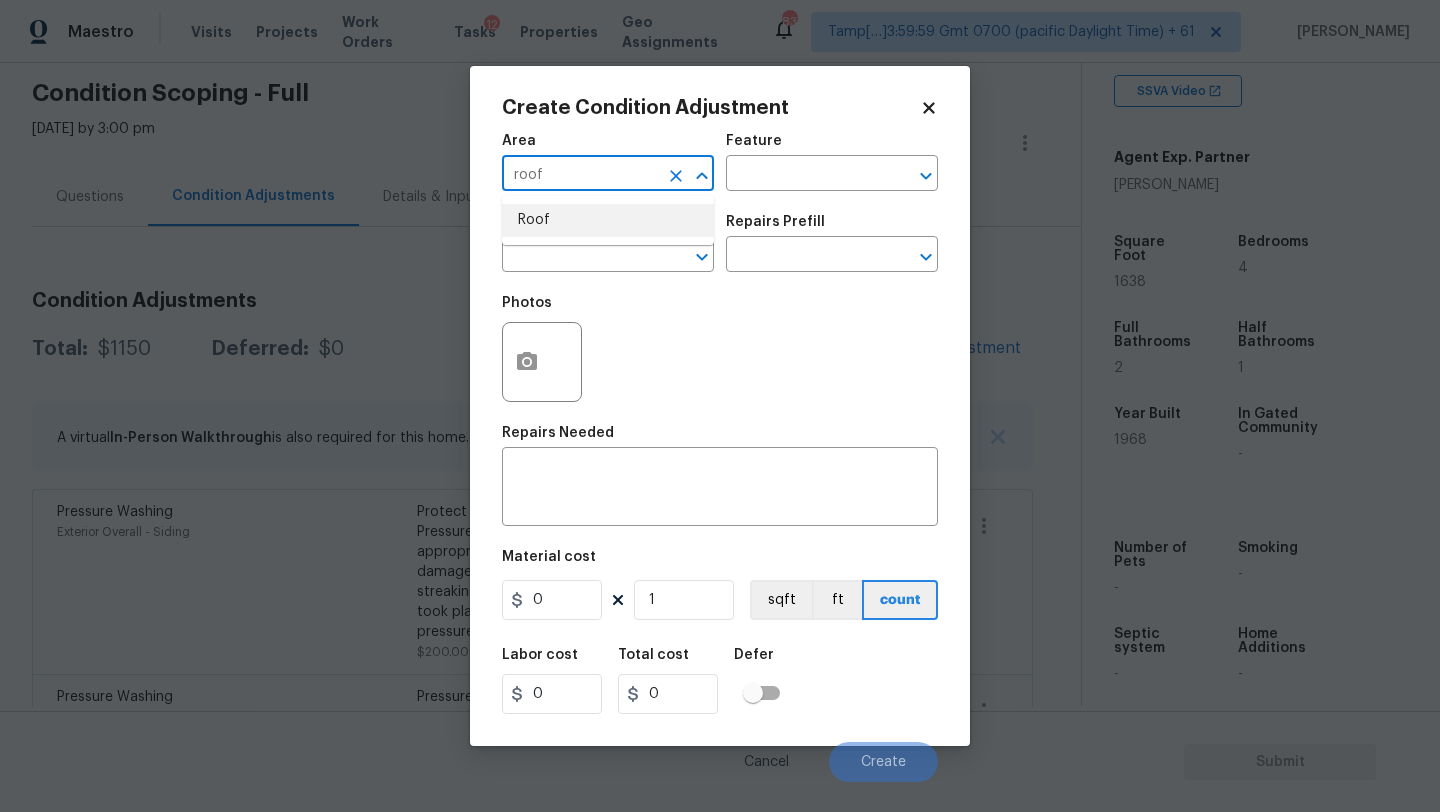 click on "Roof" at bounding box center [608, 220] 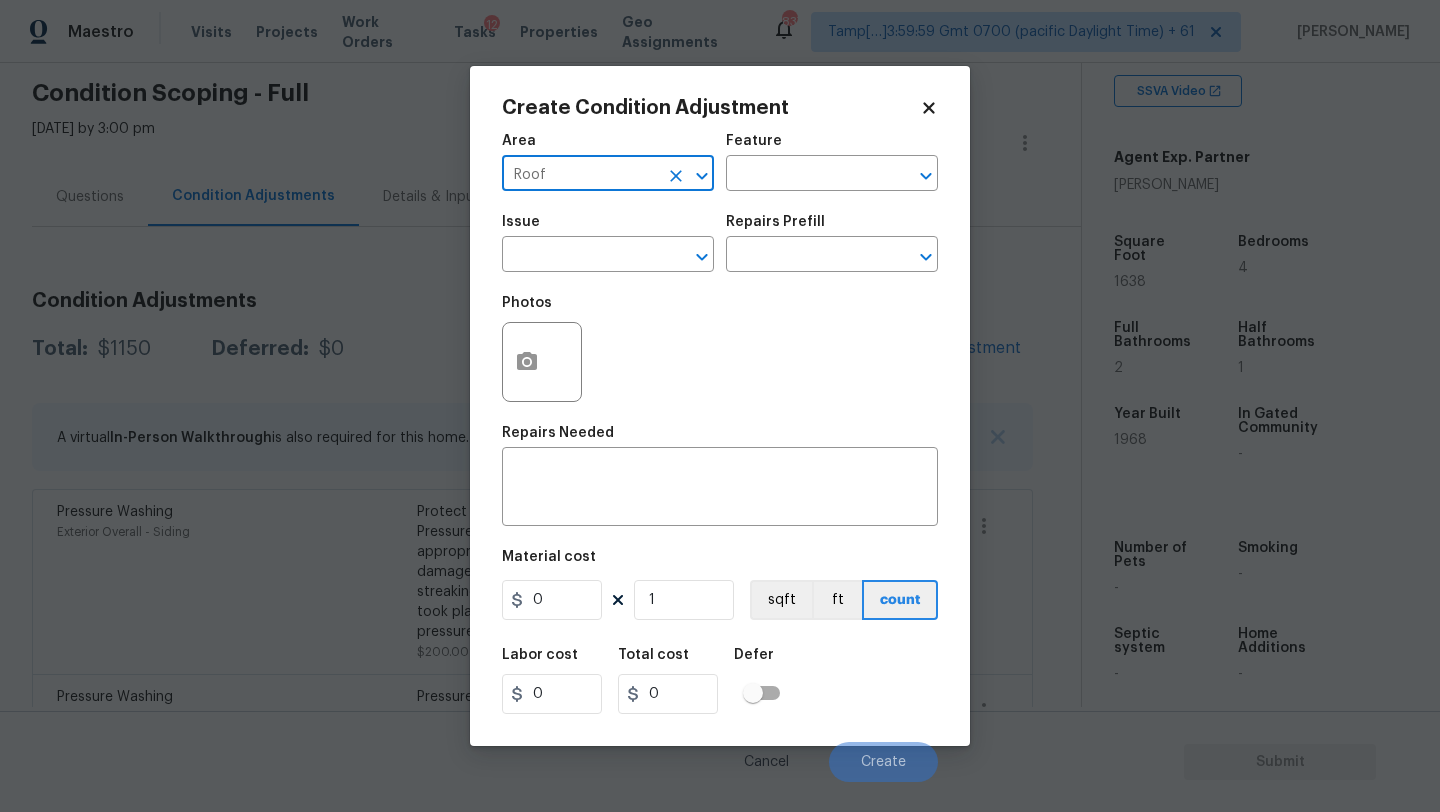 type on "Roof" 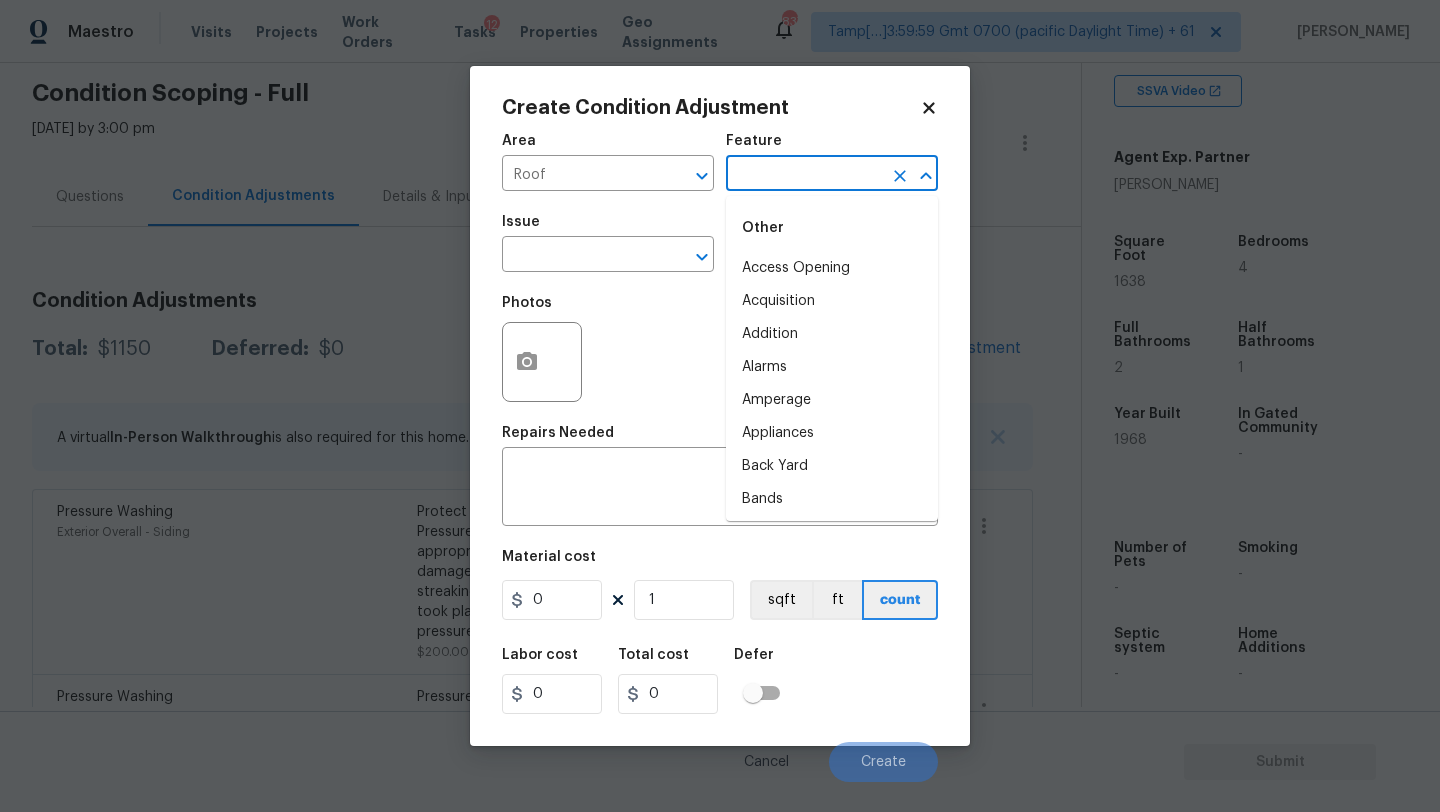 click at bounding box center [804, 175] 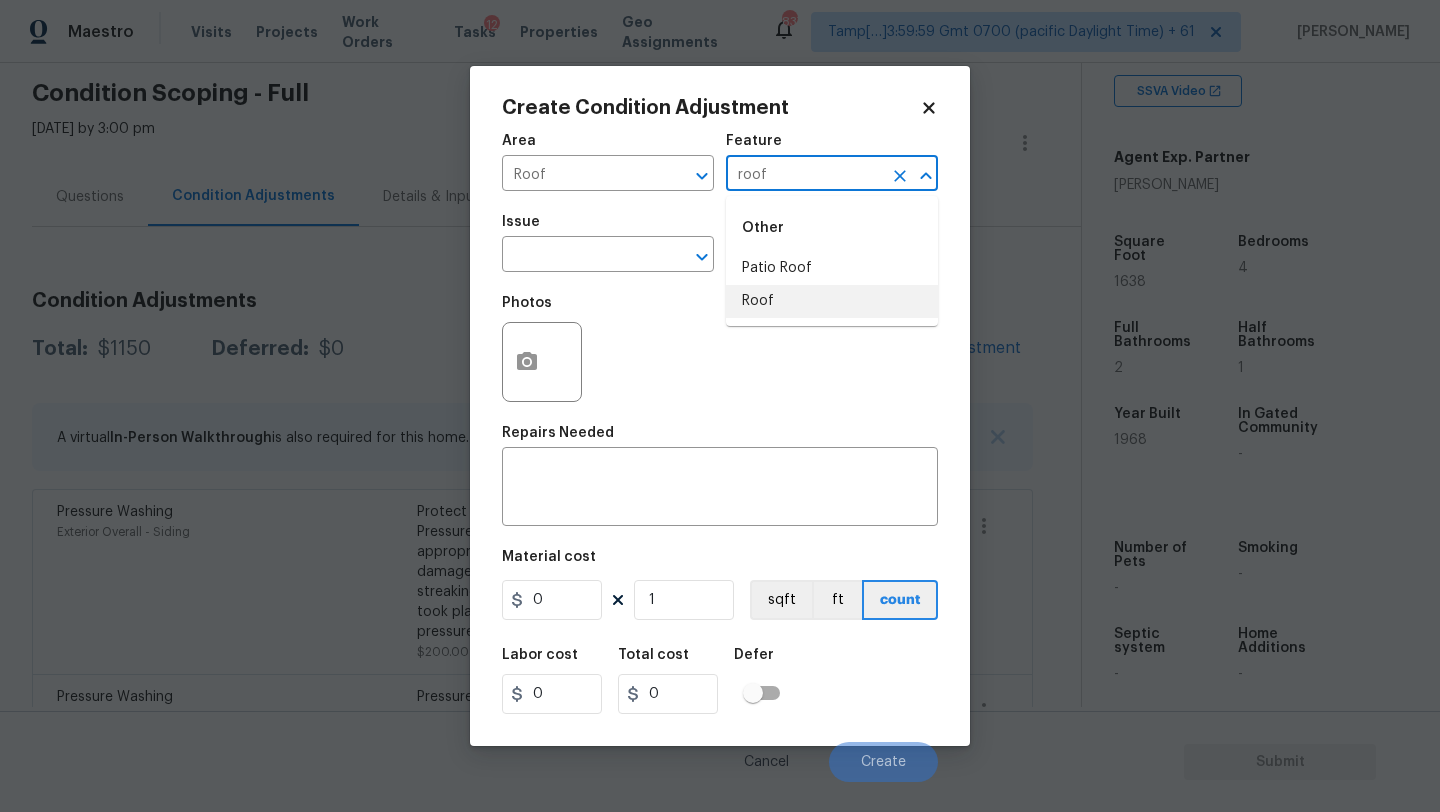 drag, startPoint x: 782, startPoint y: 285, endPoint x: 645, endPoint y: 276, distance: 137.2953 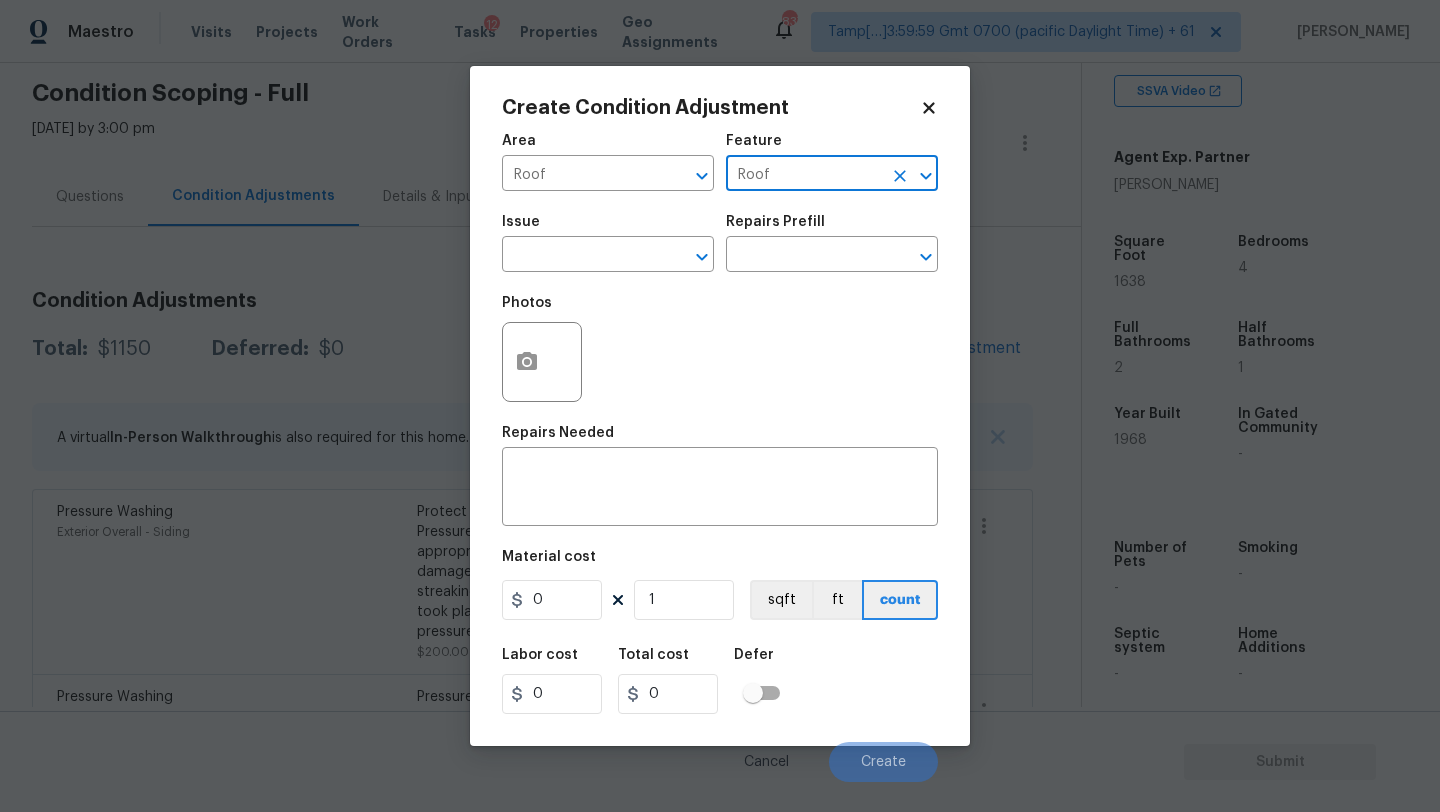 type on "Roof" 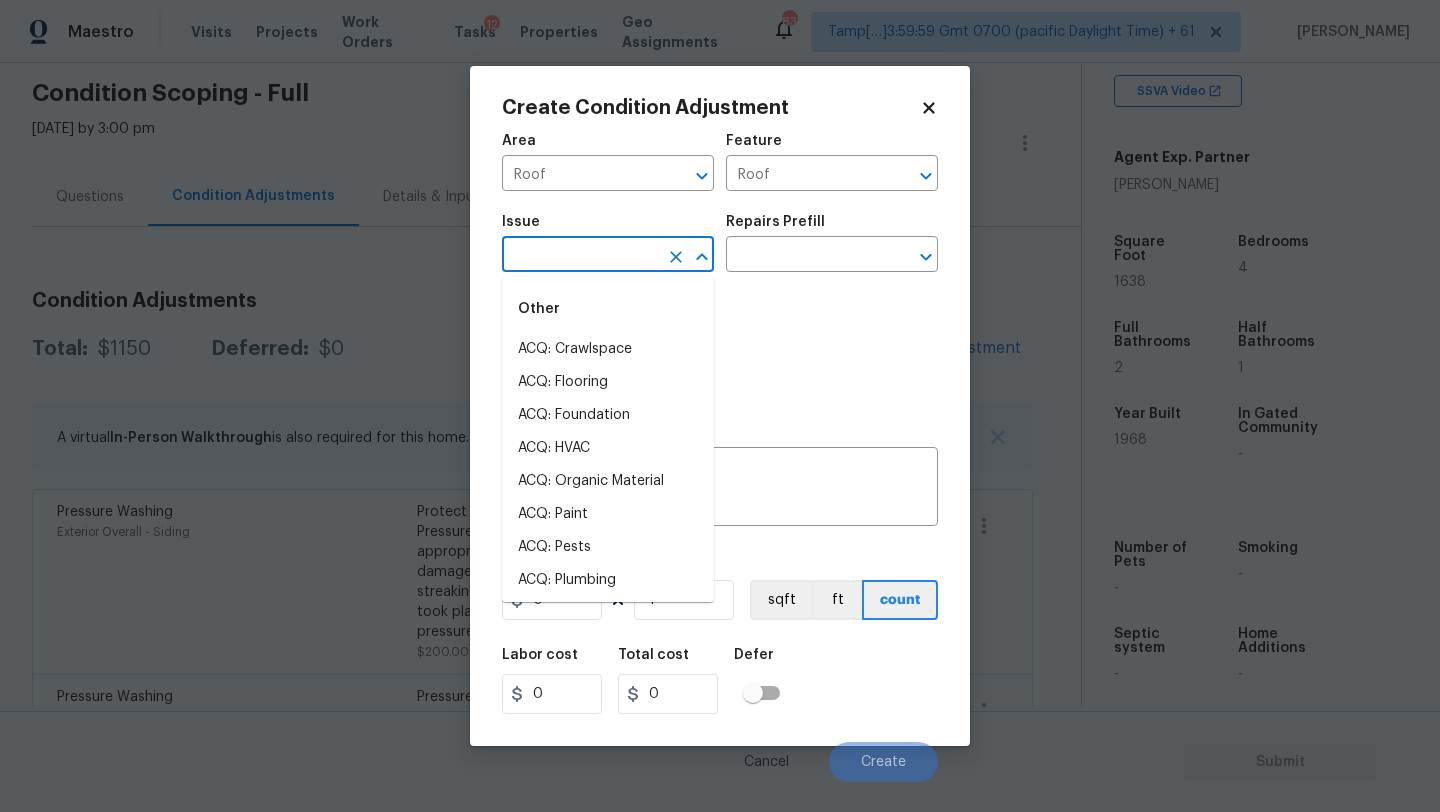 click at bounding box center [580, 256] 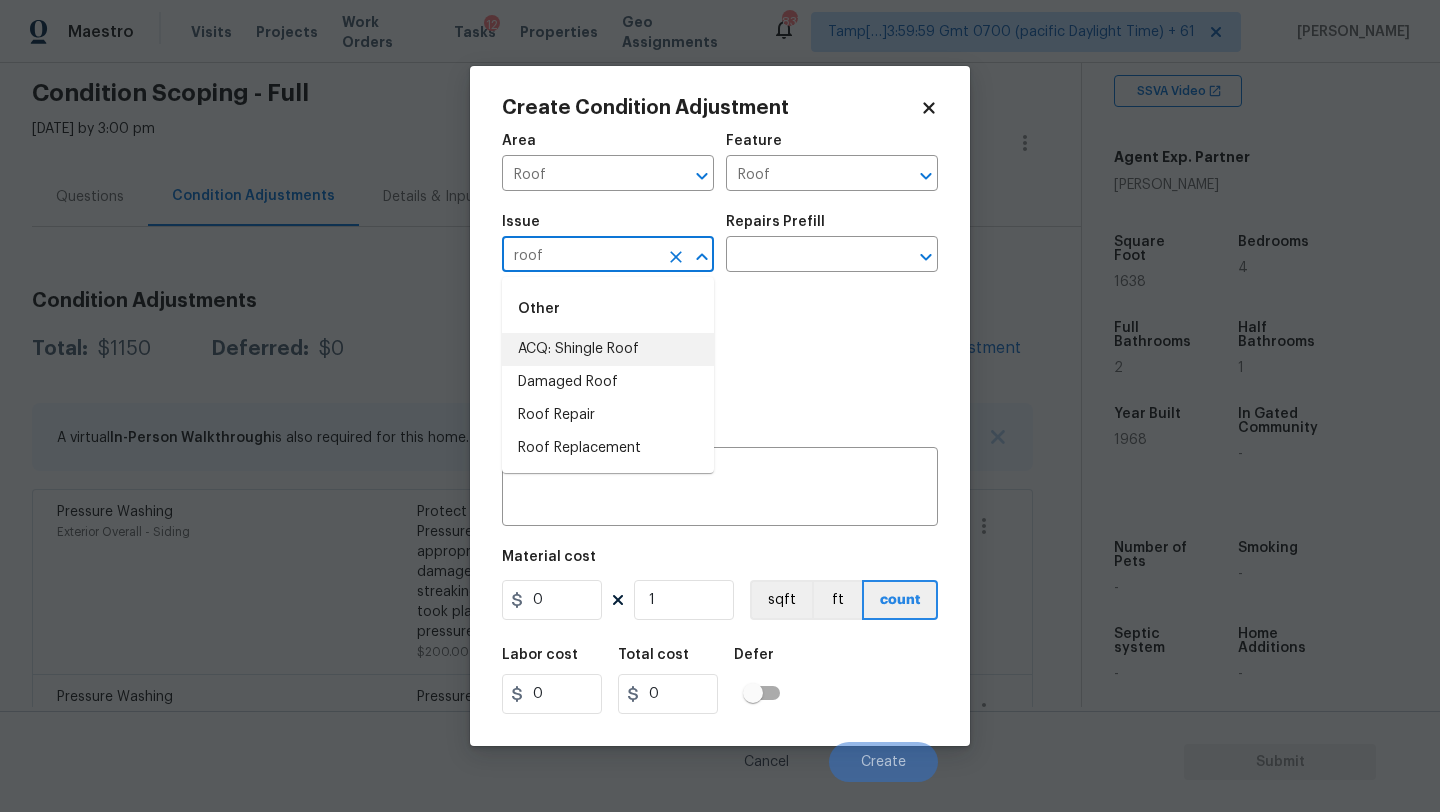 click on "ACQ: Shingle Roof" at bounding box center [608, 349] 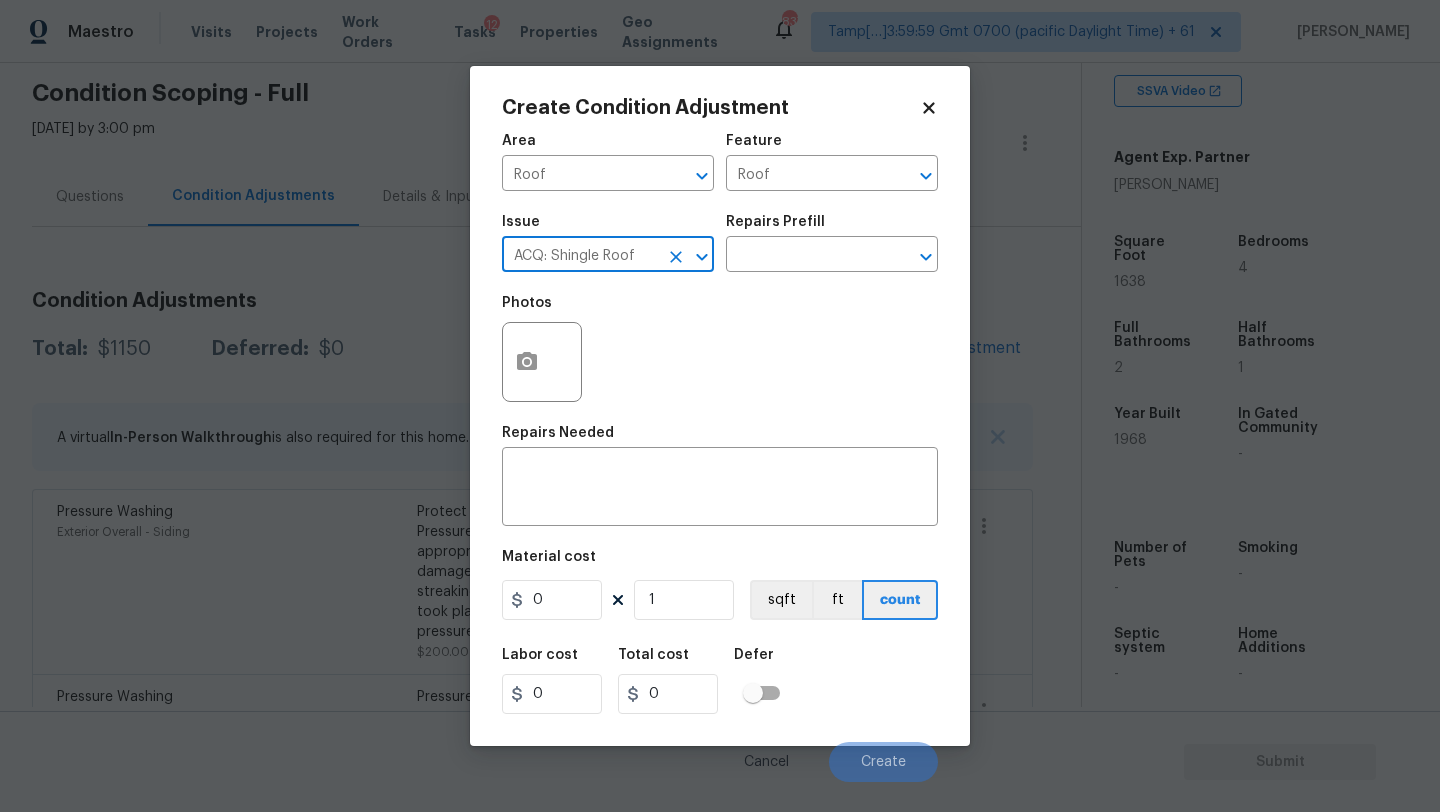 type on "ACQ: Shingle Roof" 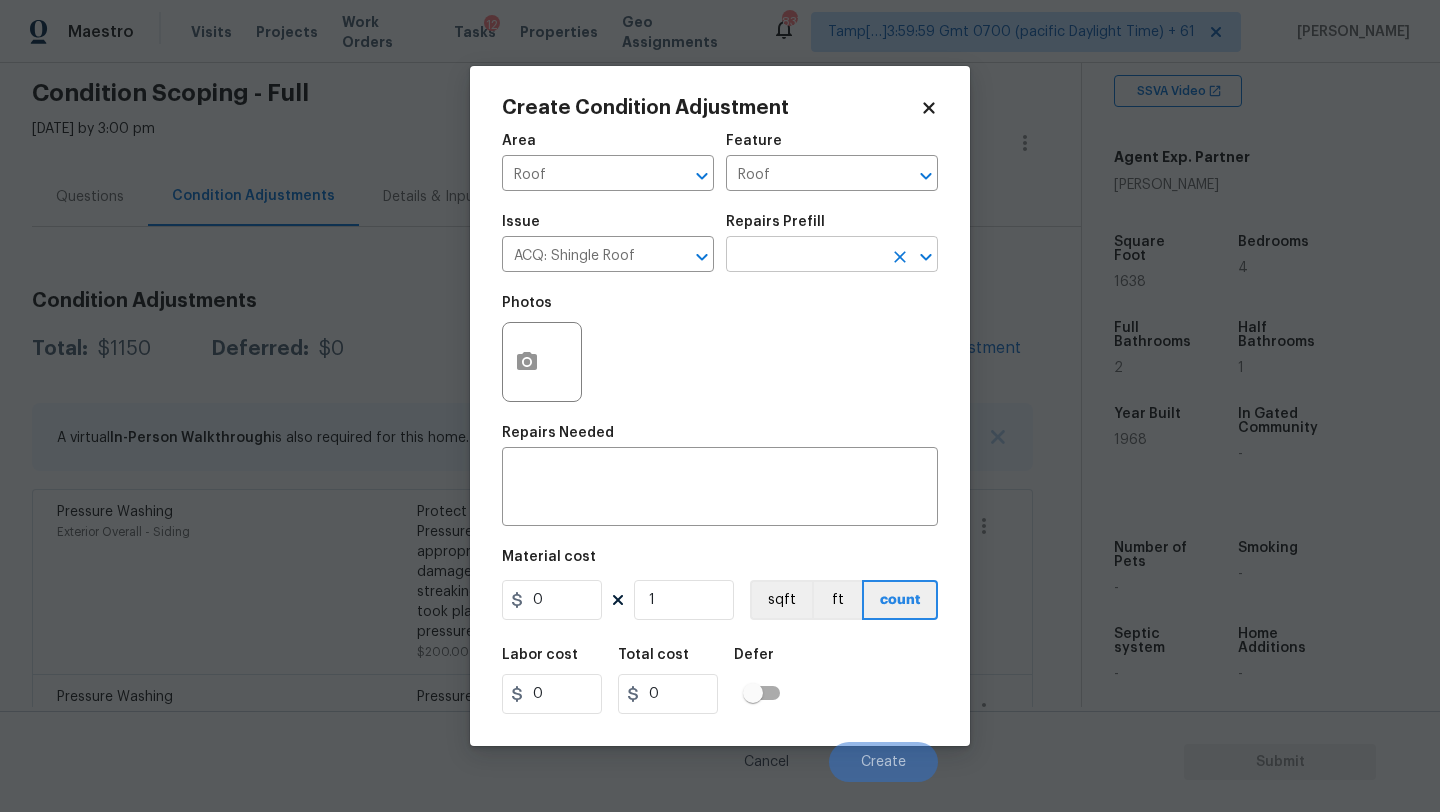 click at bounding box center (804, 256) 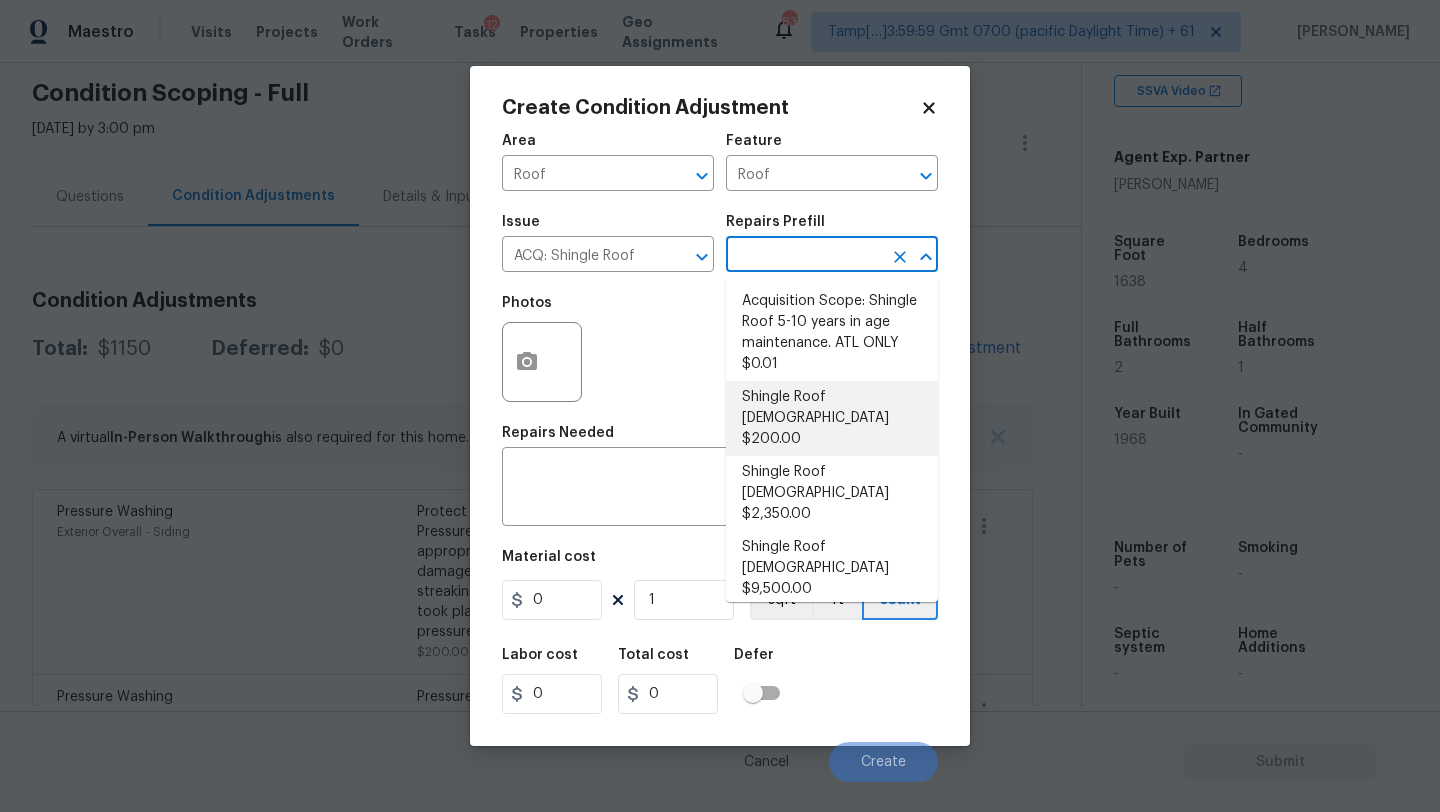 click on "Shingle Roof 0-10 Years Old $200.00" at bounding box center [832, 418] 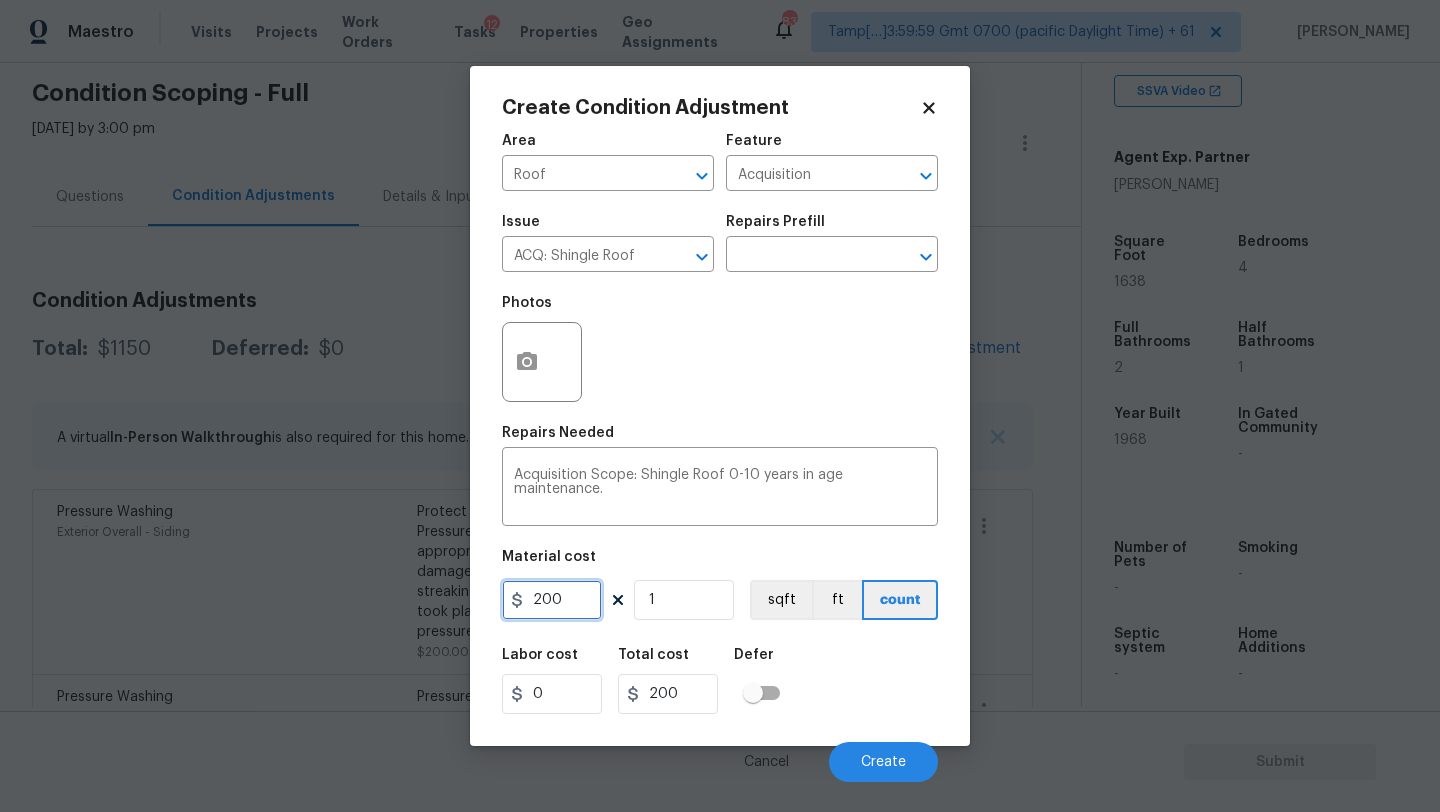 click on "200" at bounding box center (552, 600) 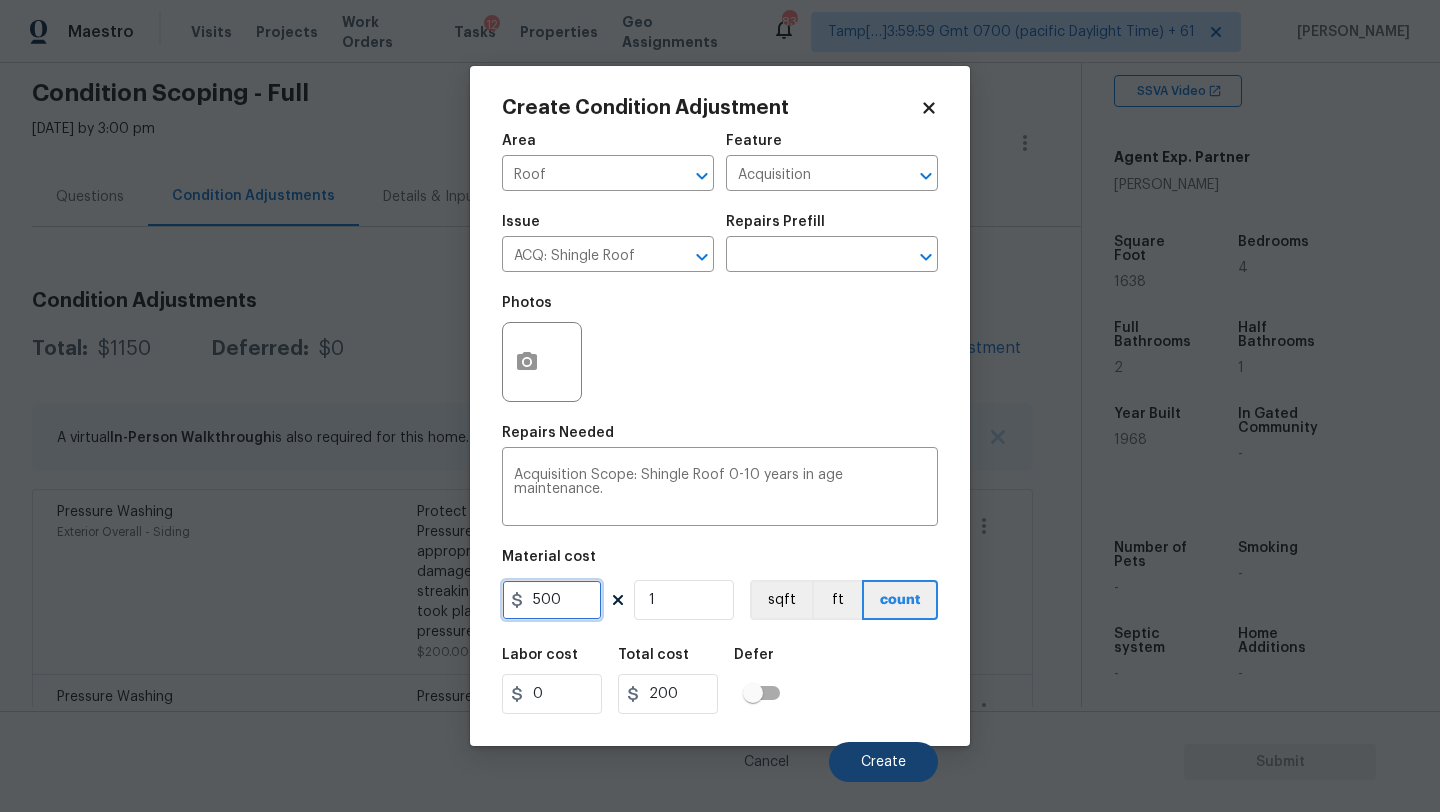 type on "500" 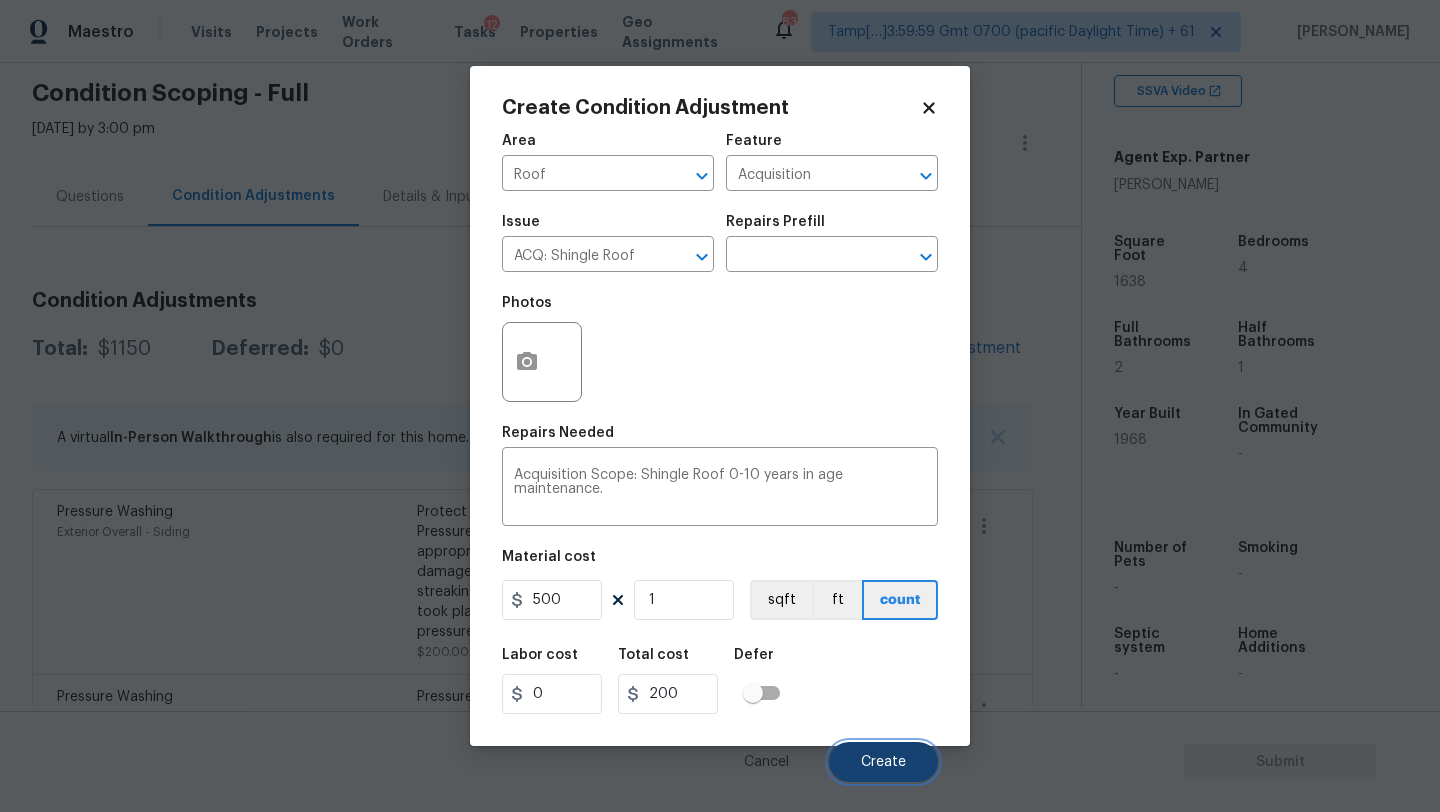 type on "500" 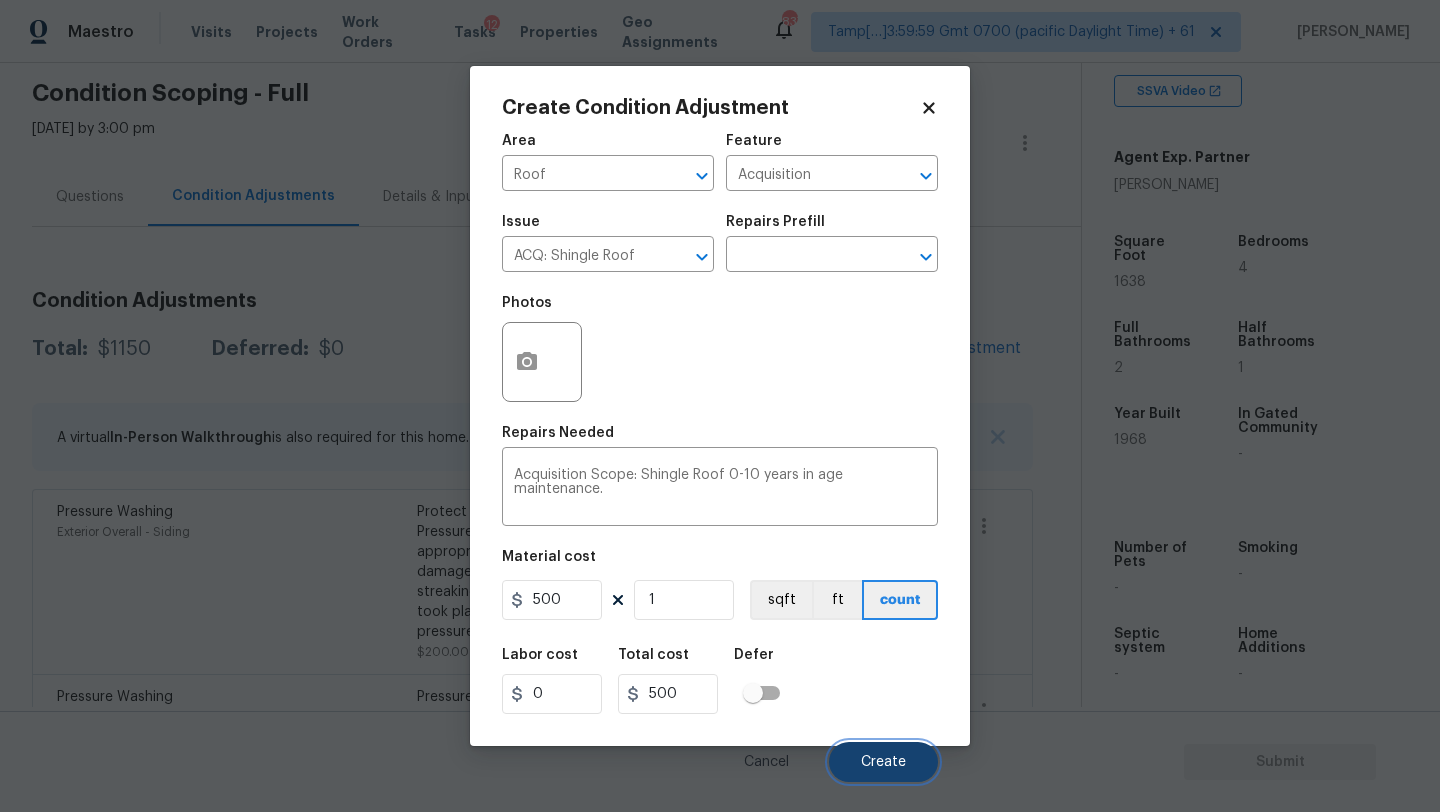 click on "Create" at bounding box center [883, 762] 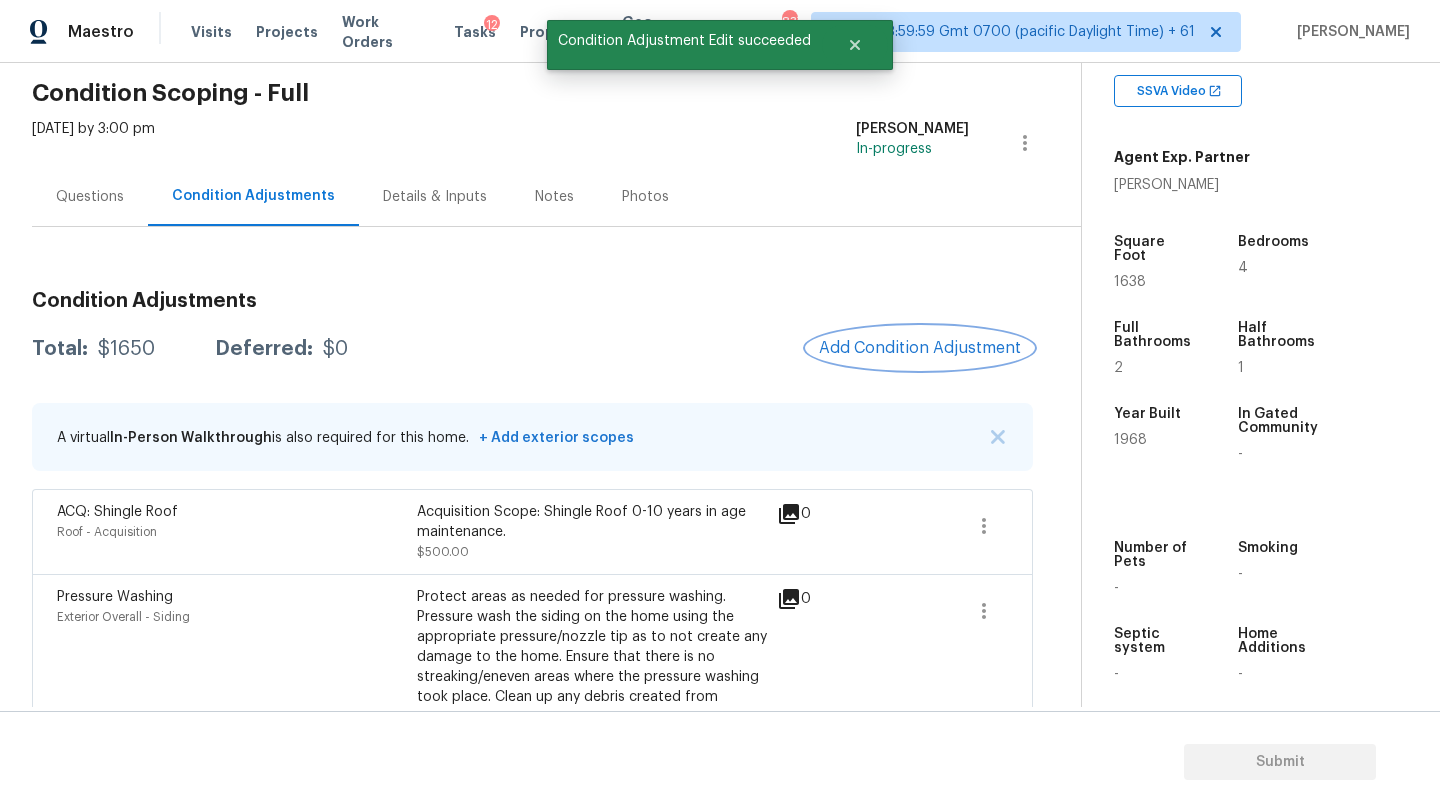 click on "Add Condition Adjustment" at bounding box center (920, 348) 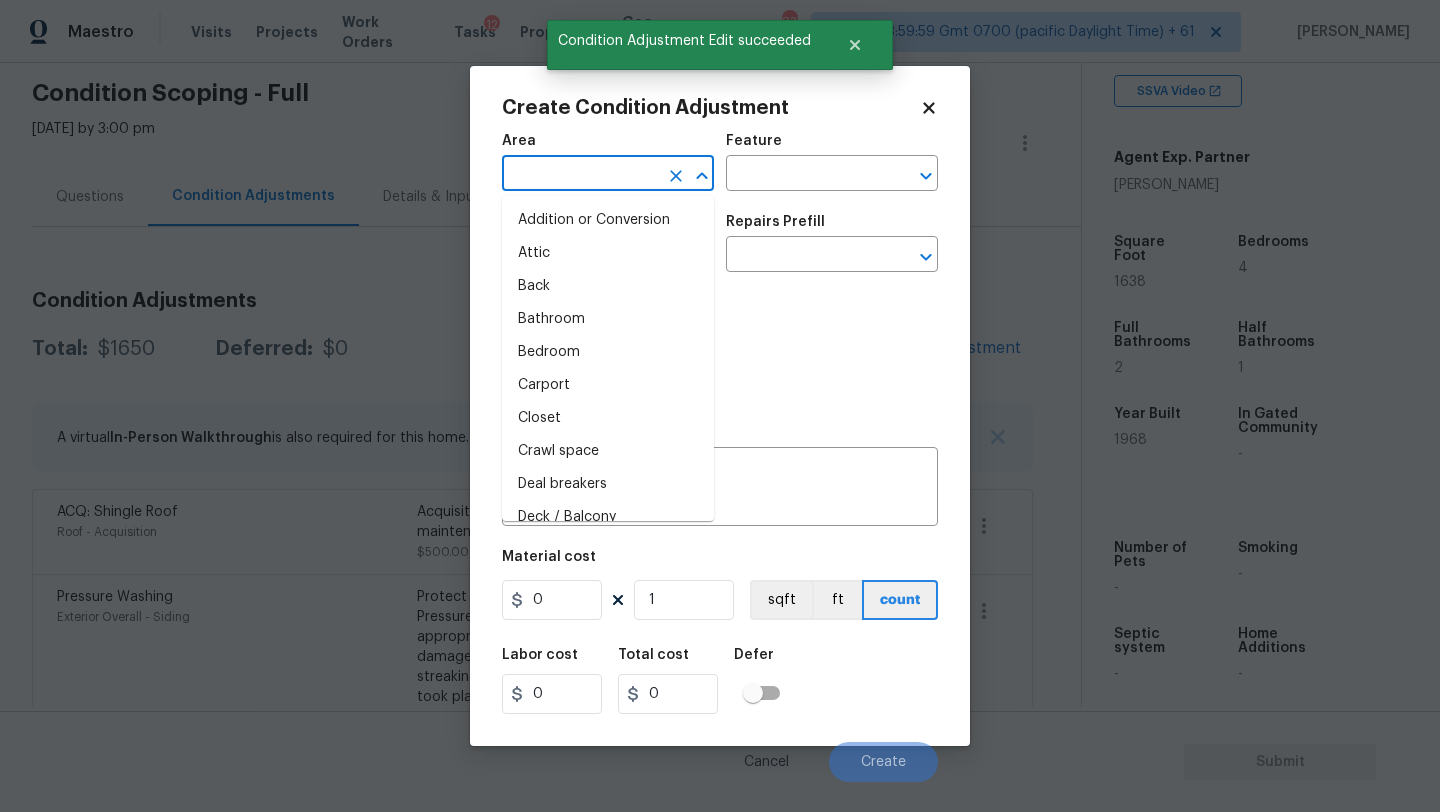 click at bounding box center (580, 175) 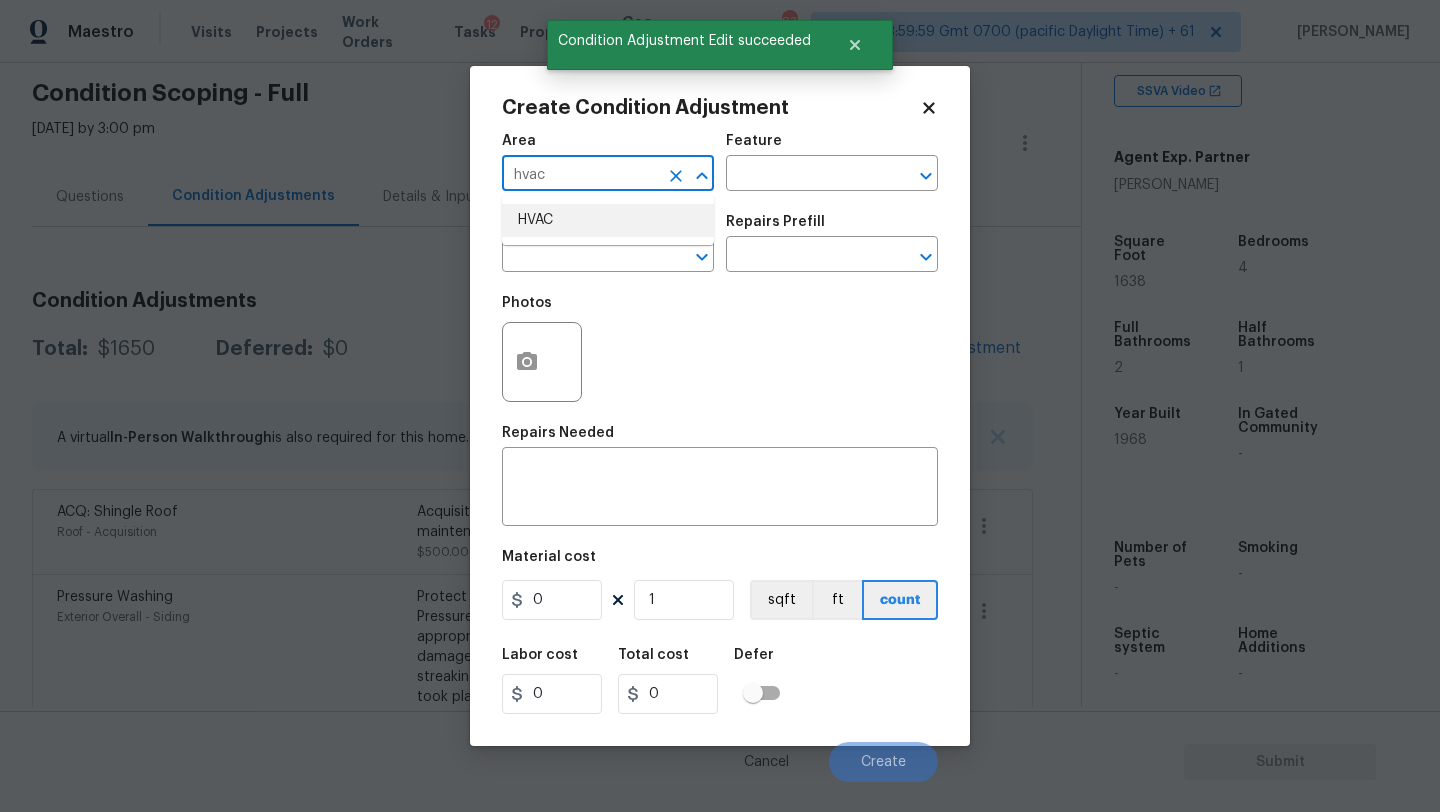 click on "HVAC" at bounding box center [608, 220] 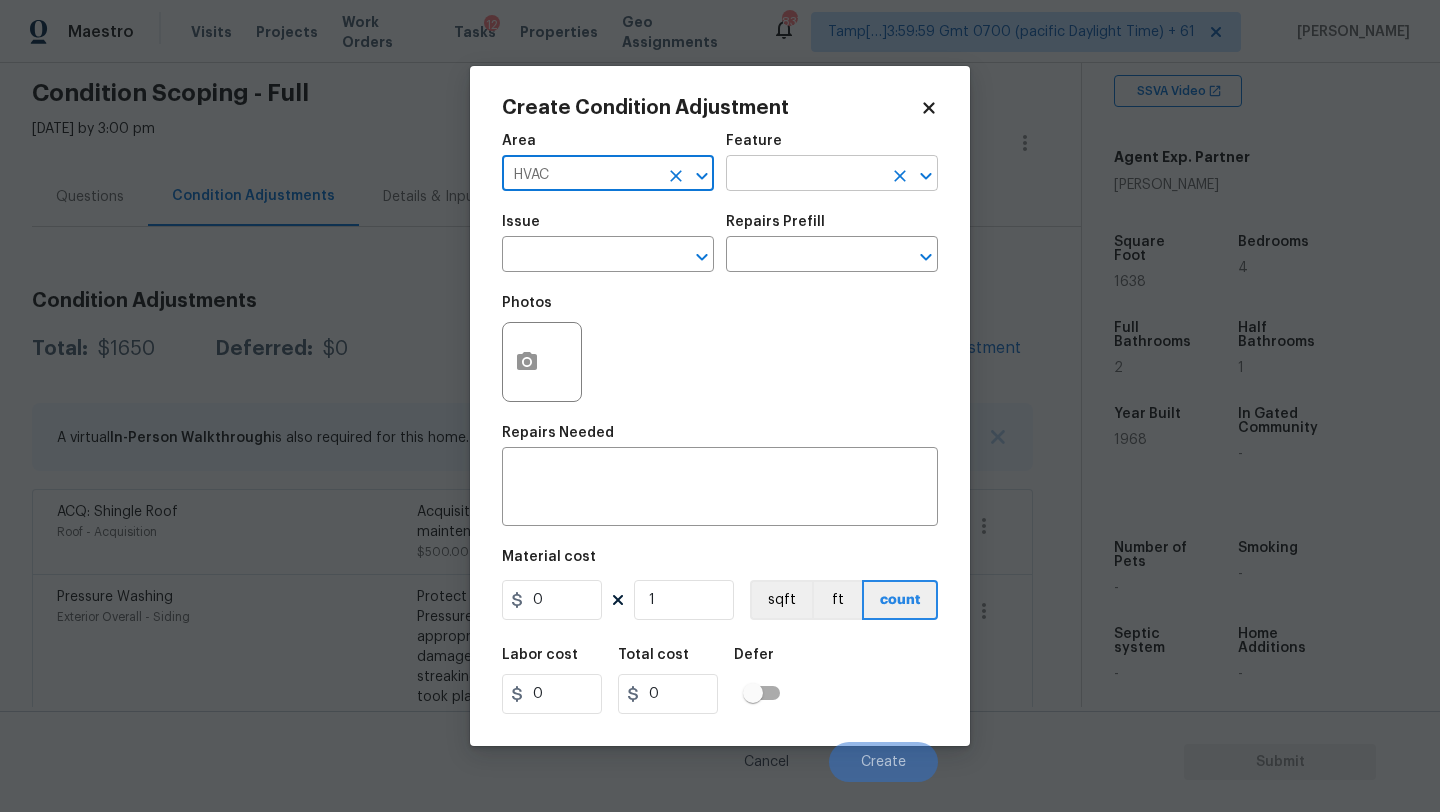 type on "HVAC" 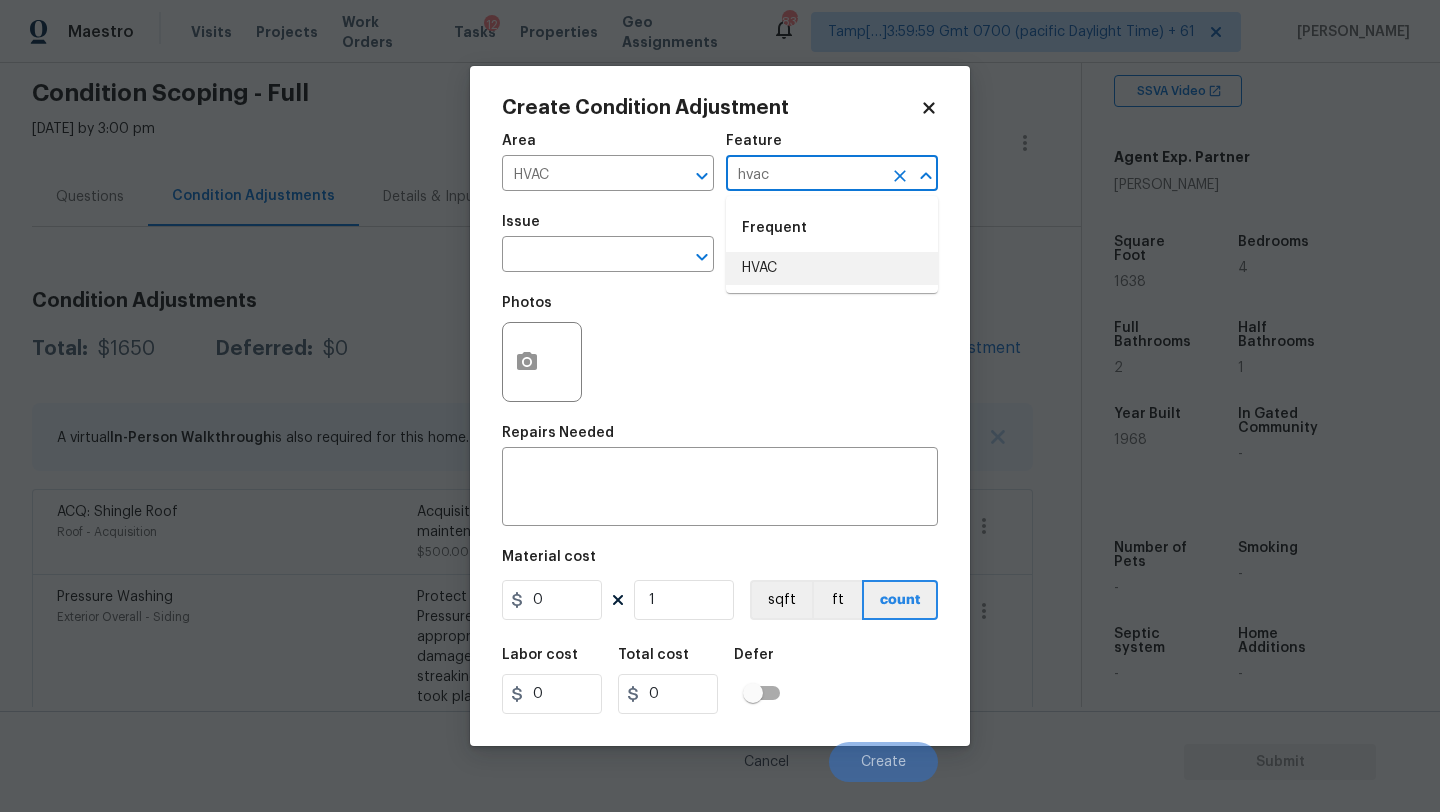 click on "HVAC" at bounding box center (832, 268) 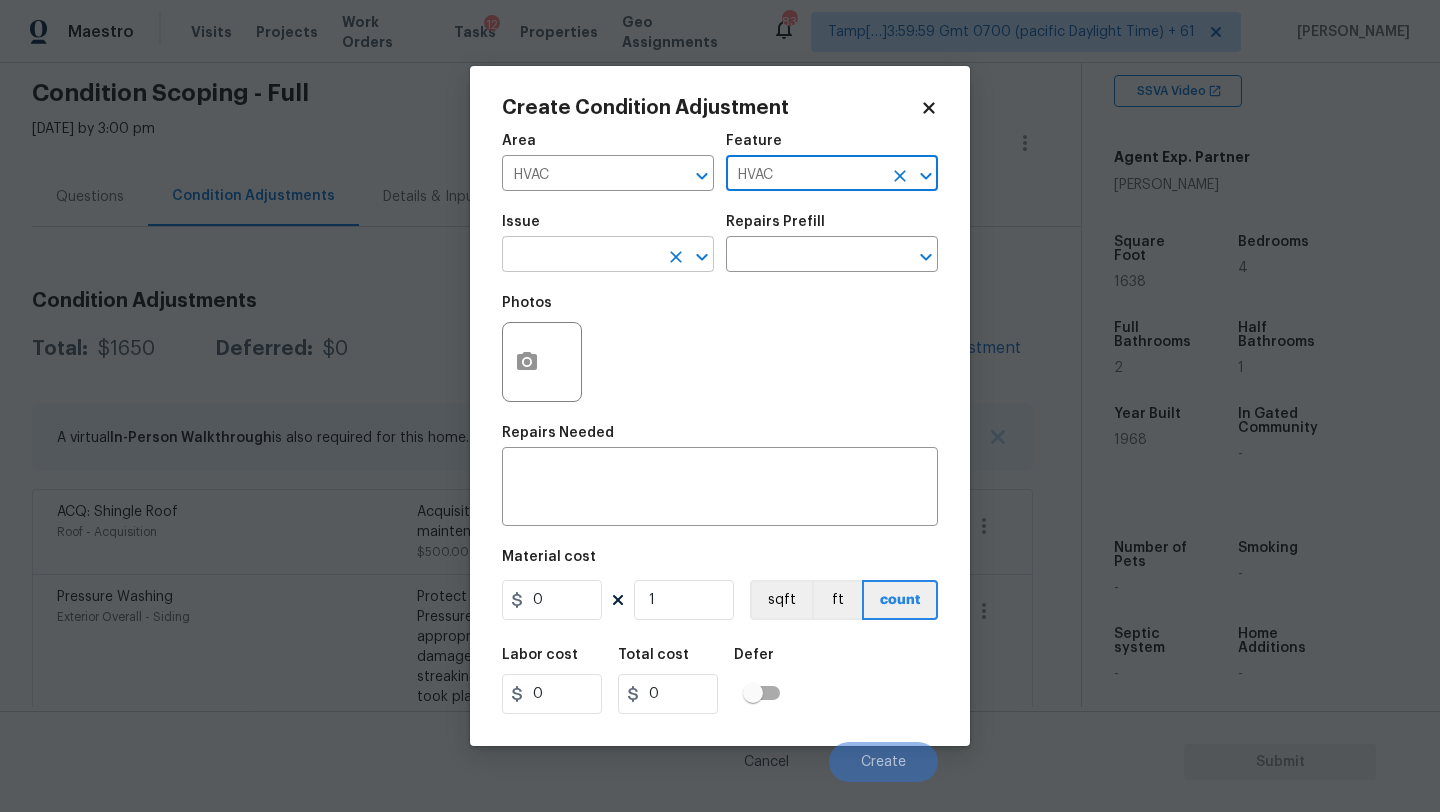 type on "HVAC" 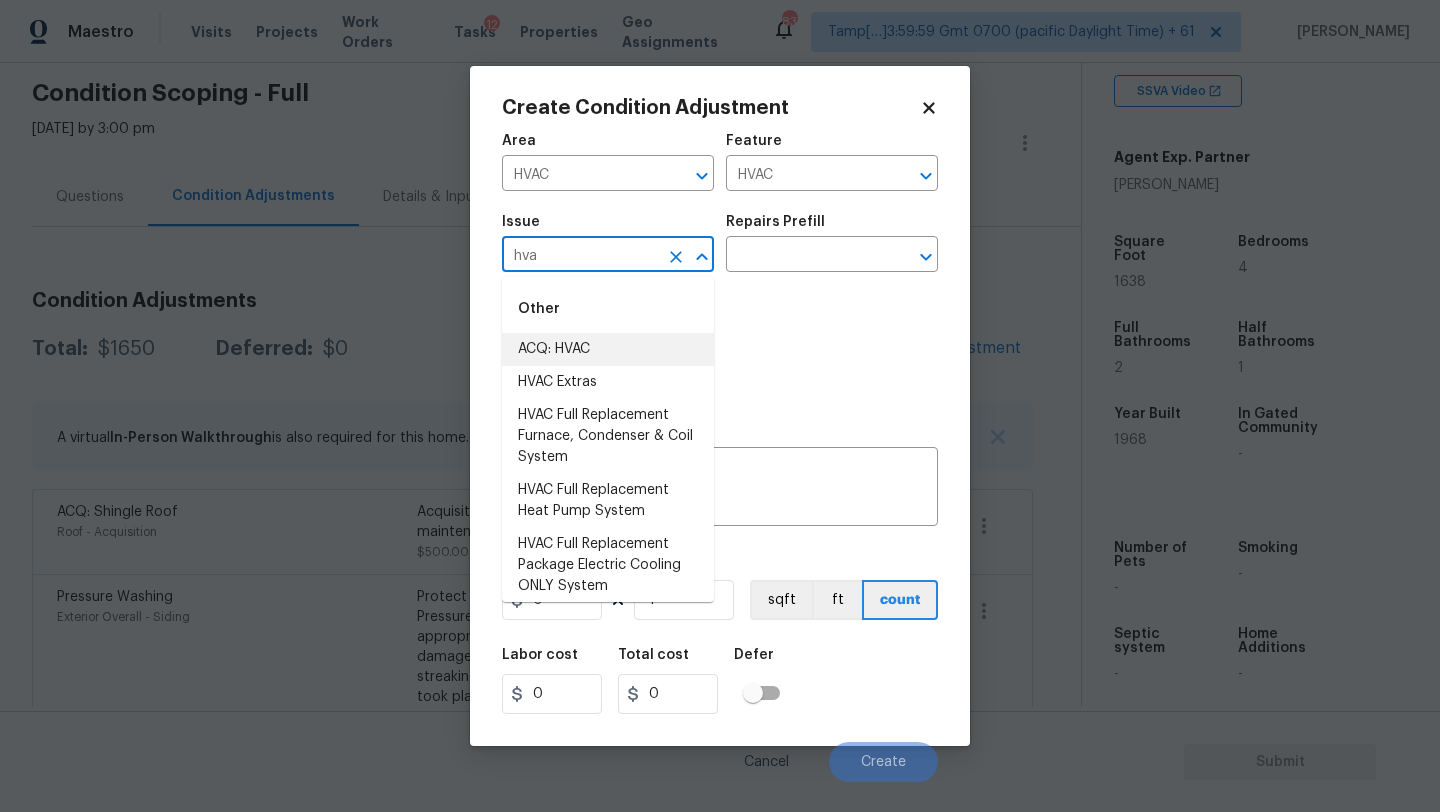 click on "ACQ: HVAC" at bounding box center (608, 349) 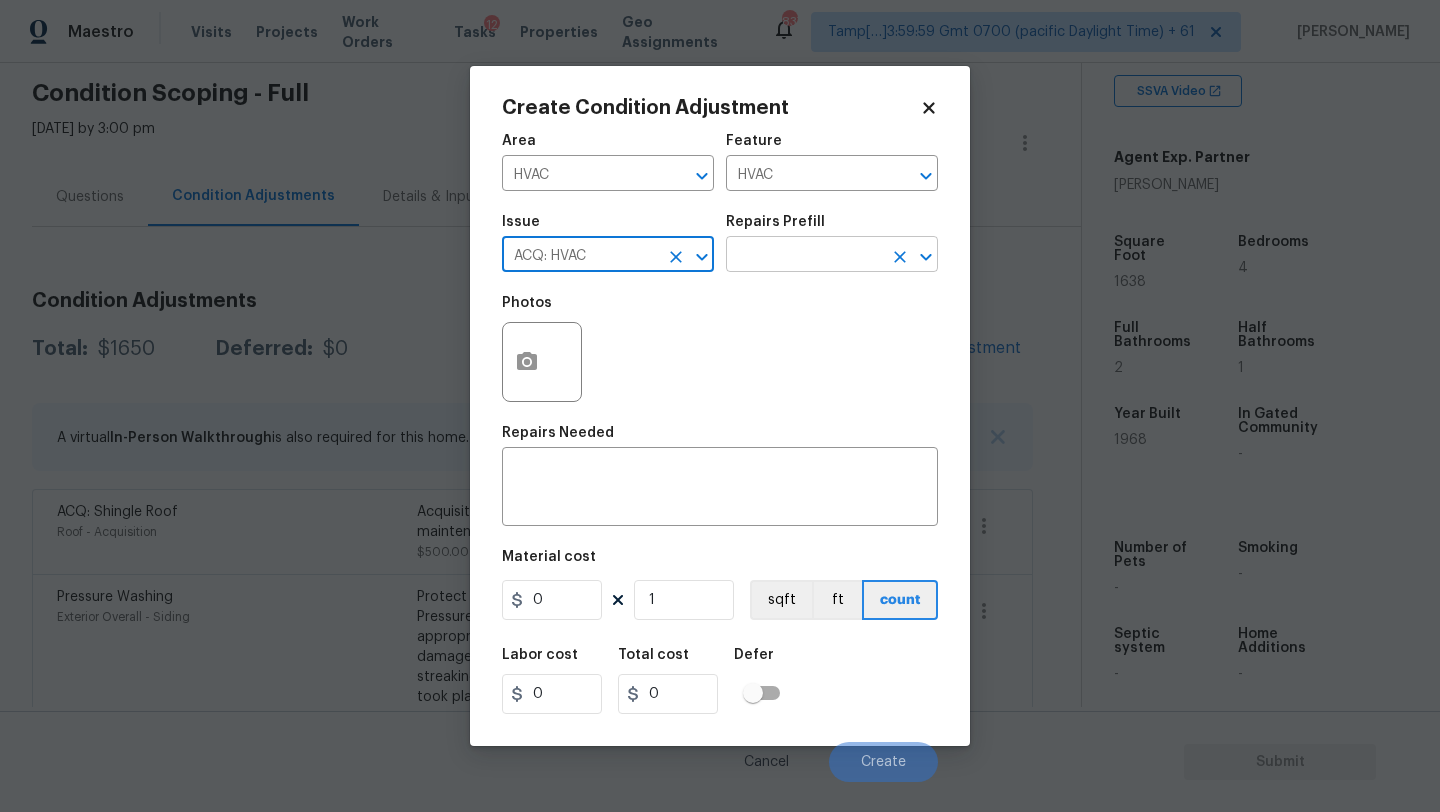 type on "ACQ: HVAC" 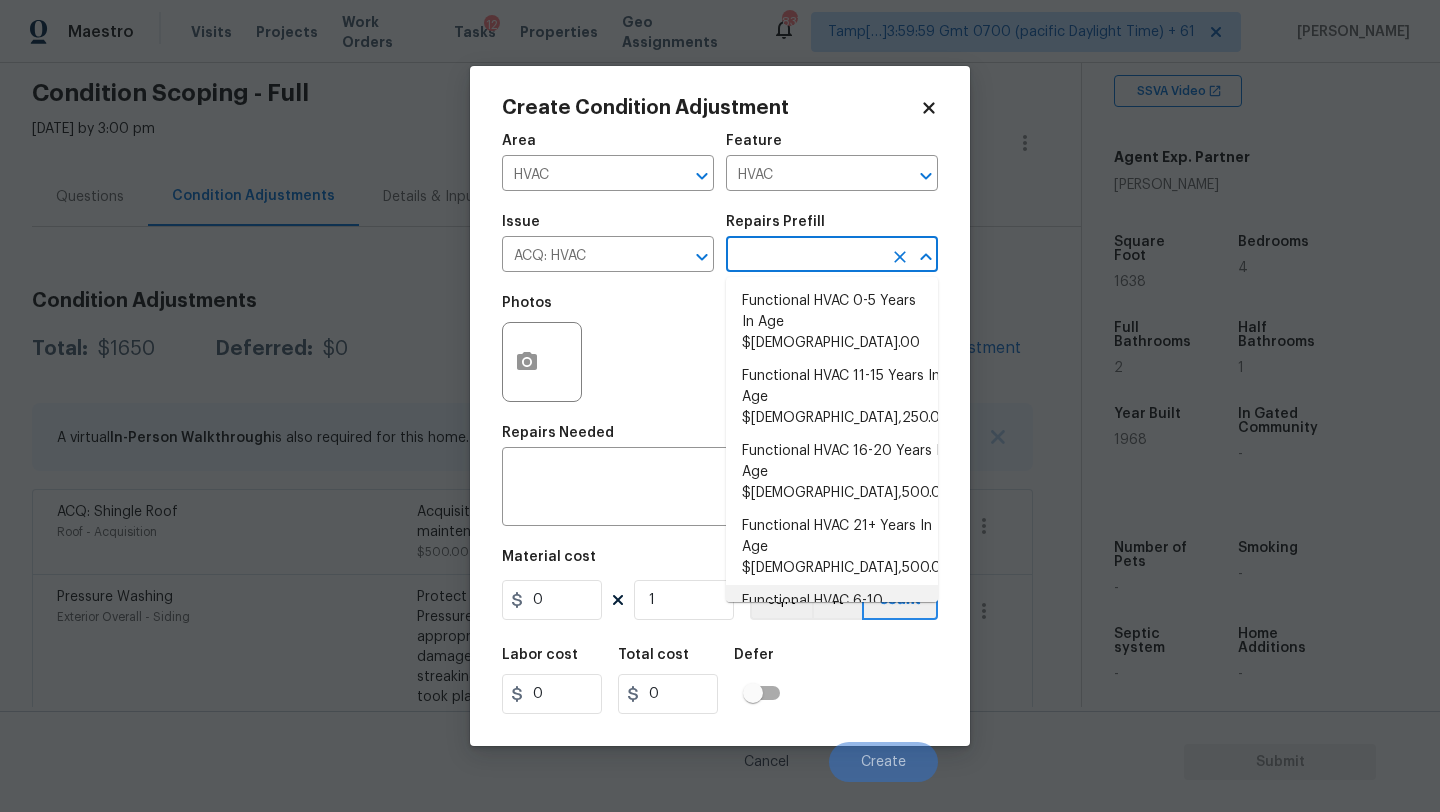 click on "Functional HVAC 6-10 Years In Age $500.00" at bounding box center (832, 612) 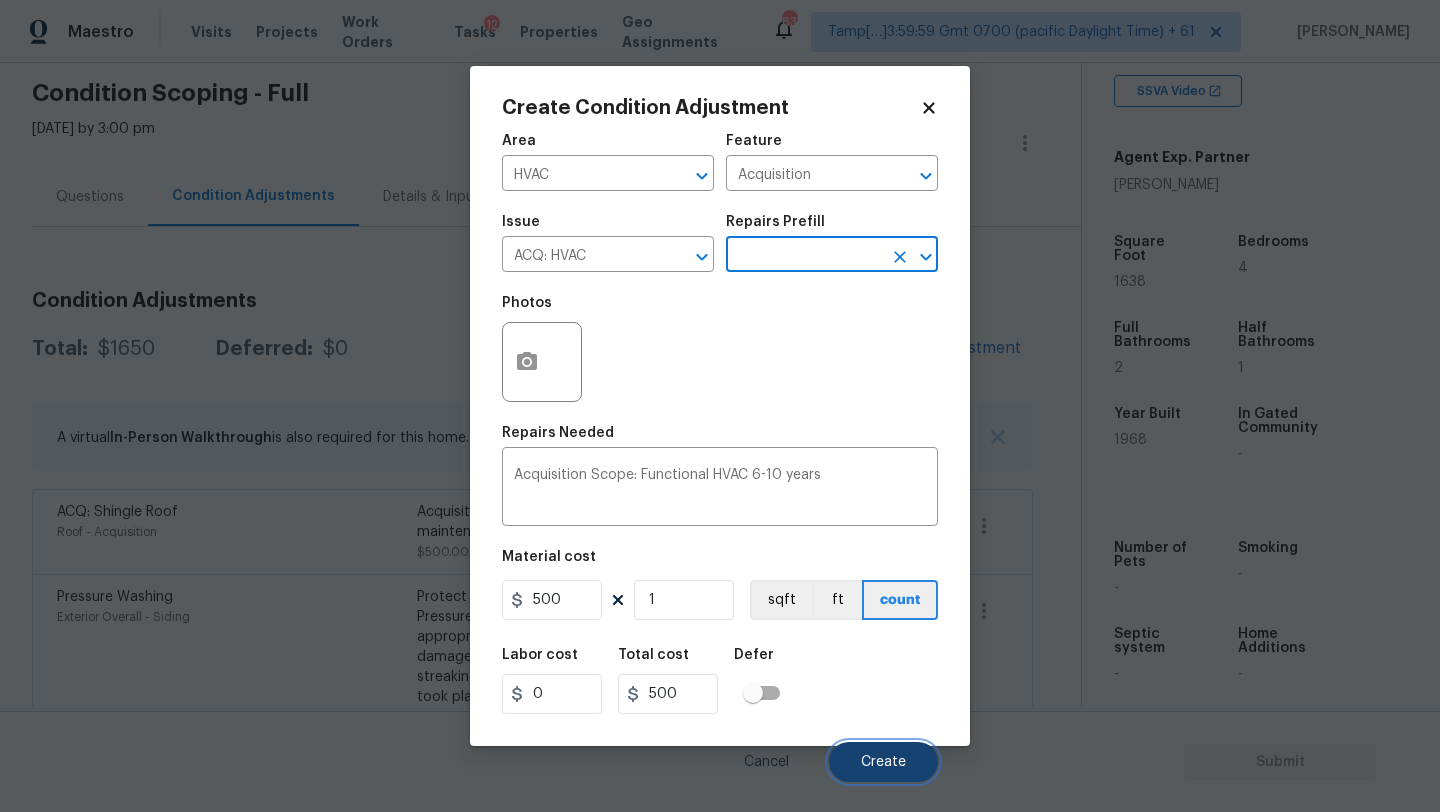 click on "Create" at bounding box center [883, 762] 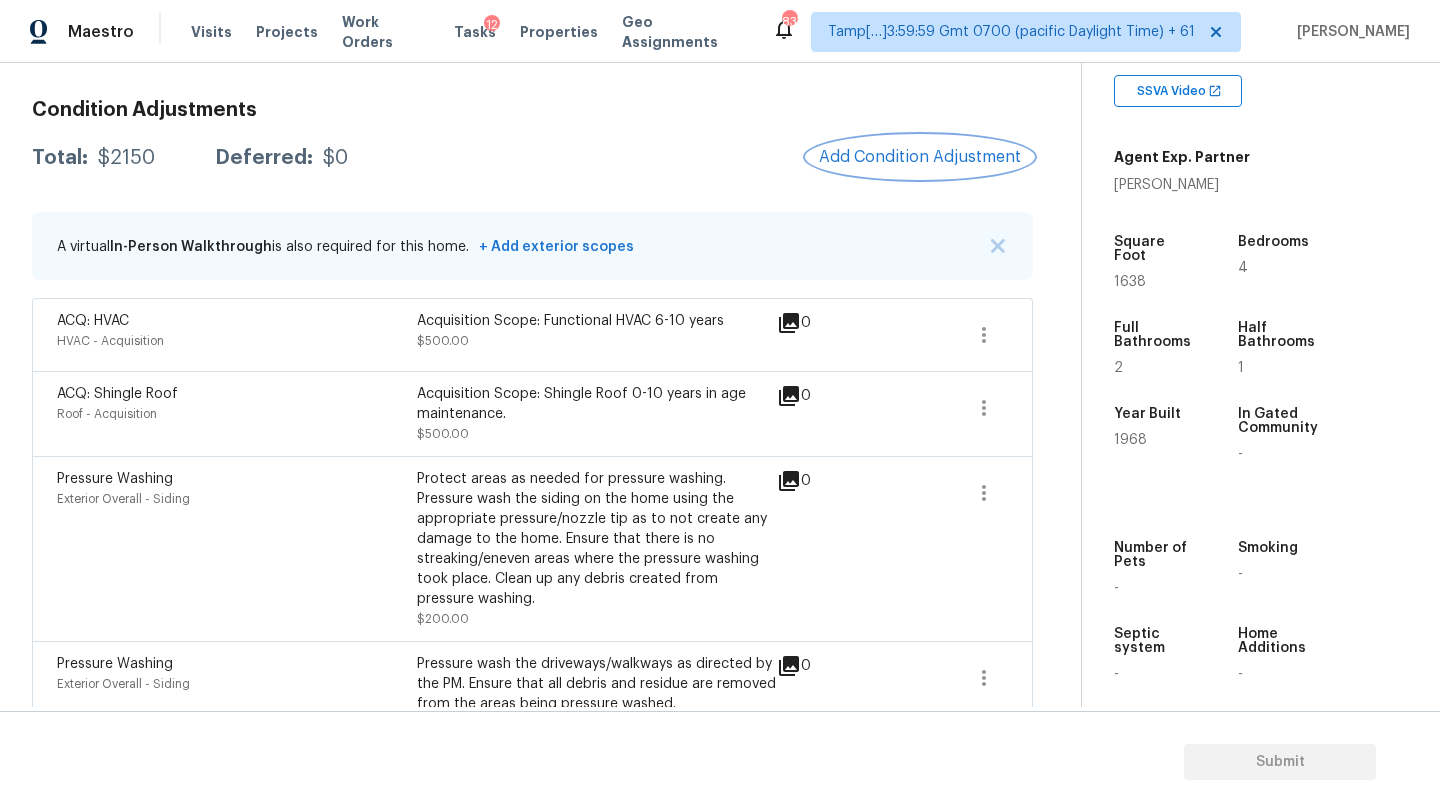scroll, scrollTop: 243, scrollLeft: 0, axis: vertical 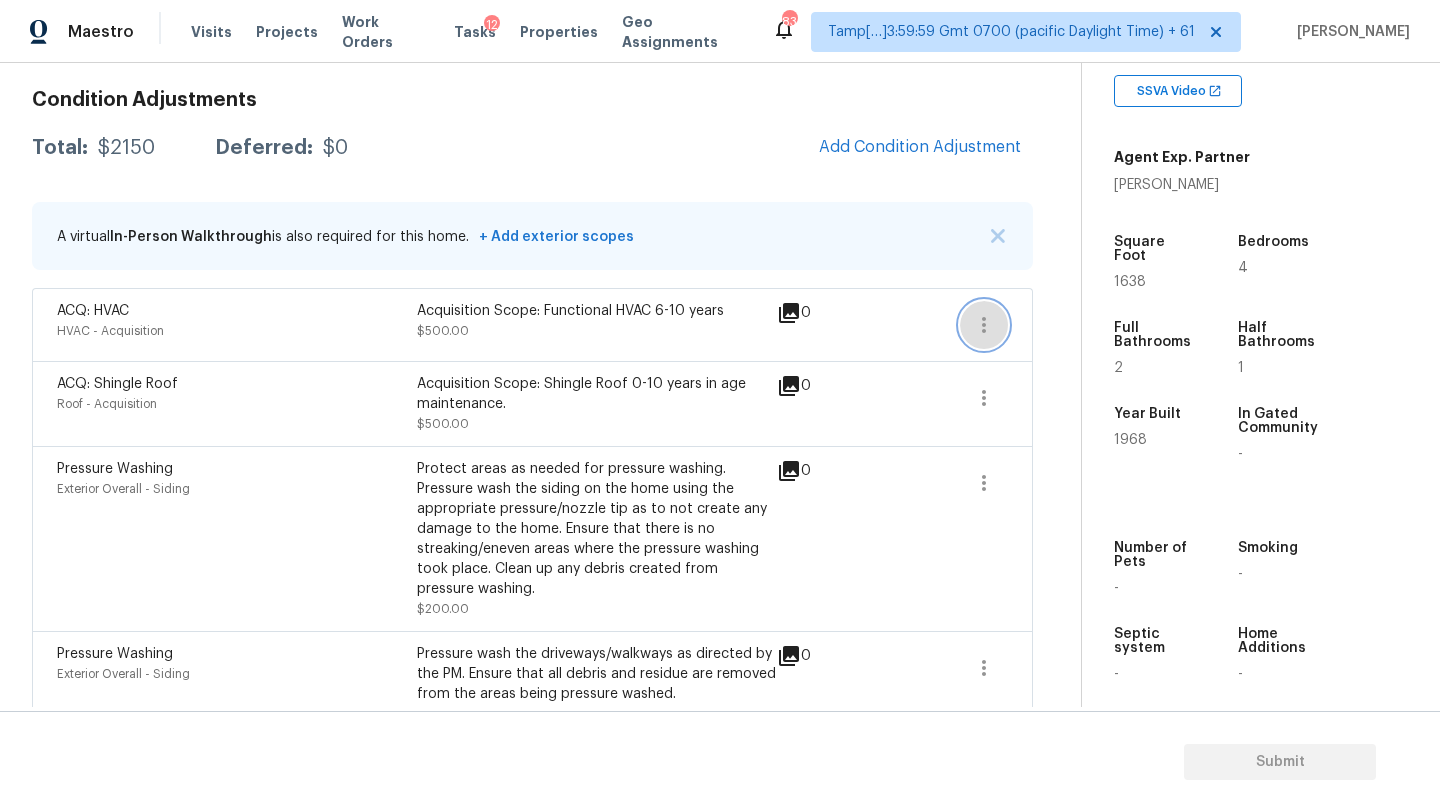 click at bounding box center (984, 325) 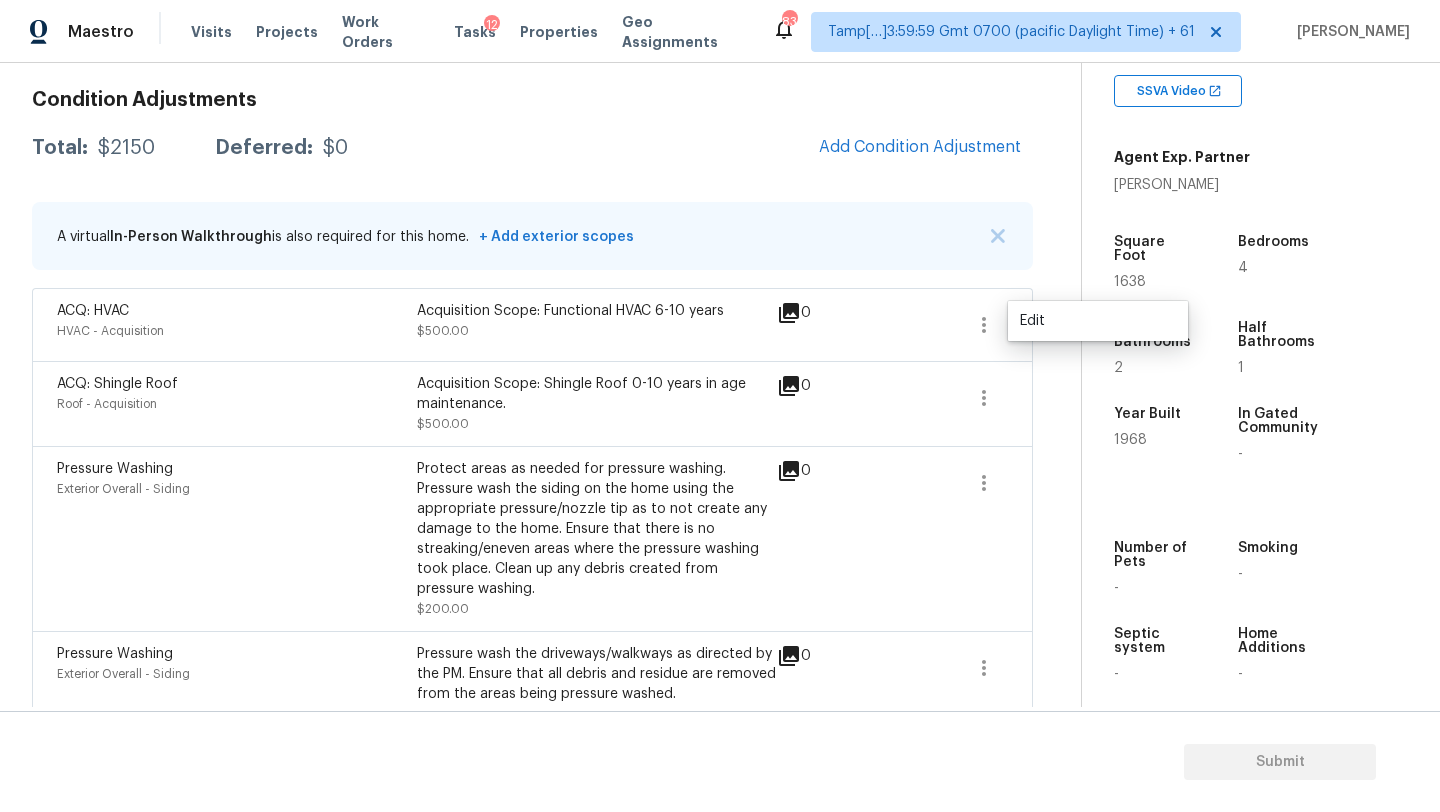 click on "Condition Adjustments Total:  $2150 Deferred:  $0 Add Condition Adjustment A virtual  In-Person Walkthrough  is also required for this home.   + Add exterior scopes ACQ: HVAC HVAC - Acquisition Acquisition Scope: Functional HVAC 6-10 years $500.00   0 ACQ: Shingle Roof Roof - Acquisition Acquisition Scope: Shingle Roof 0-10 years in age maintenance. $500.00   0 Pressure Washing Exterior Overall - Siding Protect areas as needed for pressure washing. Pressure wash the siding on the home using the appropriate pressure/nozzle tip as to not create any damage to the home. Ensure that there is no streaking/eneven areas where the pressure washing took place. Clean up any debris created from pressure washing. $200.00   0 Pressure Washing Exterior Overall - Siding Pressure wash the driveways/walkways as directed by the PM. Ensure that all debris and residue are removed from the areas being pressure washed. $200.00   0 Landscape Package Exterior Overall - Home Readiness Packages $750.00   5" at bounding box center (532, 498) 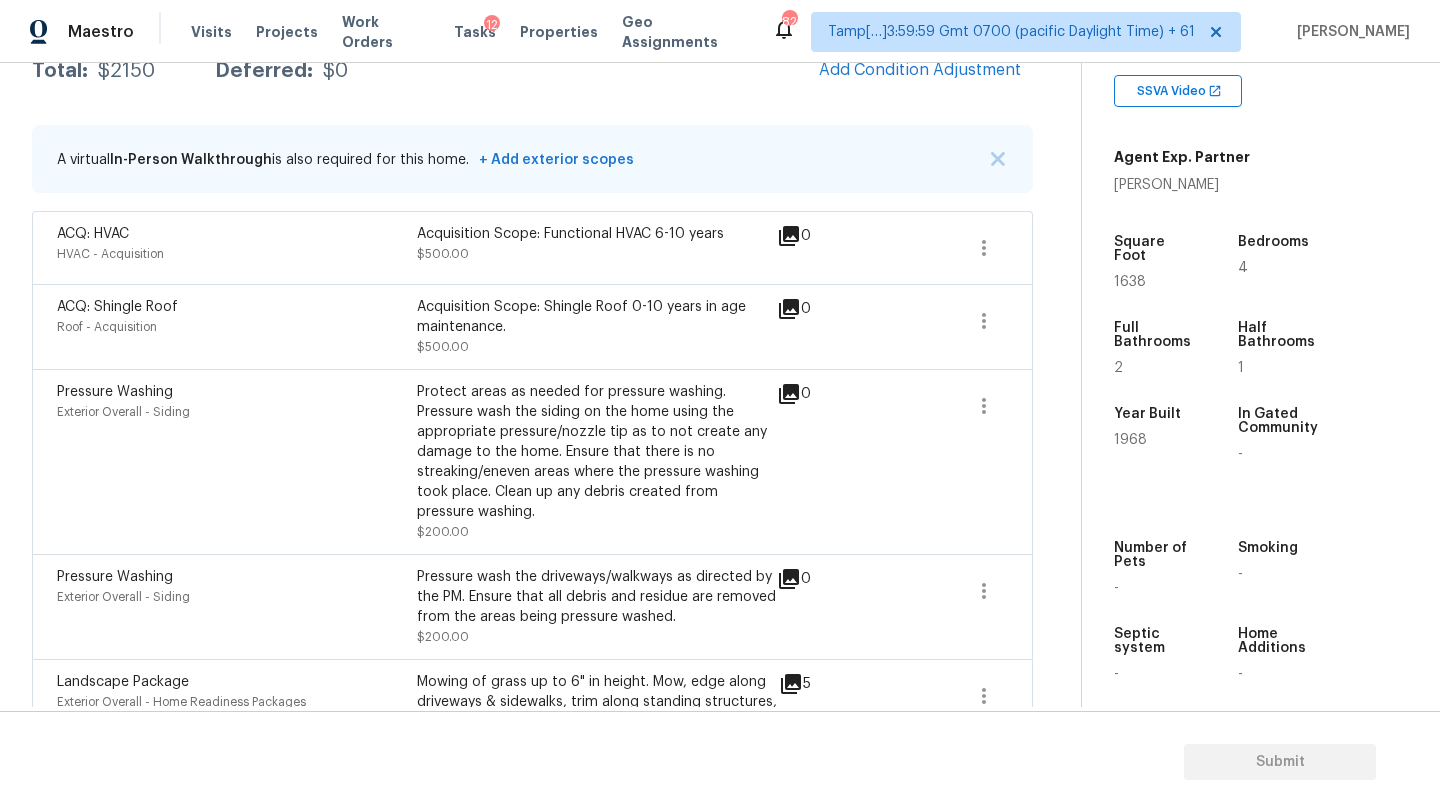 scroll, scrollTop: 233, scrollLeft: 0, axis: vertical 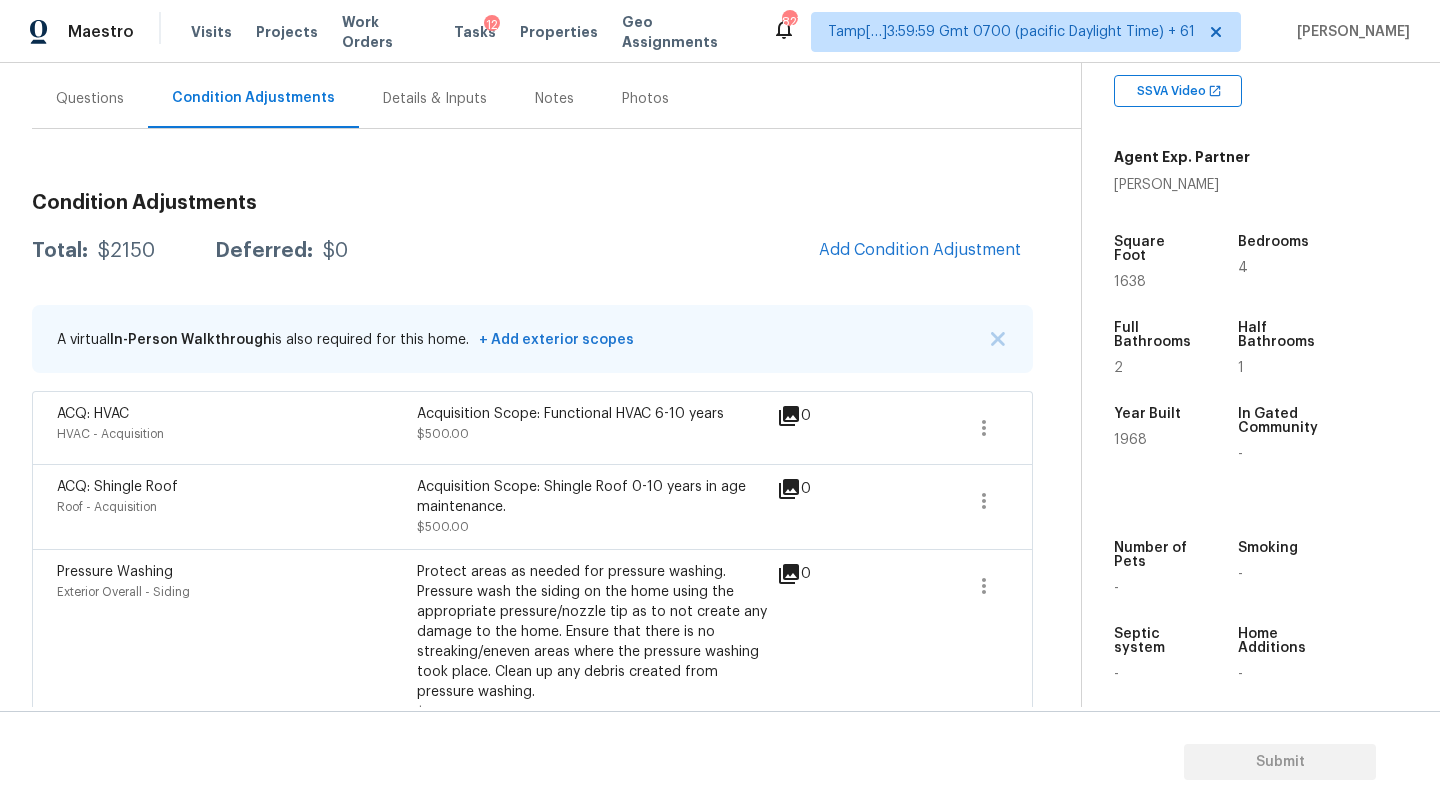click on "Questions" at bounding box center [90, 98] 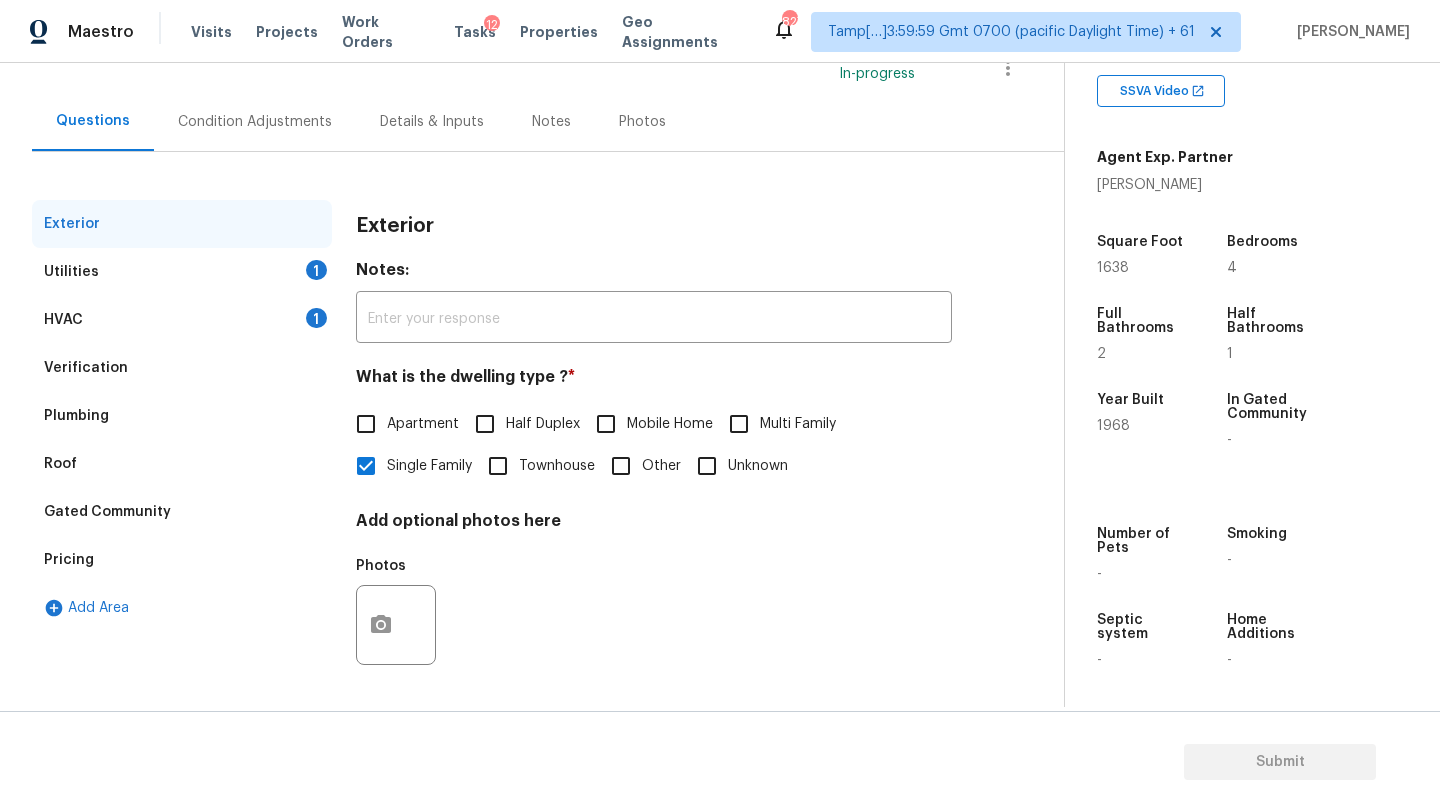 click on "Pricing" at bounding box center (182, 560) 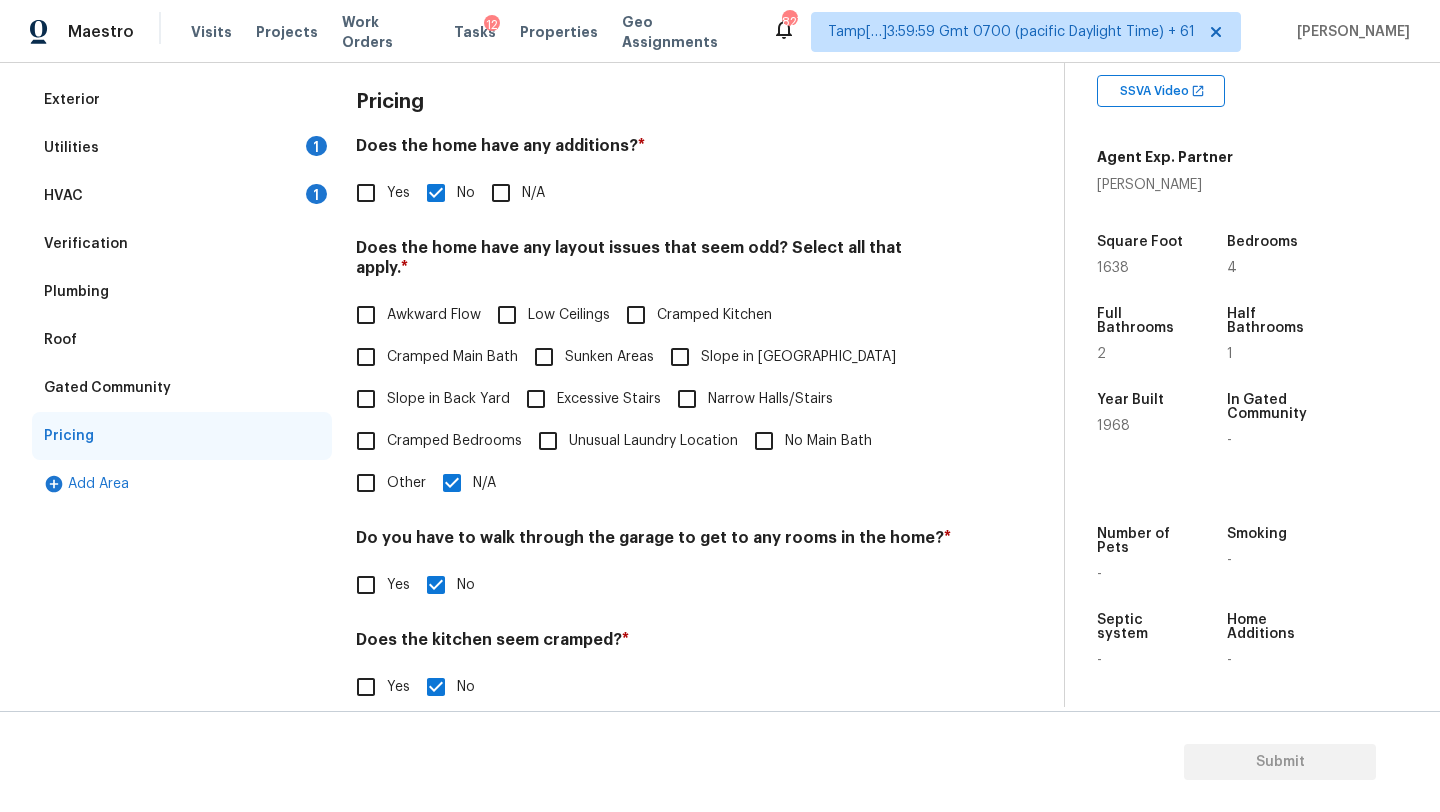 scroll, scrollTop: 388, scrollLeft: 0, axis: vertical 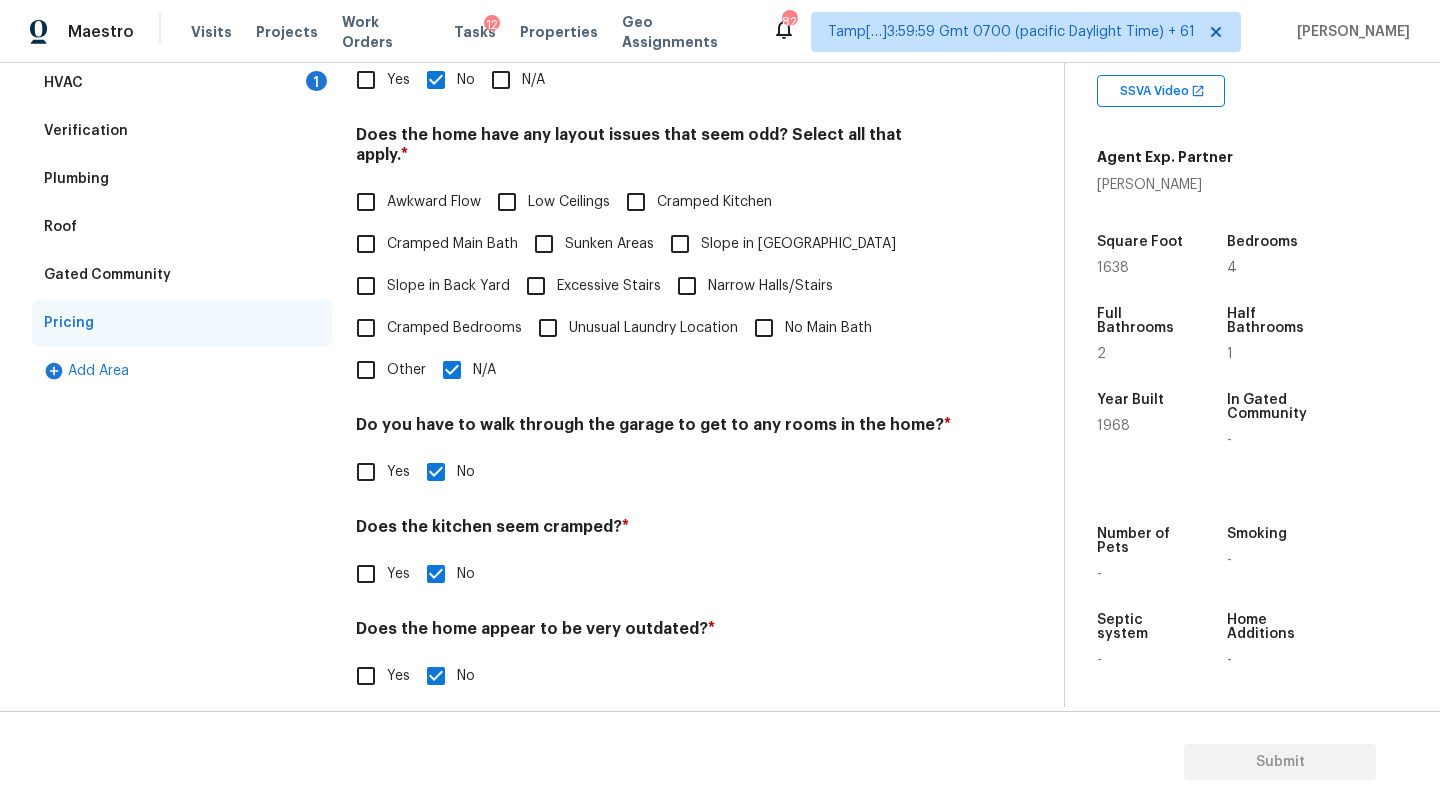 click on "Other" at bounding box center (366, 370) 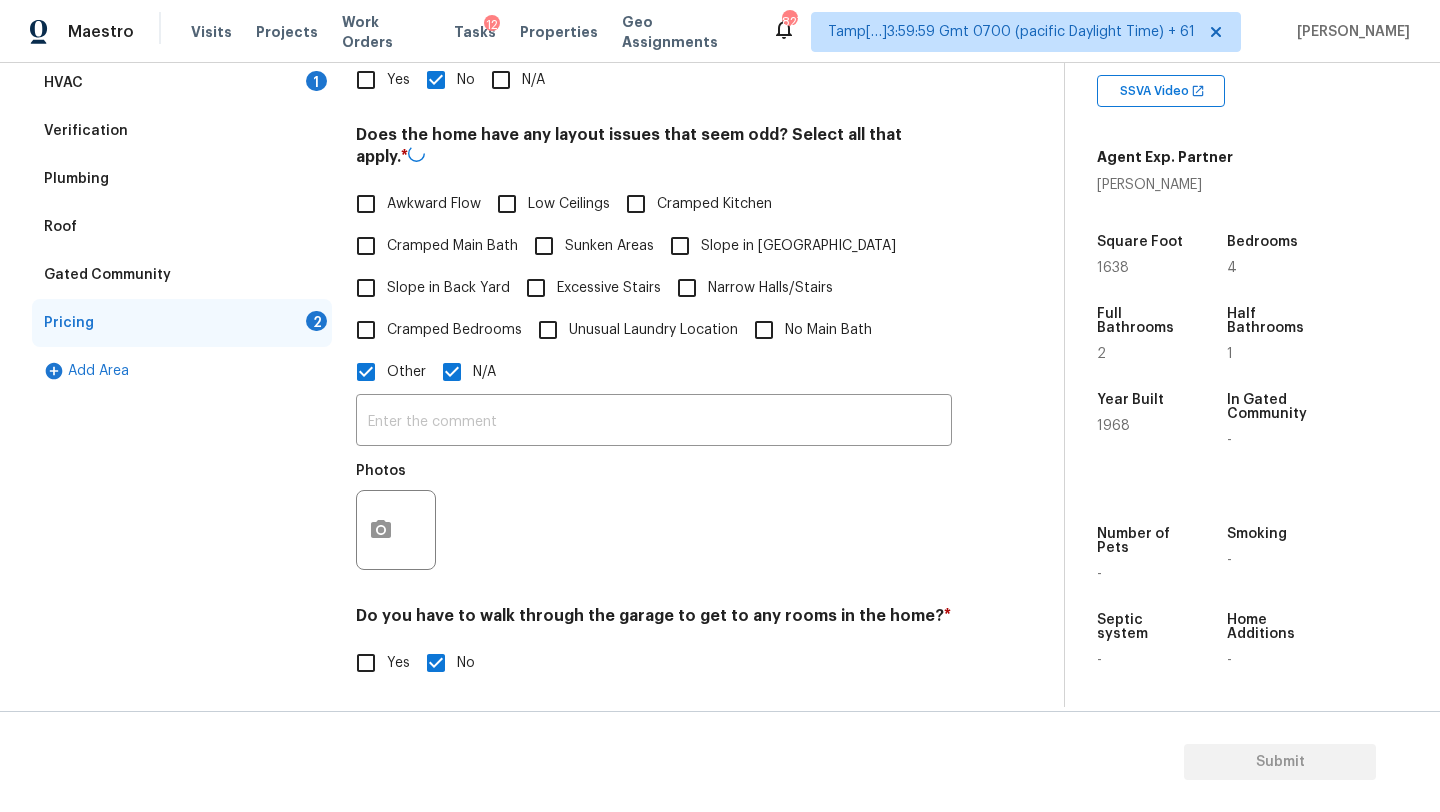 click on "N/A" at bounding box center [463, 372] 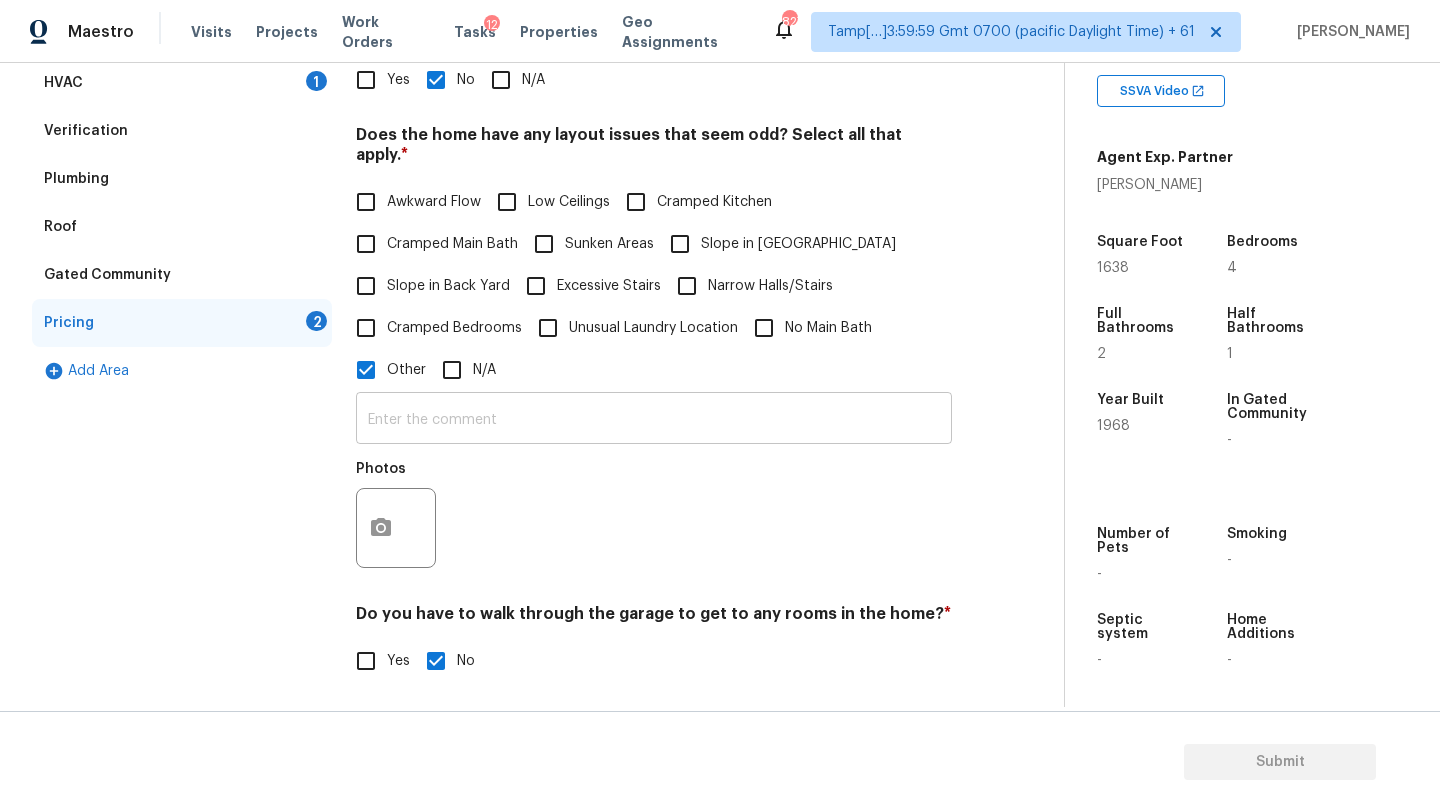click at bounding box center (654, 420) 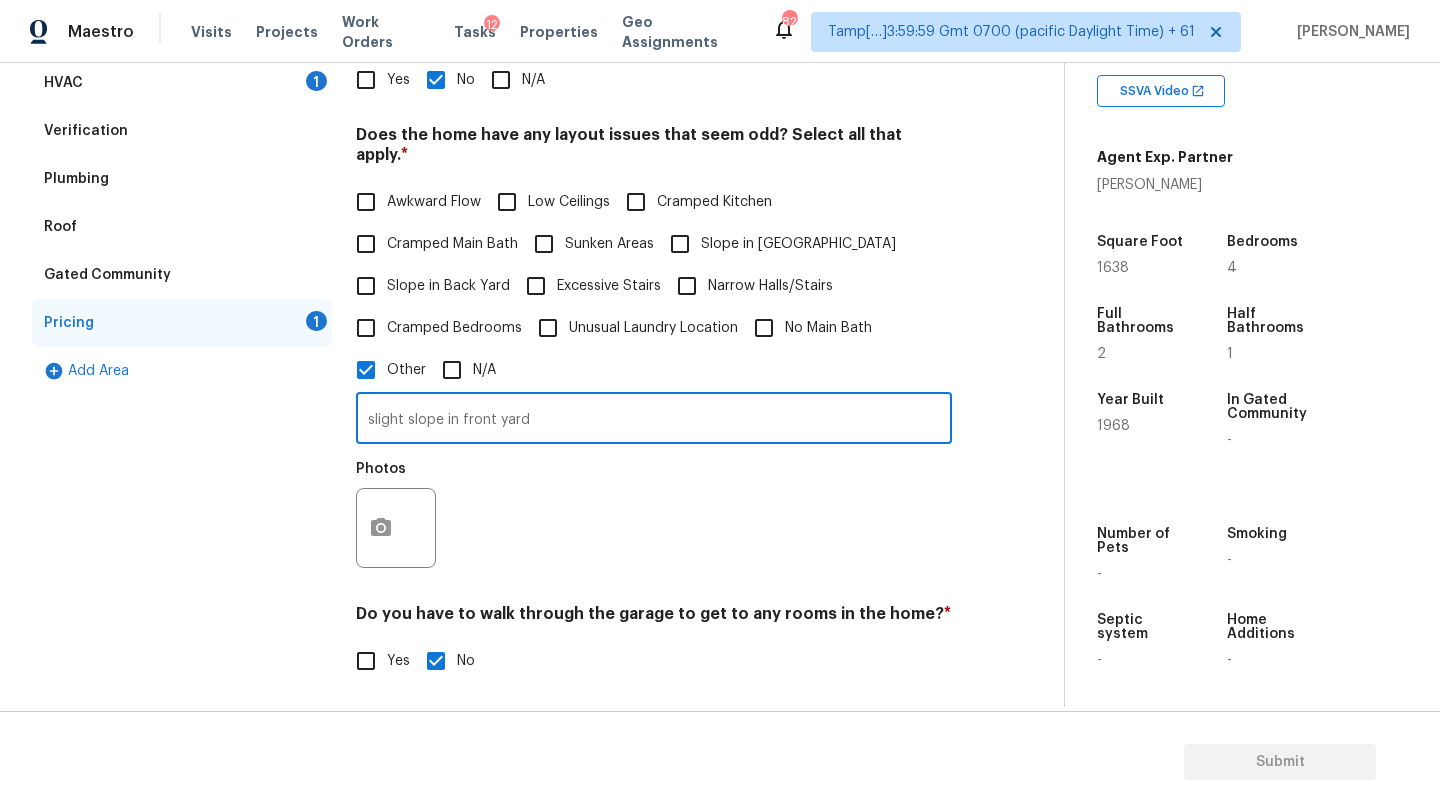 type on "slight slope in front yard" 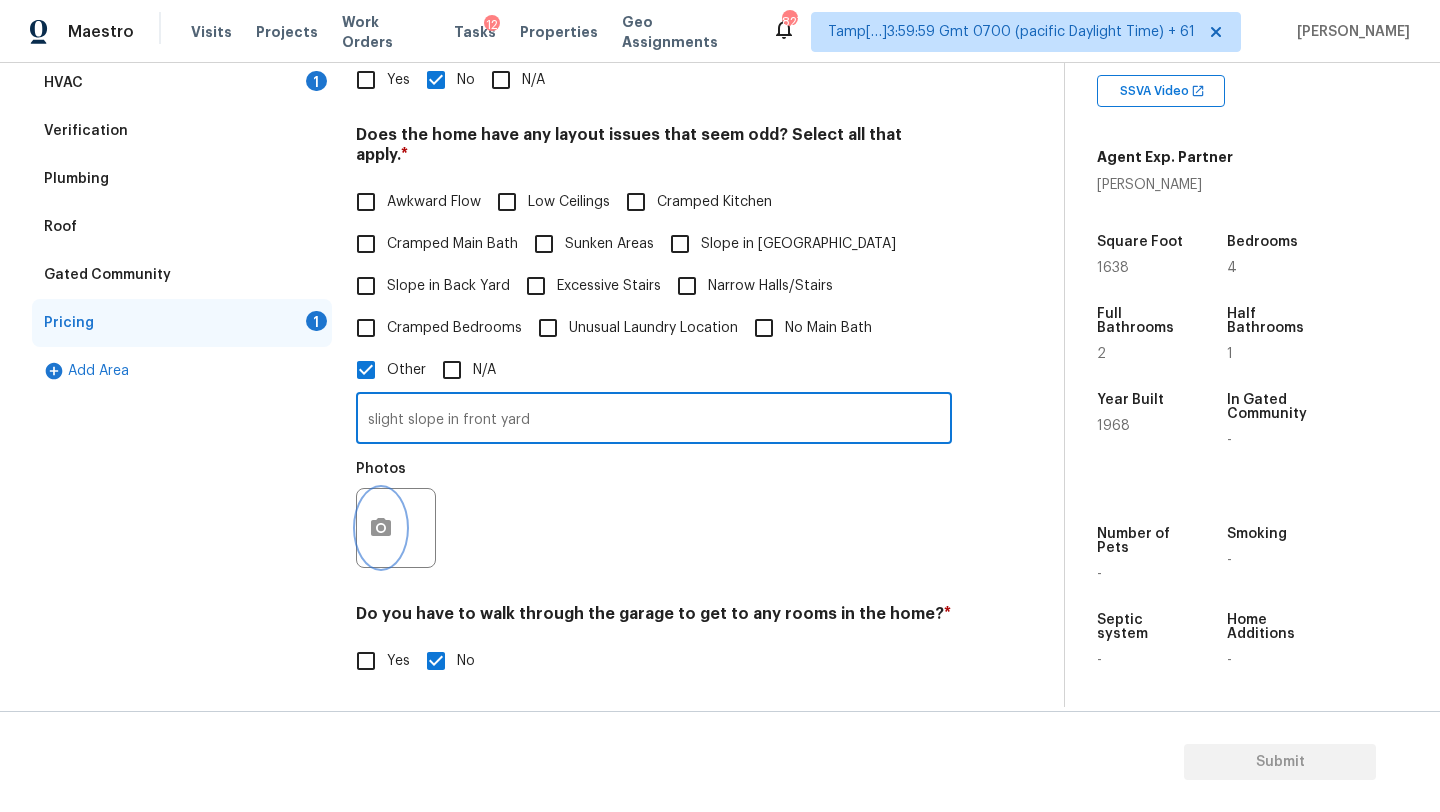 click at bounding box center [381, 528] 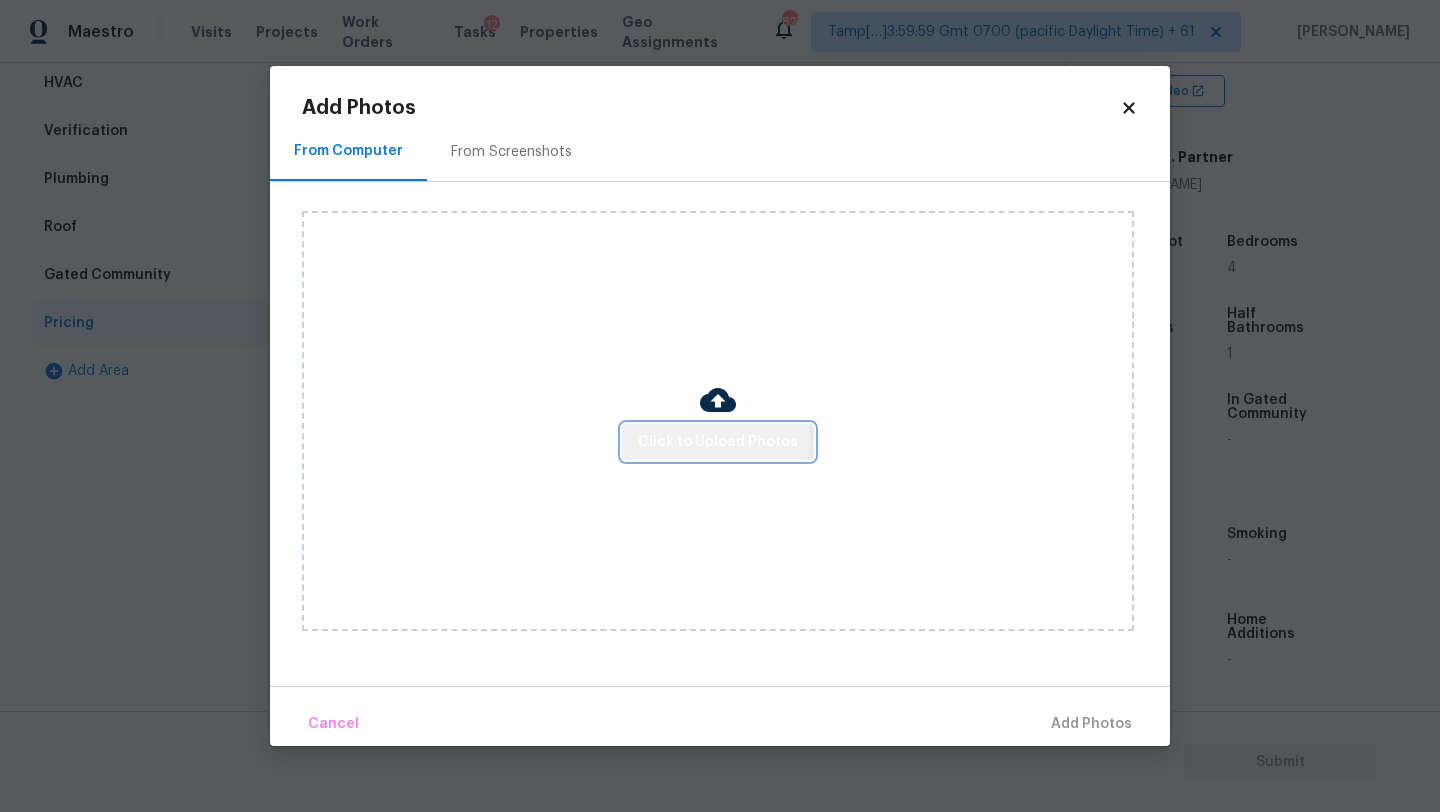 click on "Click to Upload Photos" at bounding box center (718, 442) 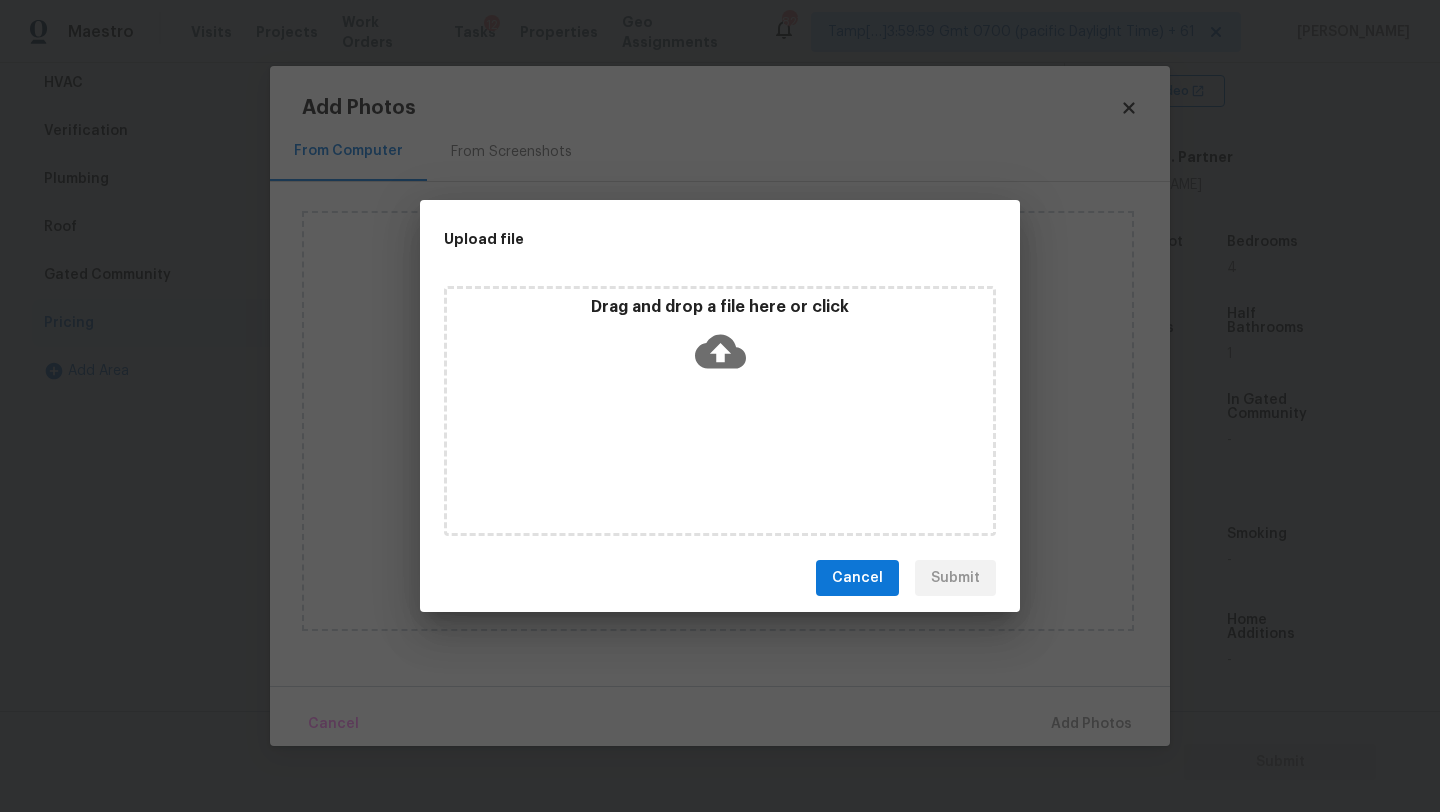 click on "Drag and drop a file here or click" at bounding box center [720, 340] 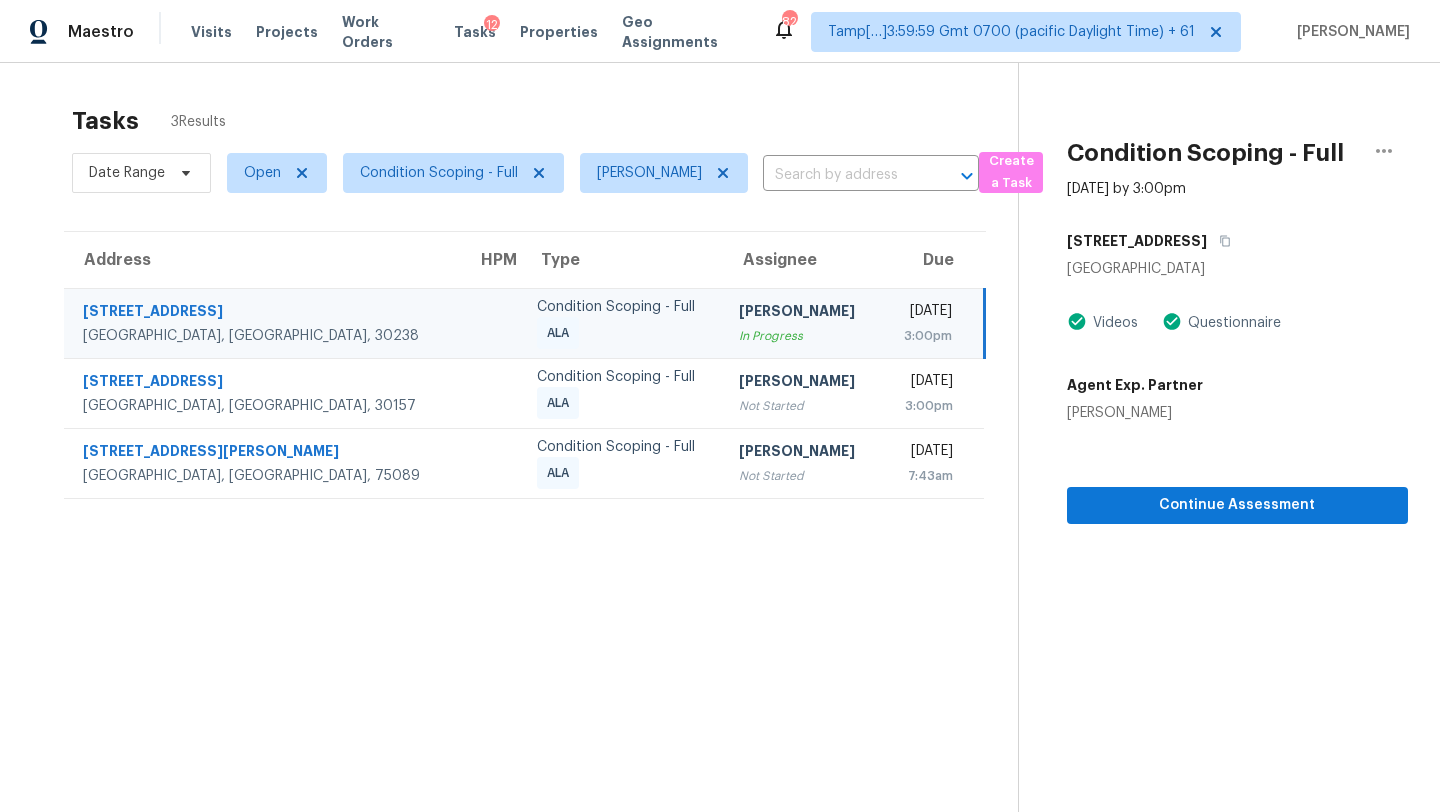 scroll, scrollTop: 0, scrollLeft: 0, axis: both 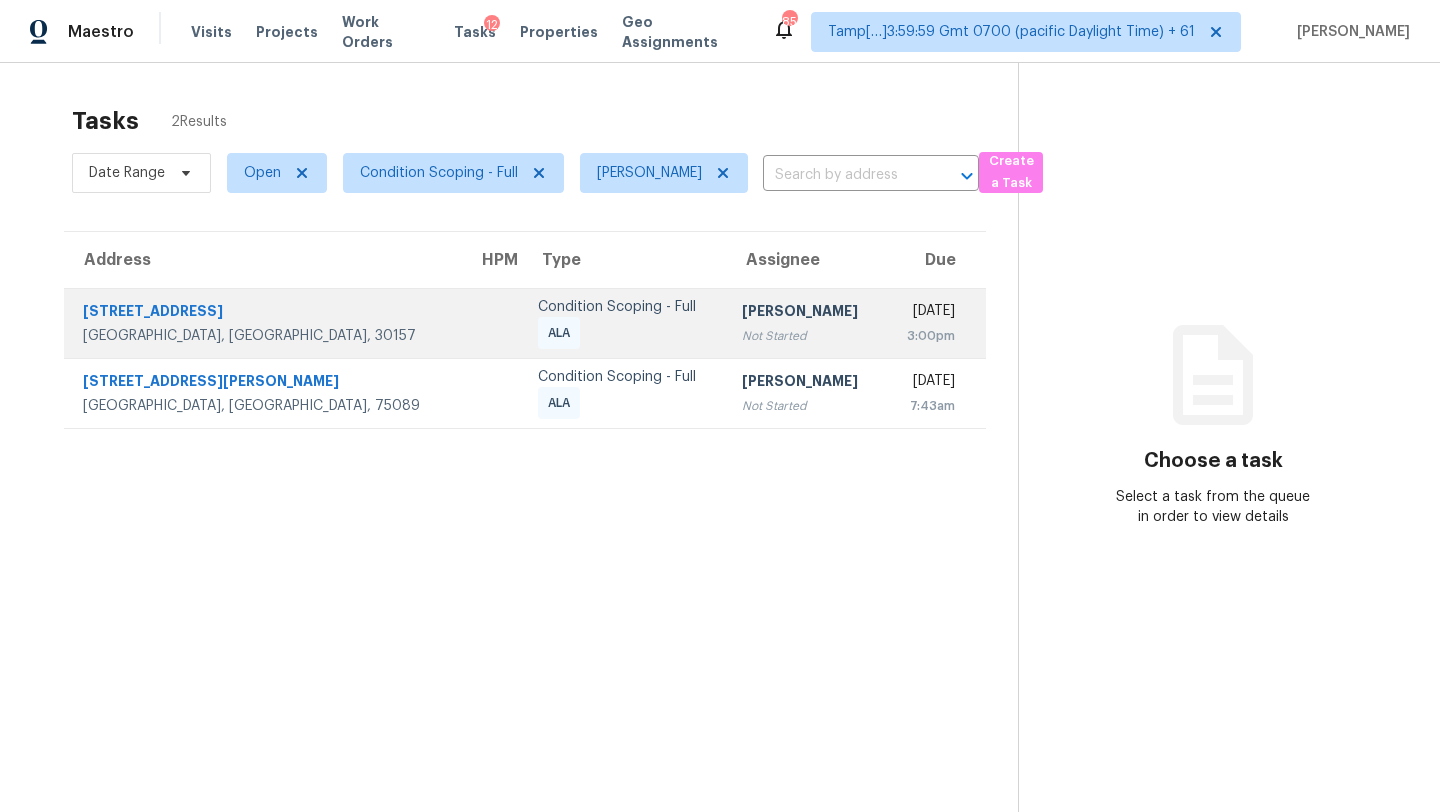 click on "Condition Scoping - Full" at bounding box center [623, 307] 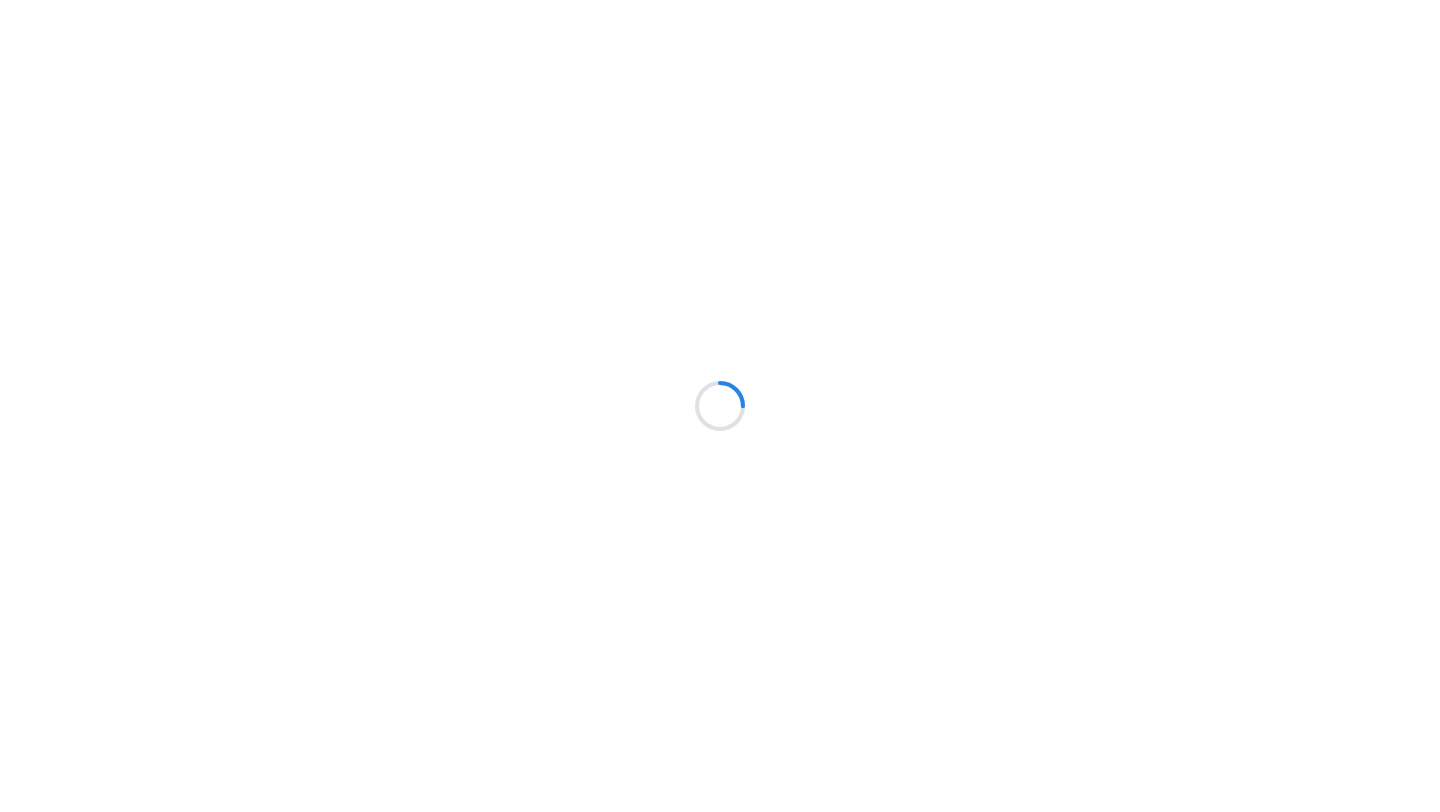 scroll, scrollTop: 0, scrollLeft: 0, axis: both 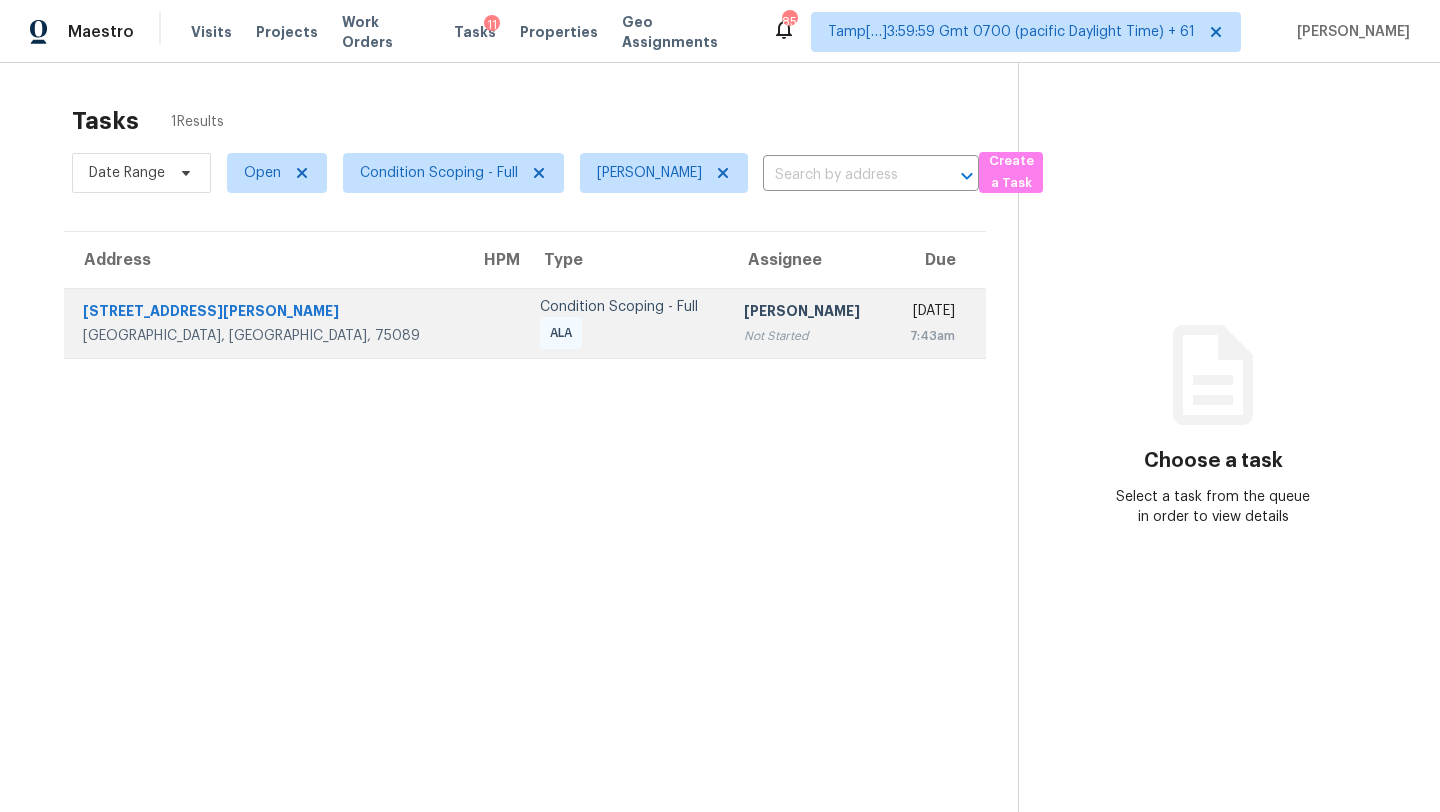 click on "[DATE]" at bounding box center (929, 313) 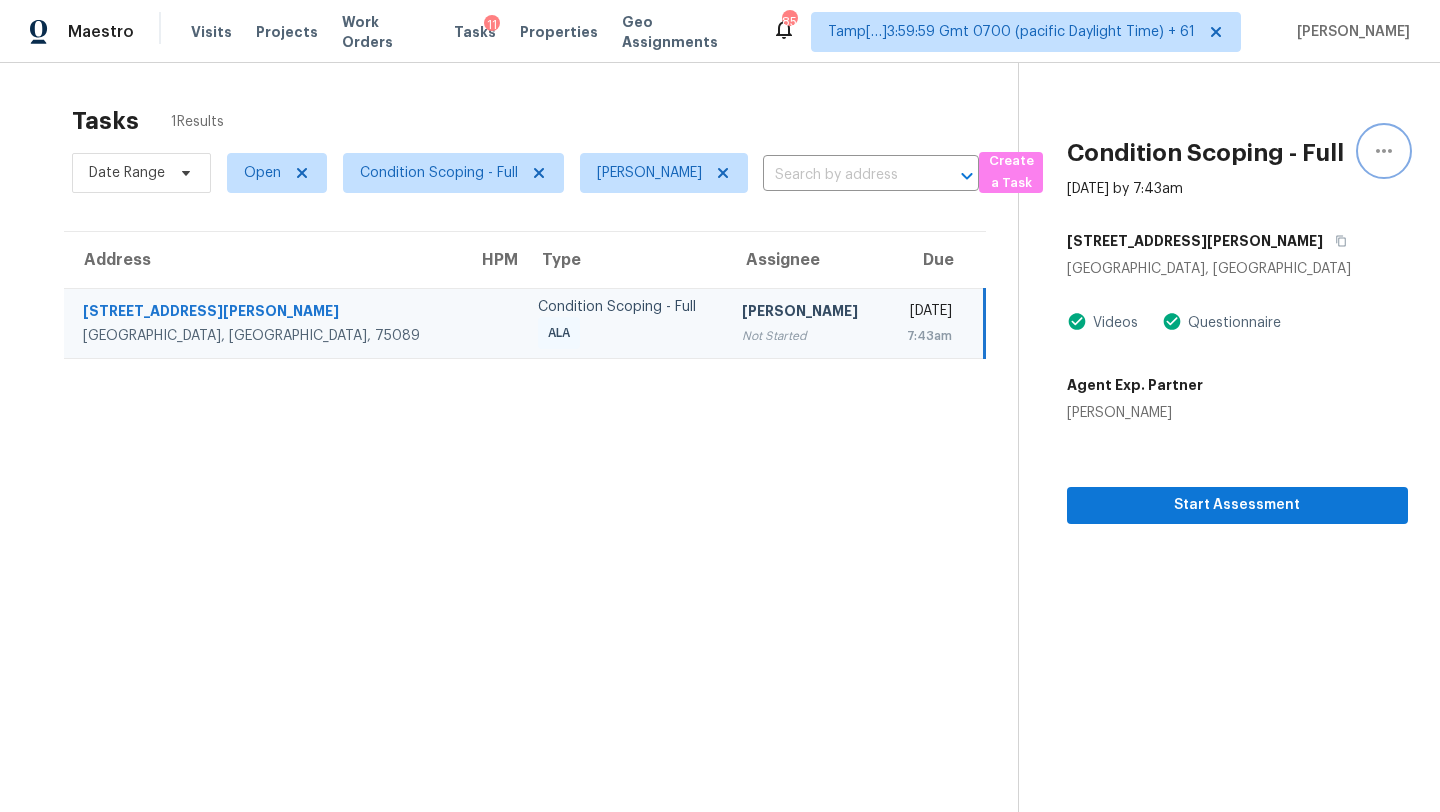 click 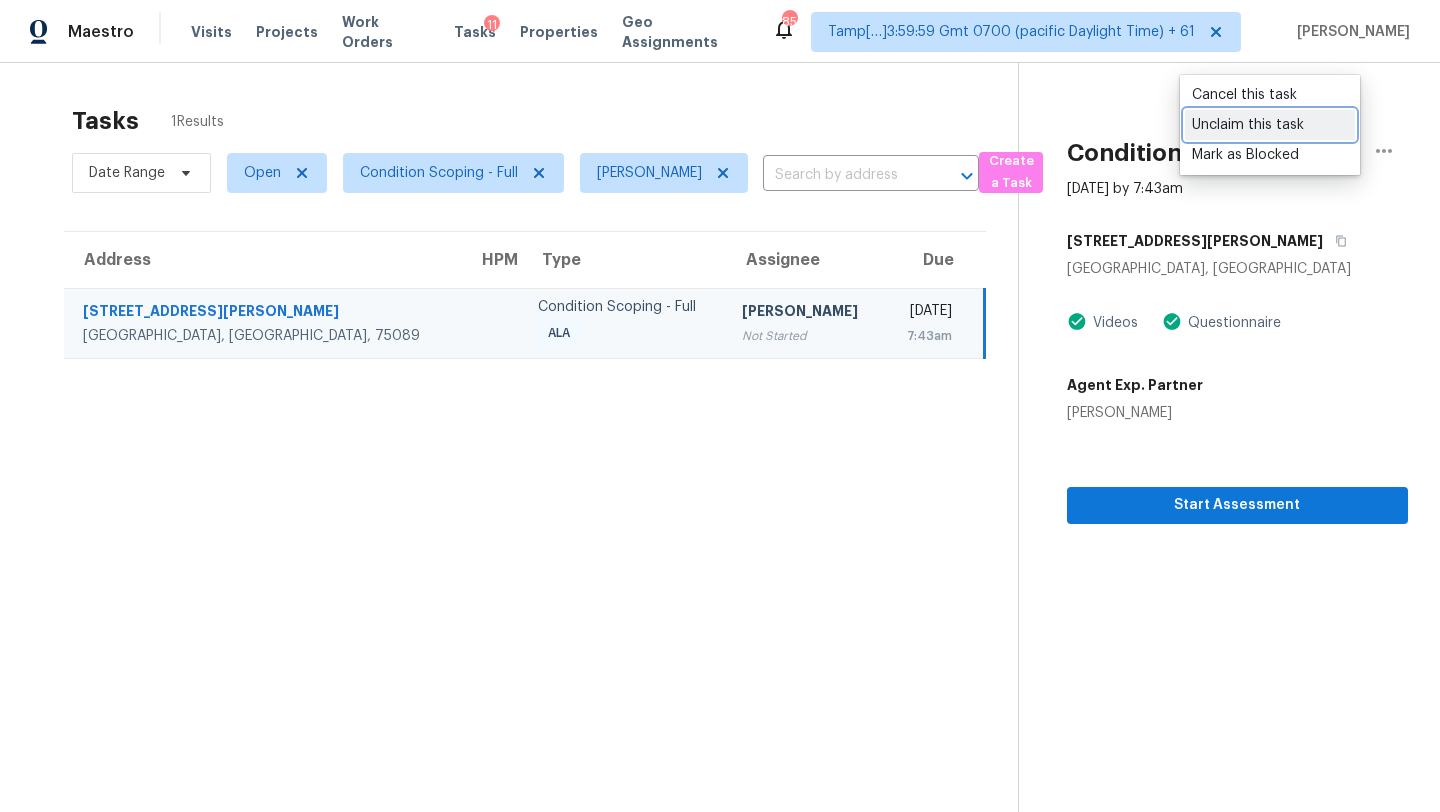 click on "Unclaim this task" at bounding box center (1270, 125) 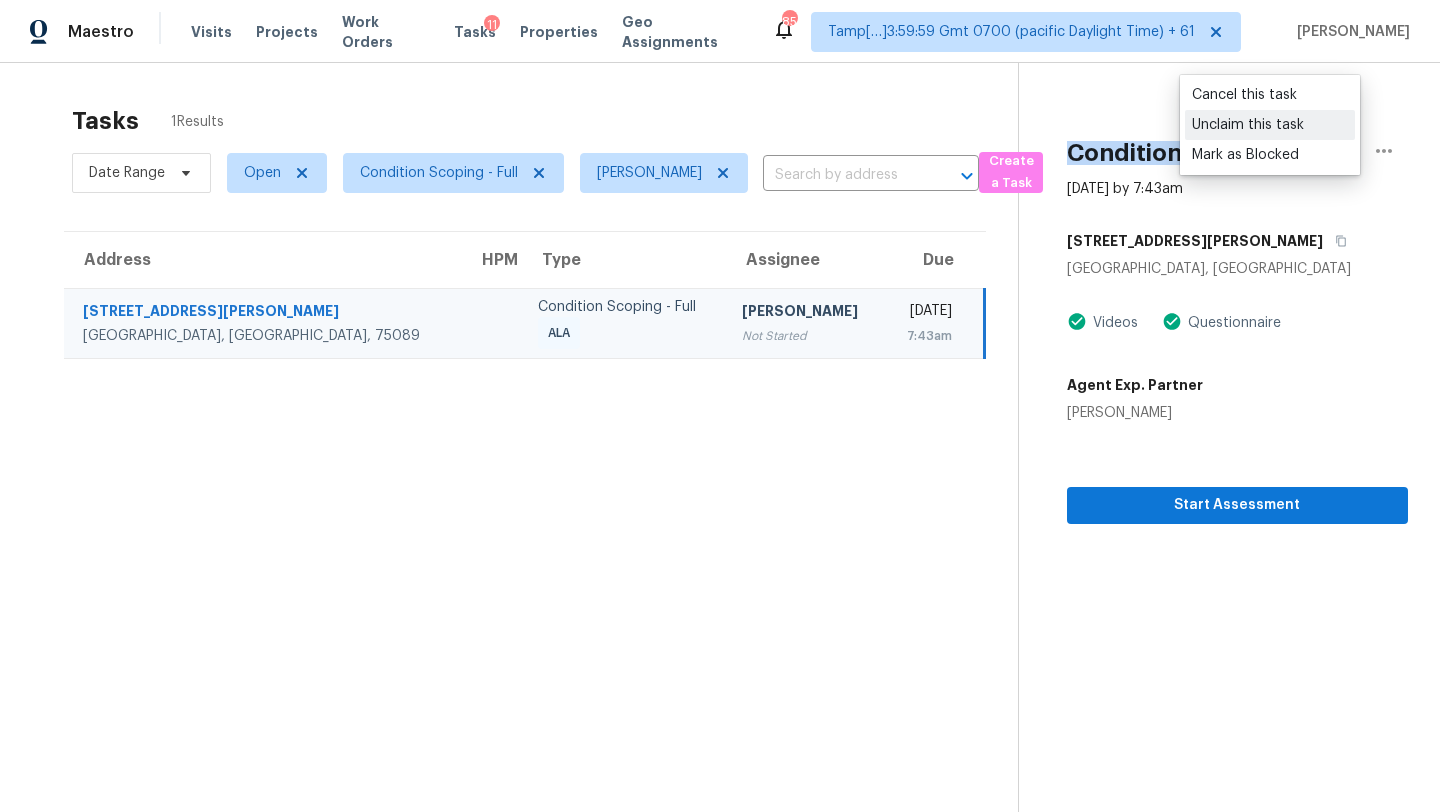 click on "Condition Scoping - Full" at bounding box center (1237, 153) 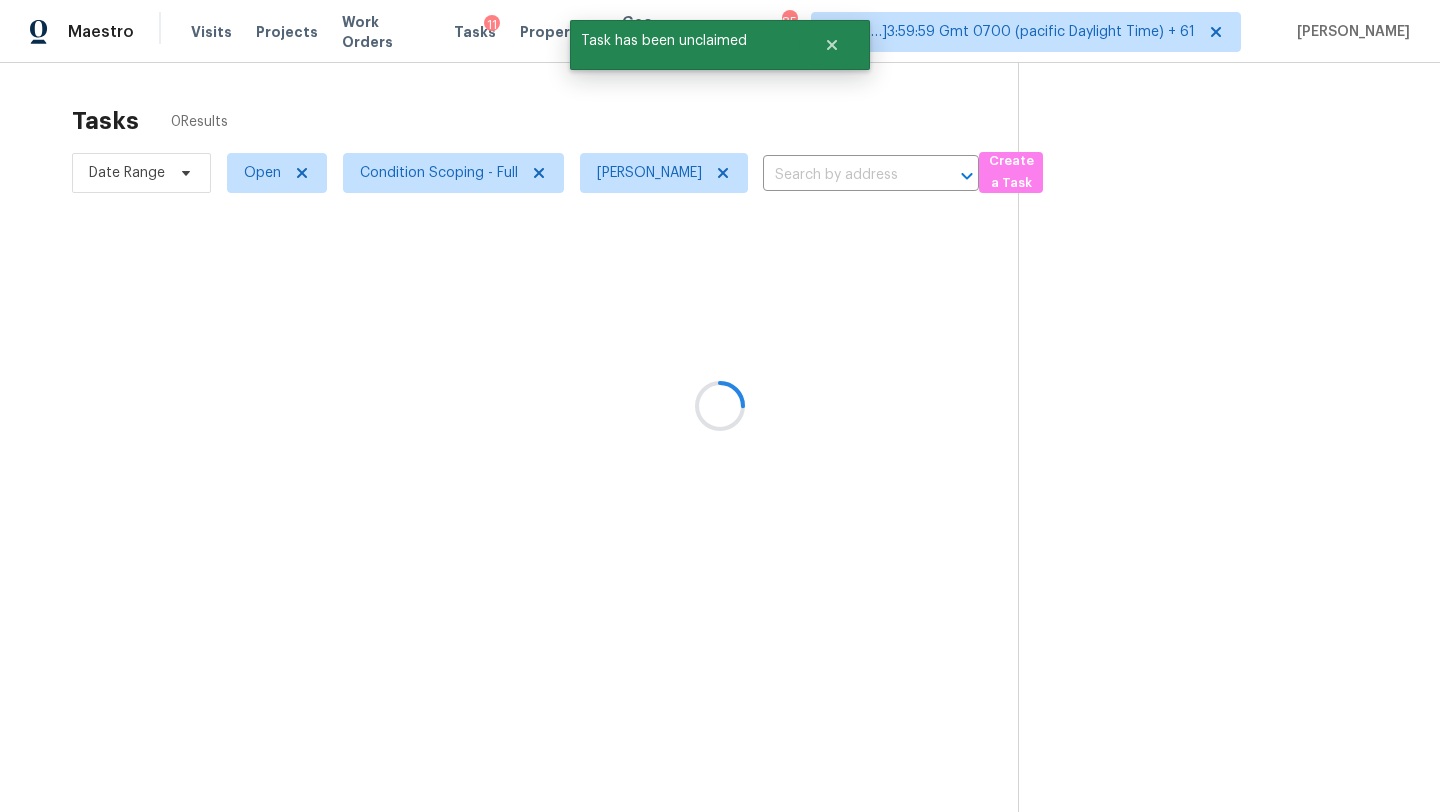 click at bounding box center [720, 406] 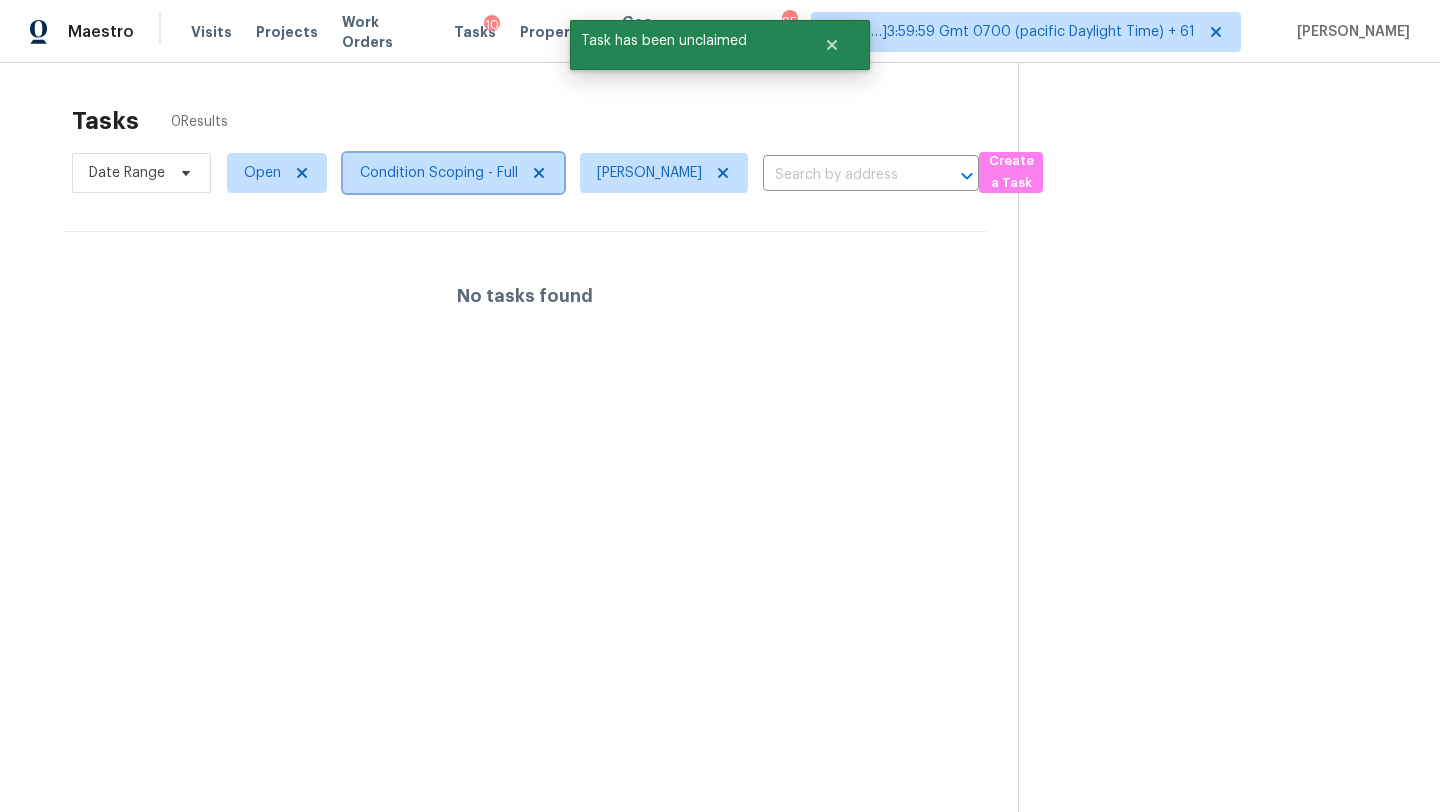 click on "Condition Scoping - Full" at bounding box center [453, 173] 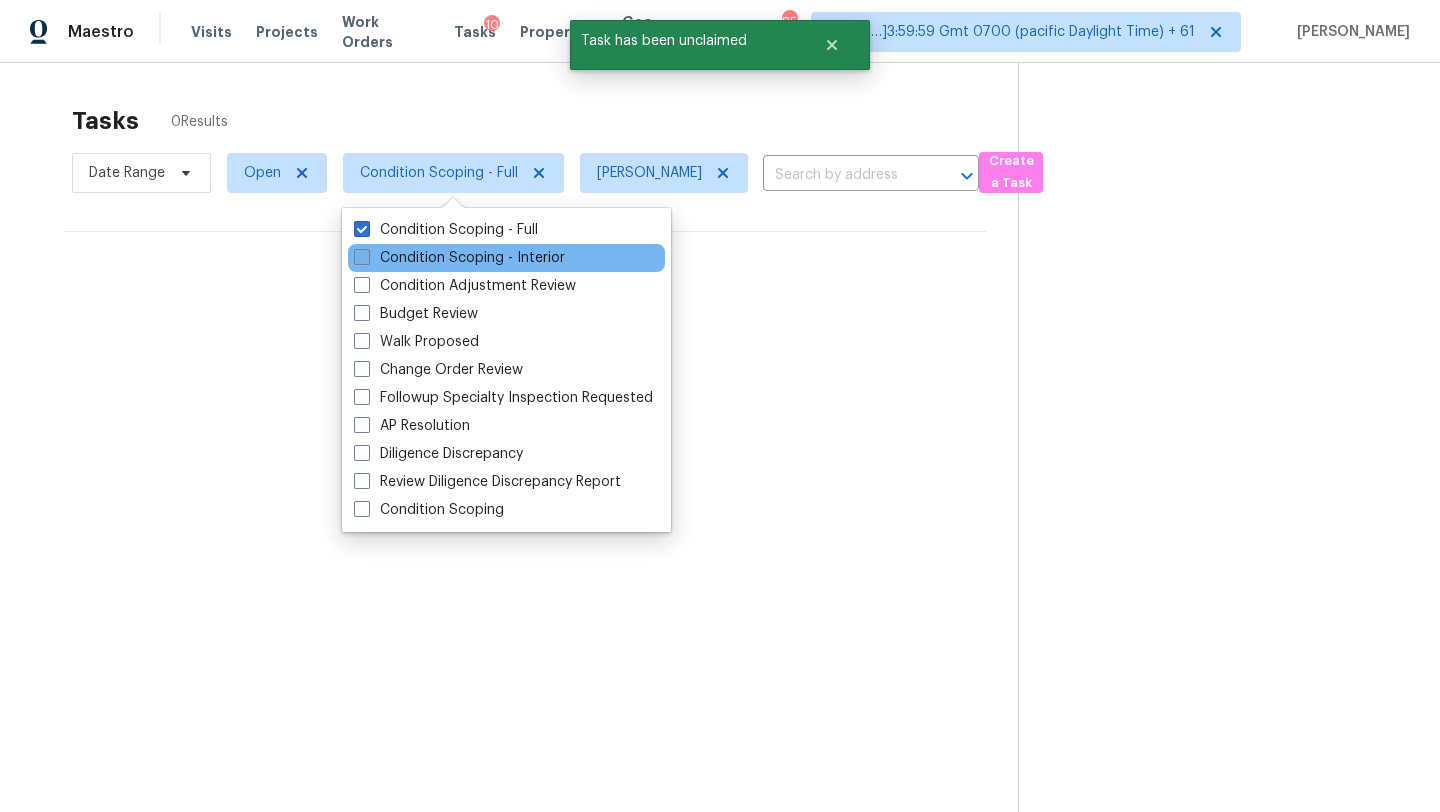 click on "Condition Scoping - Interior" at bounding box center [459, 258] 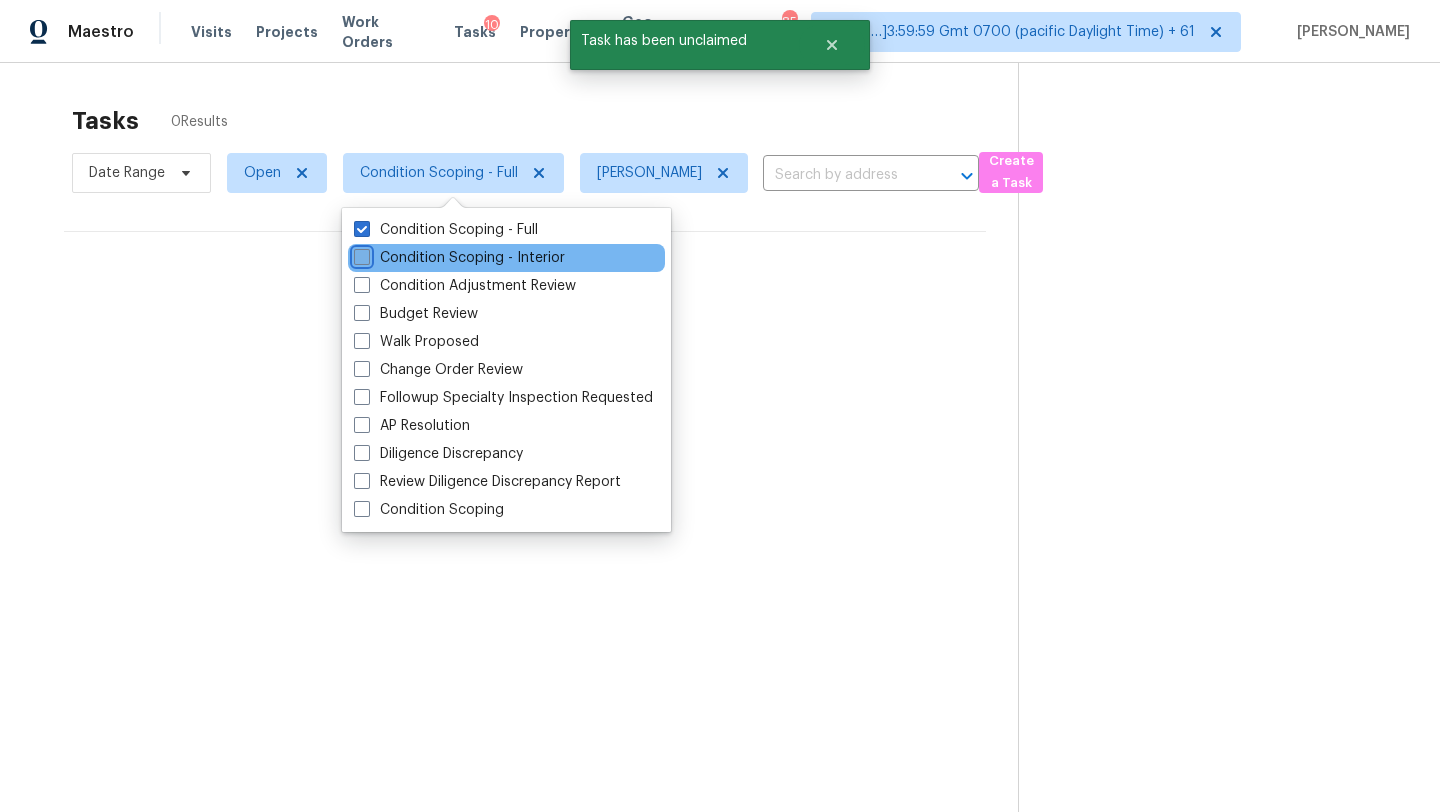 click on "Condition Scoping - Interior" at bounding box center (360, 254) 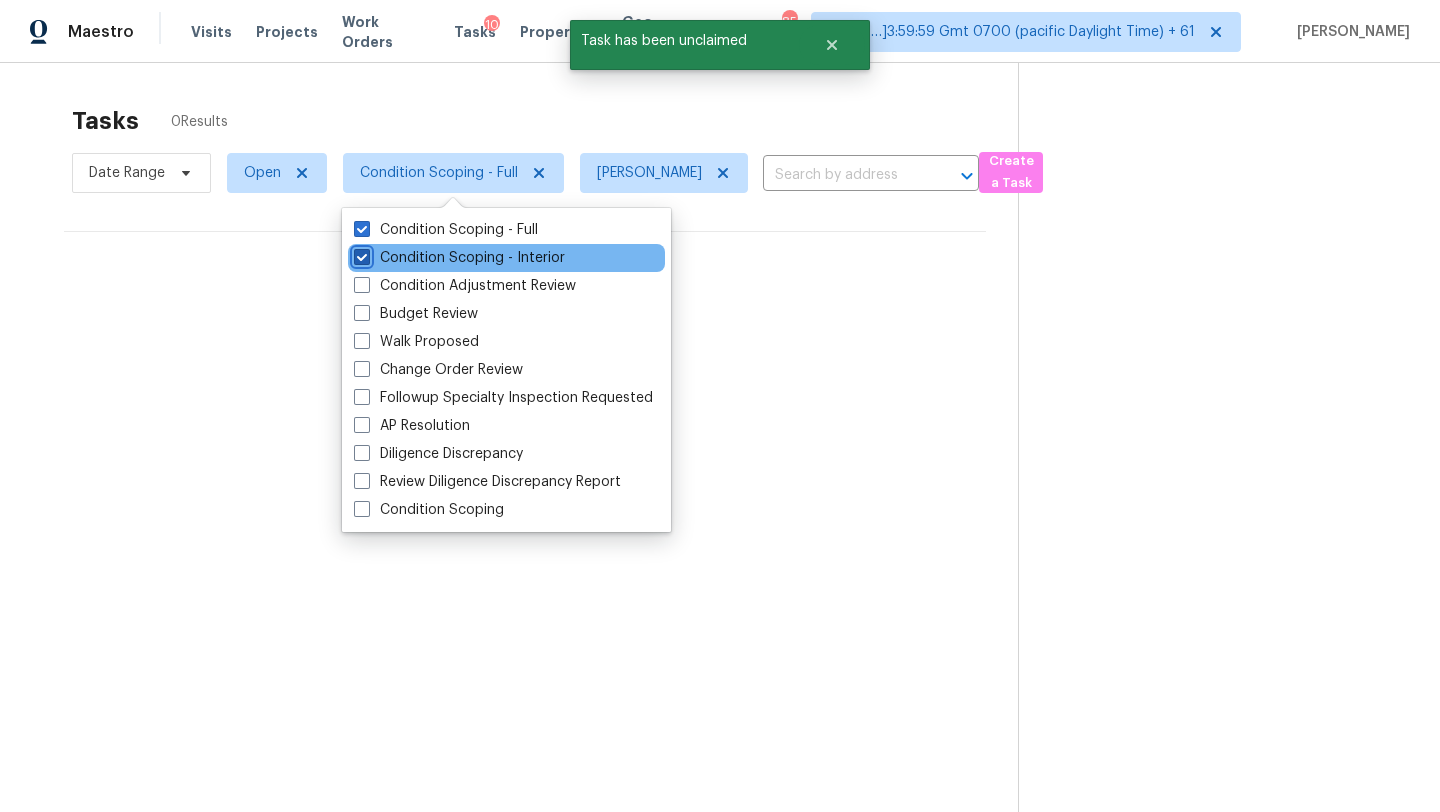 checkbox on "true" 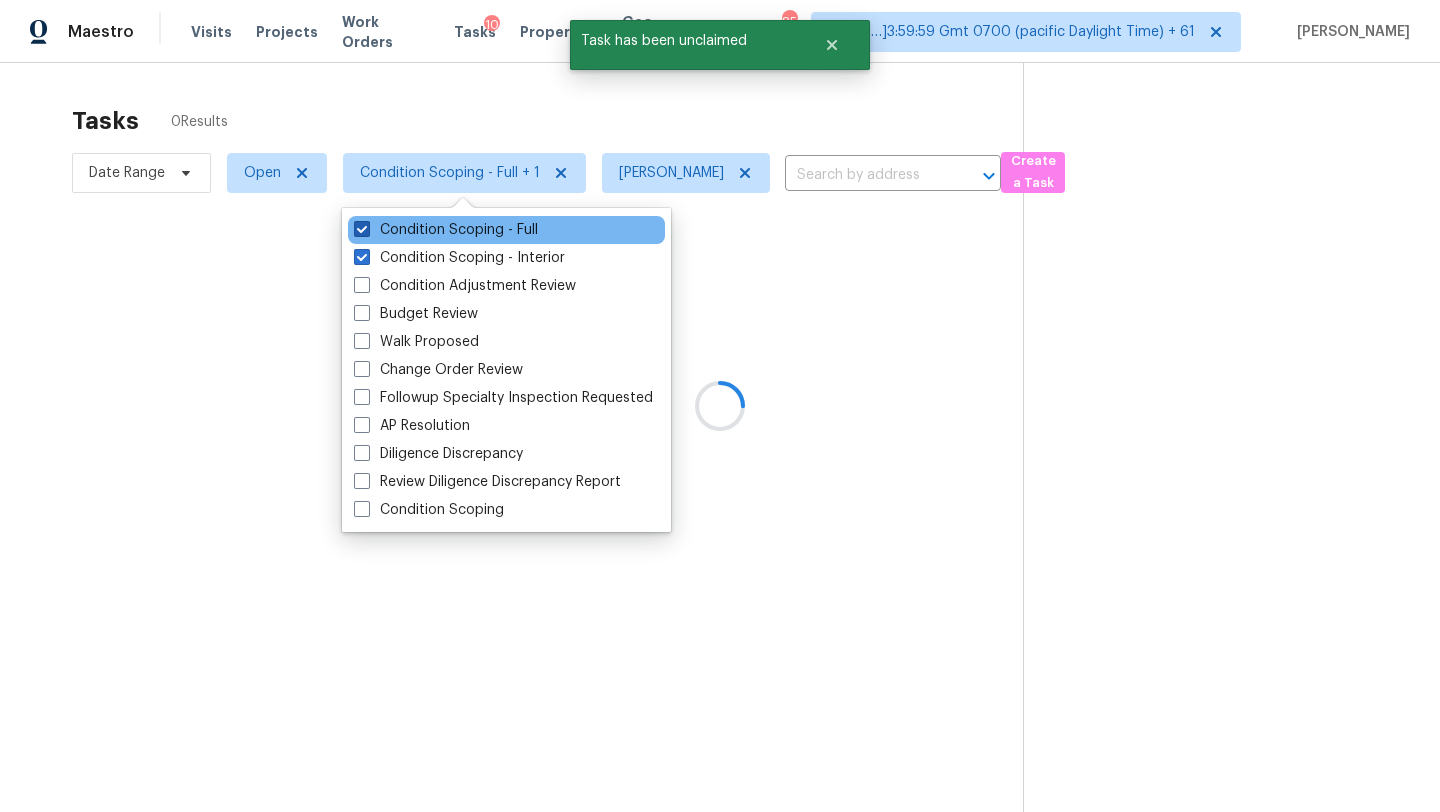 click on "Condition Scoping - Full" at bounding box center (446, 230) 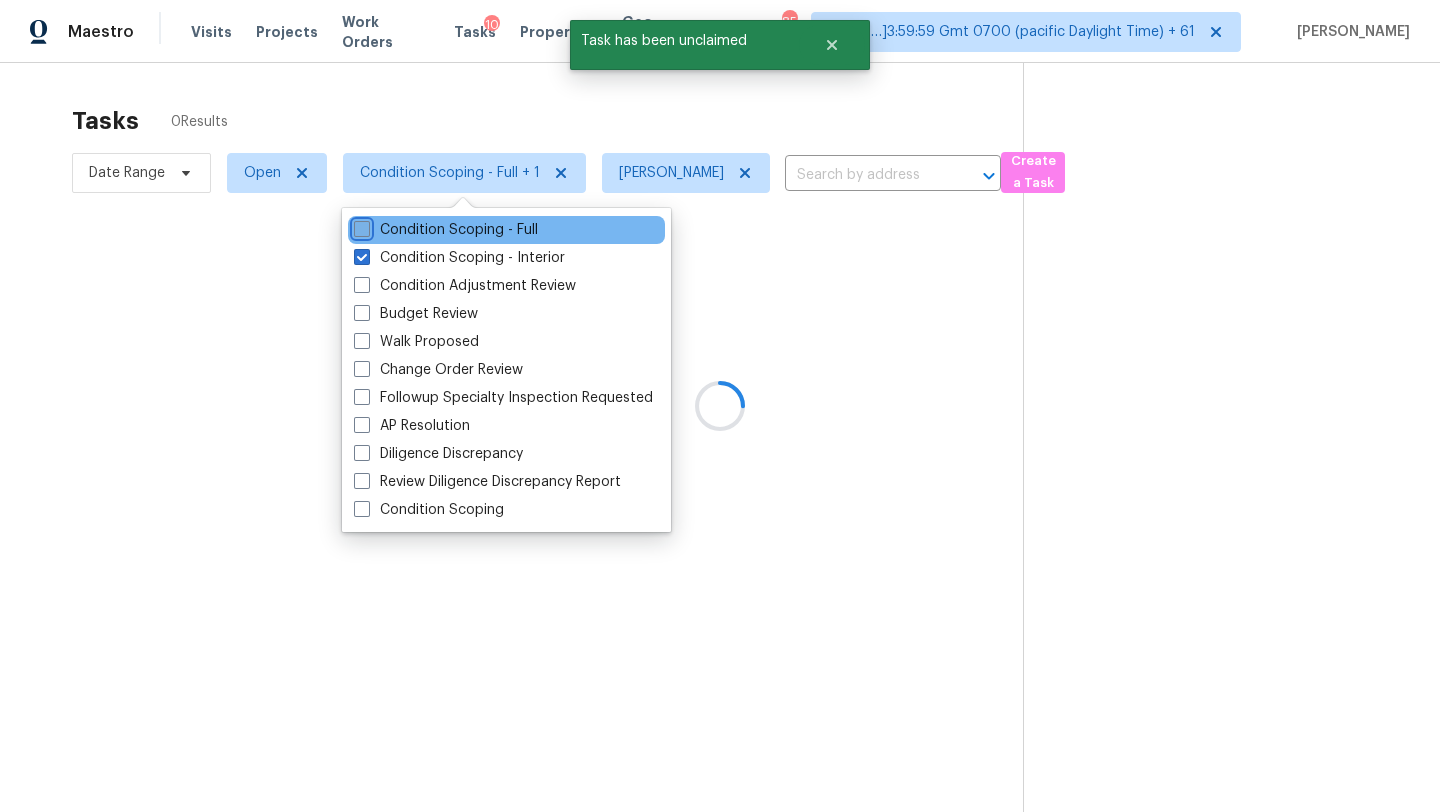 checkbox on "false" 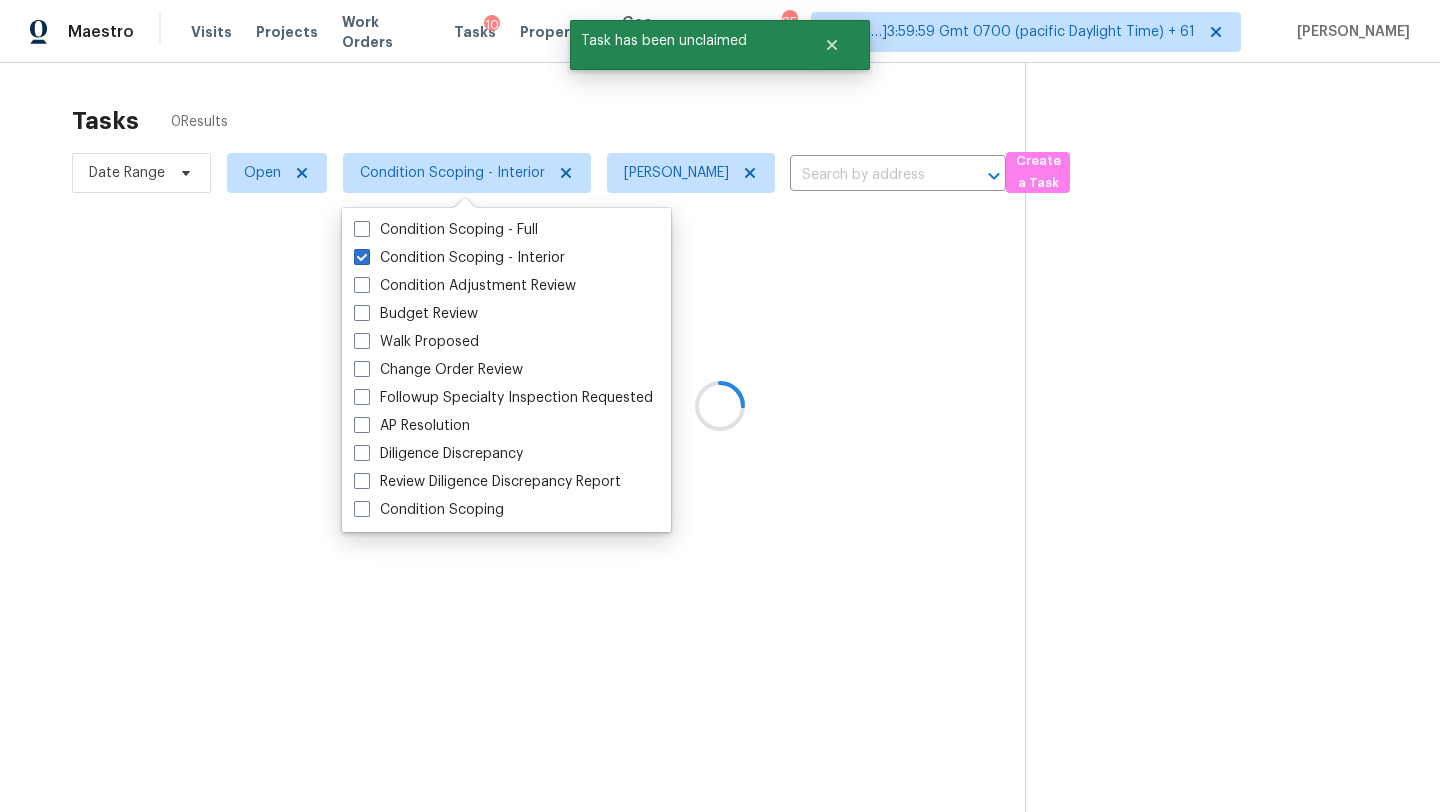 click at bounding box center (720, 406) 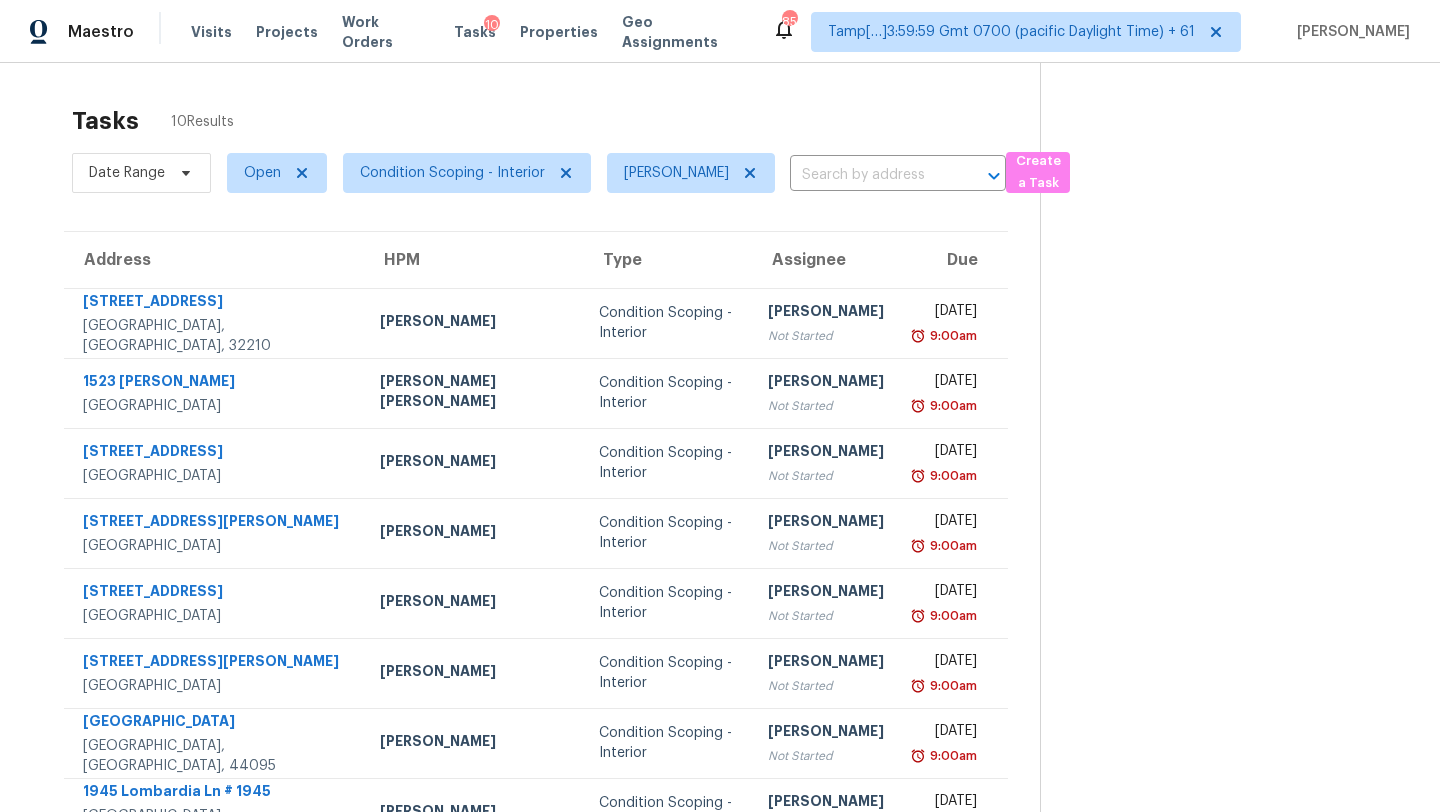 scroll, scrollTop: 192, scrollLeft: 0, axis: vertical 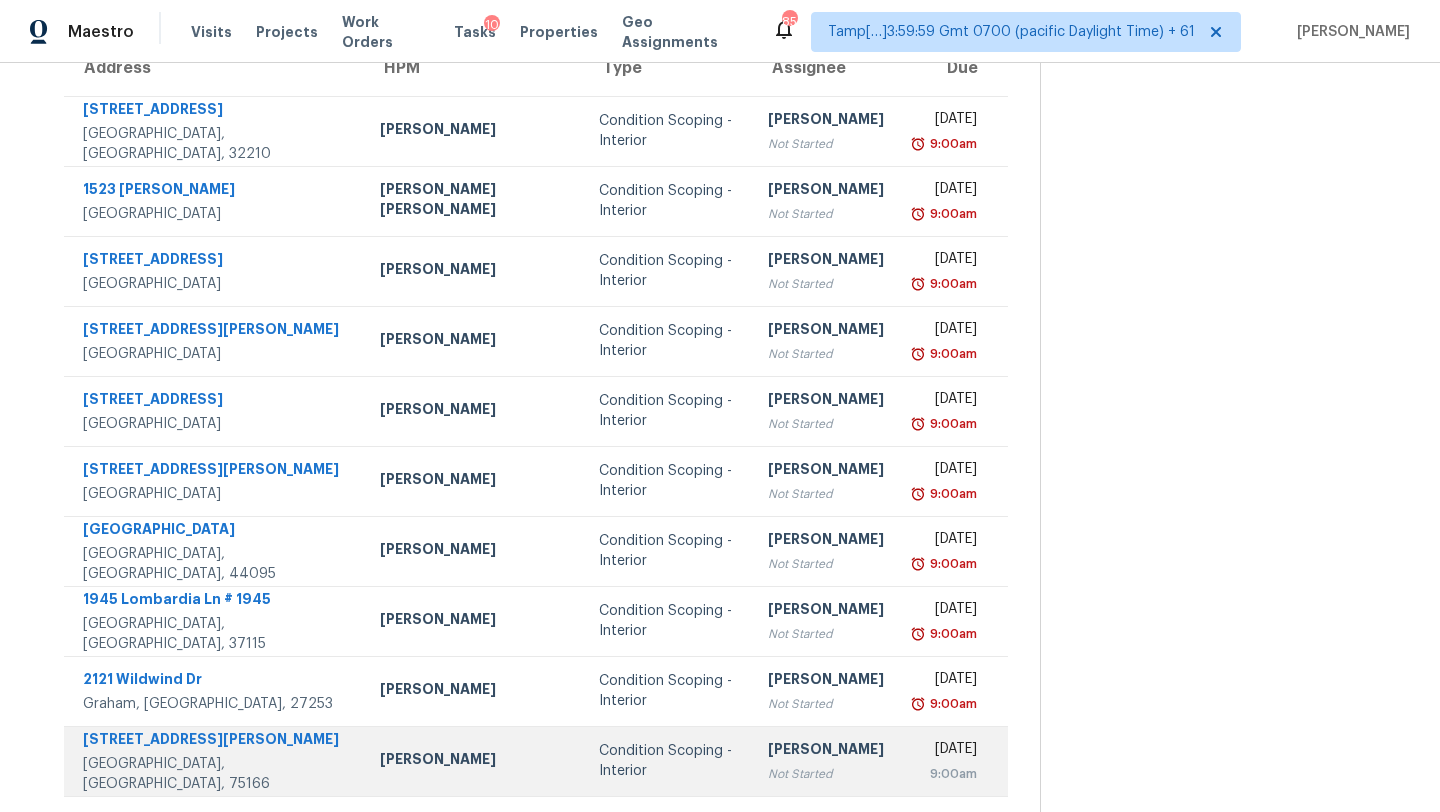 click on "Not Started" at bounding box center [826, 774] 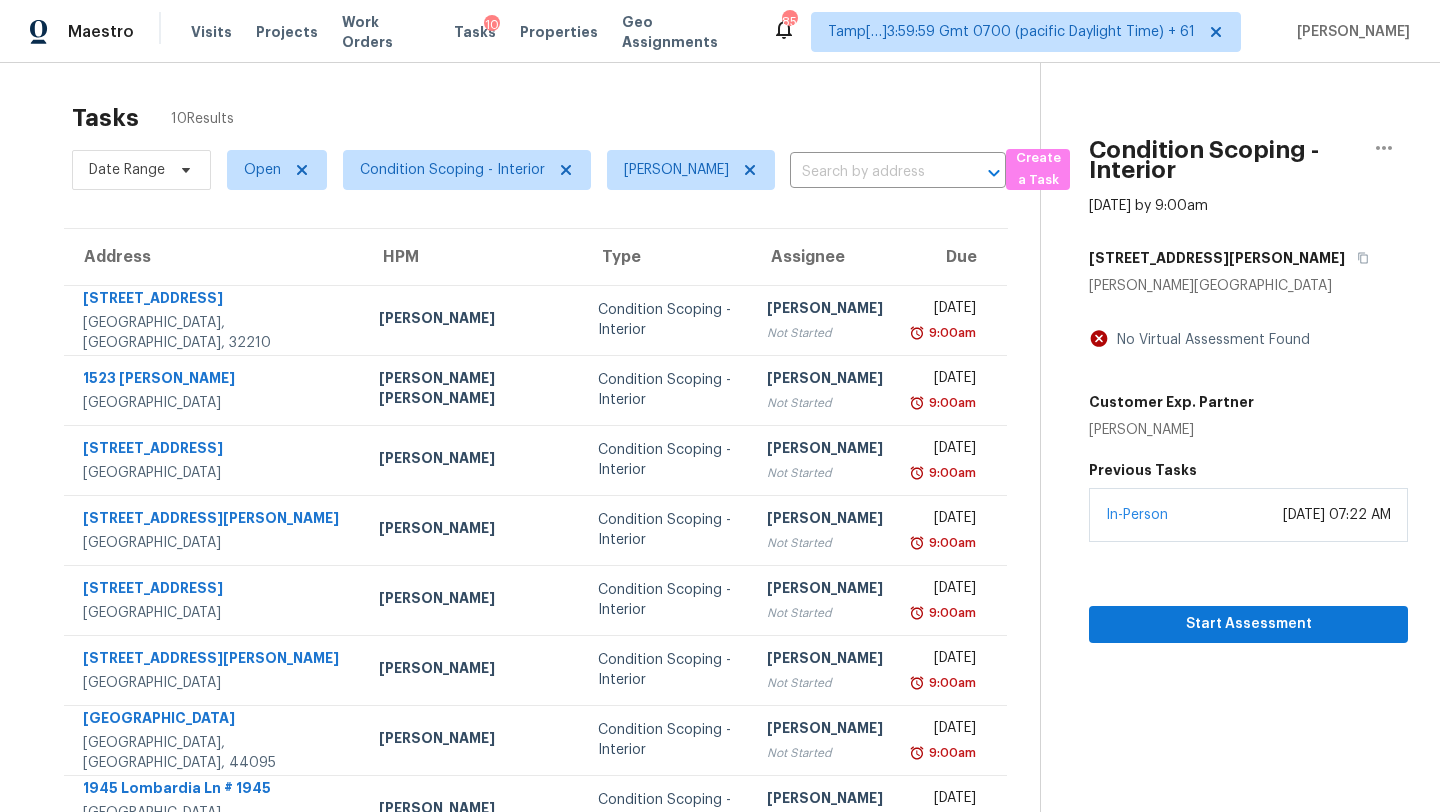 scroll, scrollTop: 0, scrollLeft: 0, axis: both 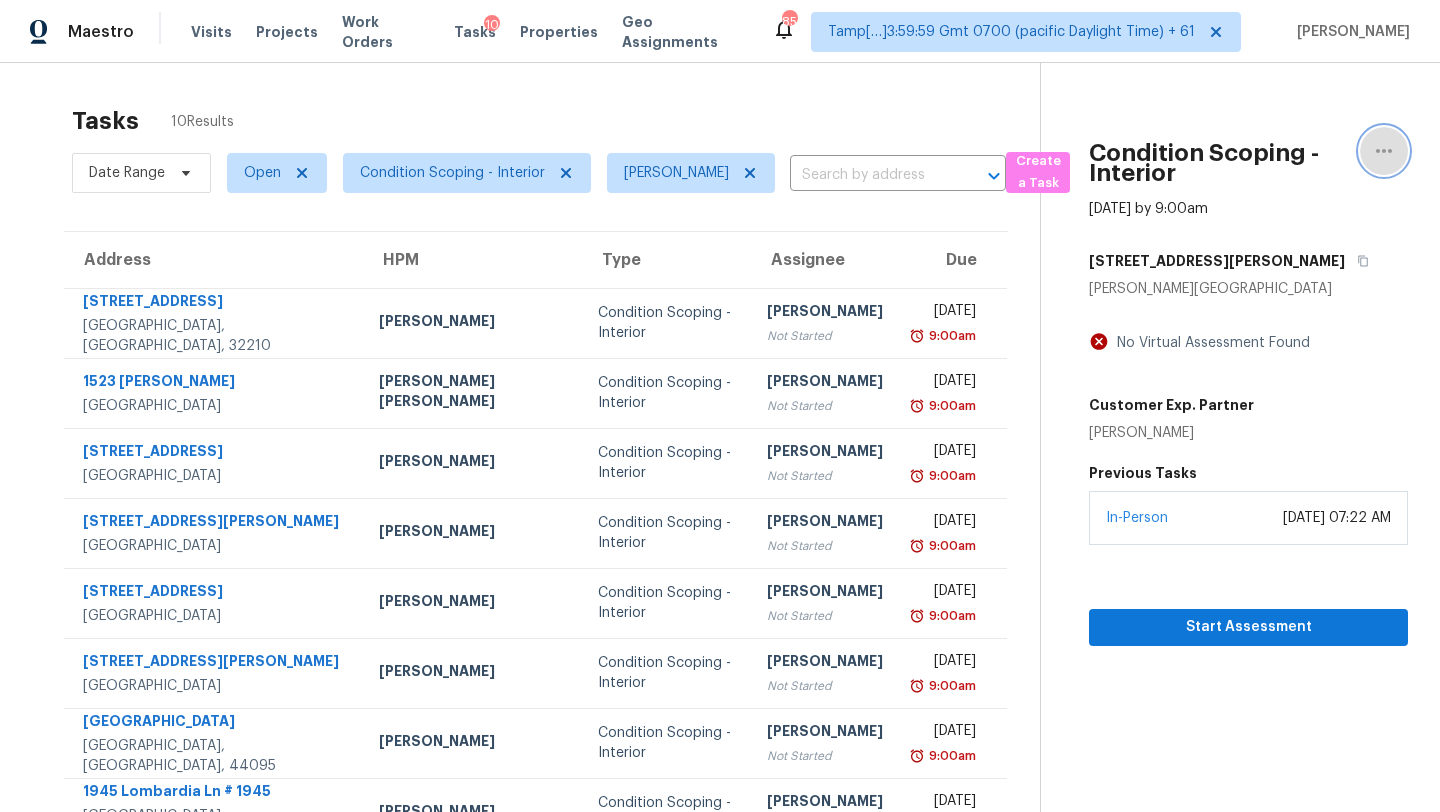 click 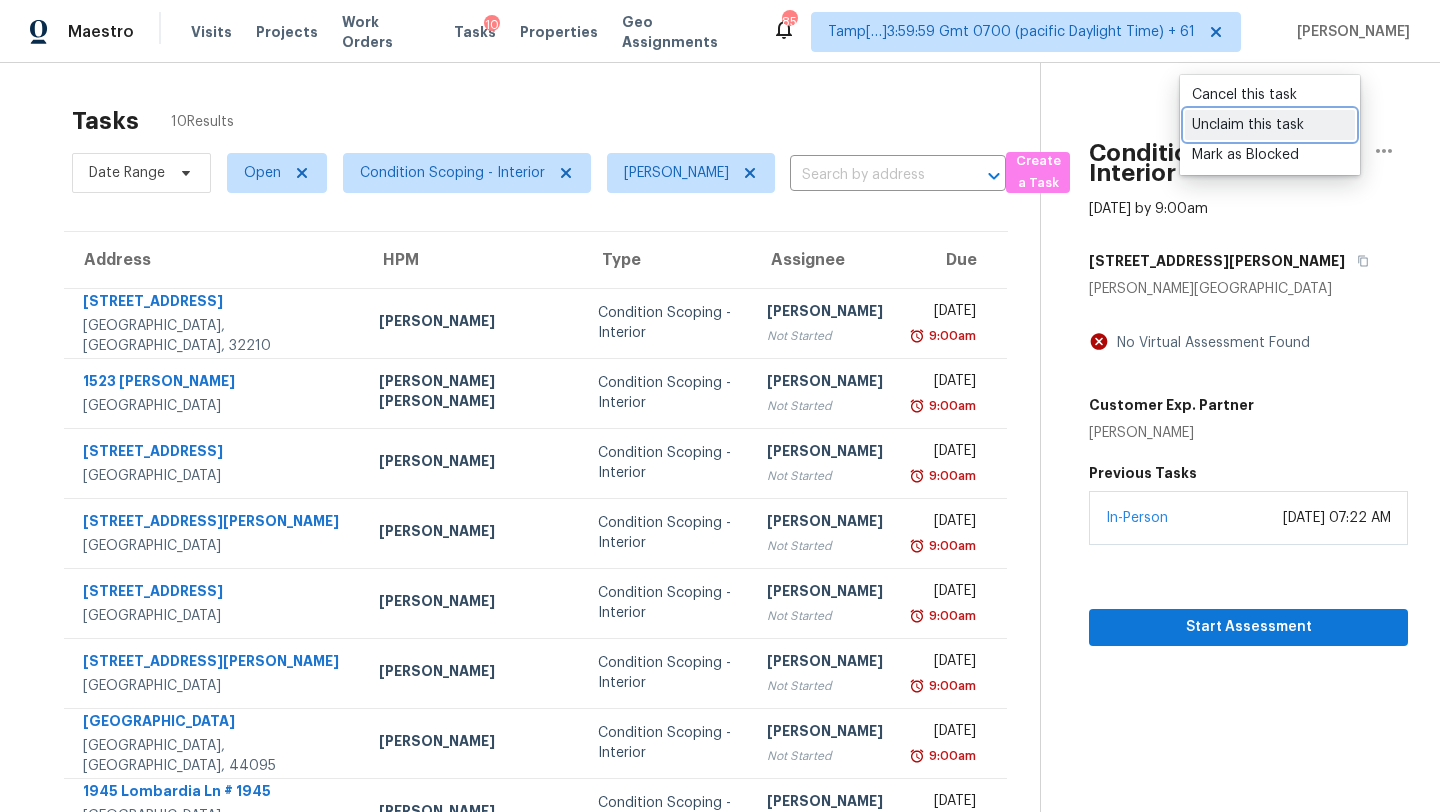 click on "Unclaim this task" at bounding box center [1270, 125] 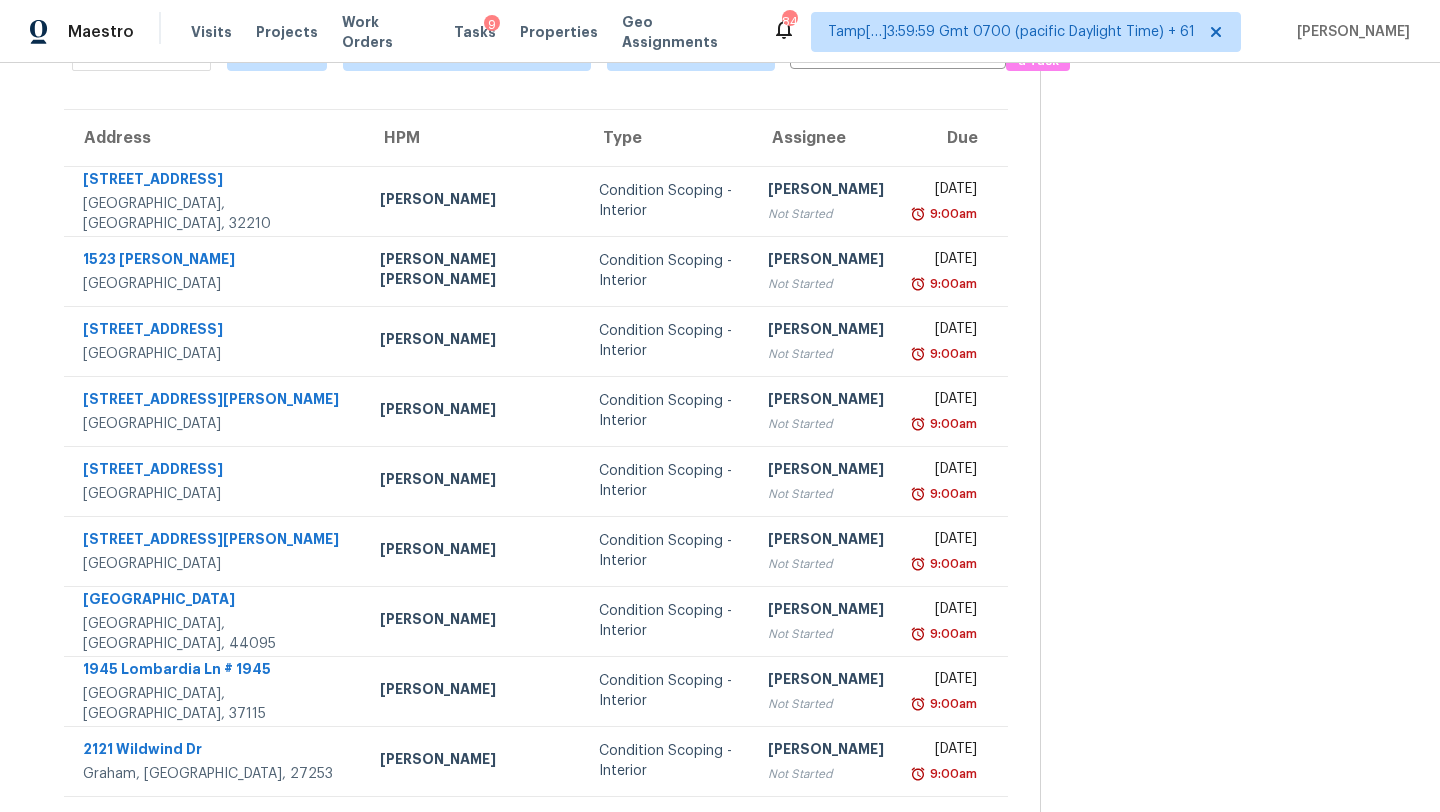 scroll, scrollTop: 192, scrollLeft: 0, axis: vertical 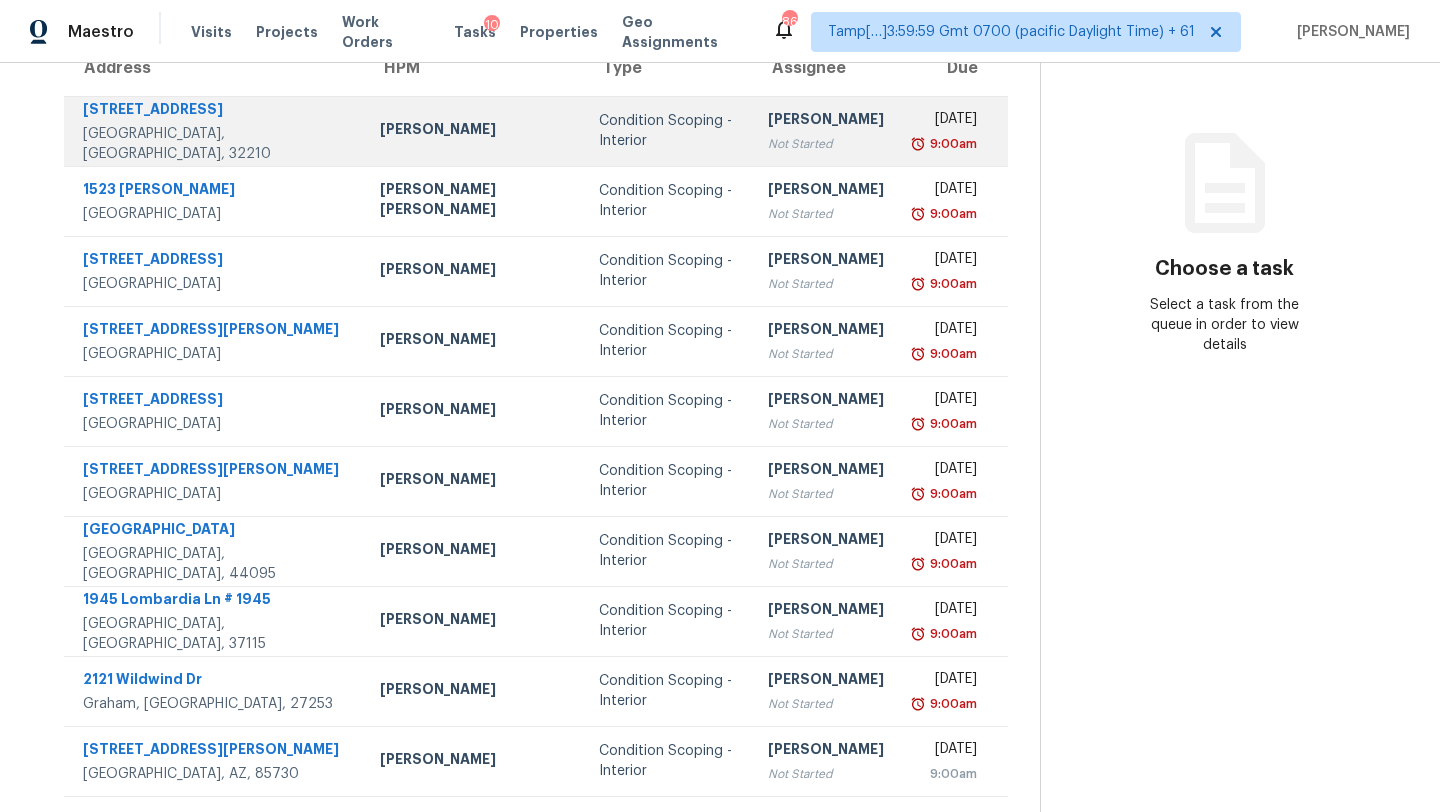 click on "Condition Scoping - Interior" at bounding box center (667, 131) 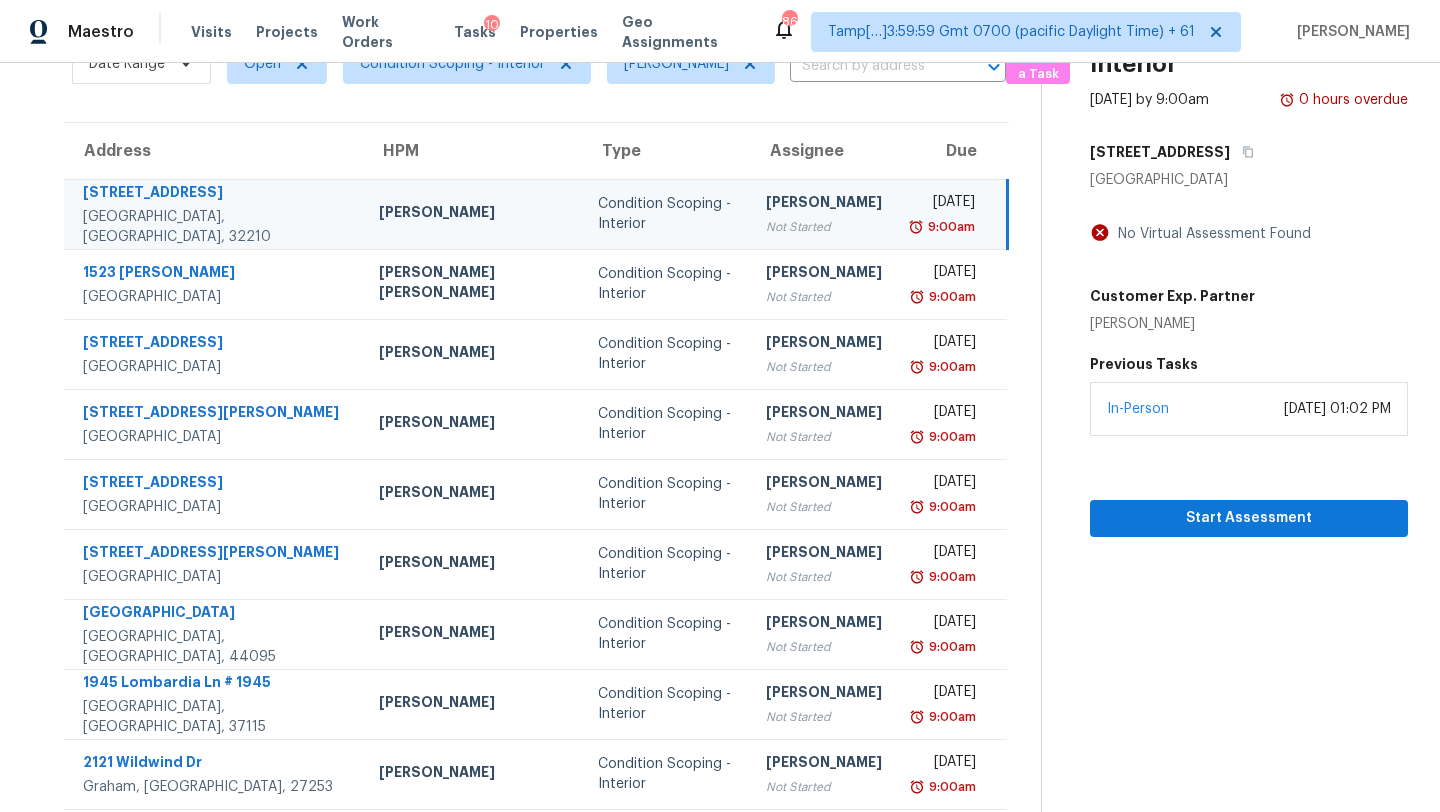 scroll, scrollTop: 32, scrollLeft: 0, axis: vertical 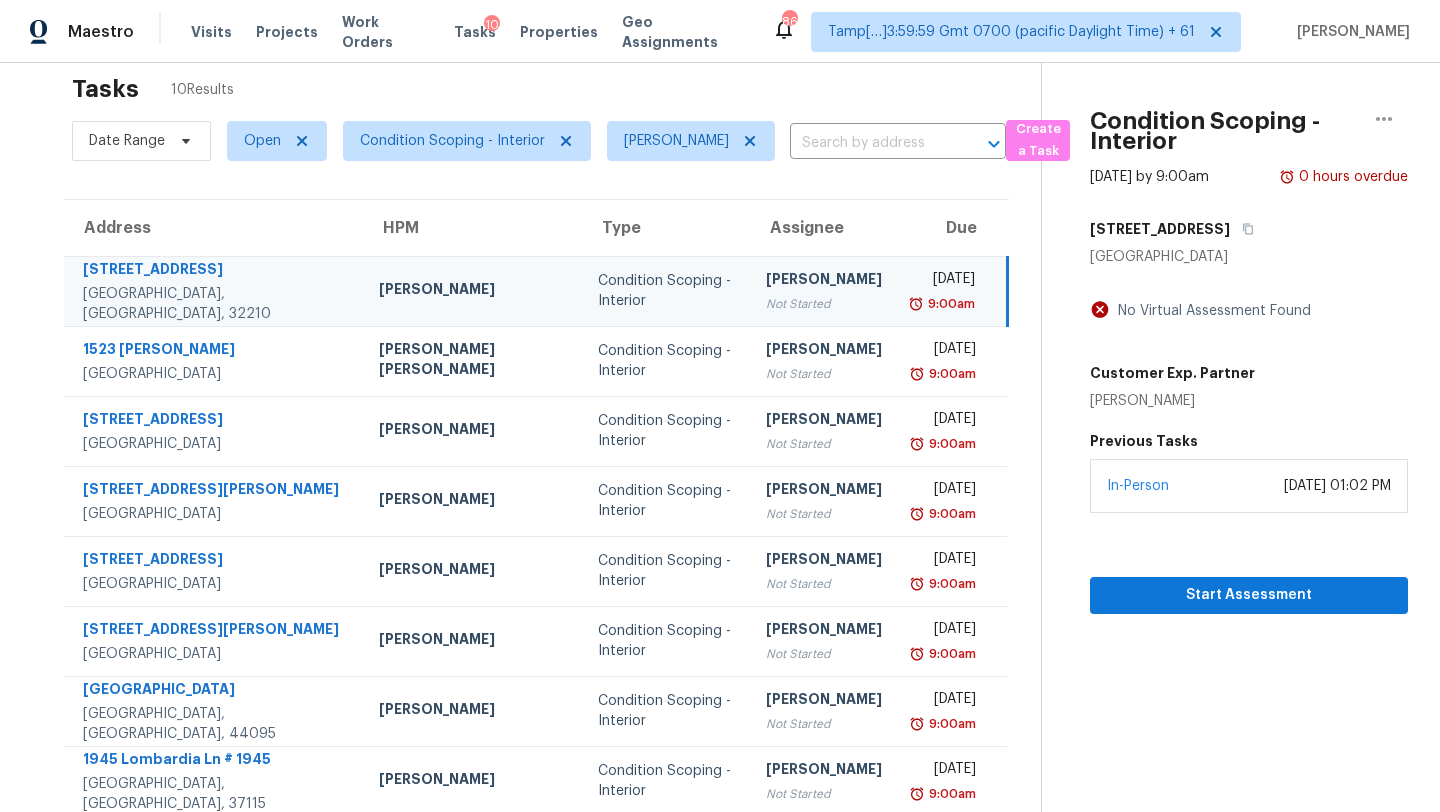 click on "[STREET_ADDRESS]" at bounding box center (1249, 229) 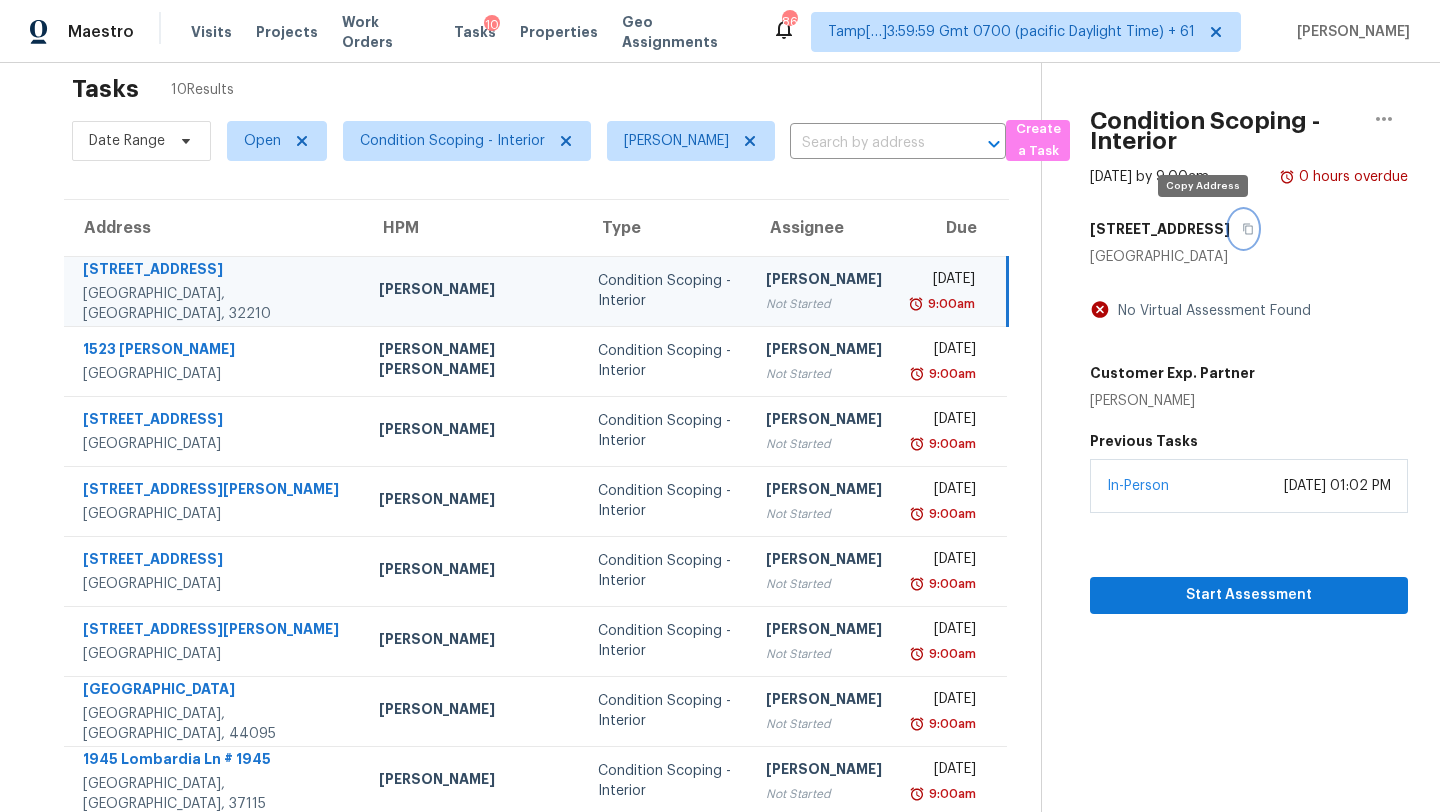 click 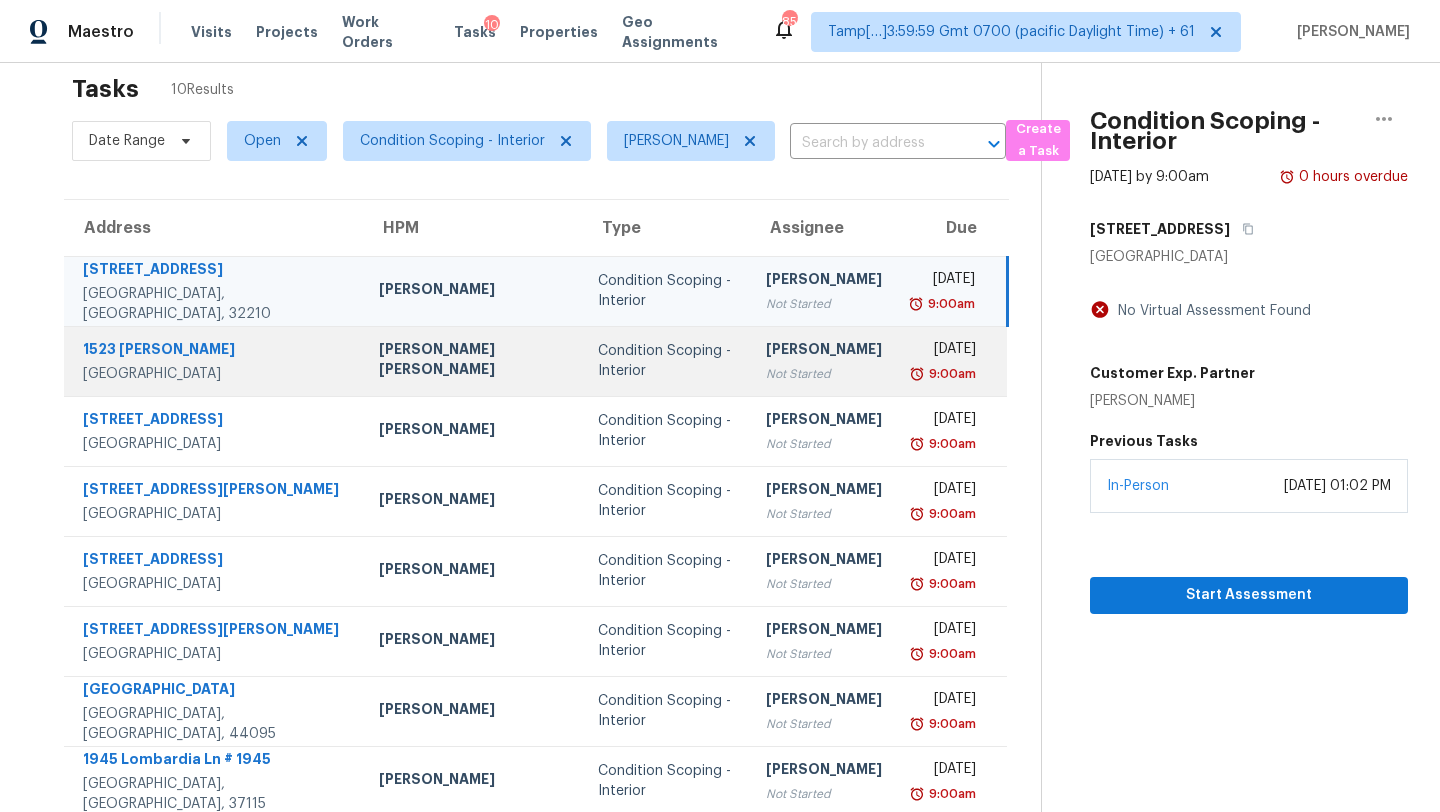 click on "[PERSON_NAME]" at bounding box center [824, 351] 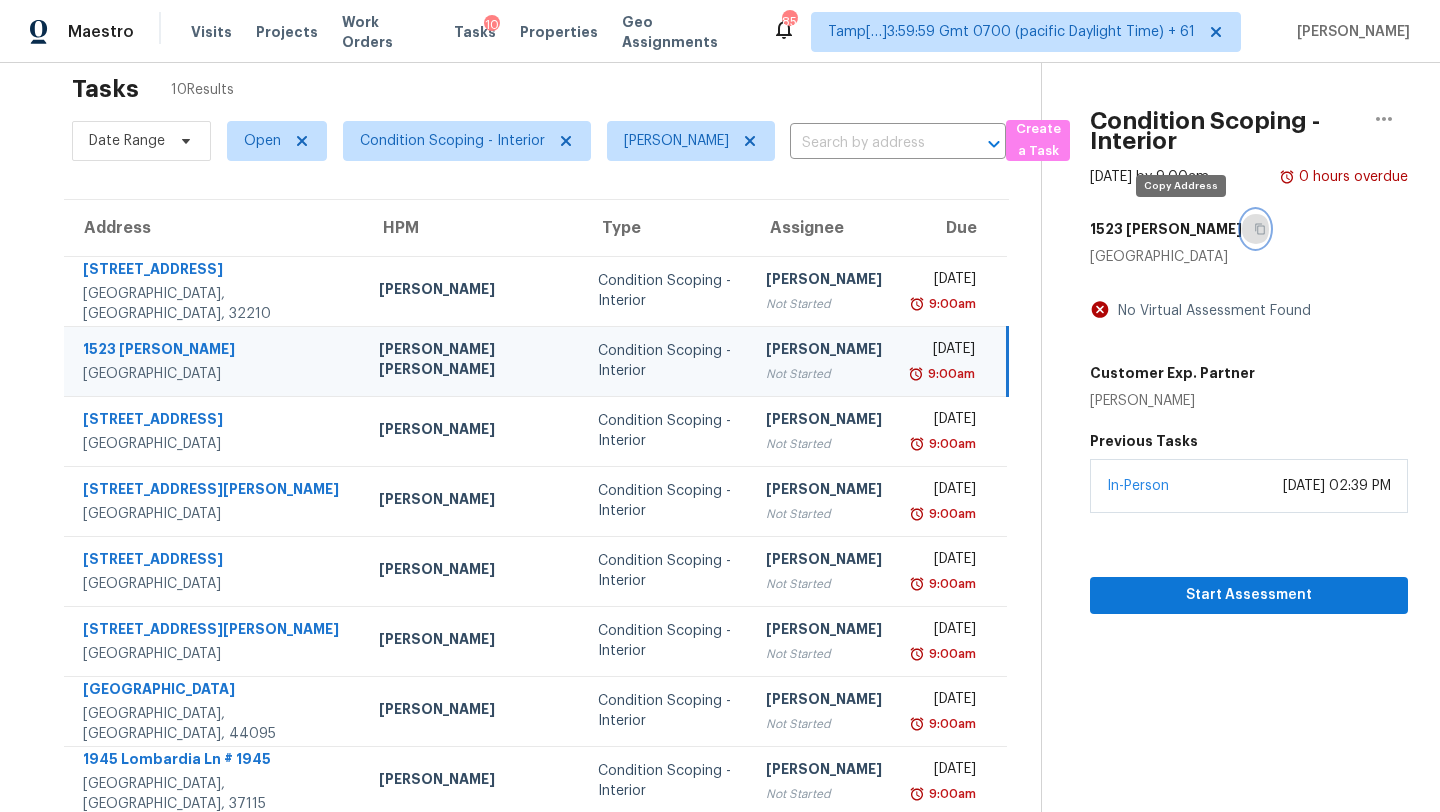 click 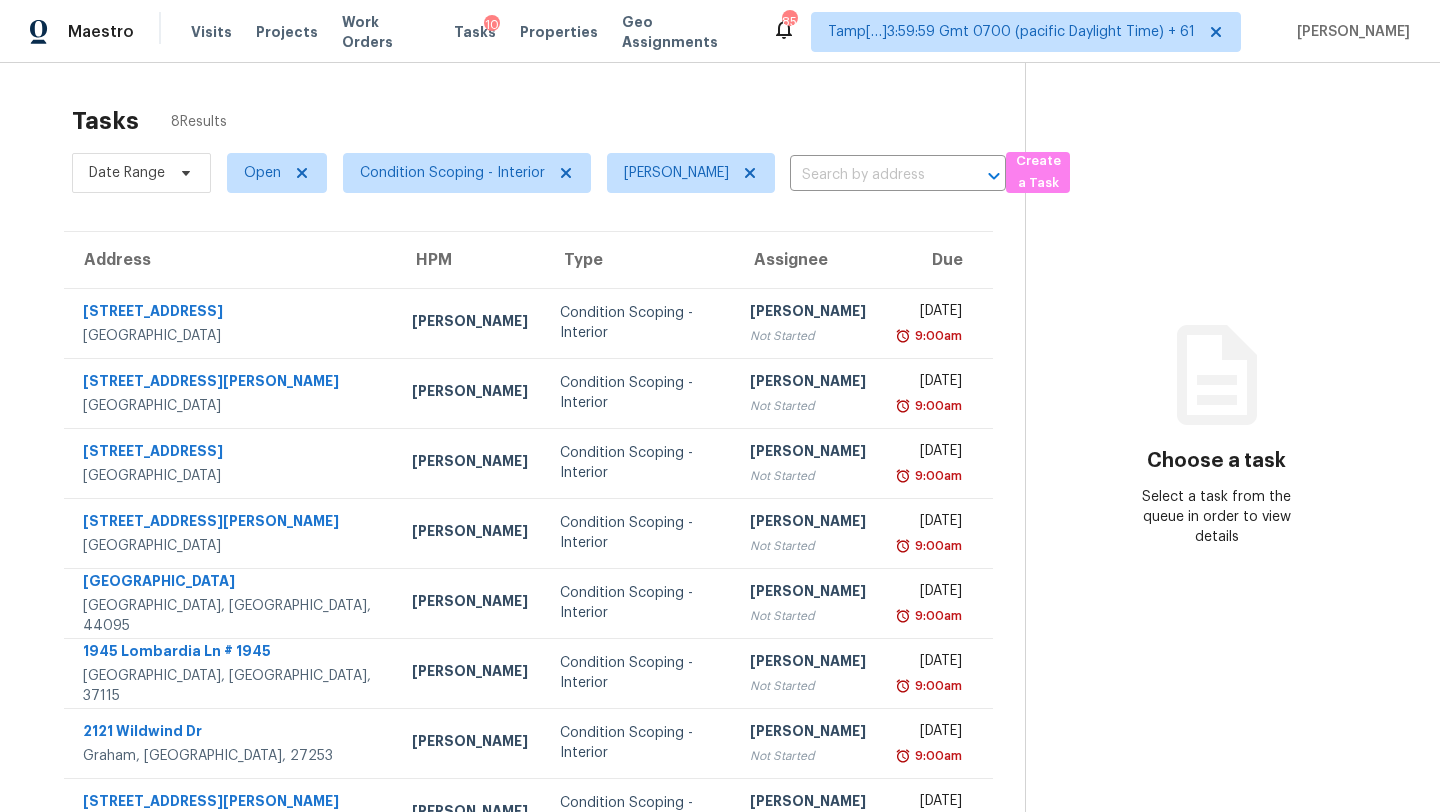 scroll, scrollTop: 0, scrollLeft: 0, axis: both 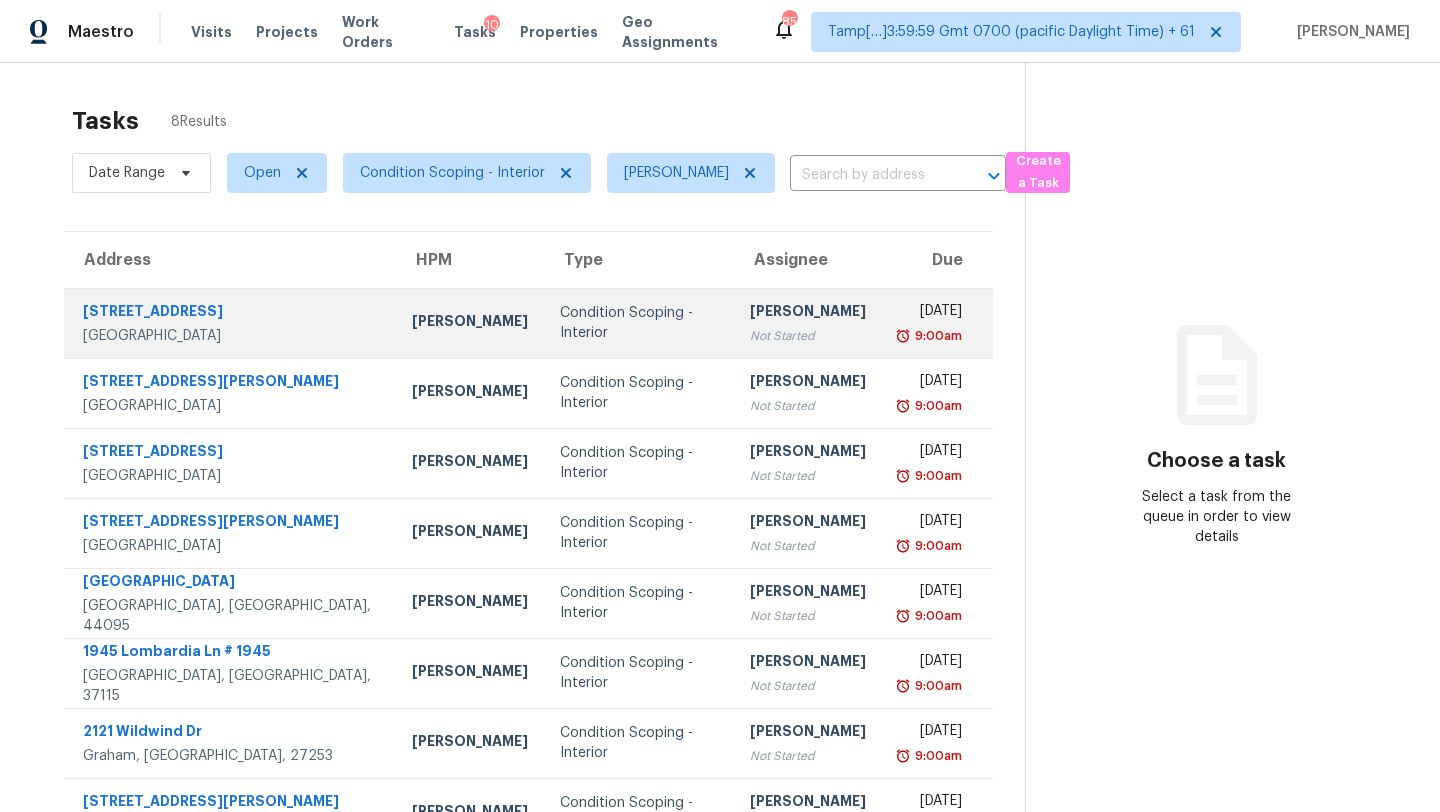 click on "[DATE]" at bounding box center [929, 313] 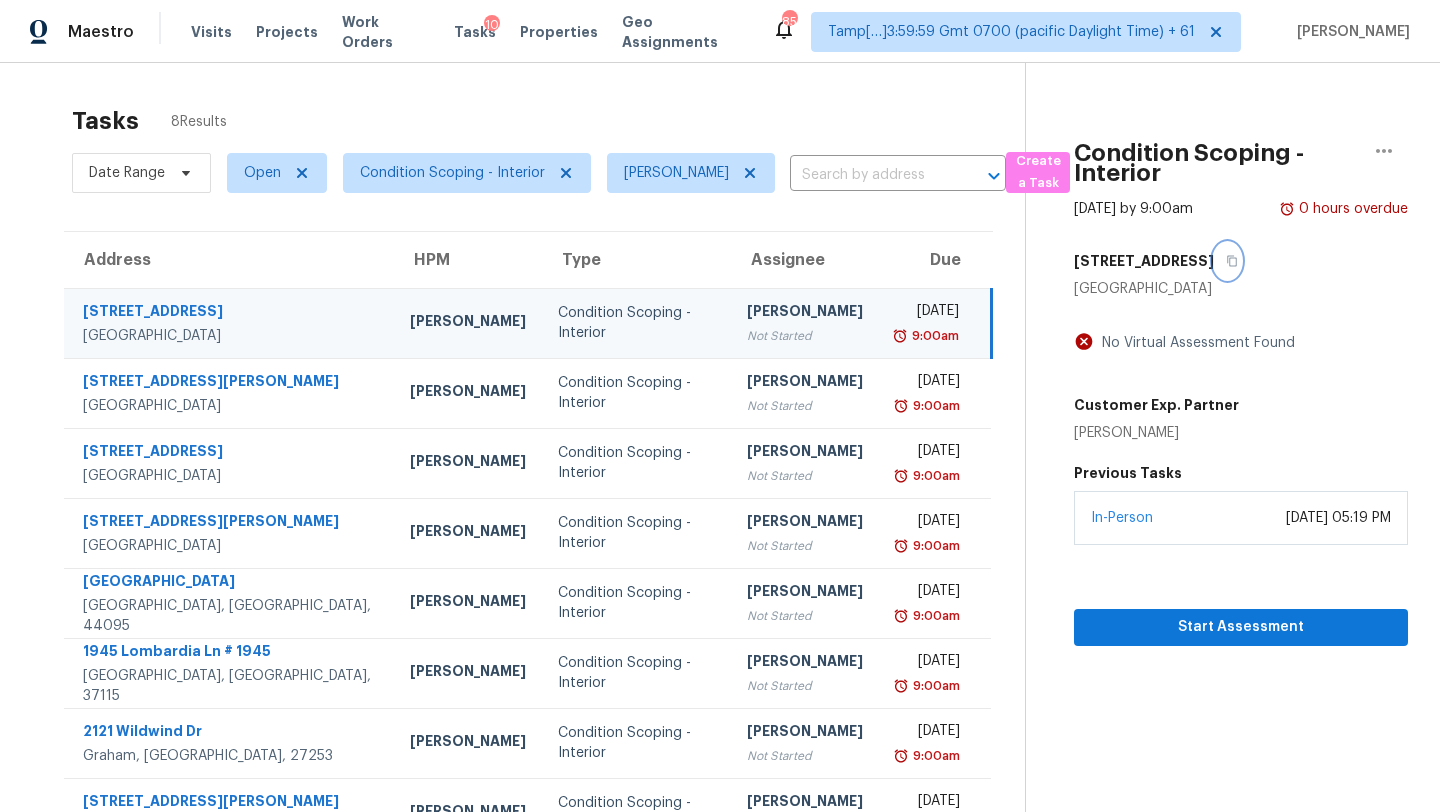 click at bounding box center [1227, 261] 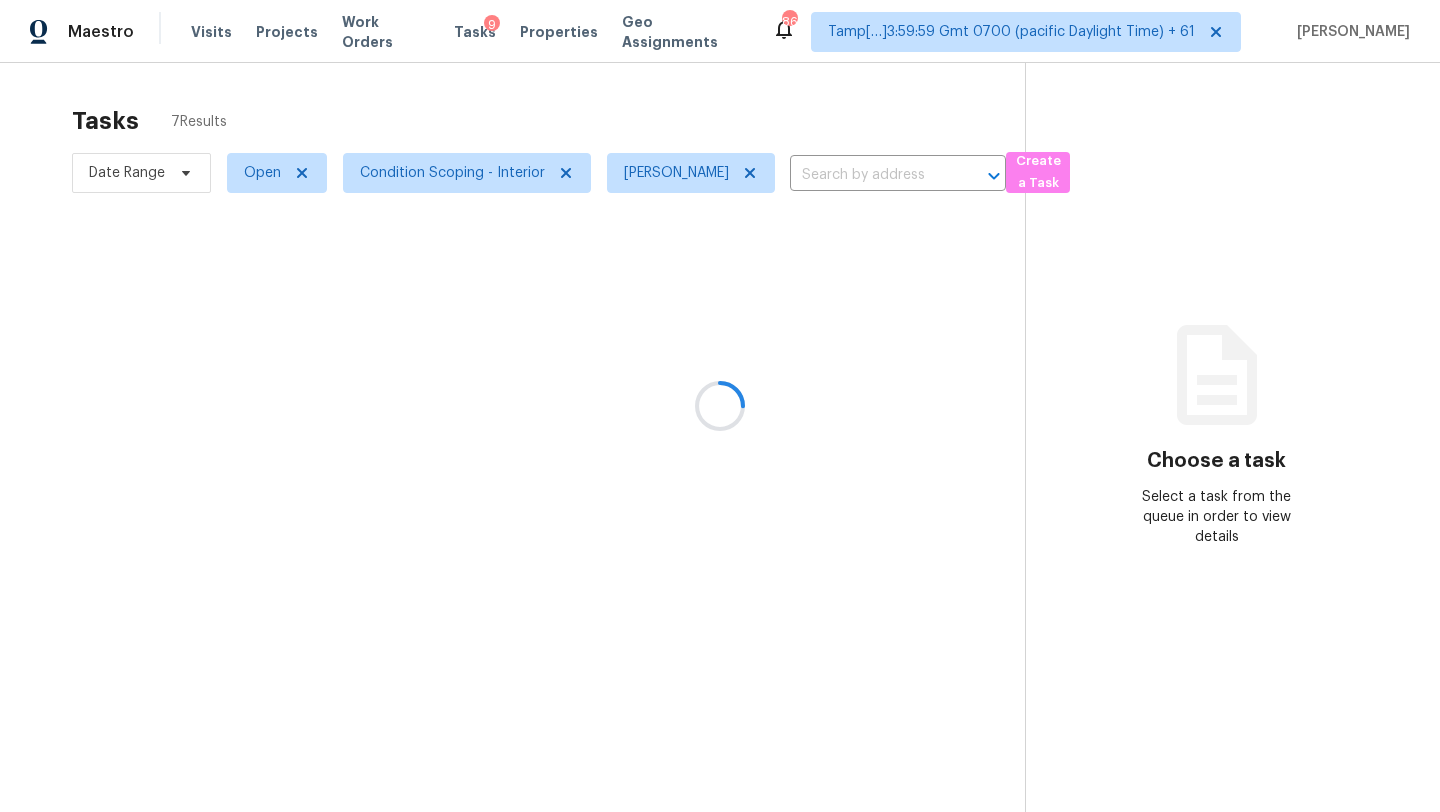 scroll, scrollTop: 0, scrollLeft: 0, axis: both 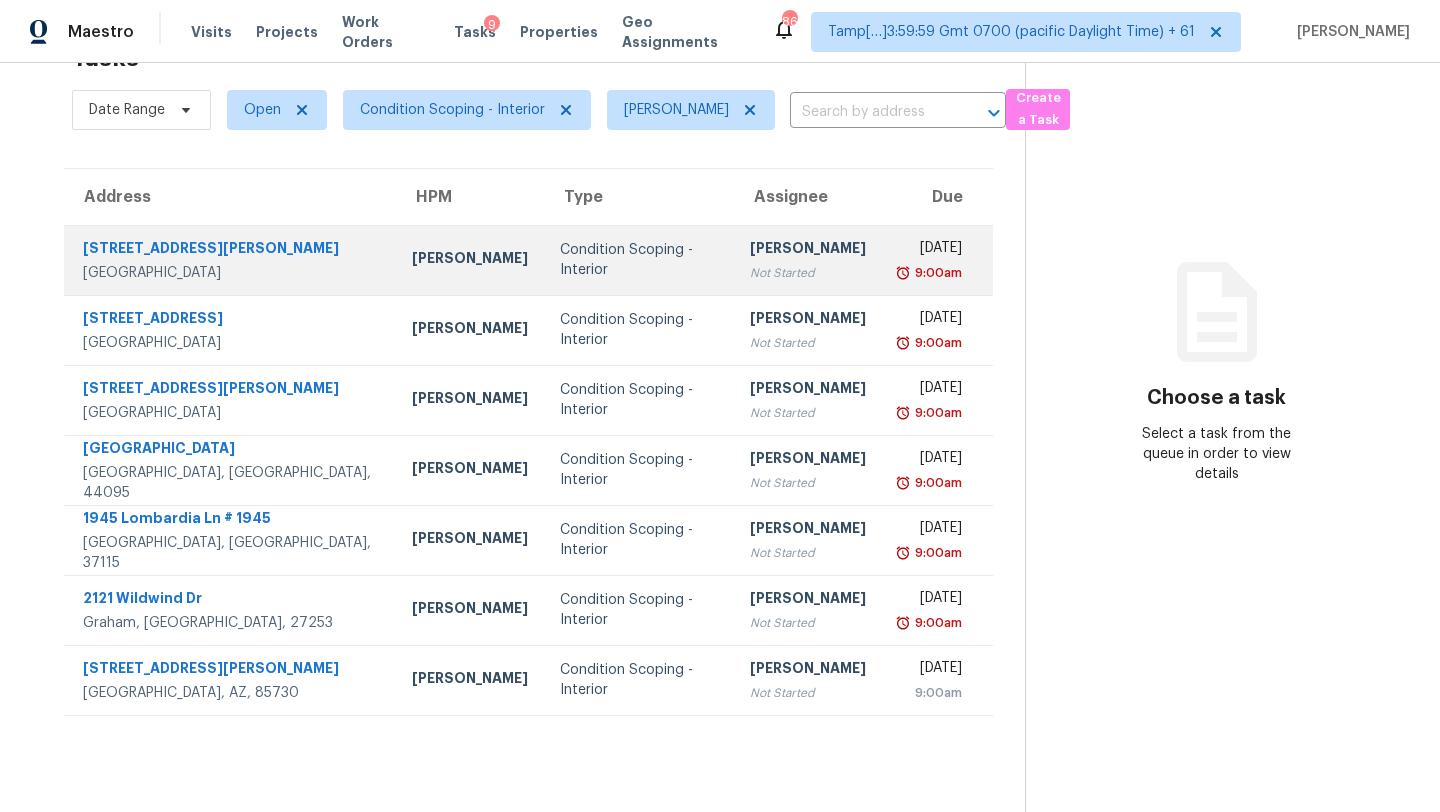 click on "Not Started" at bounding box center [808, 273] 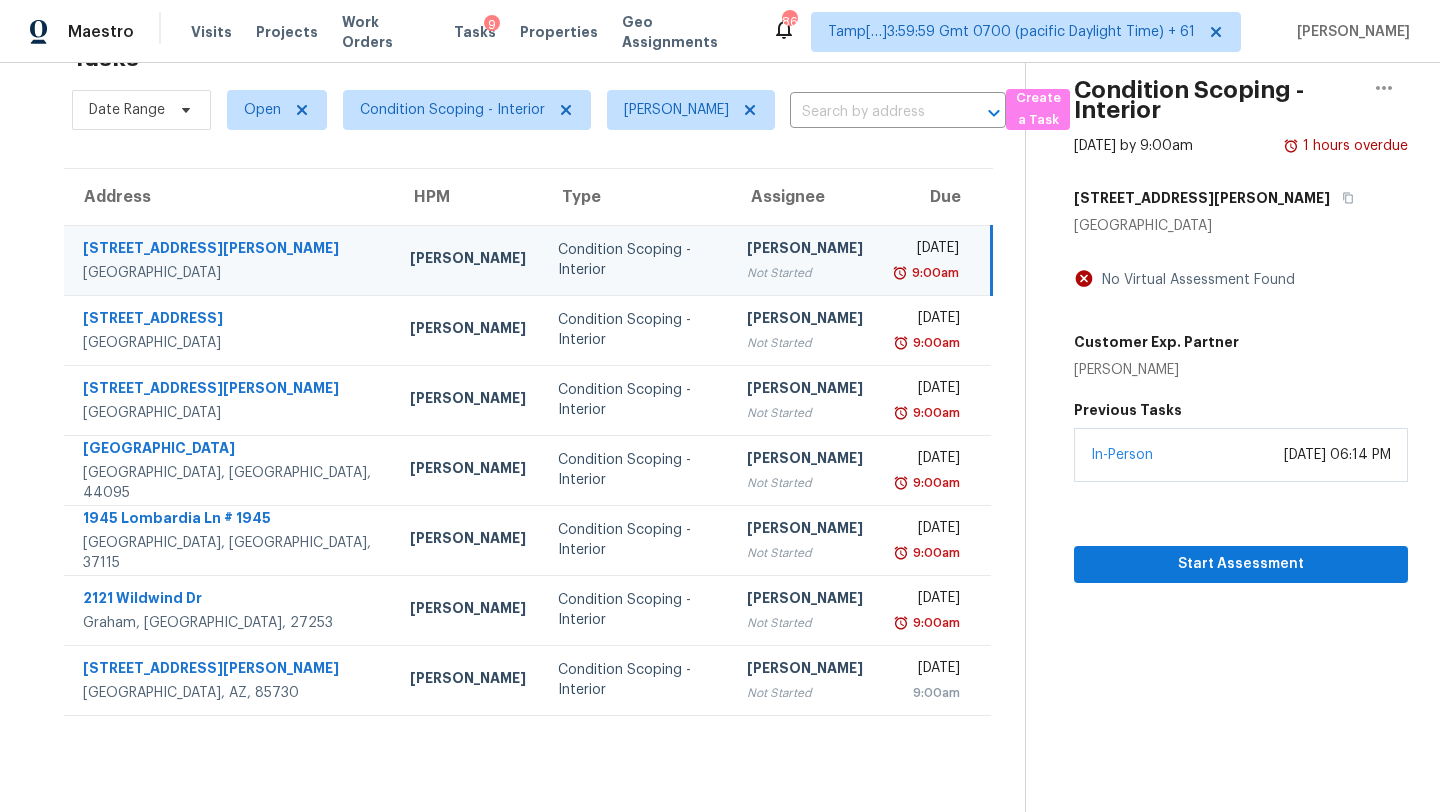click on "Condition Scoping - Interior [DATE] by 9:00am 1 hours overdue [STREET_ADDRESS][PERSON_NAME] No Virtual Assessment Found Customer Exp. Partner [PERSON_NAME] Previous Tasks In-Person  [DATE] 06:14 PM Start Assessment" at bounding box center [1217, 291] 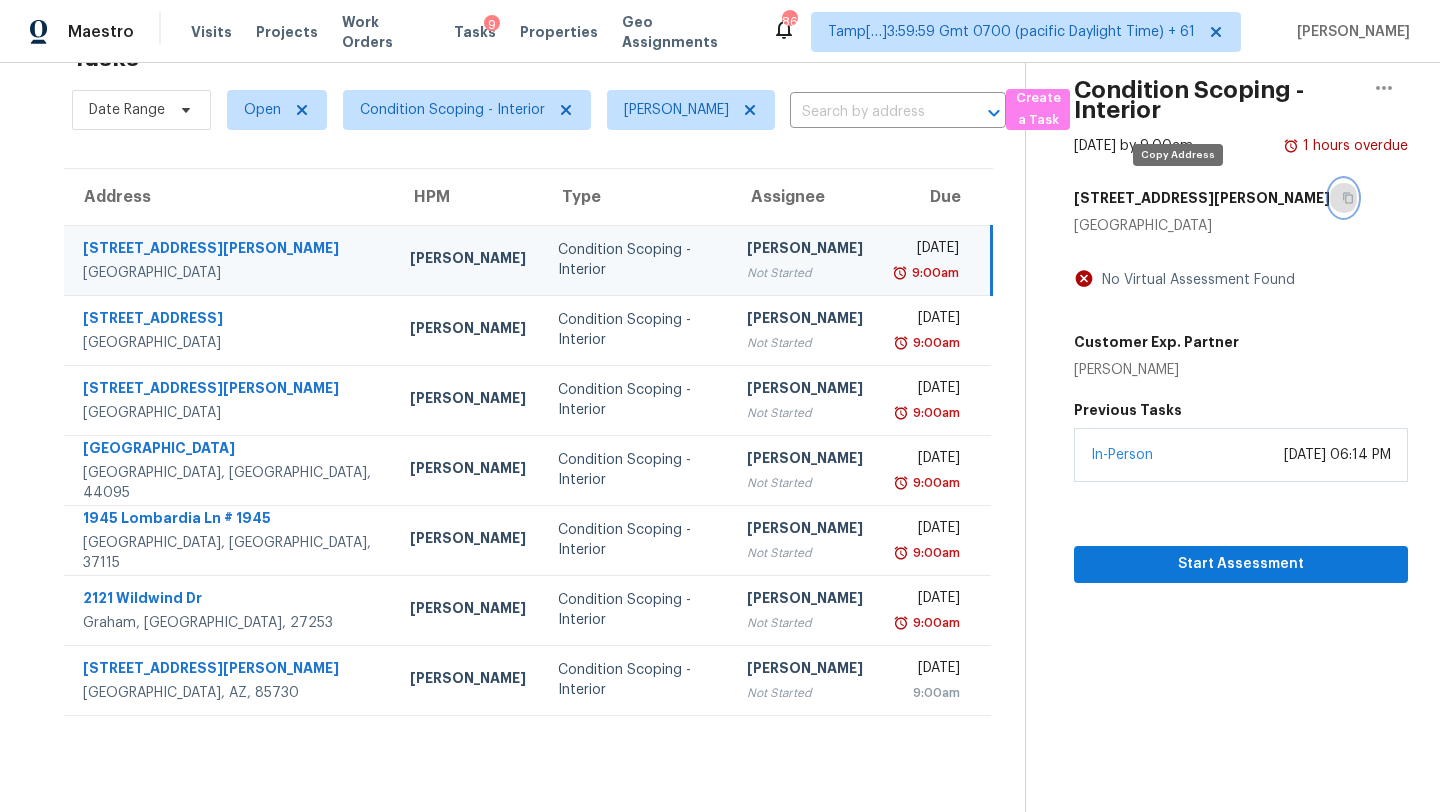 click at bounding box center [1343, 198] 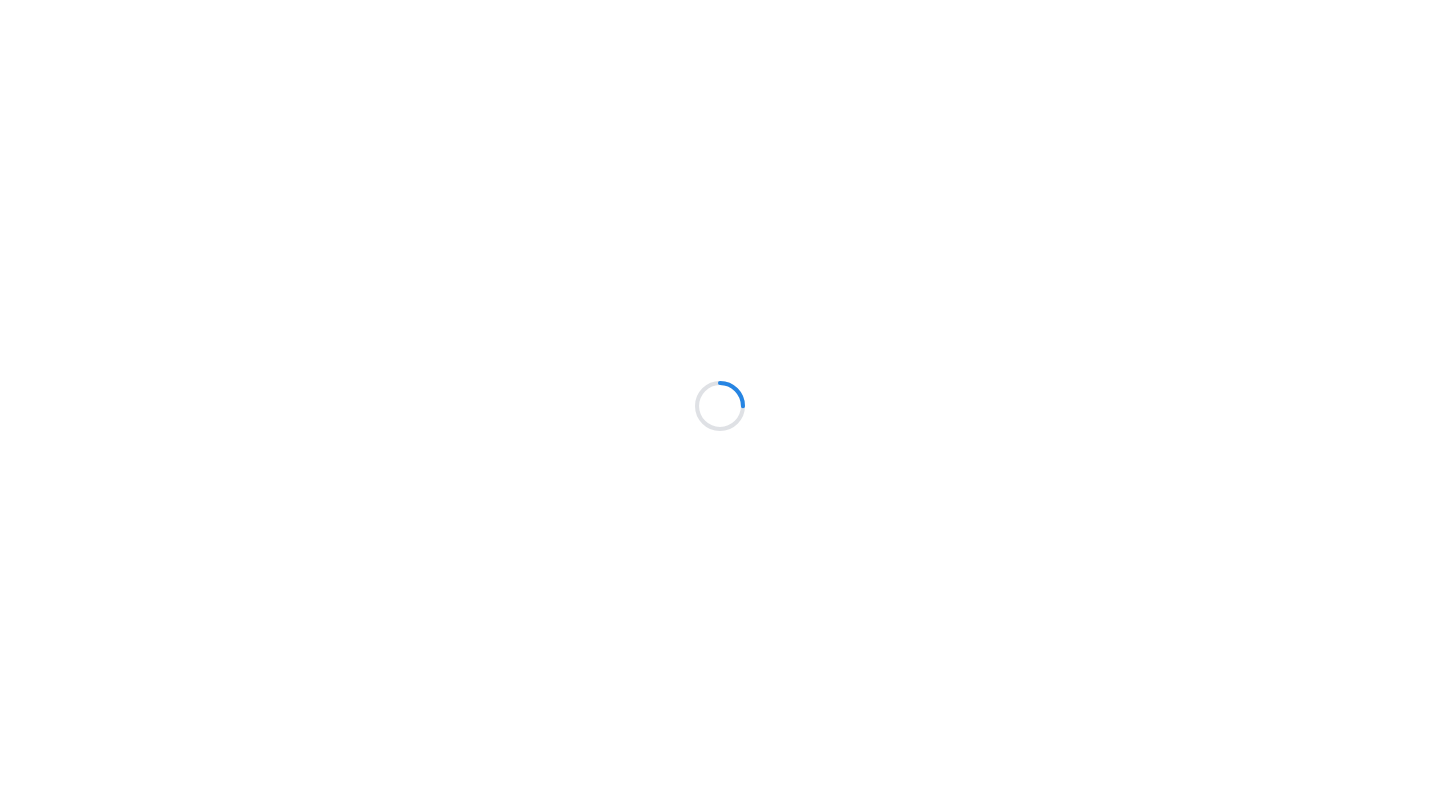 scroll, scrollTop: 0, scrollLeft: 0, axis: both 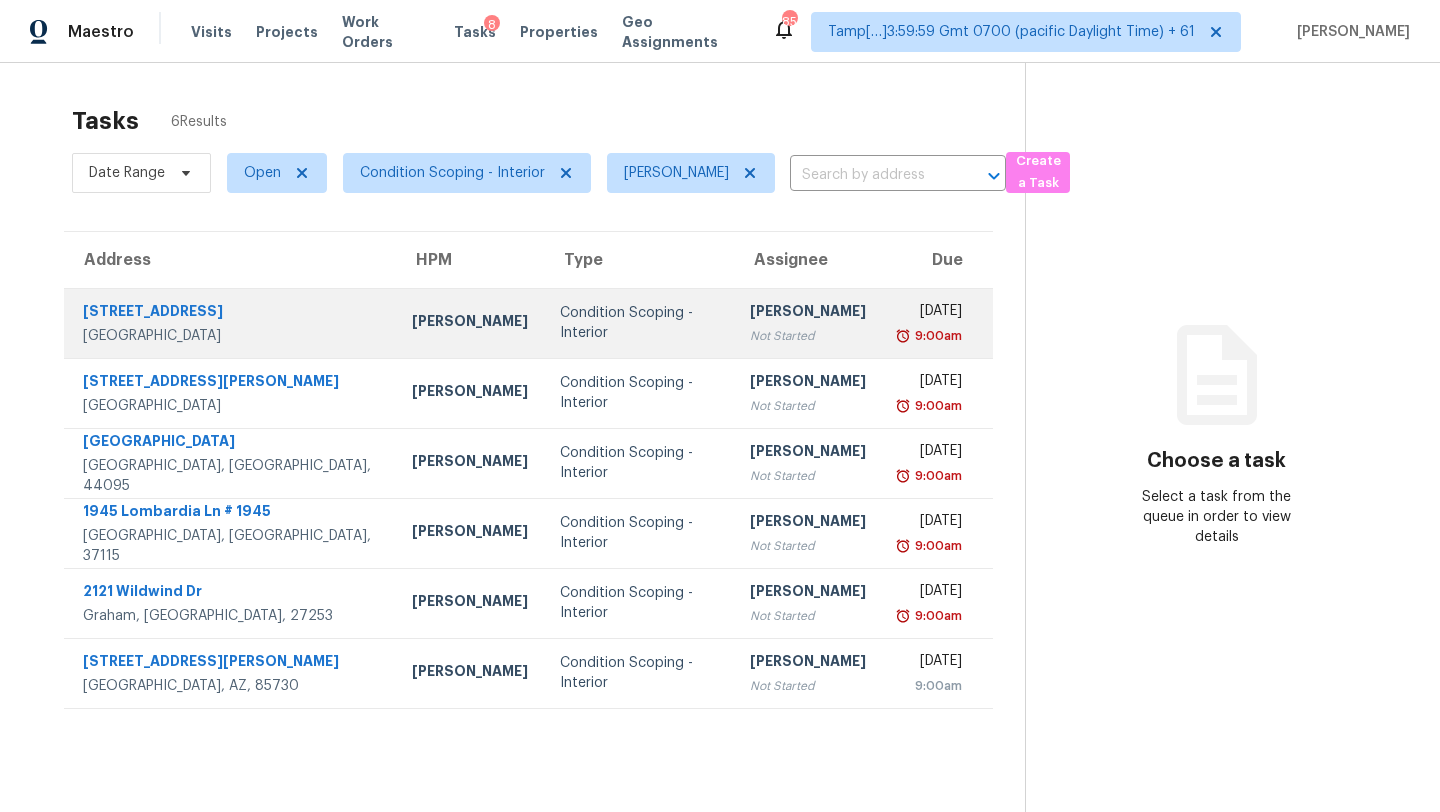 click on "[PERSON_NAME]" at bounding box center (808, 313) 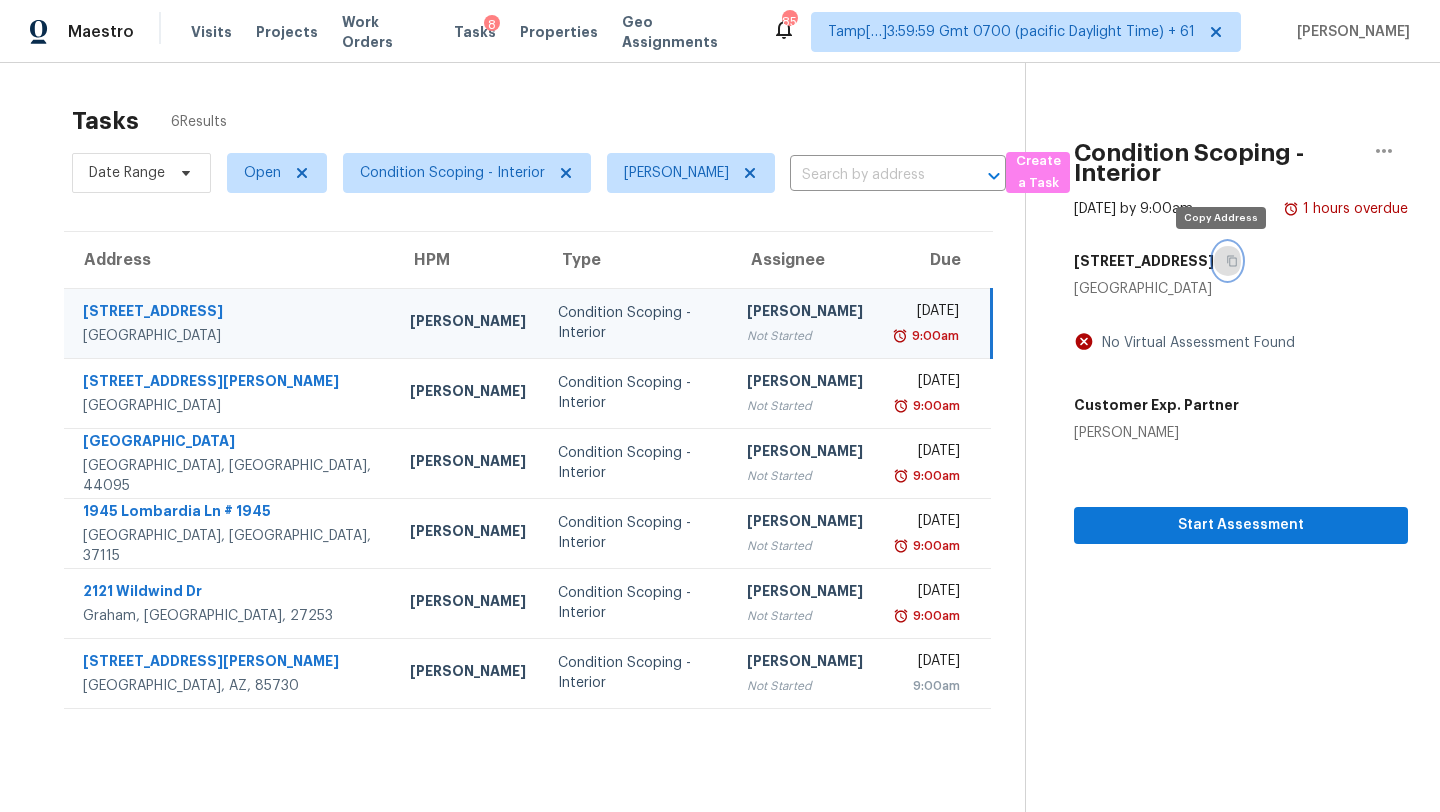 click at bounding box center [1227, 261] 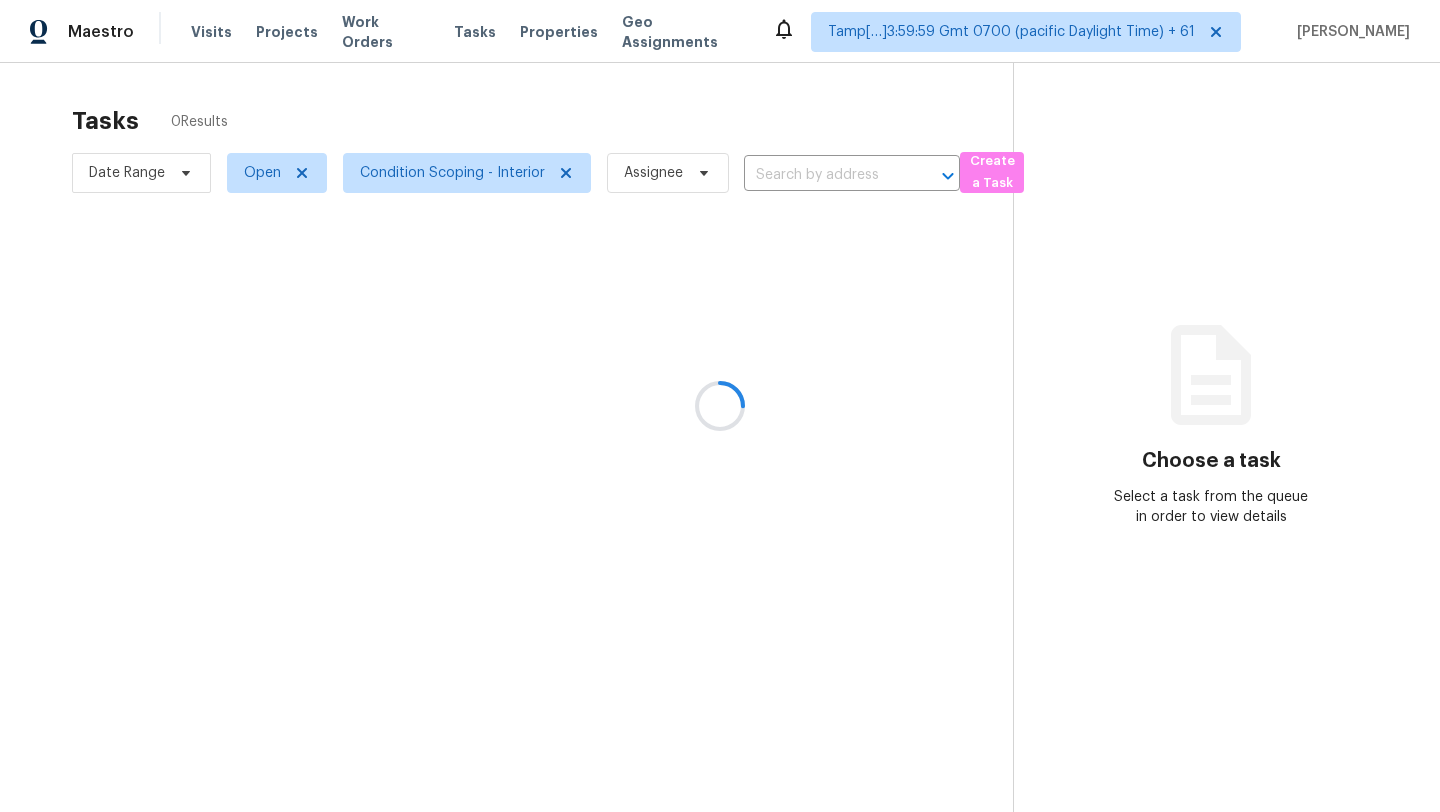 scroll, scrollTop: 0, scrollLeft: 0, axis: both 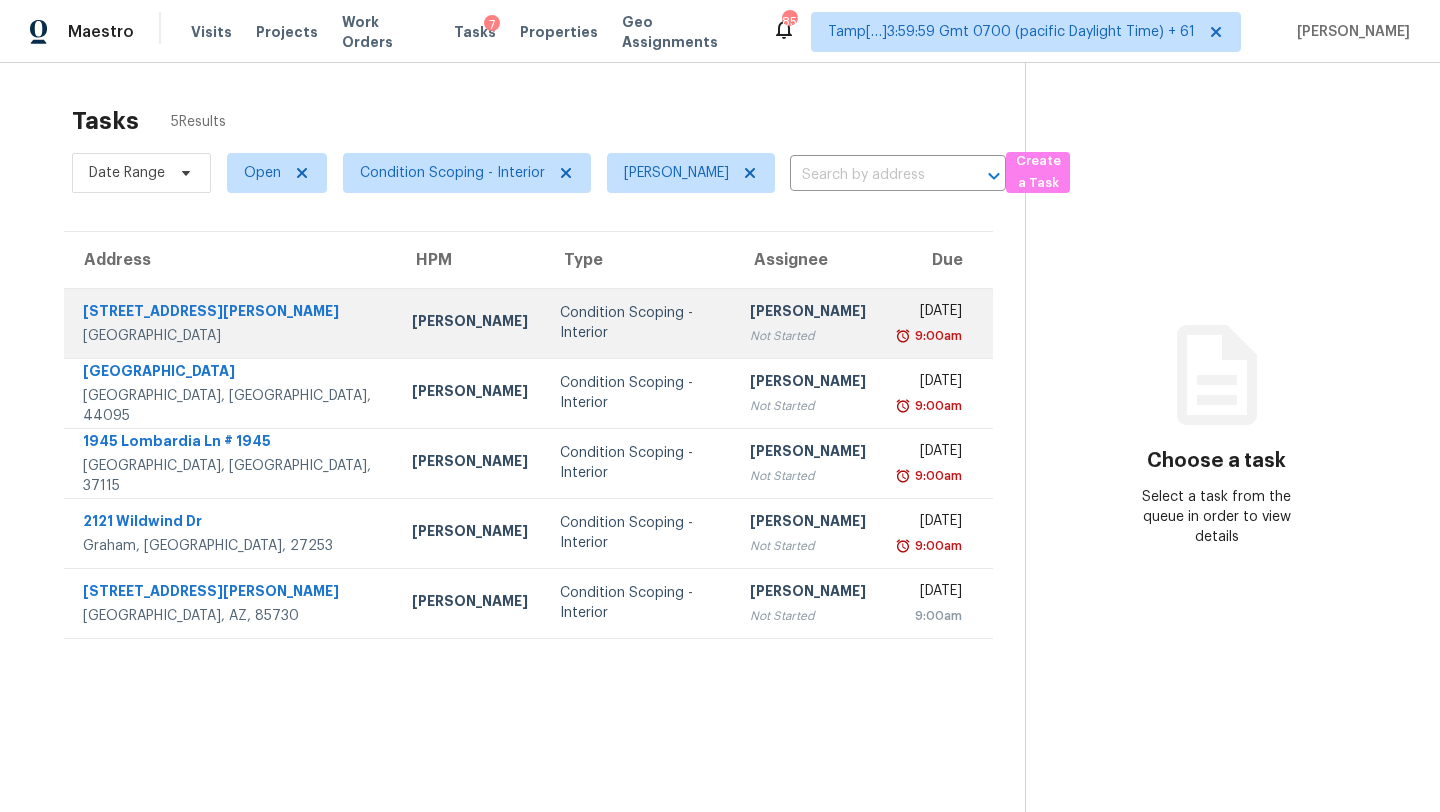 click on "9:00am" at bounding box center [929, 336] 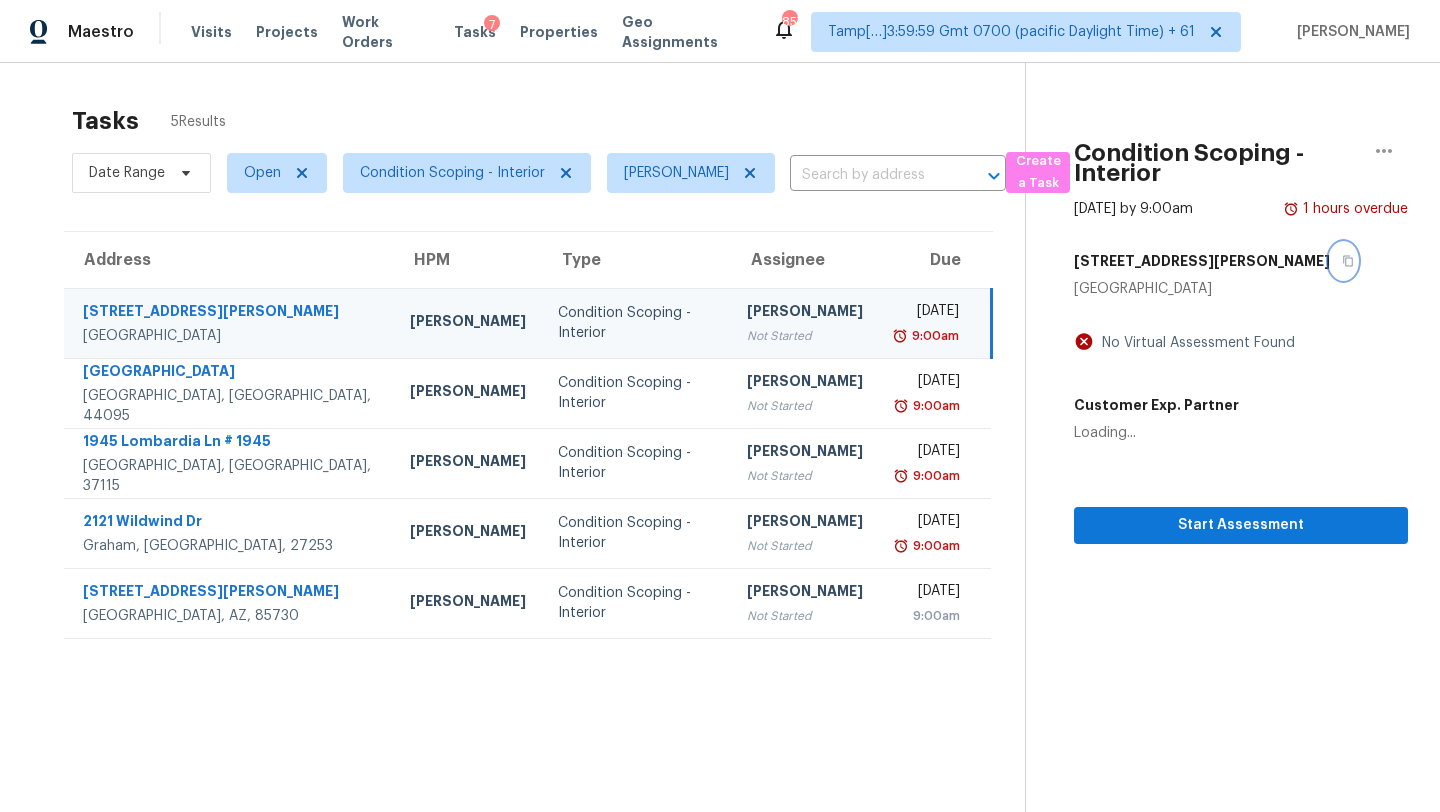 click 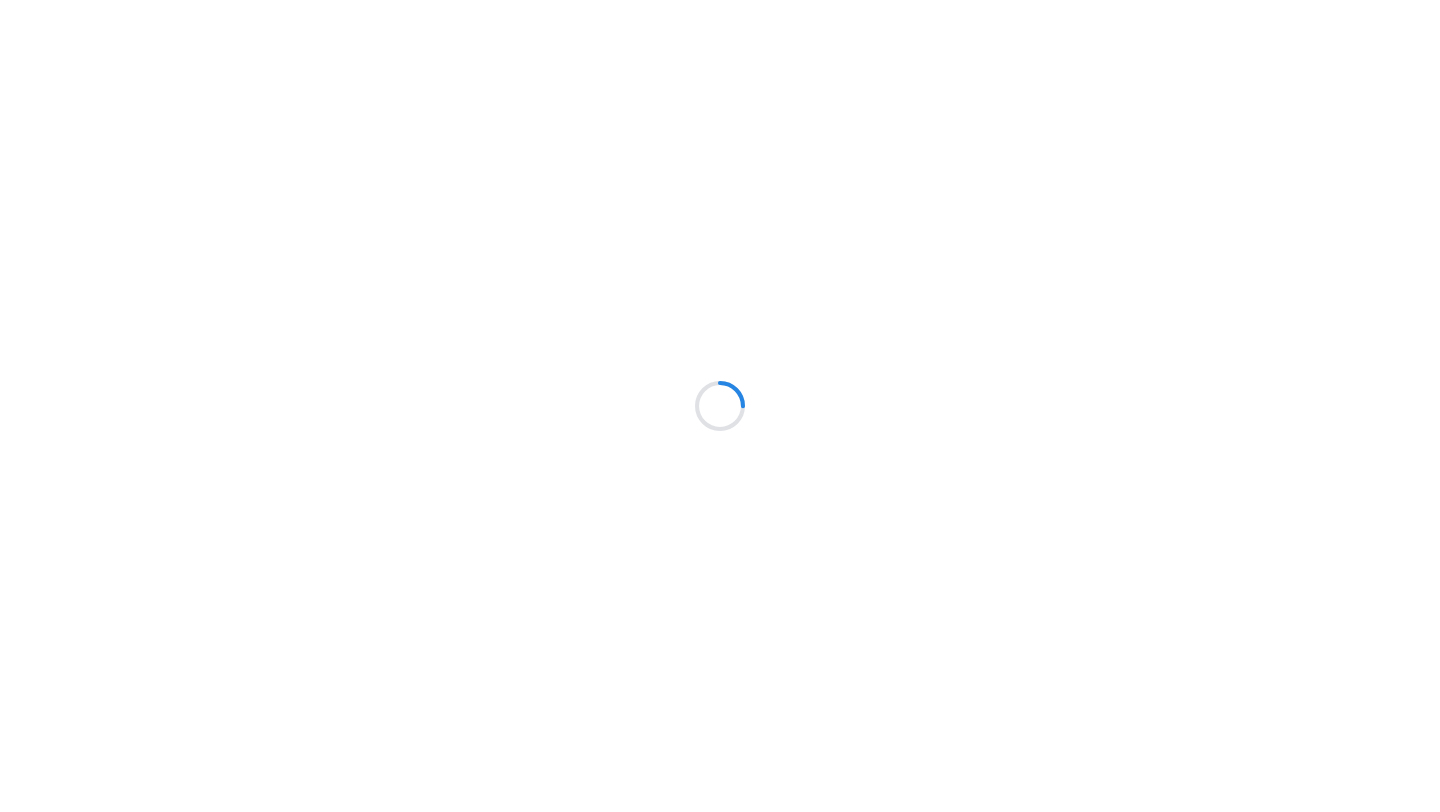 scroll, scrollTop: 0, scrollLeft: 0, axis: both 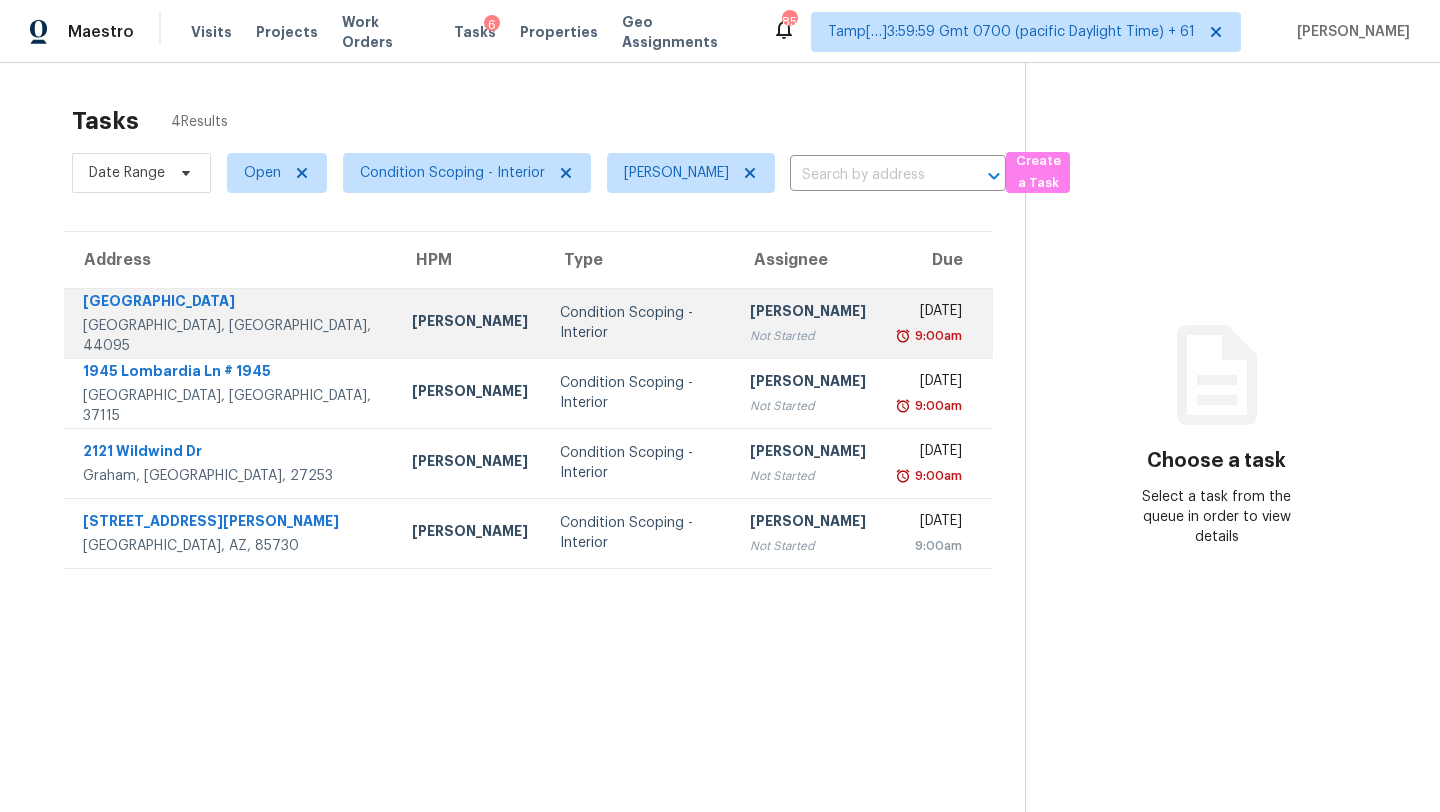 click on "Not Started" at bounding box center (808, 336) 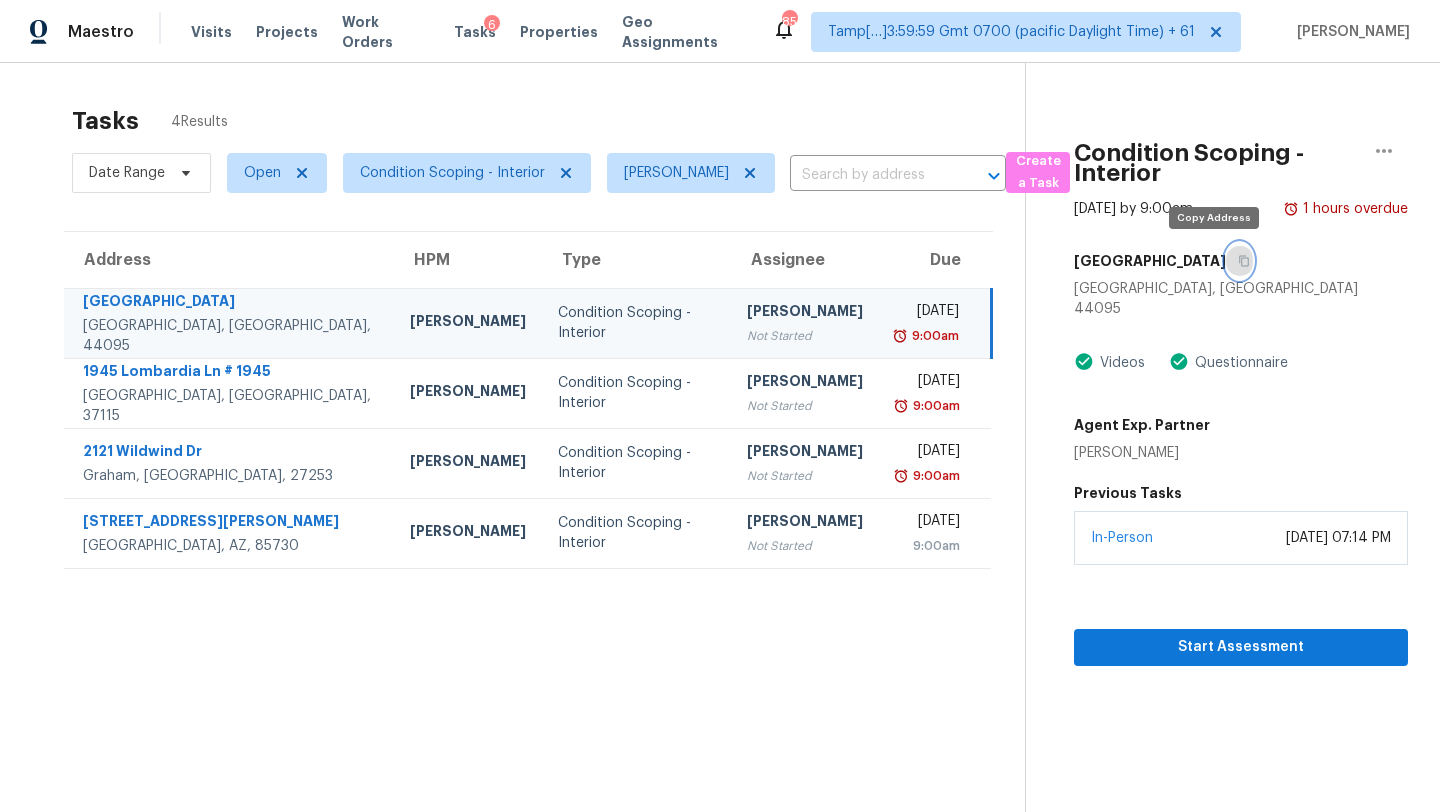 click at bounding box center [1239, 261] 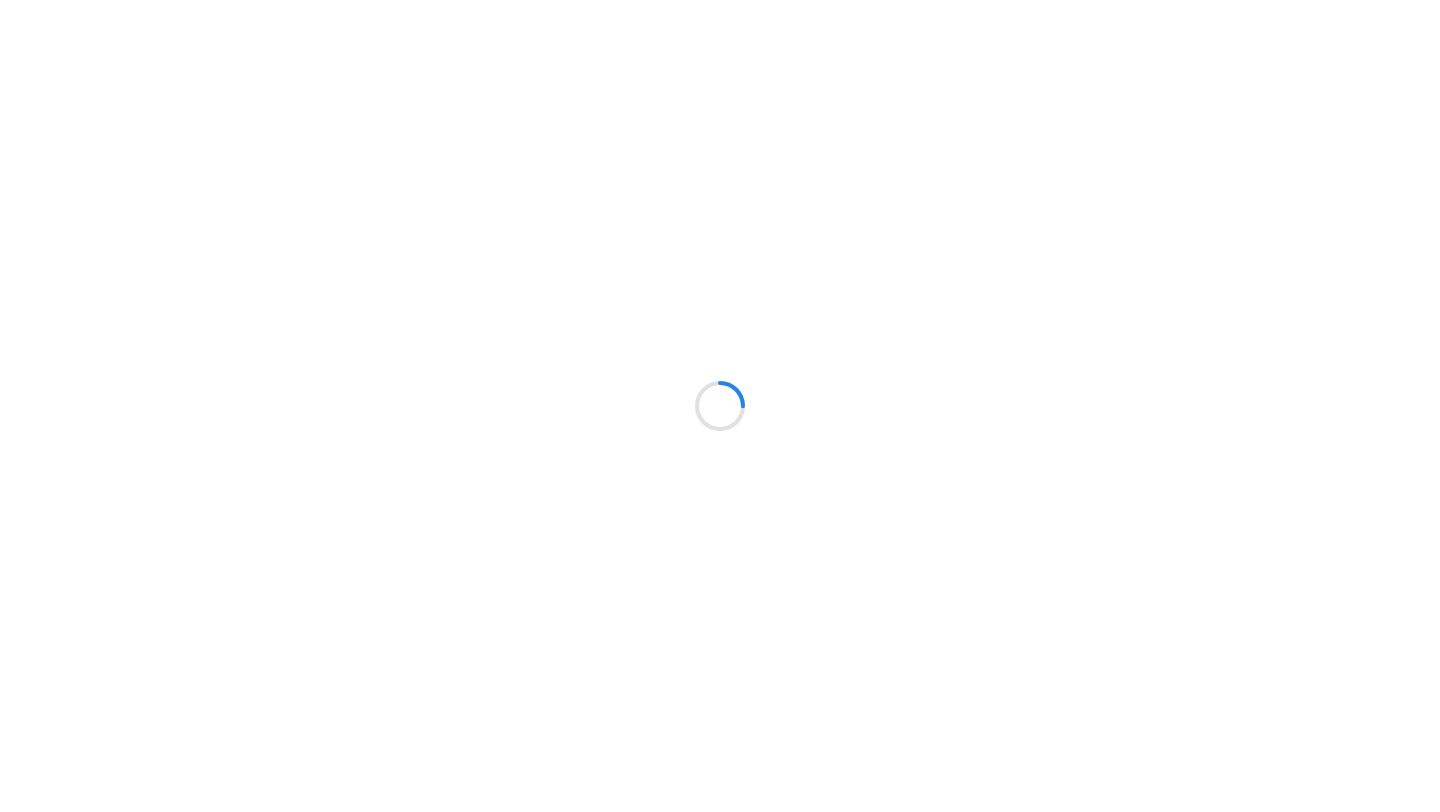 scroll, scrollTop: 0, scrollLeft: 0, axis: both 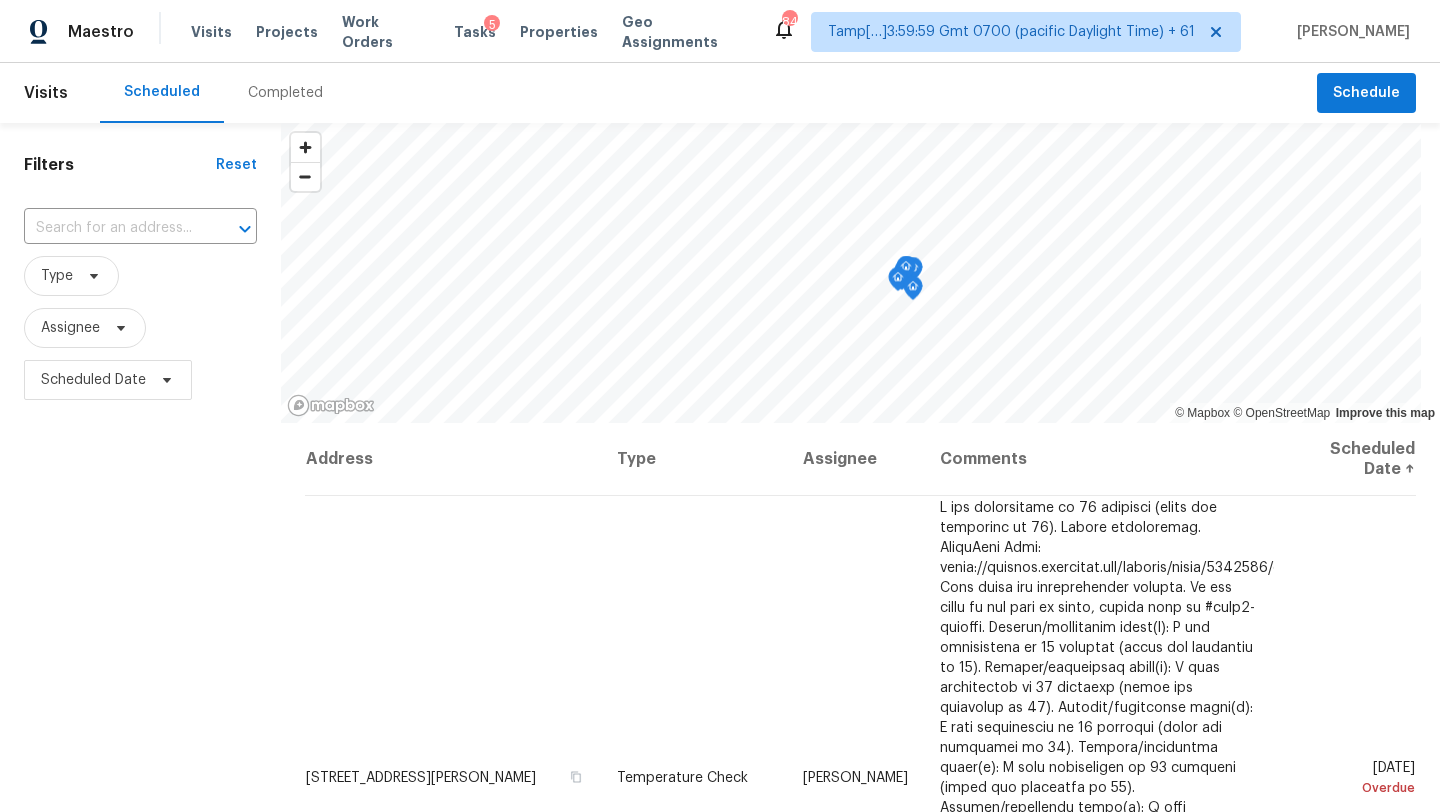 click on "Completed" at bounding box center [285, 93] 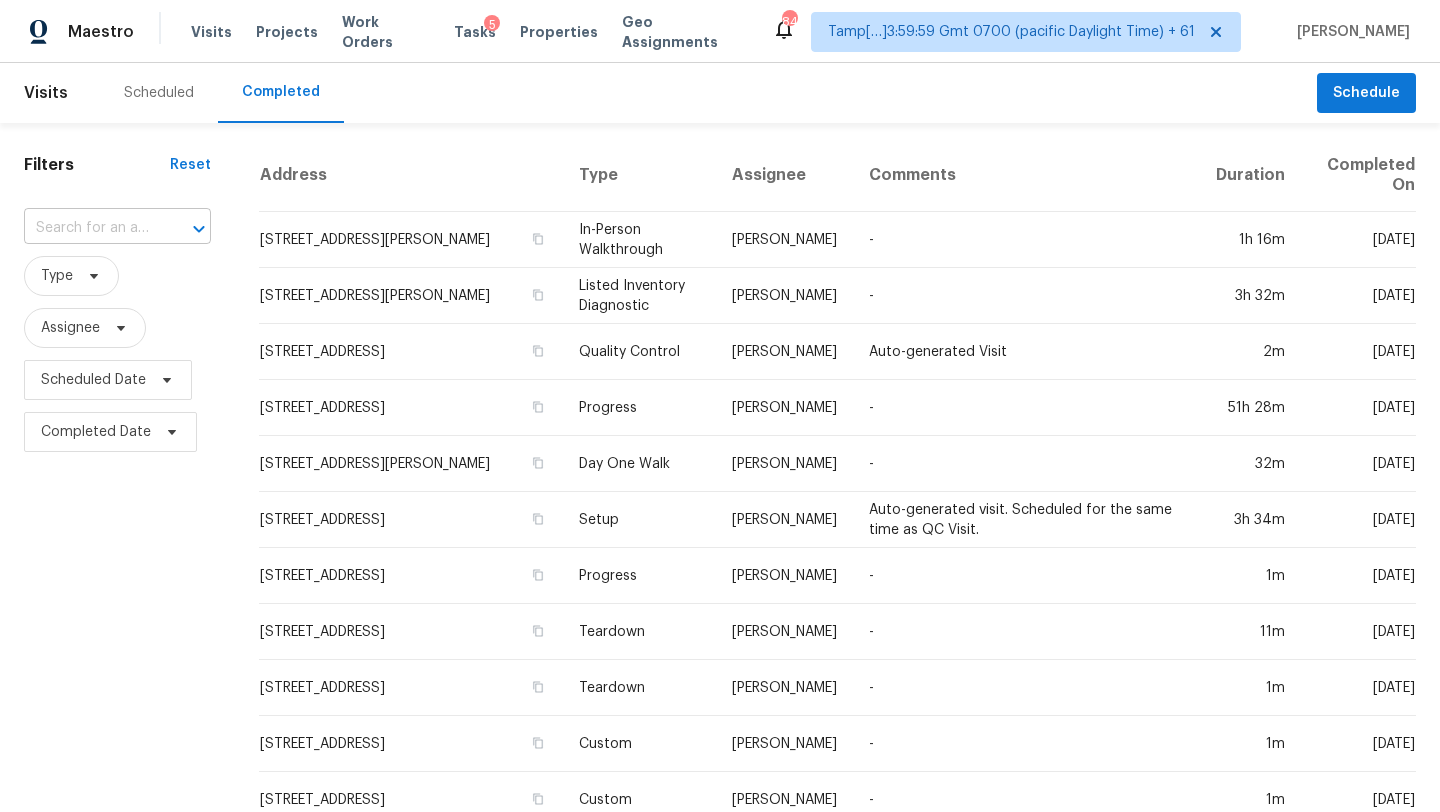 click at bounding box center [89, 228] 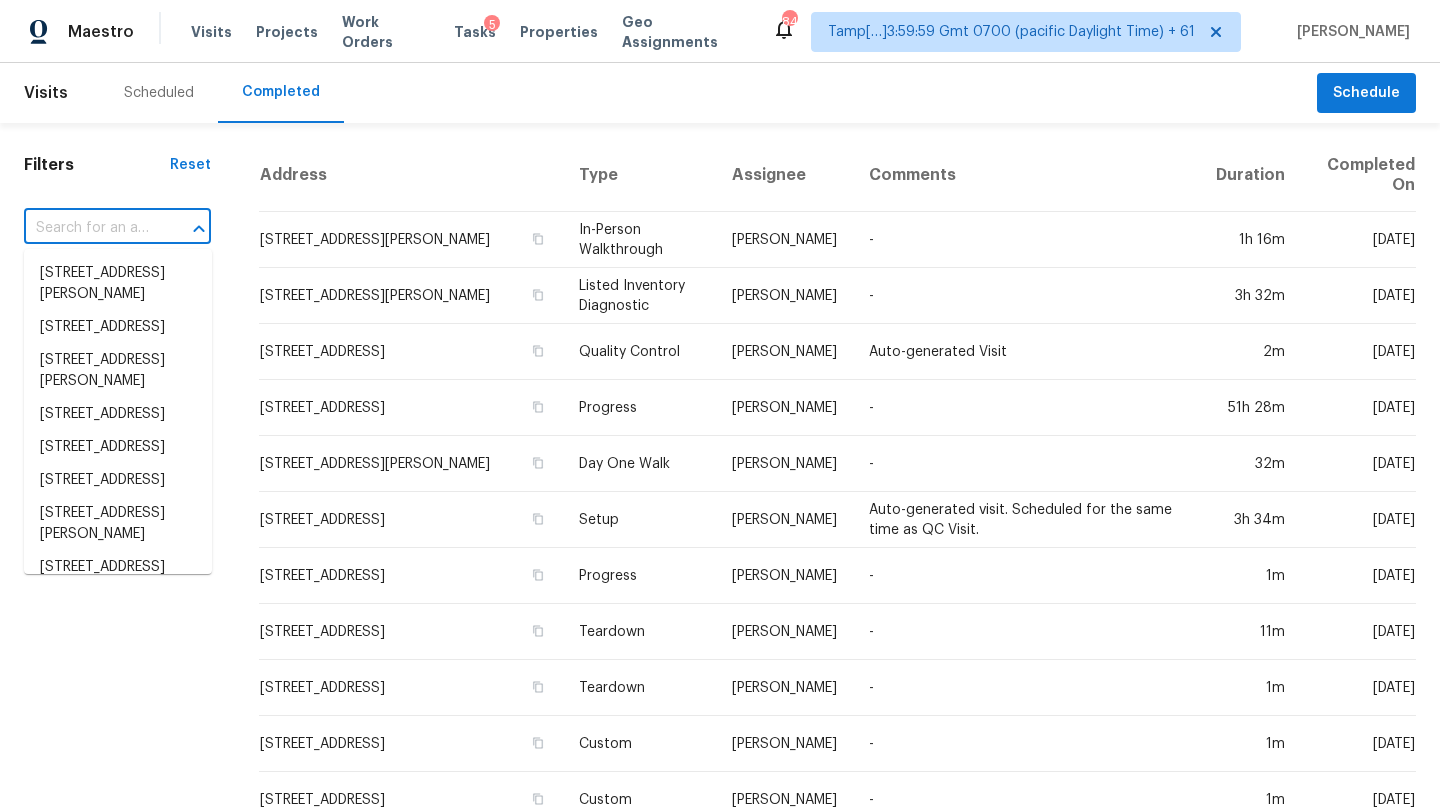 paste on "[STREET_ADDRESS]" 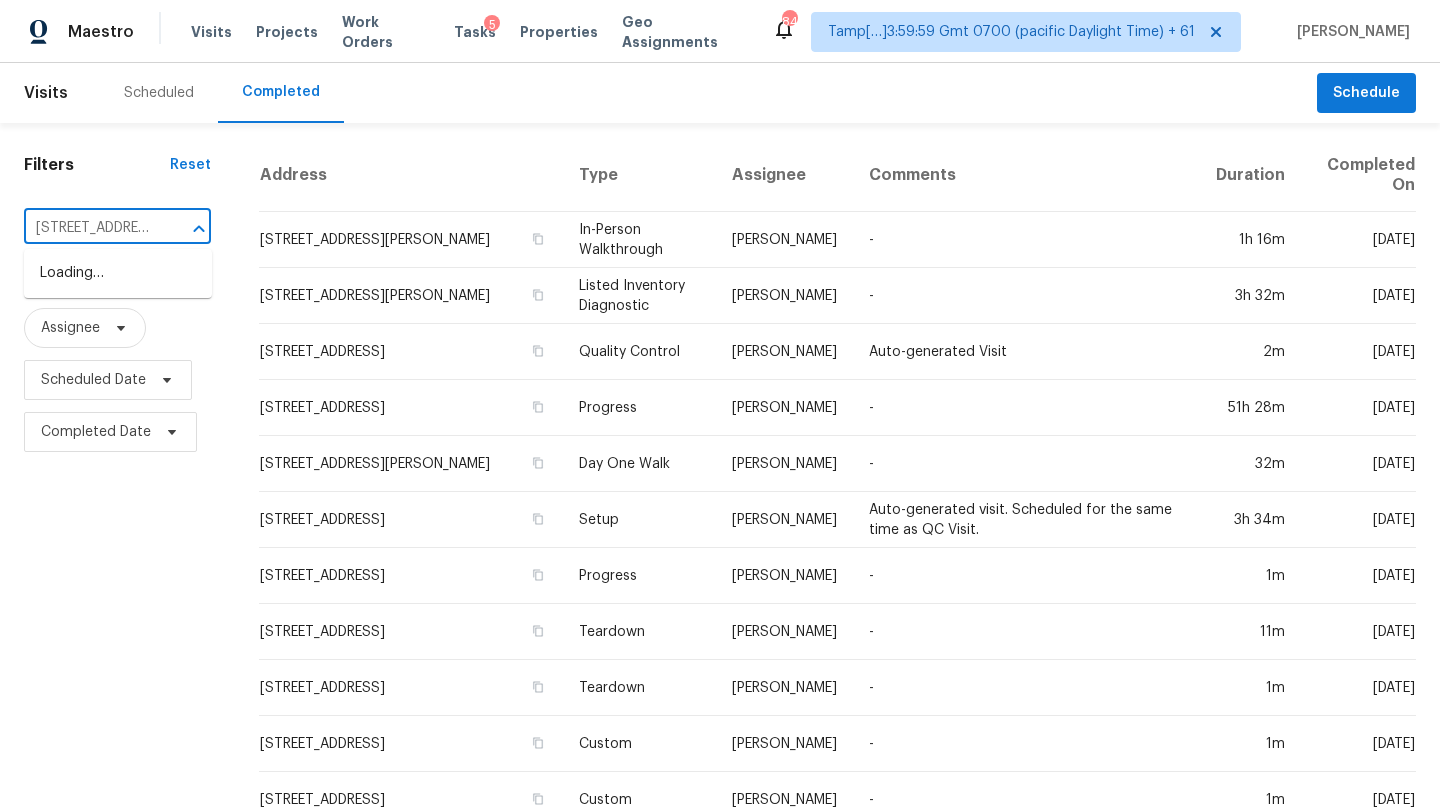 scroll, scrollTop: 0, scrollLeft: 175, axis: horizontal 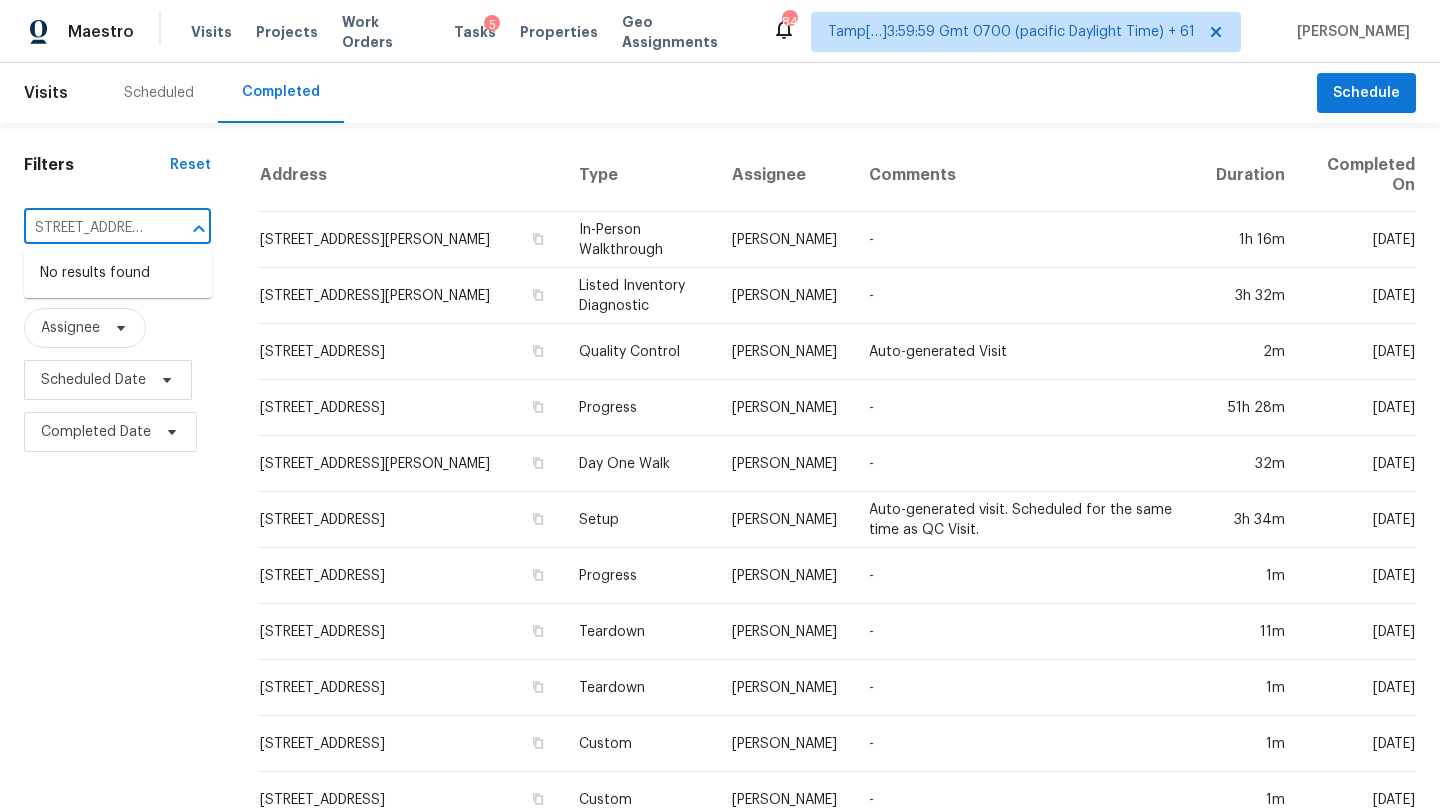 click on "[STREET_ADDRESS]" at bounding box center (89, 228) 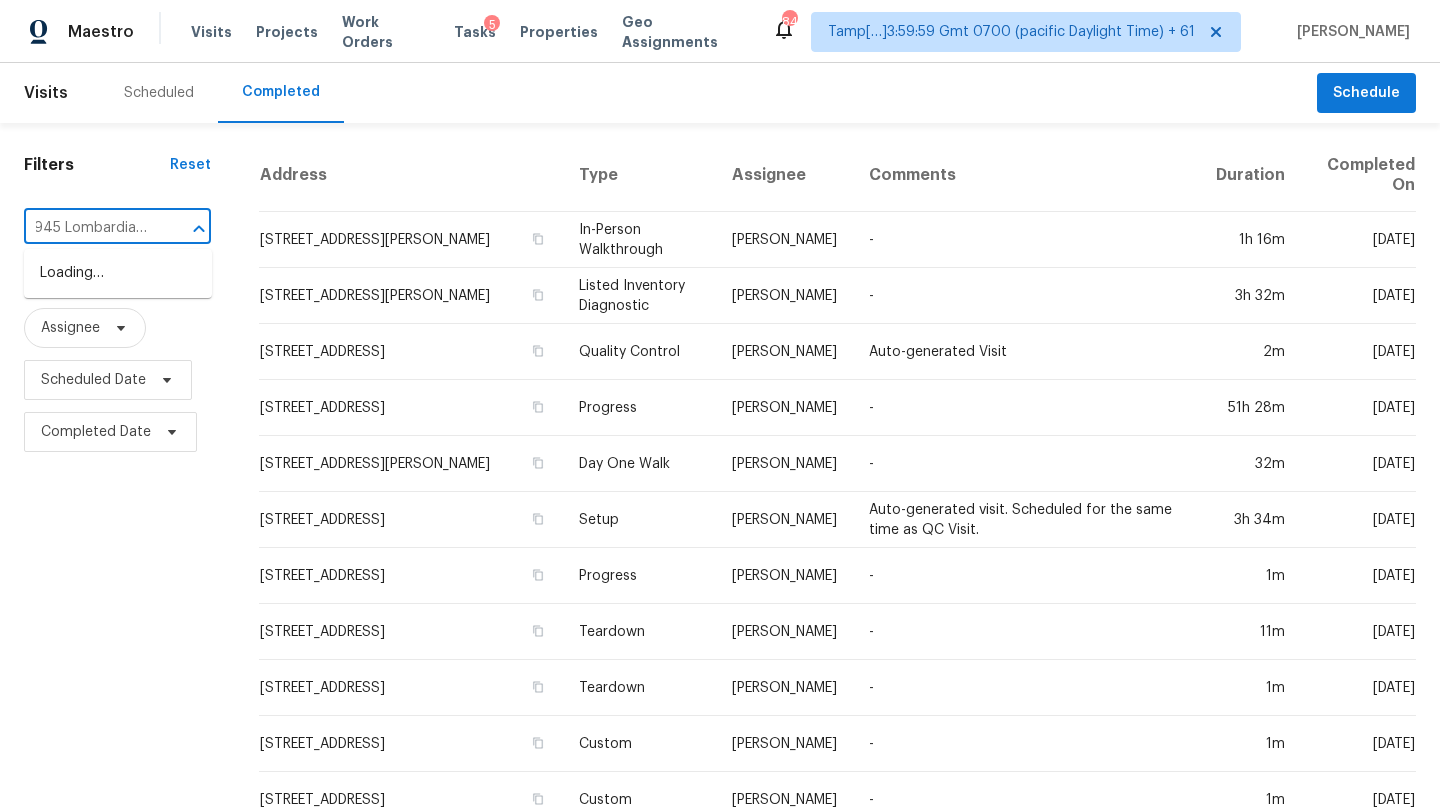 scroll, scrollTop: 0, scrollLeft: 7, axis: horizontal 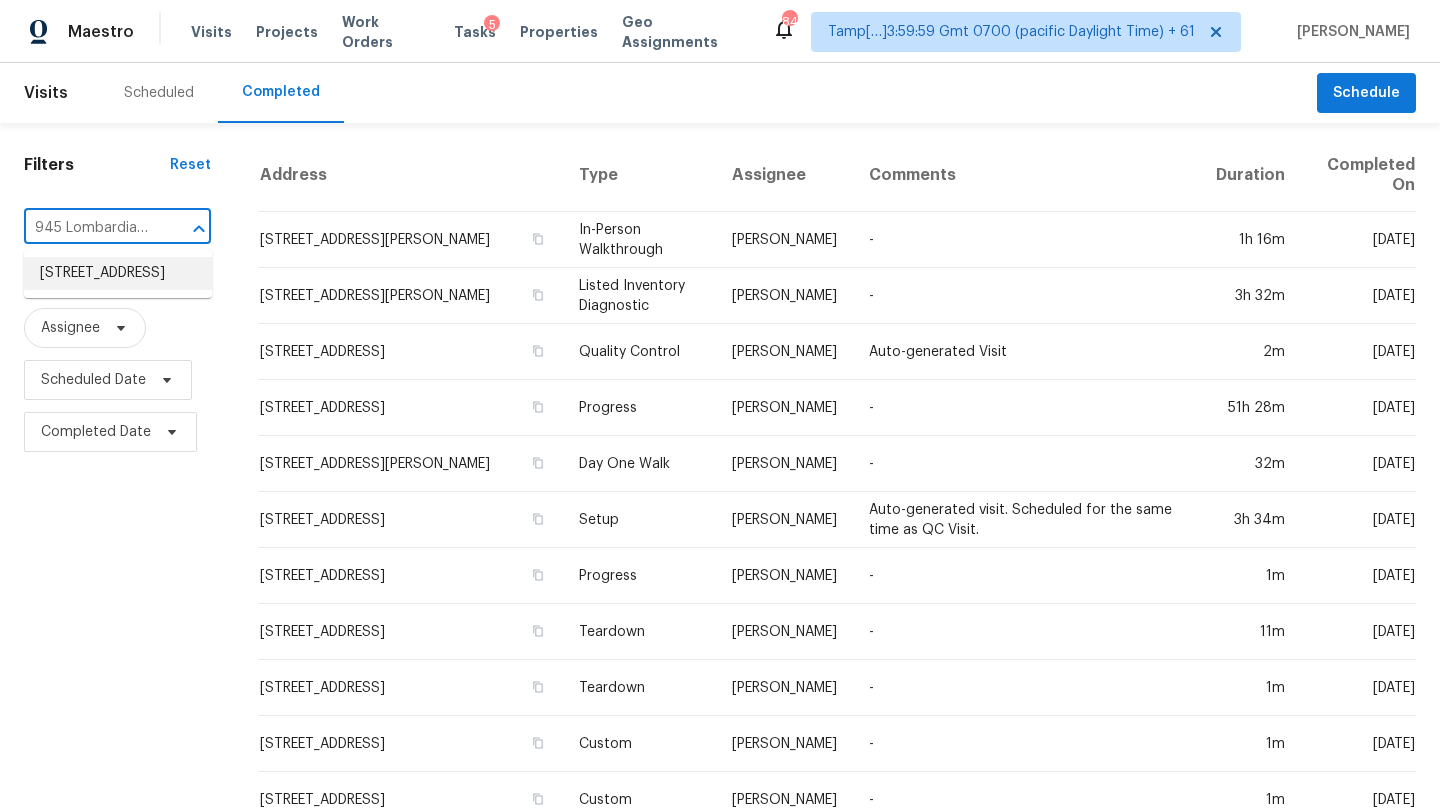 click on "[STREET_ADDRESS]" at bounding box center (118, 273) 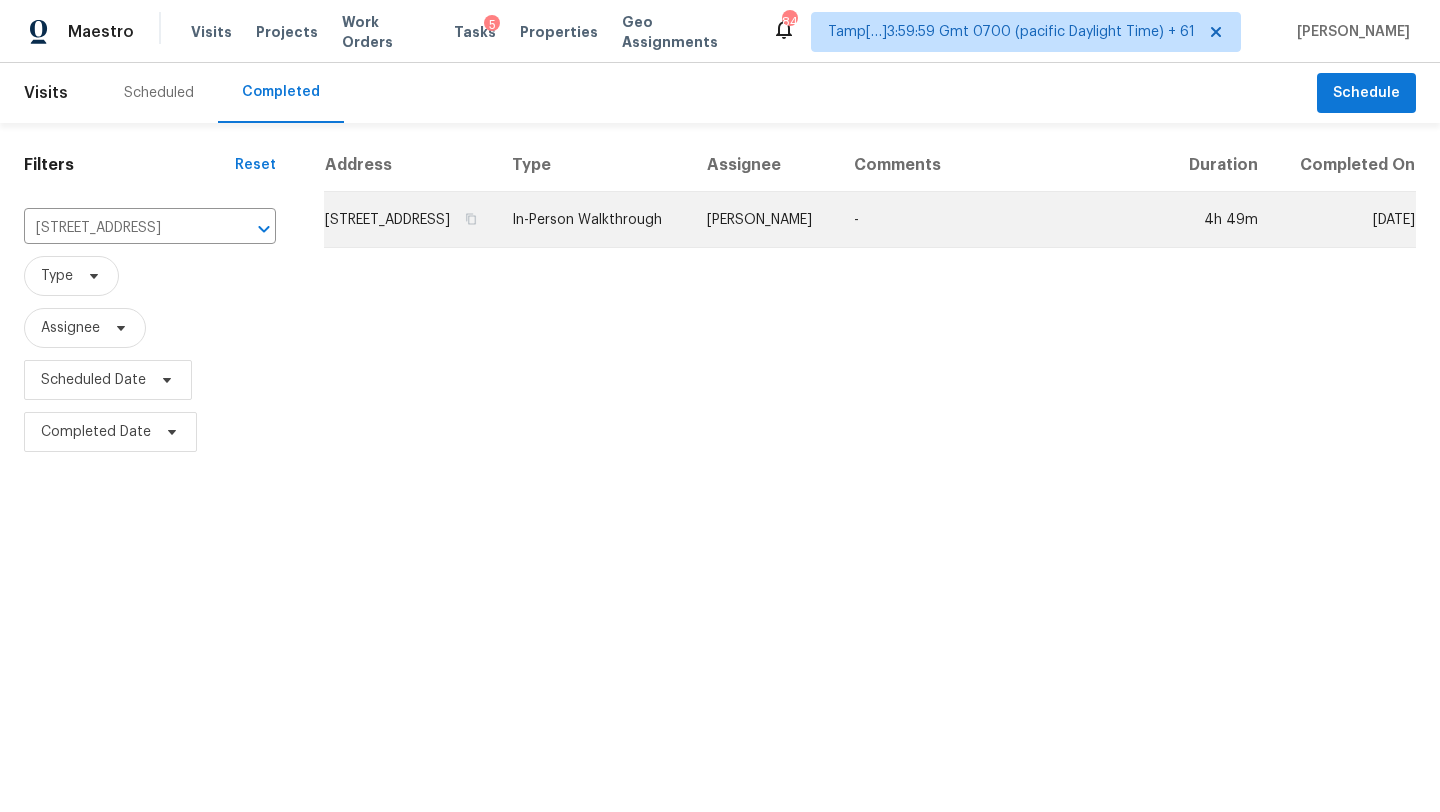 click on "-" at bounding box center [1002, 220] 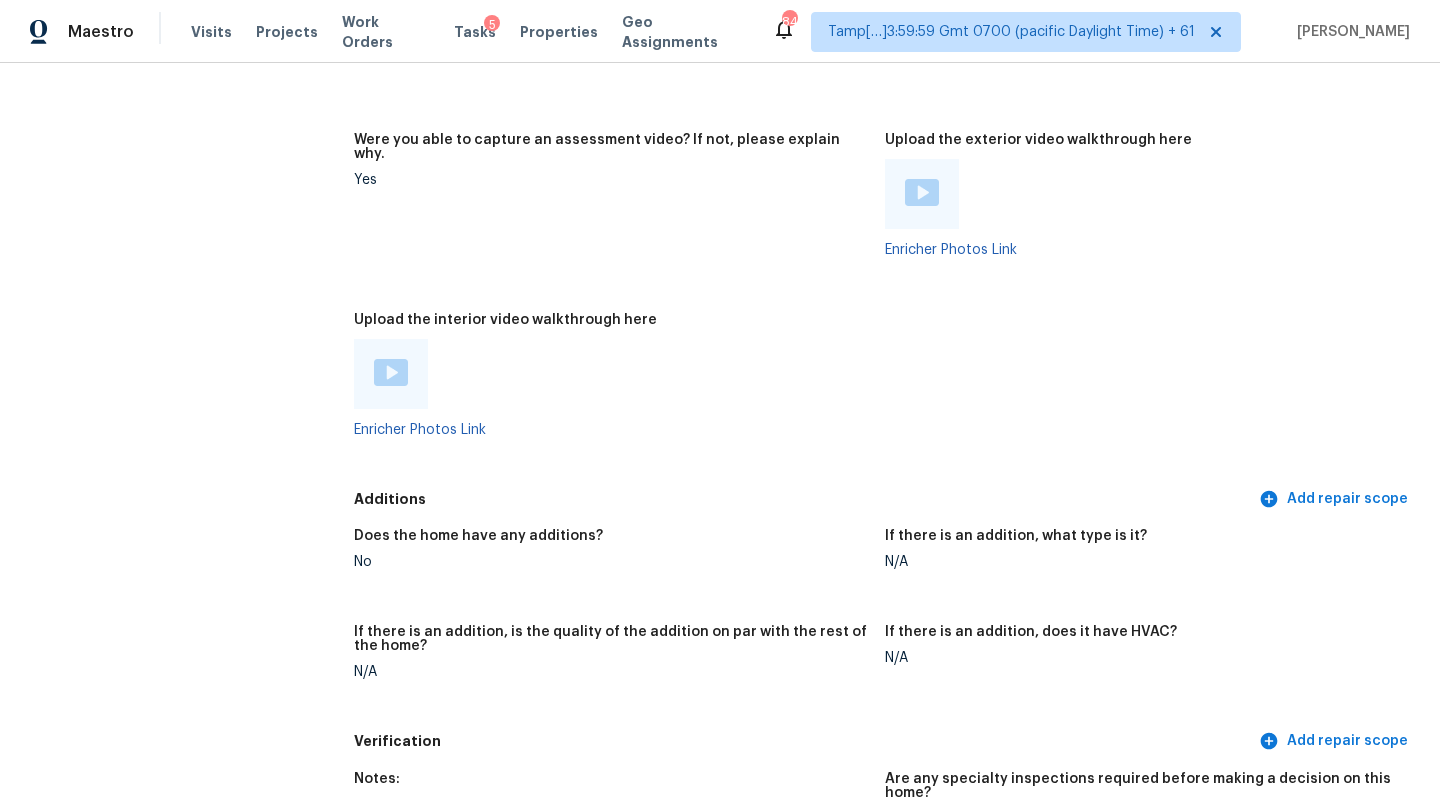 scroll, scrollTop: 3782, scrollLeft: 0, axis: vertical 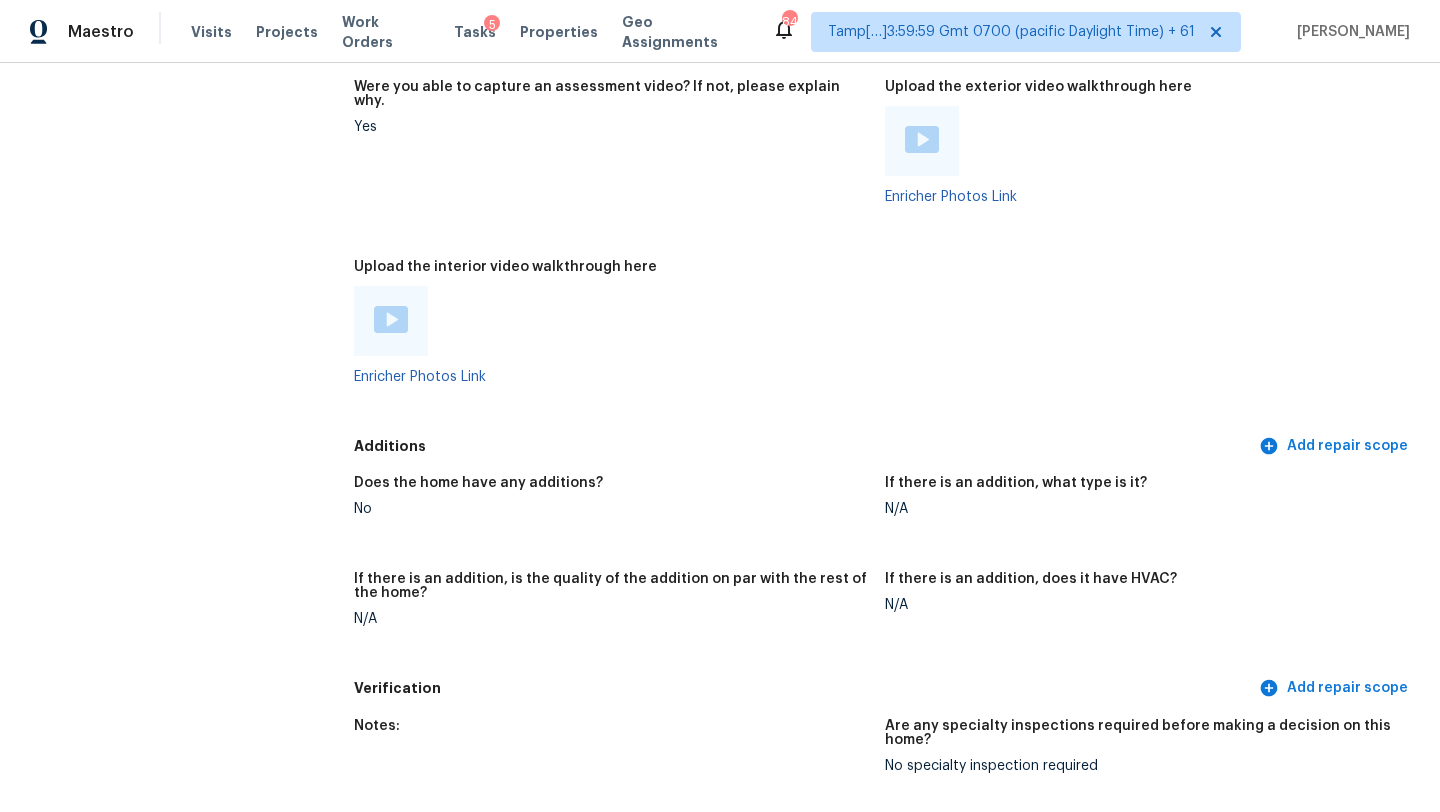 click at bounding box center [391, 319] 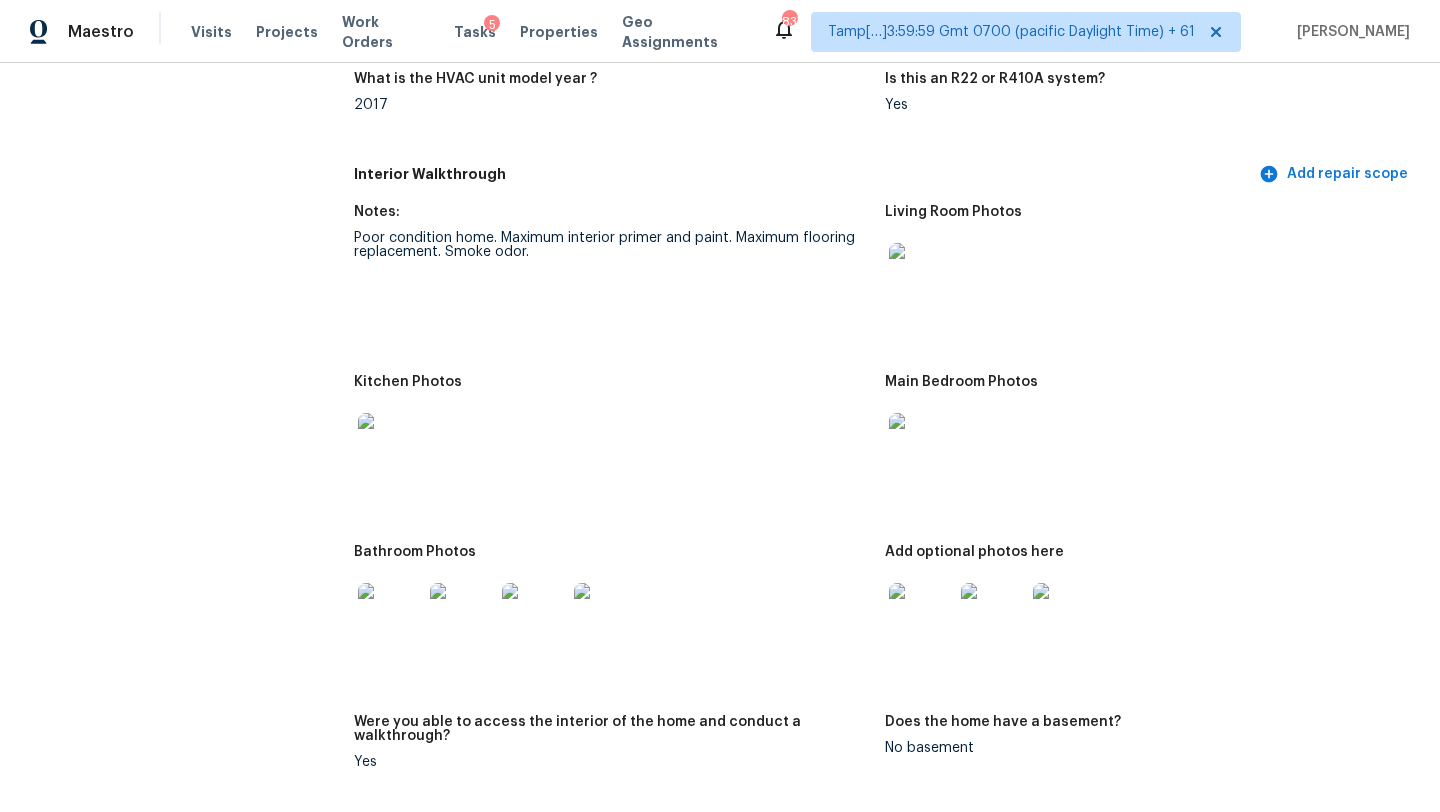 scroll, scrollTop: 2099, scrollLeft: 0, axis: vertical 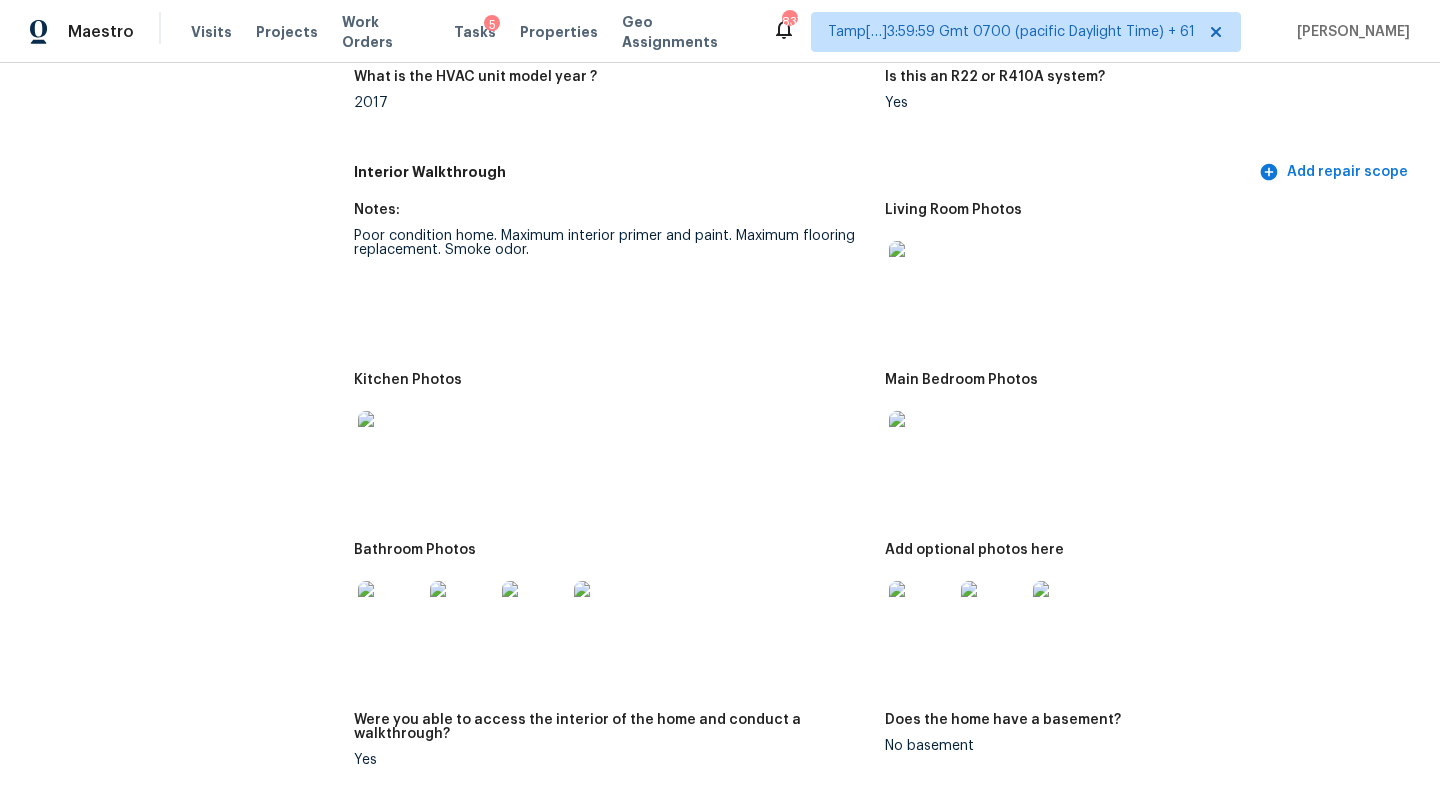 click on "Poor condition home. Maximum interior primer and paint. Maximum flooring replacement. Smoke odor." at bounding box center [611, 243] 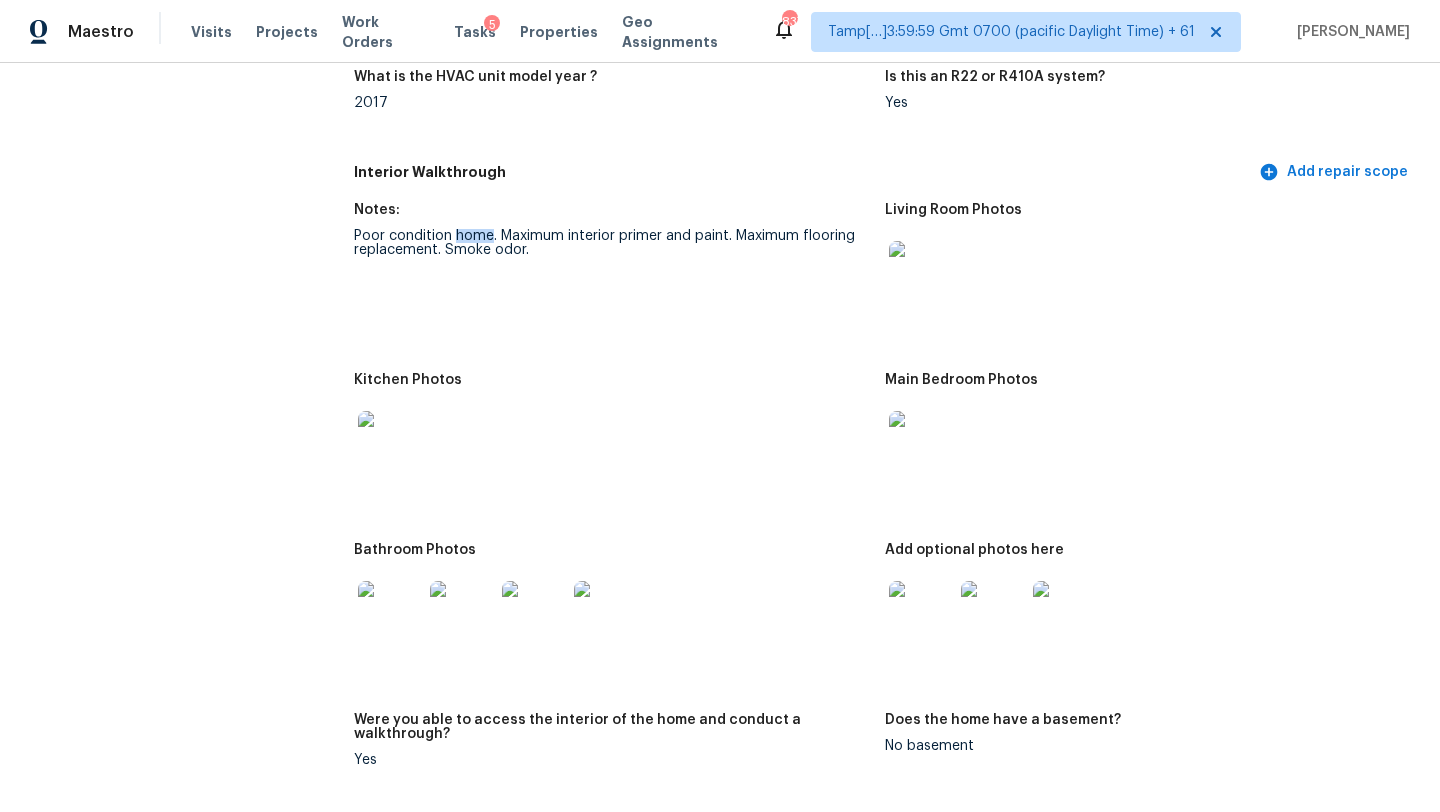 click on "Poor condition home. Maximum interior primer and paint. Maximum flooring replacement. Smoke odor." at bounding box center [611, 243] 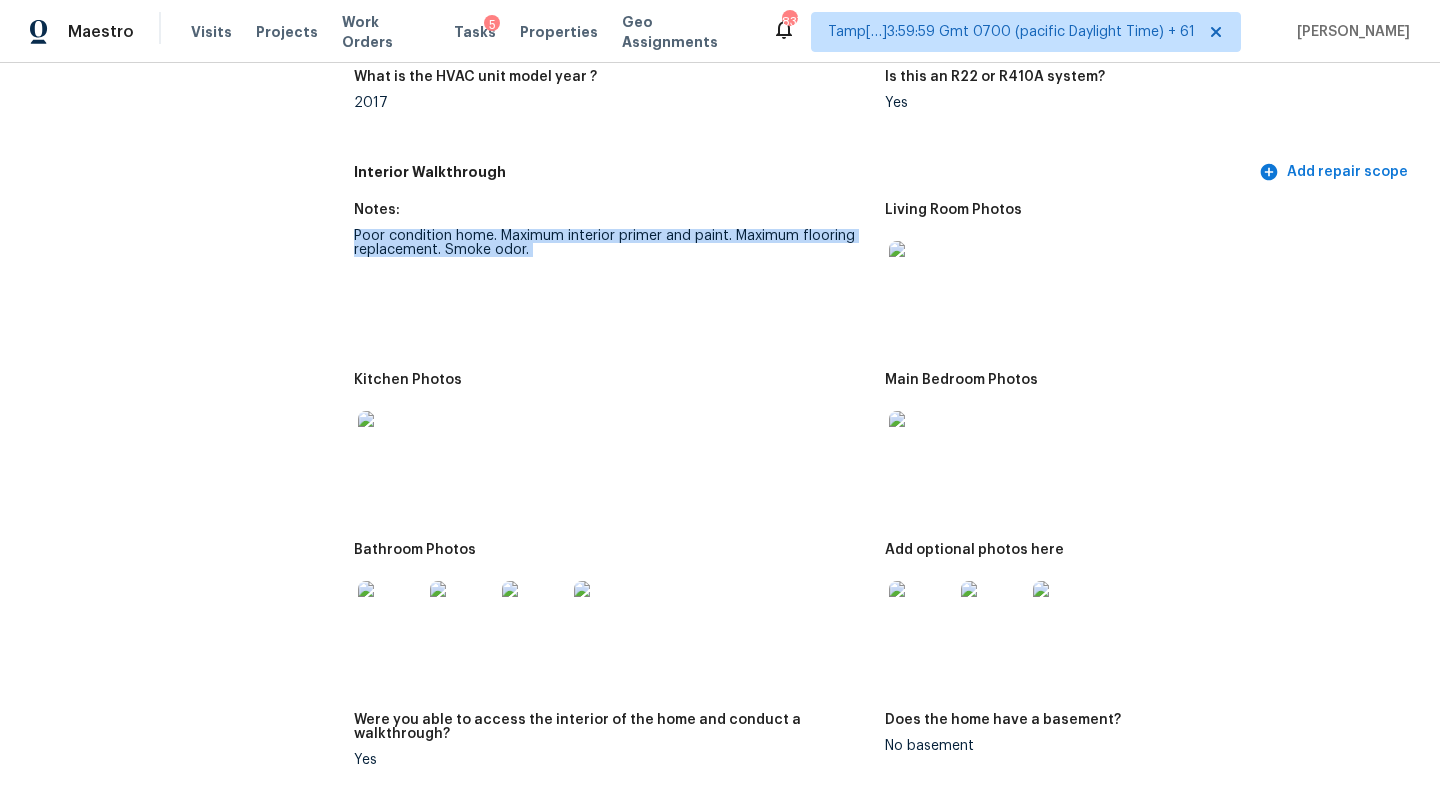 click on "Poor condition home. Maximum interior primer and paint. Maximum flooring replacement. Smoke odor." at bounding box center (611, 243) 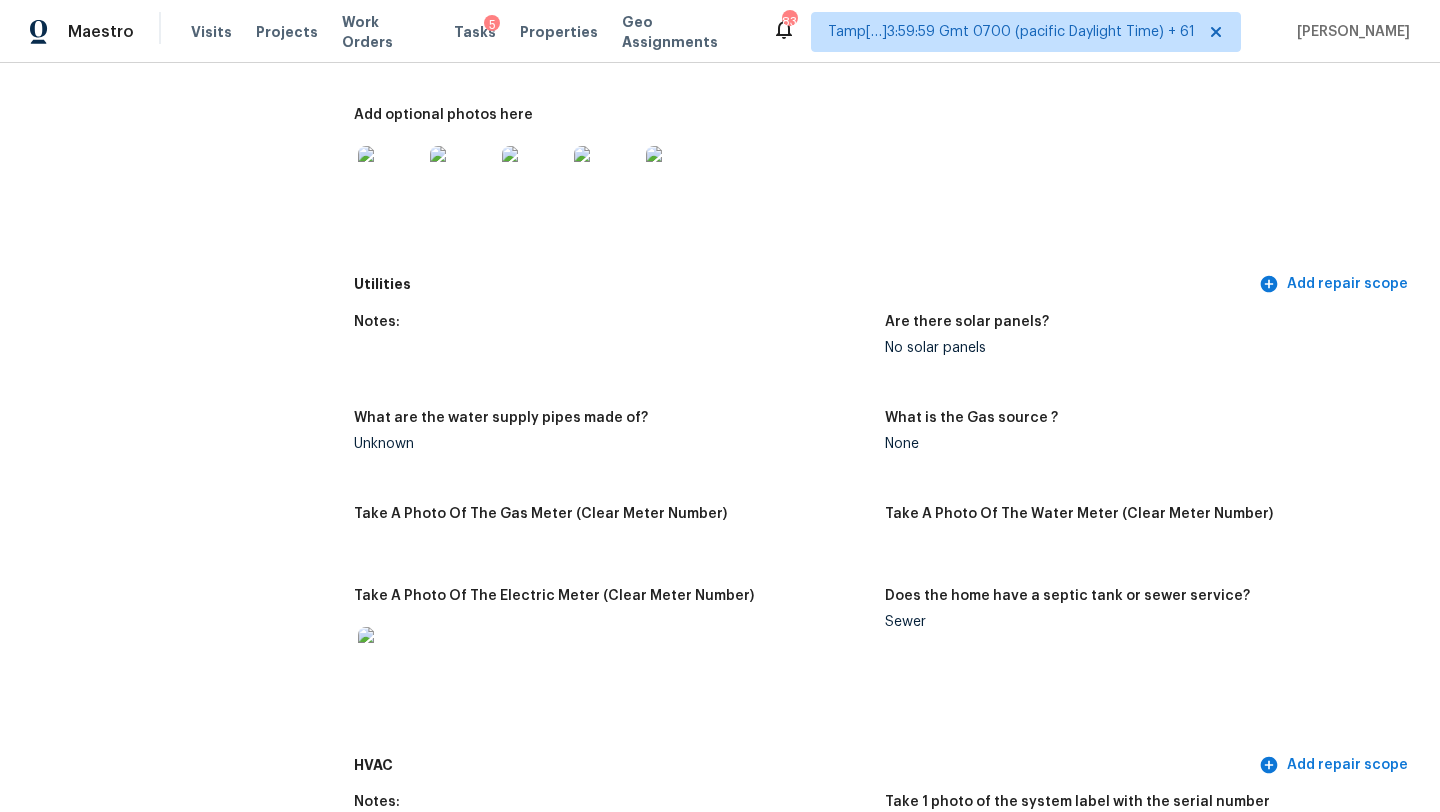 scroll, scrollTop: 1180, scrollLeft: 0, axis: vertical 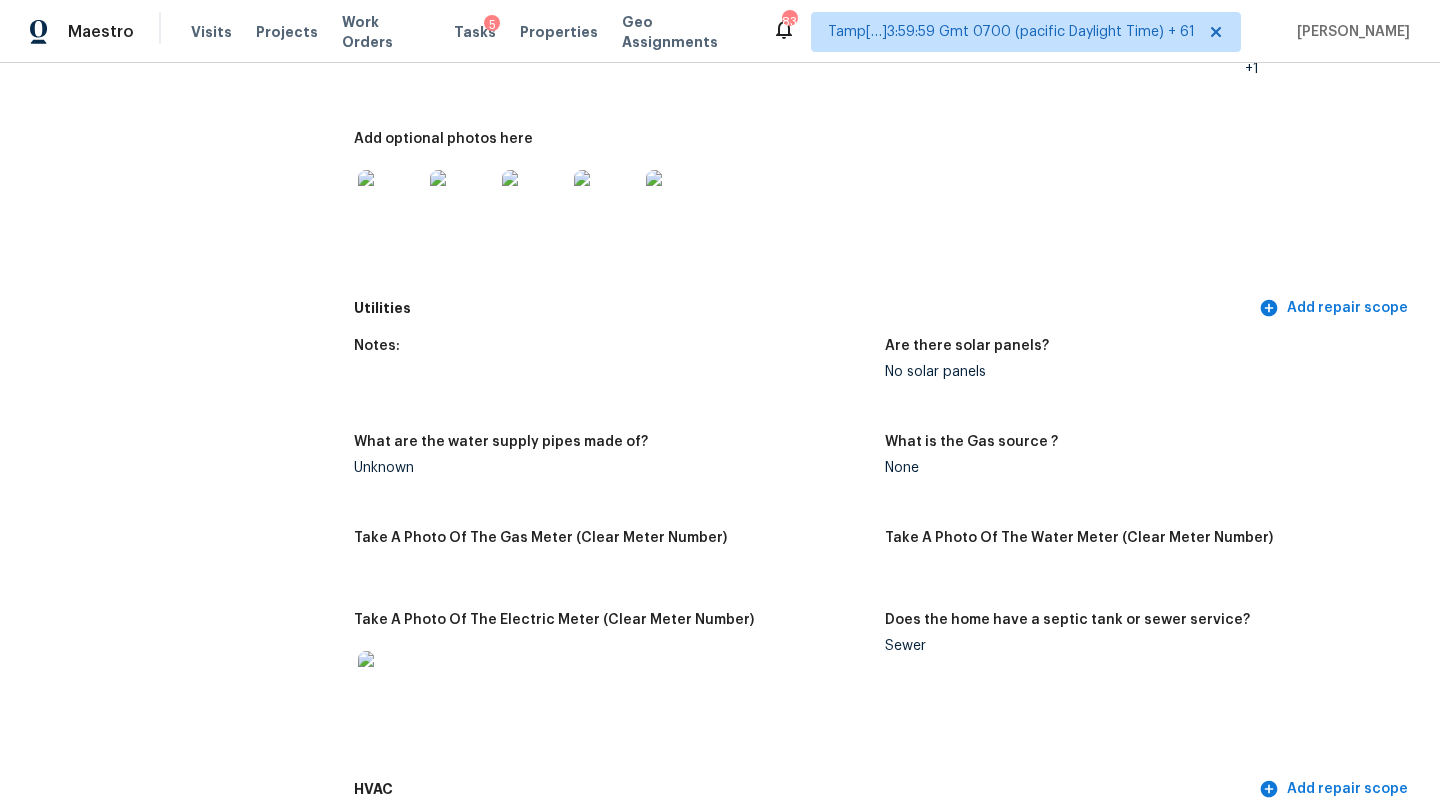 click at bounding box center (611, 202) 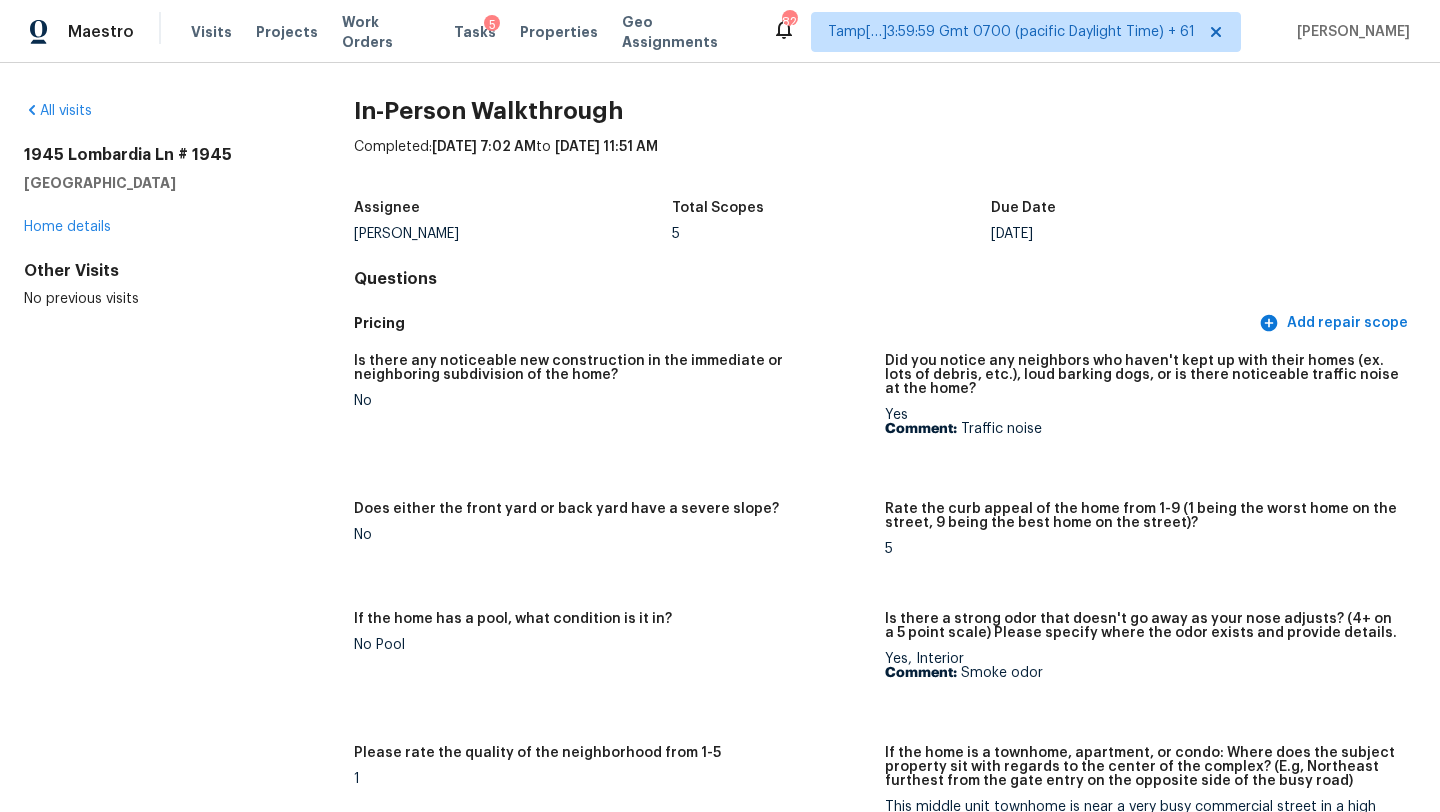 scroll, scrollTop: 0, scrollLeft: 0, axis: both 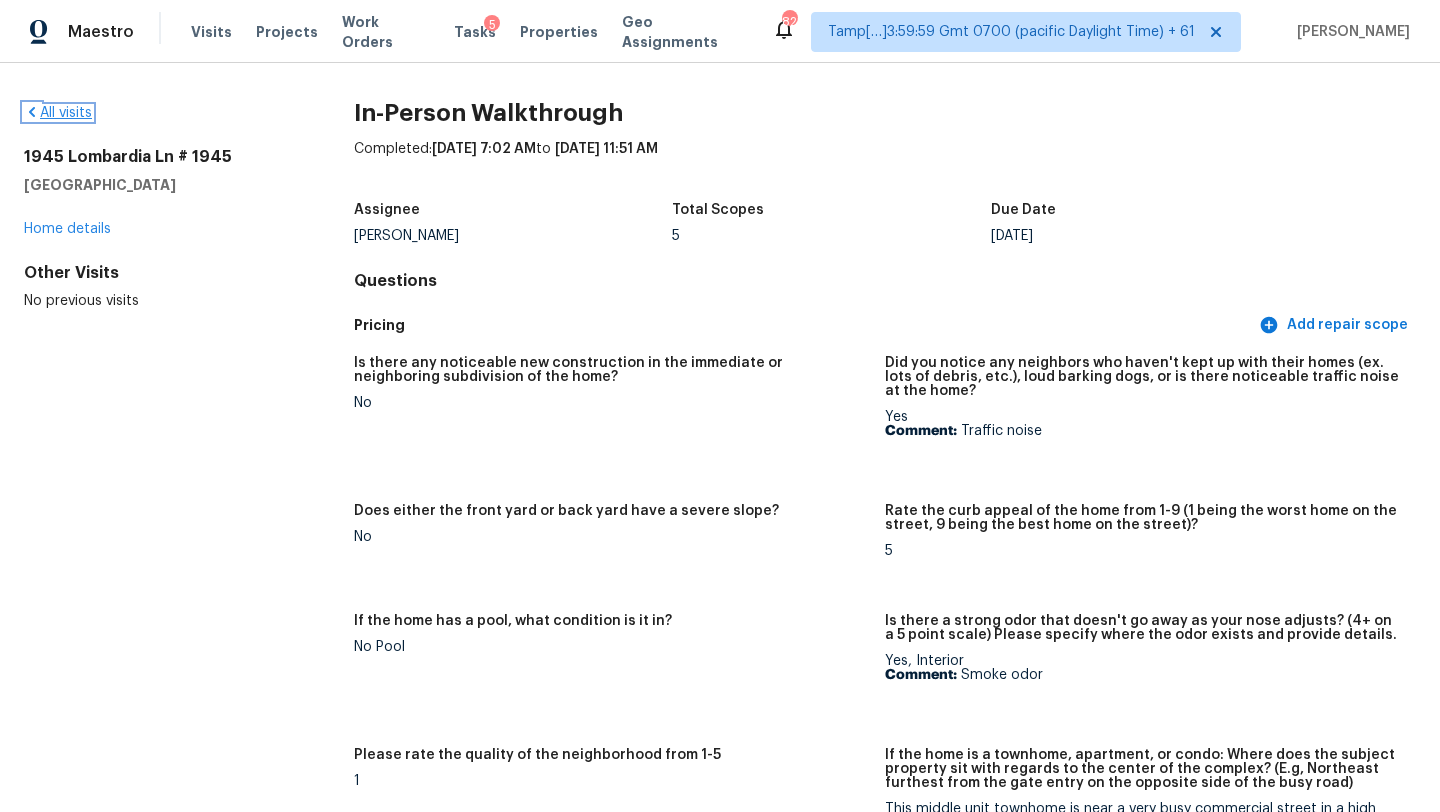click on "All visits" at bounding box center [58, 113] 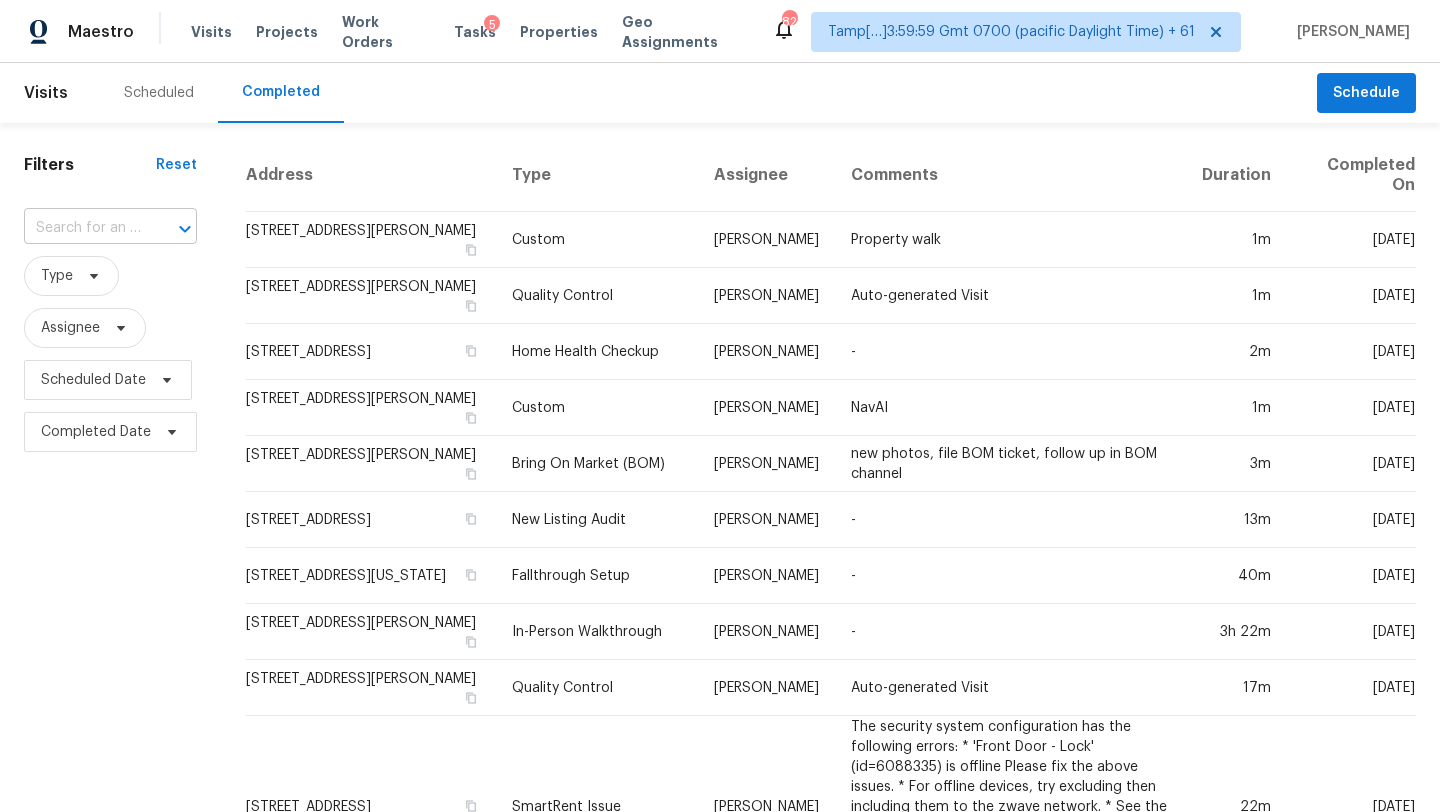 click at bounding box center [82, 228] 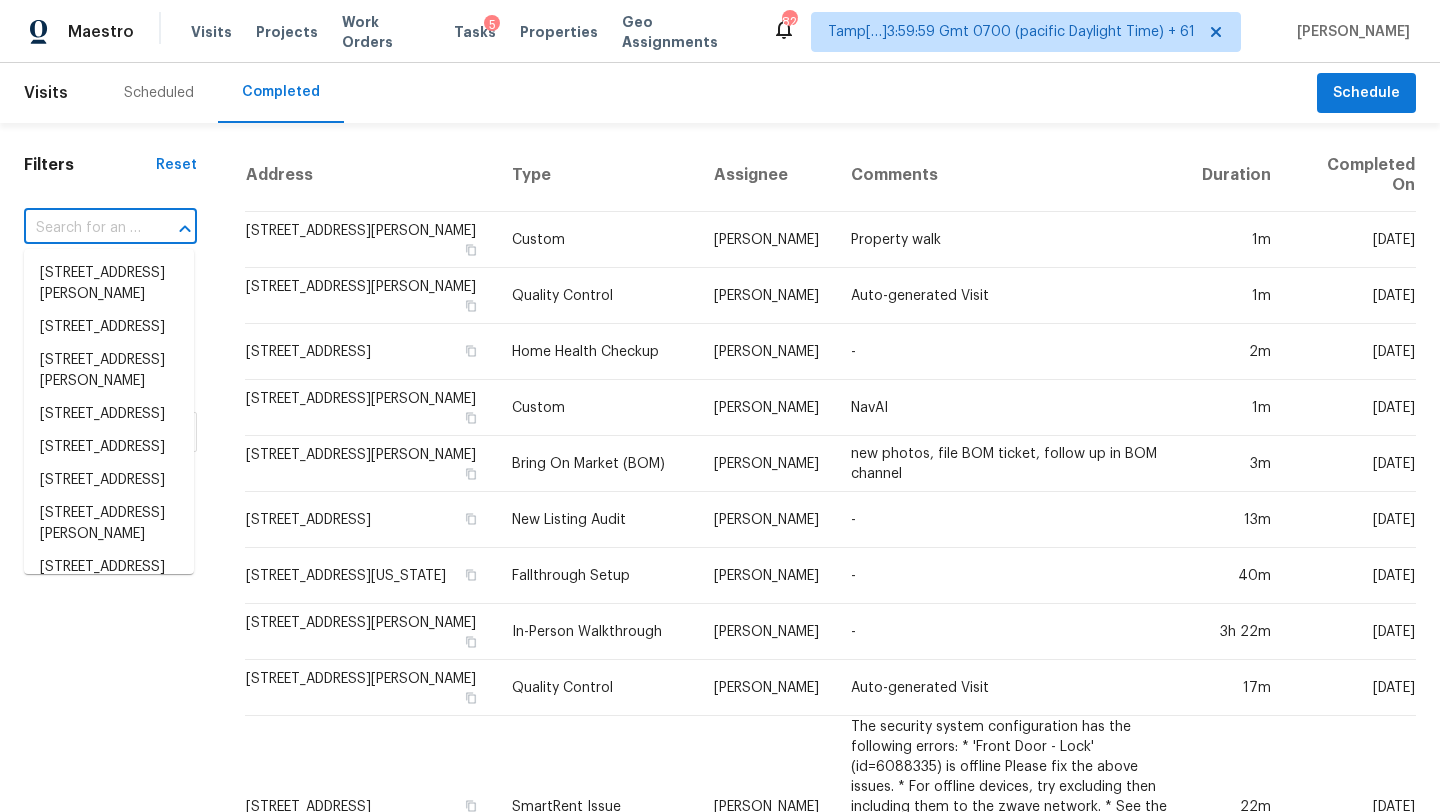 paste on "2121 Wildwind Dr, Graham, NC 27253" 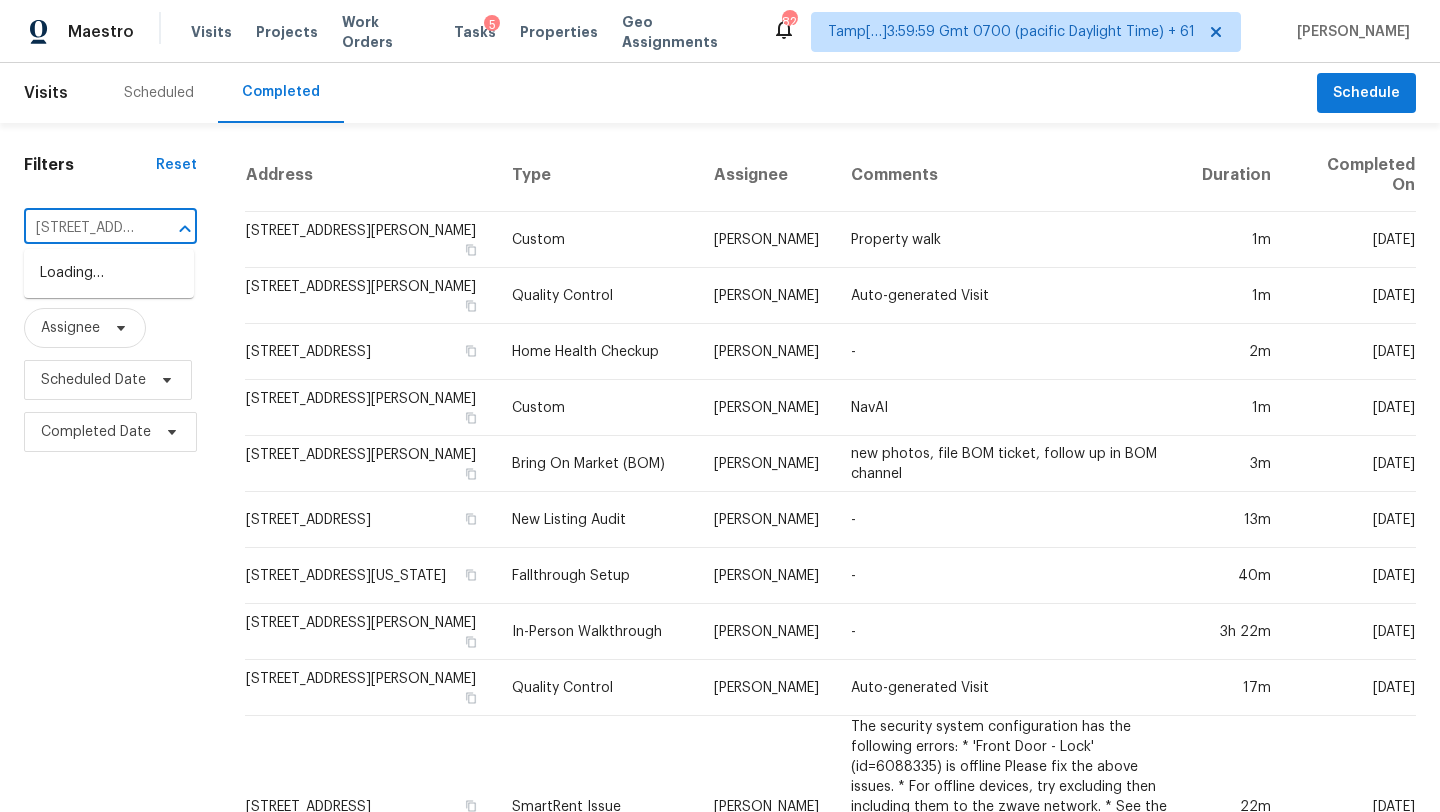 scroll, scrollTop: 0, scrollLeft: 137, axis: horizontal 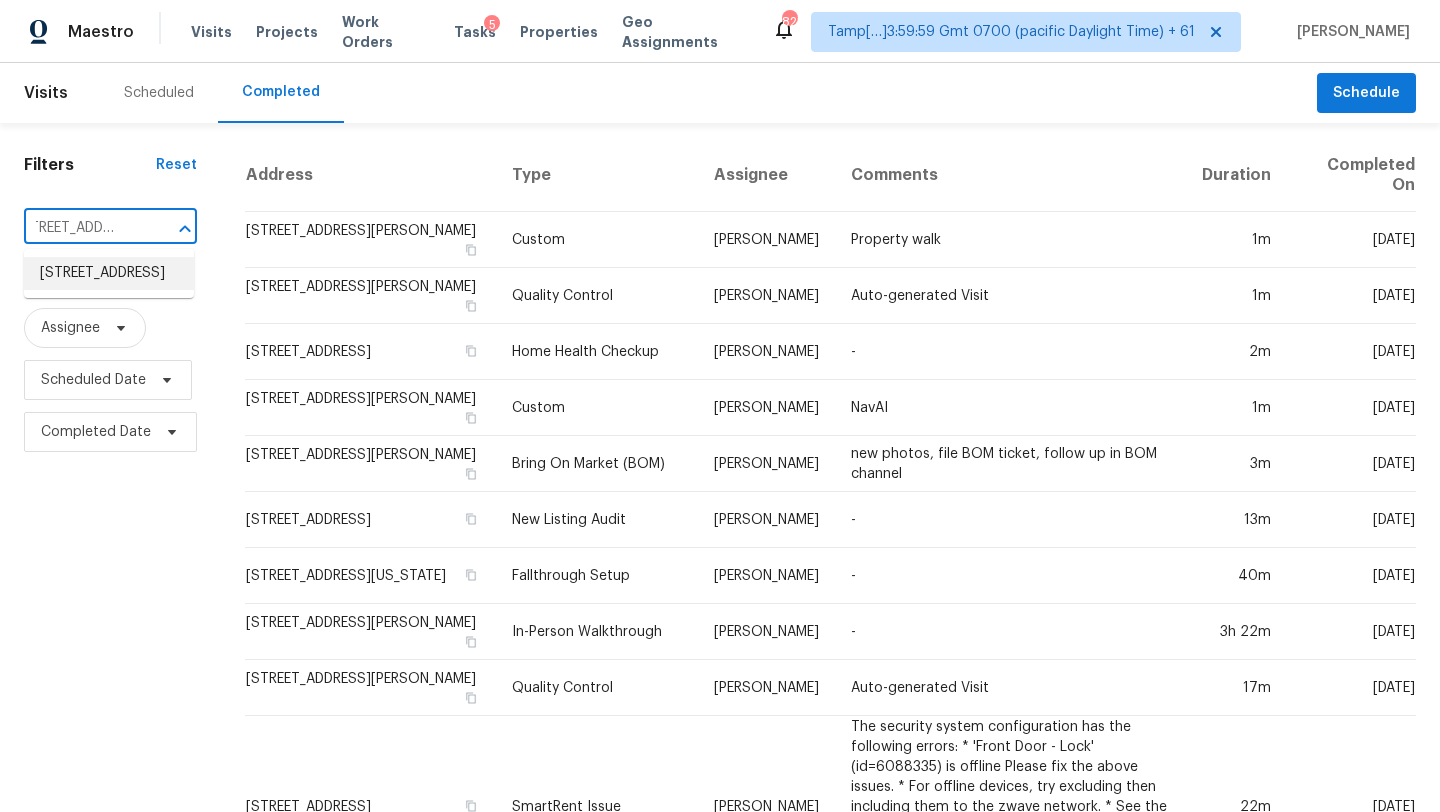 click on "2121 Wildwind Dr, Graham, NC 27253" at bounding box center [109, 273] 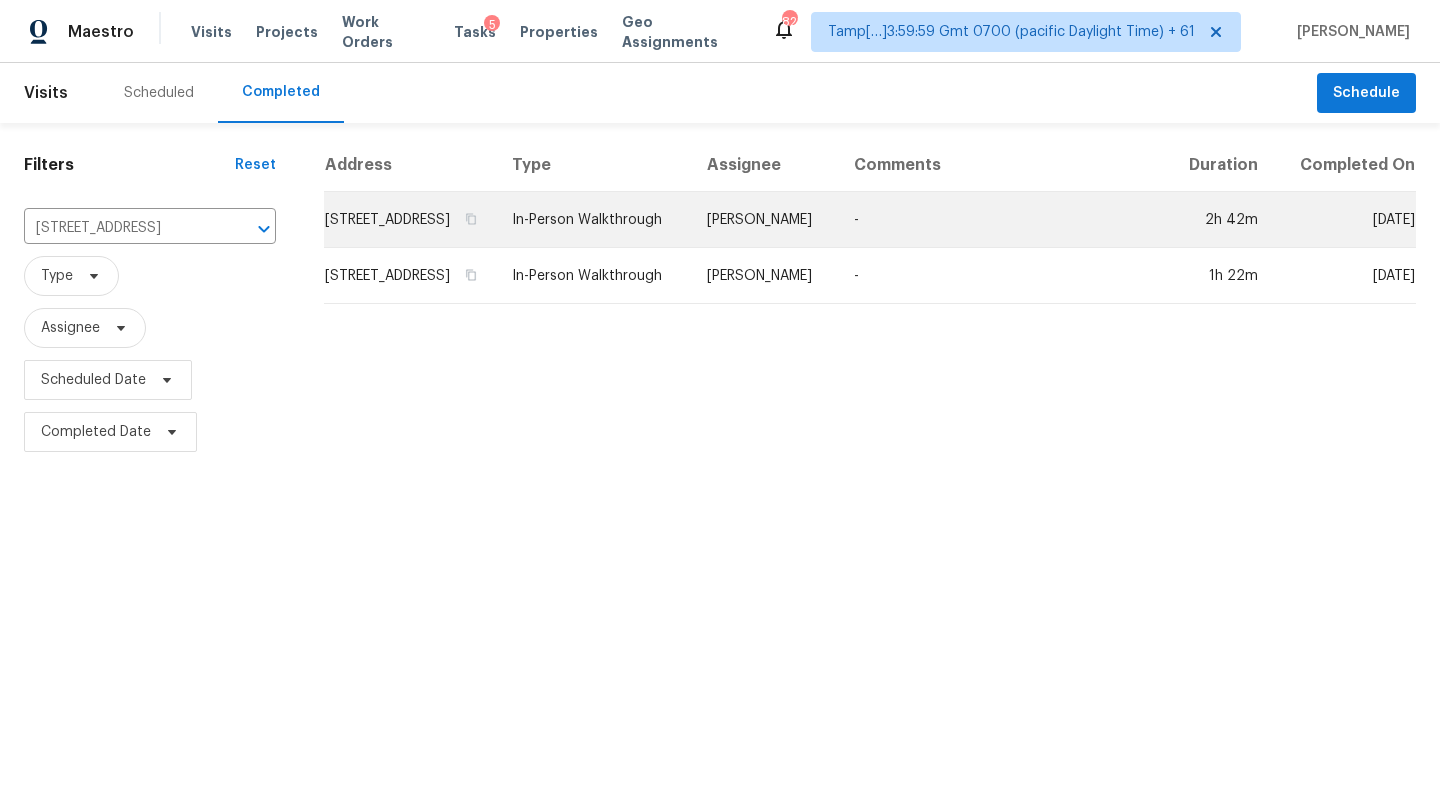 click on "-" at bounding box center (1002, 220) 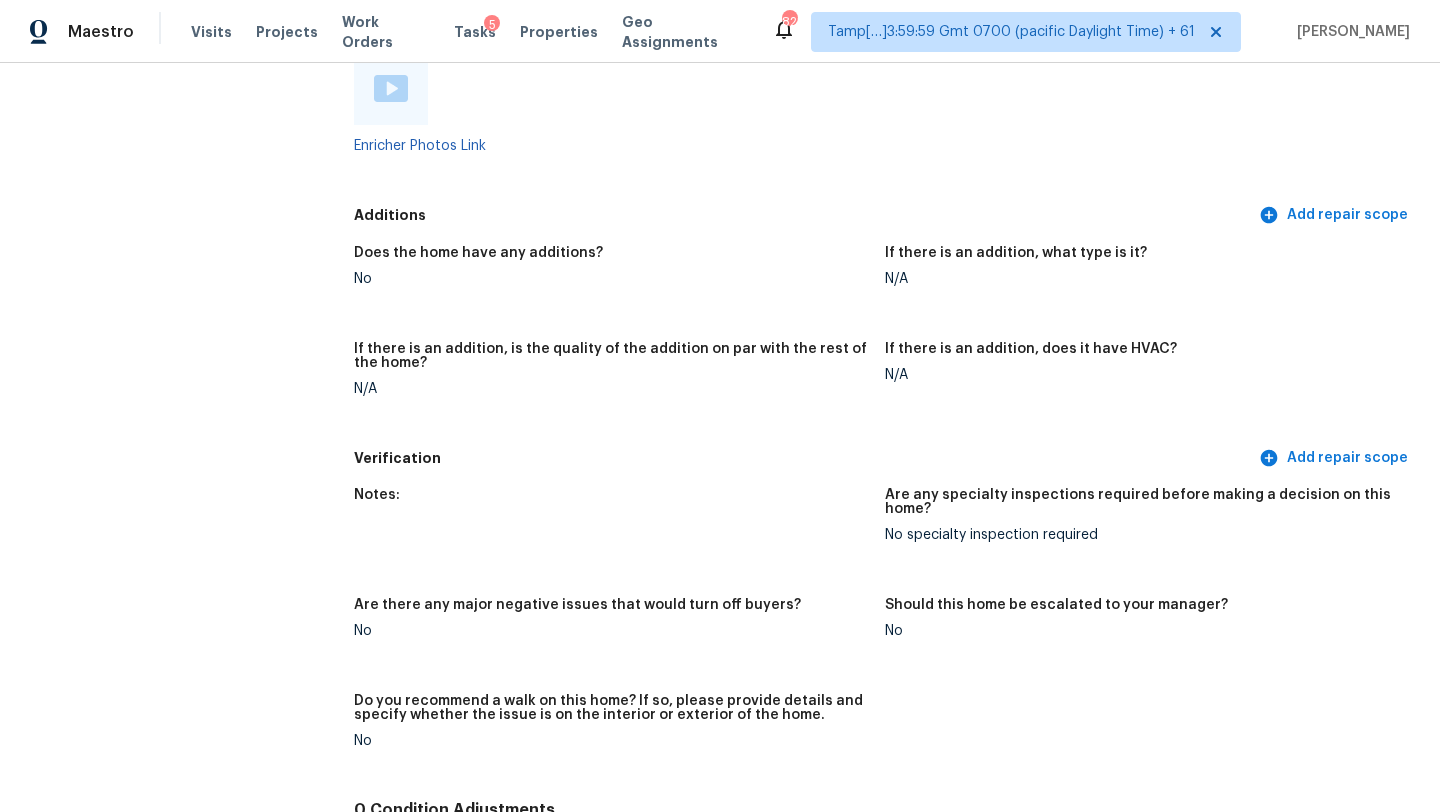 scroll, scrollTop: 3857, scrollLeft: 0, axis: vertical 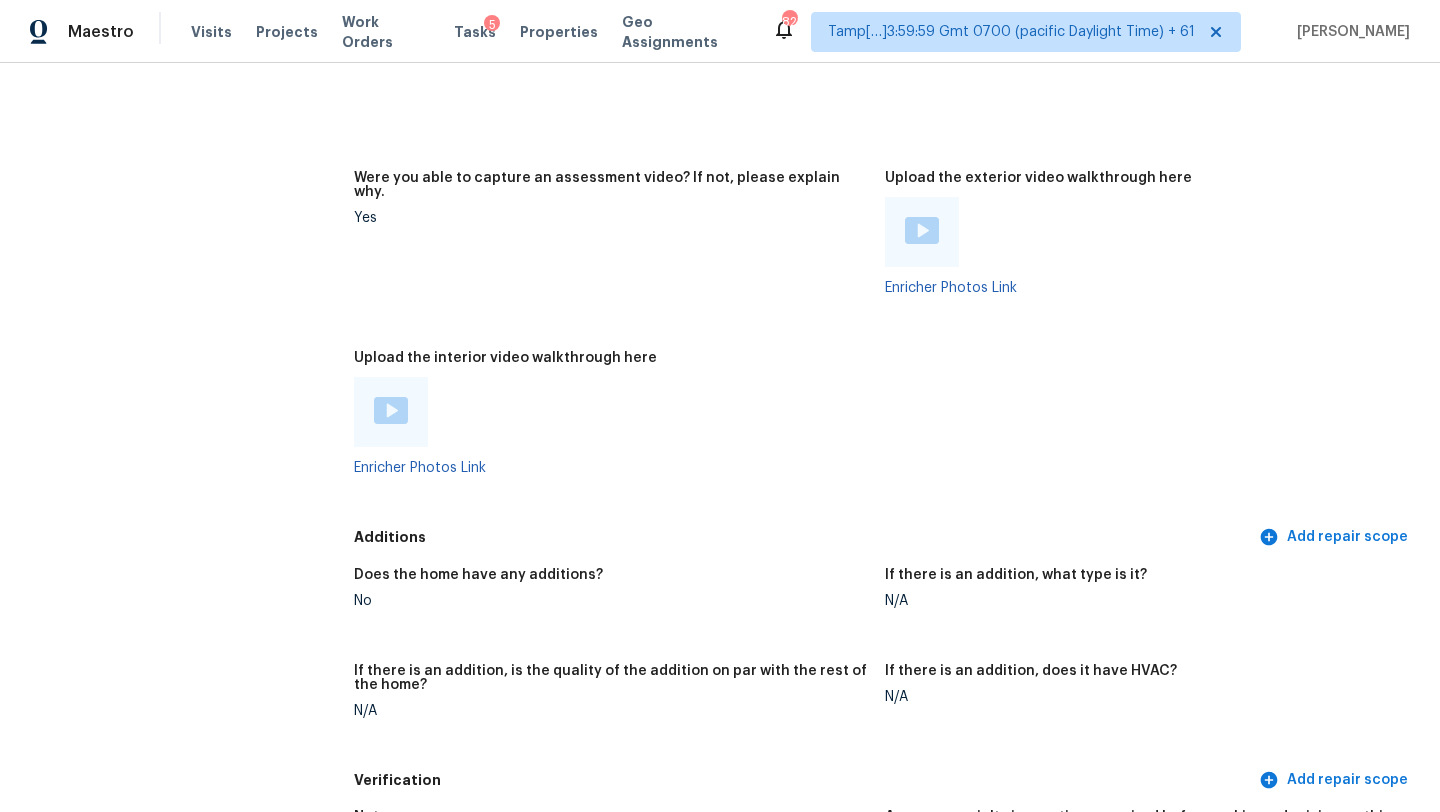 click at bounding box center [391, 410] 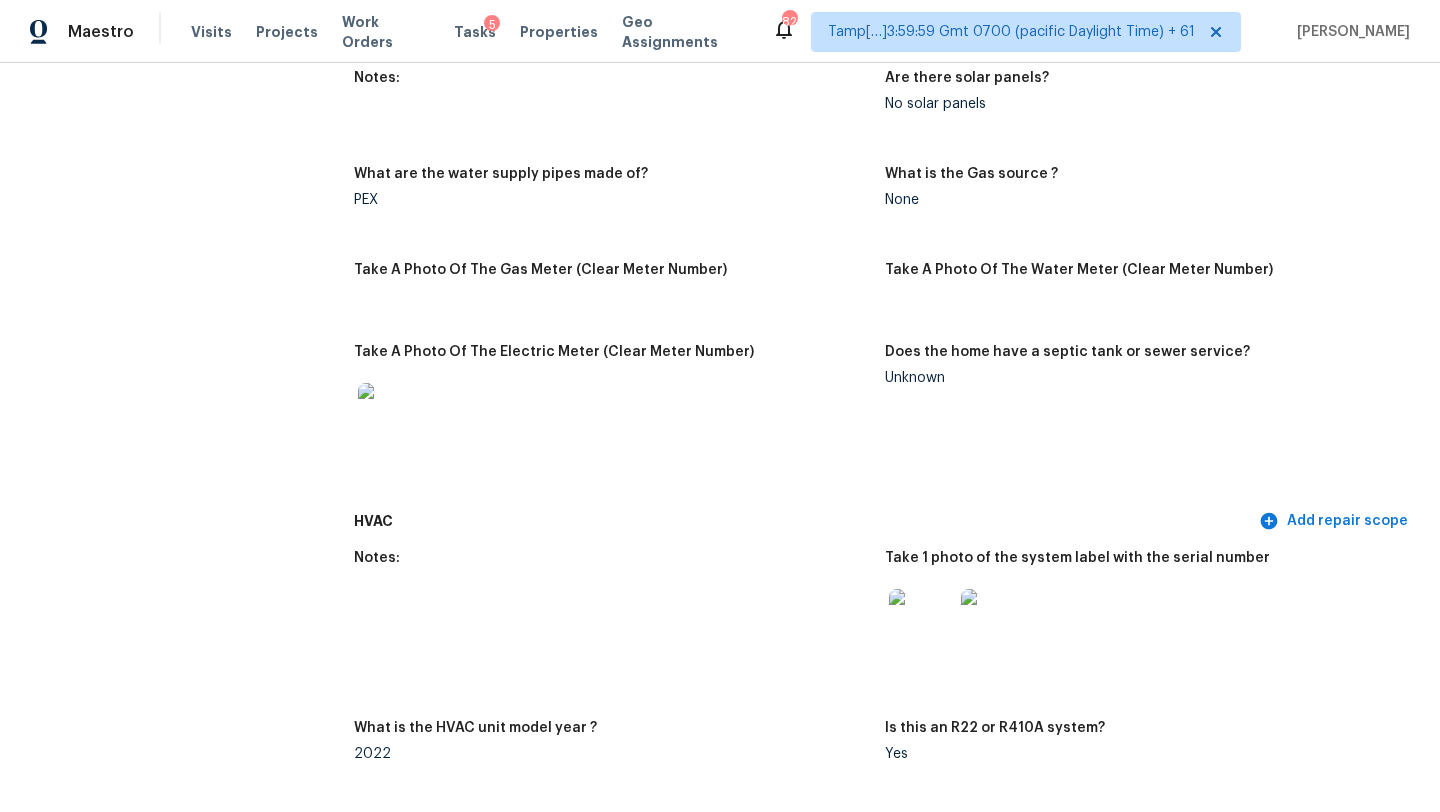 scroll, scrollTop: 1242, scrollLeft: 0, axis: vertical 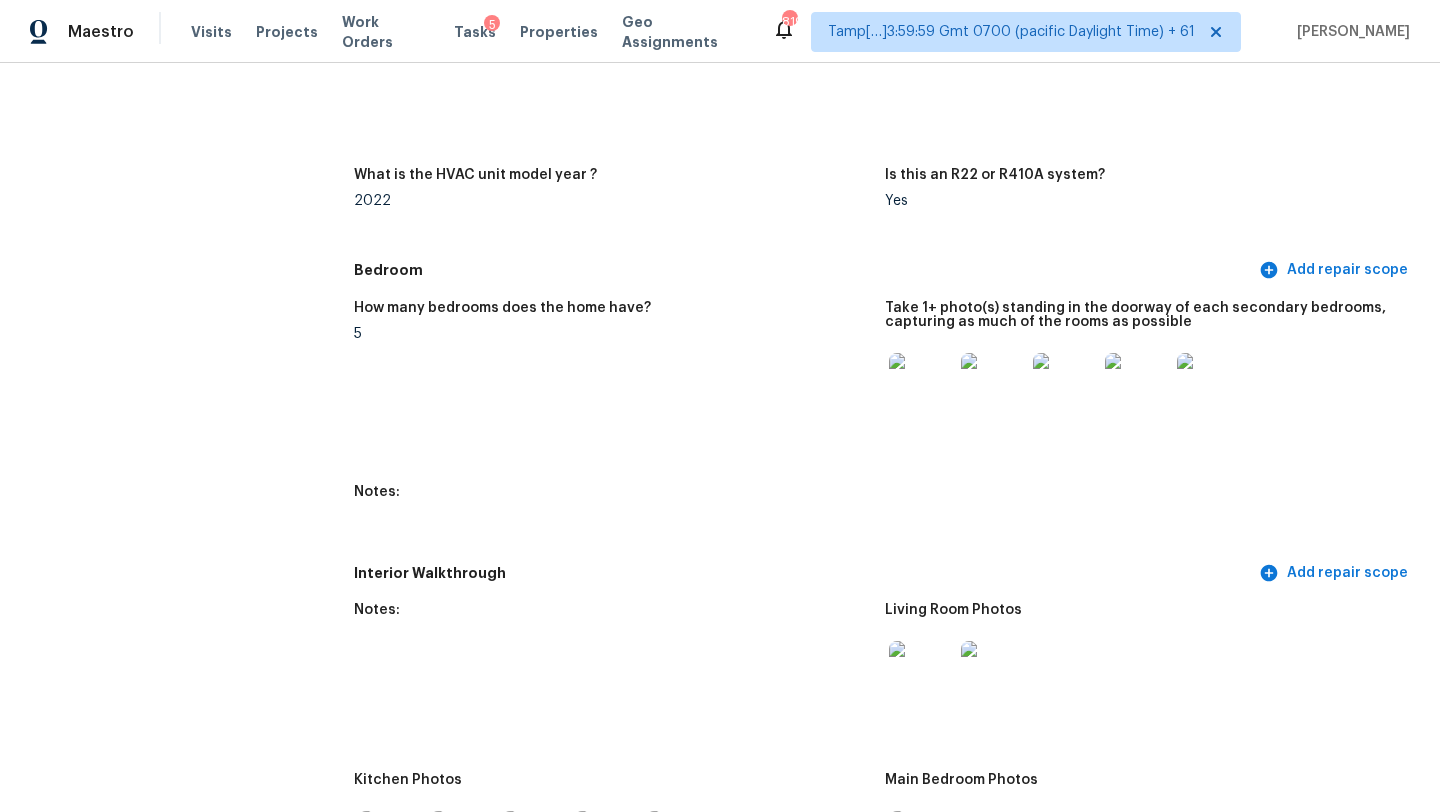 click at bounding box center [921, 385] 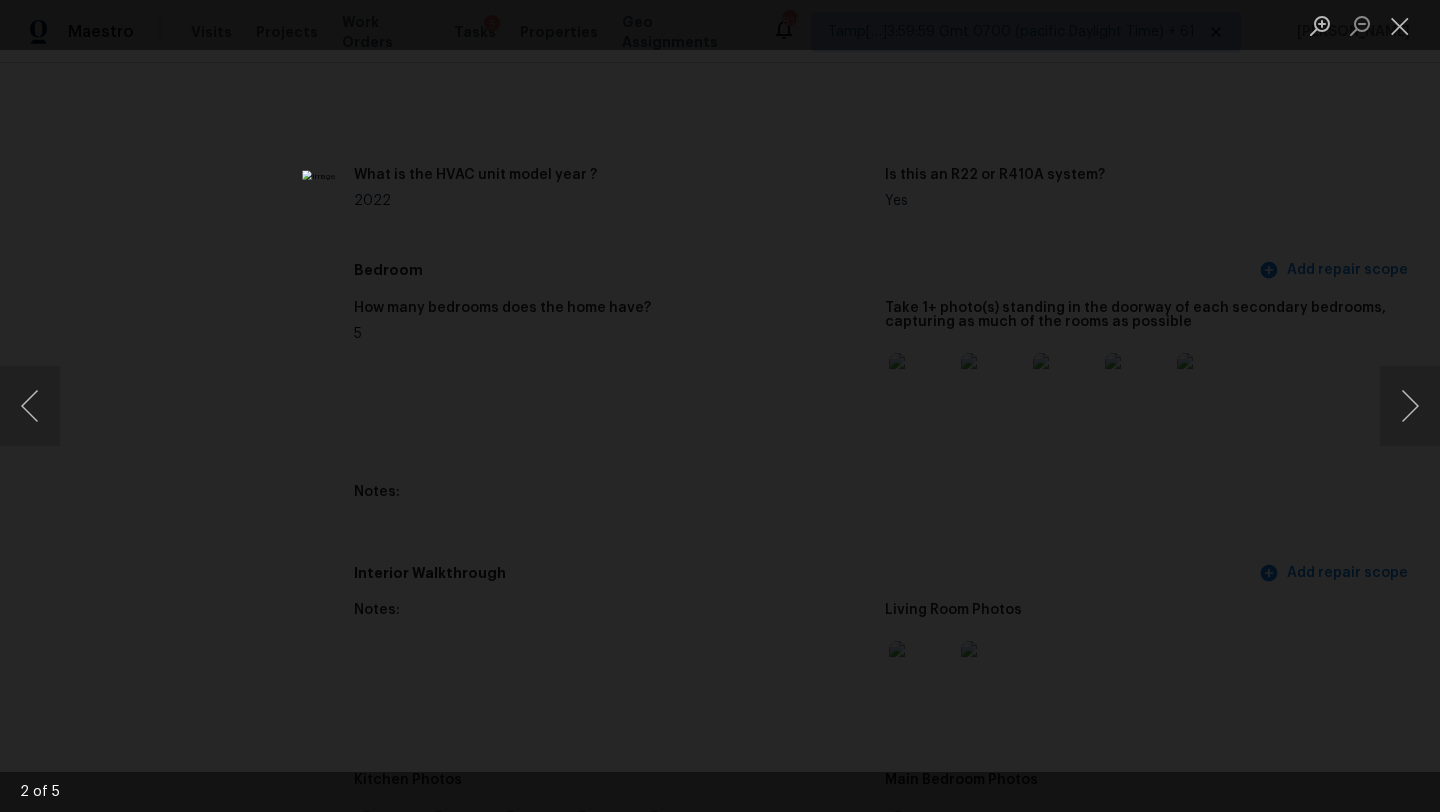 click at bounding box center (720, 406) 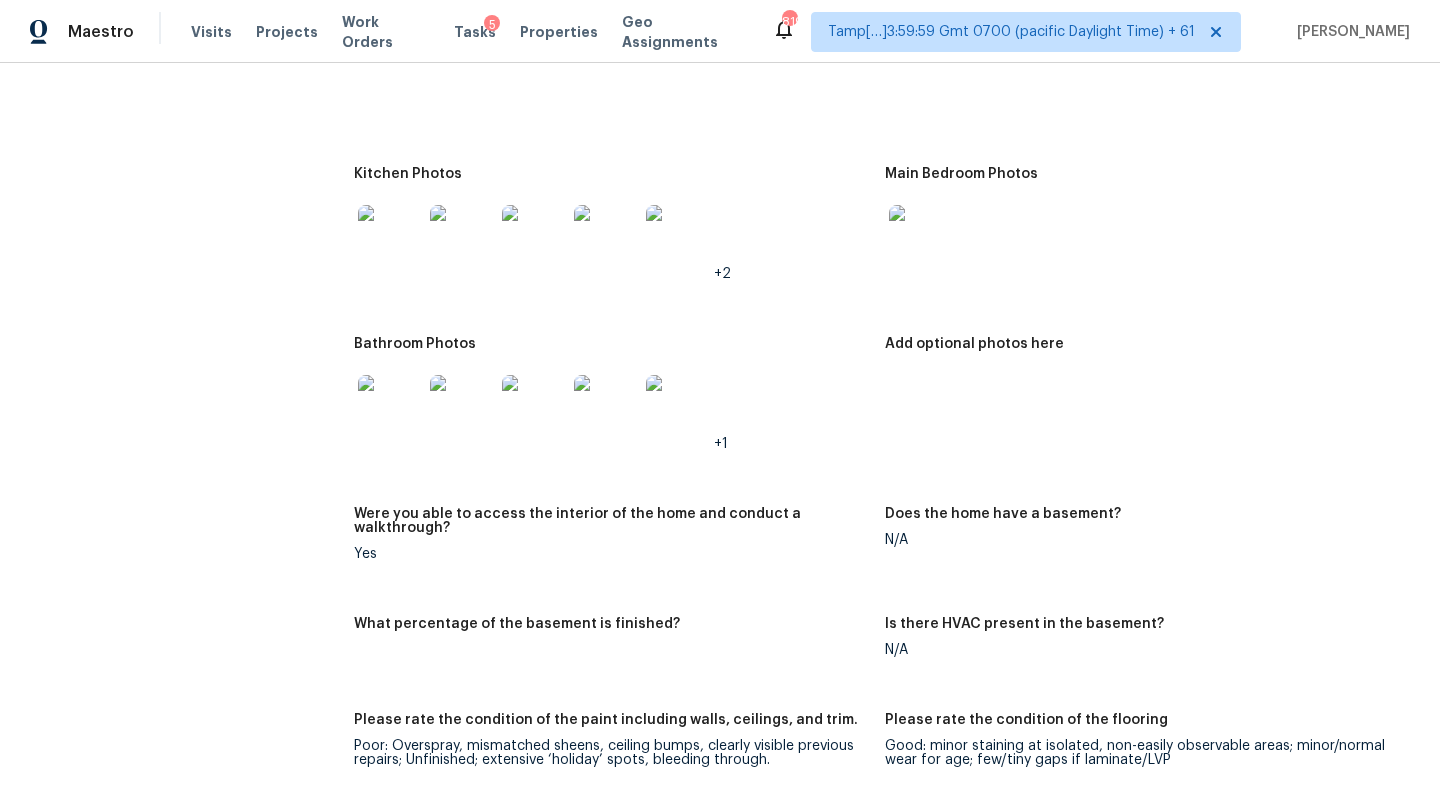 scroll, scrollTop: 2573, scrollLeft: 0, axis: vertical 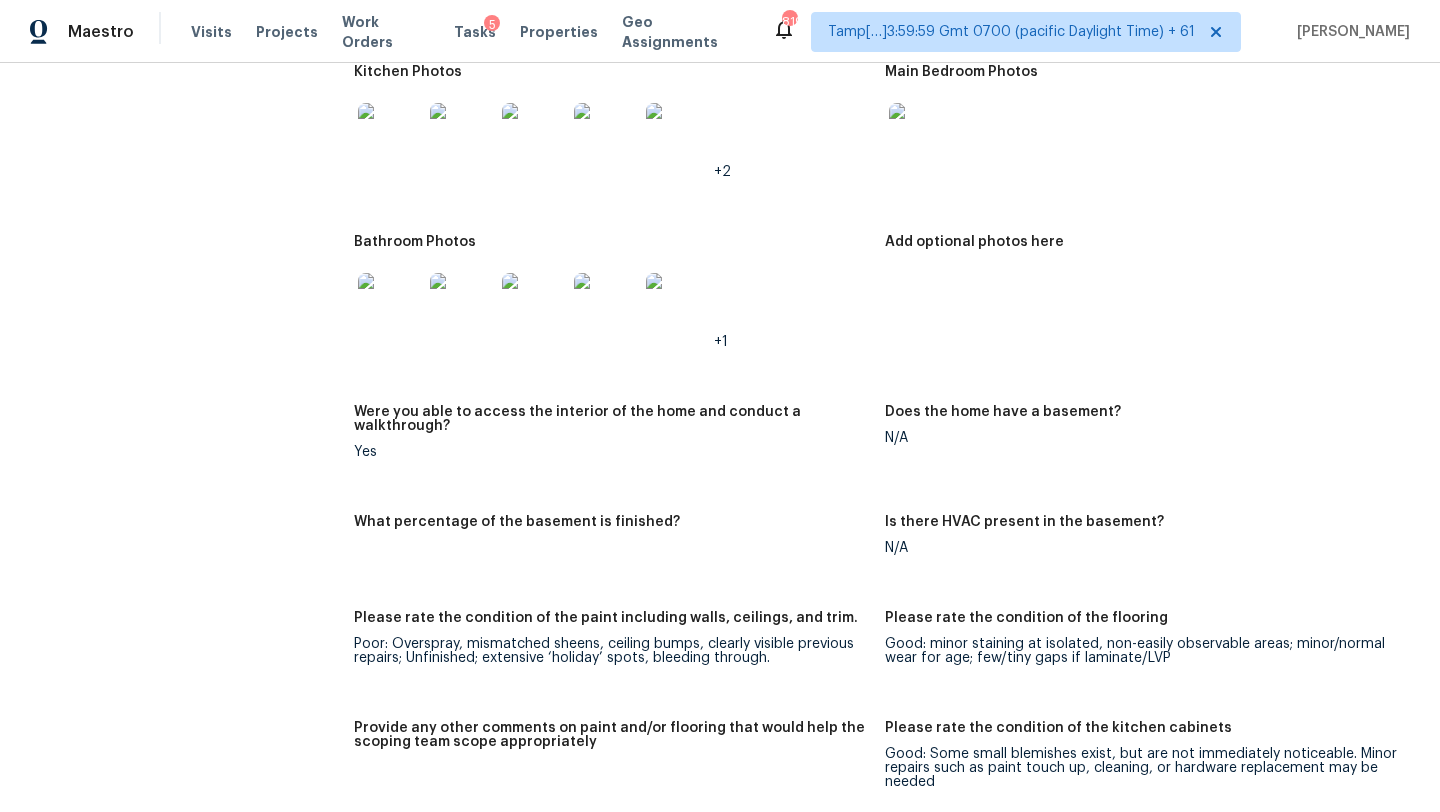 click at bounding box center (390, 135) 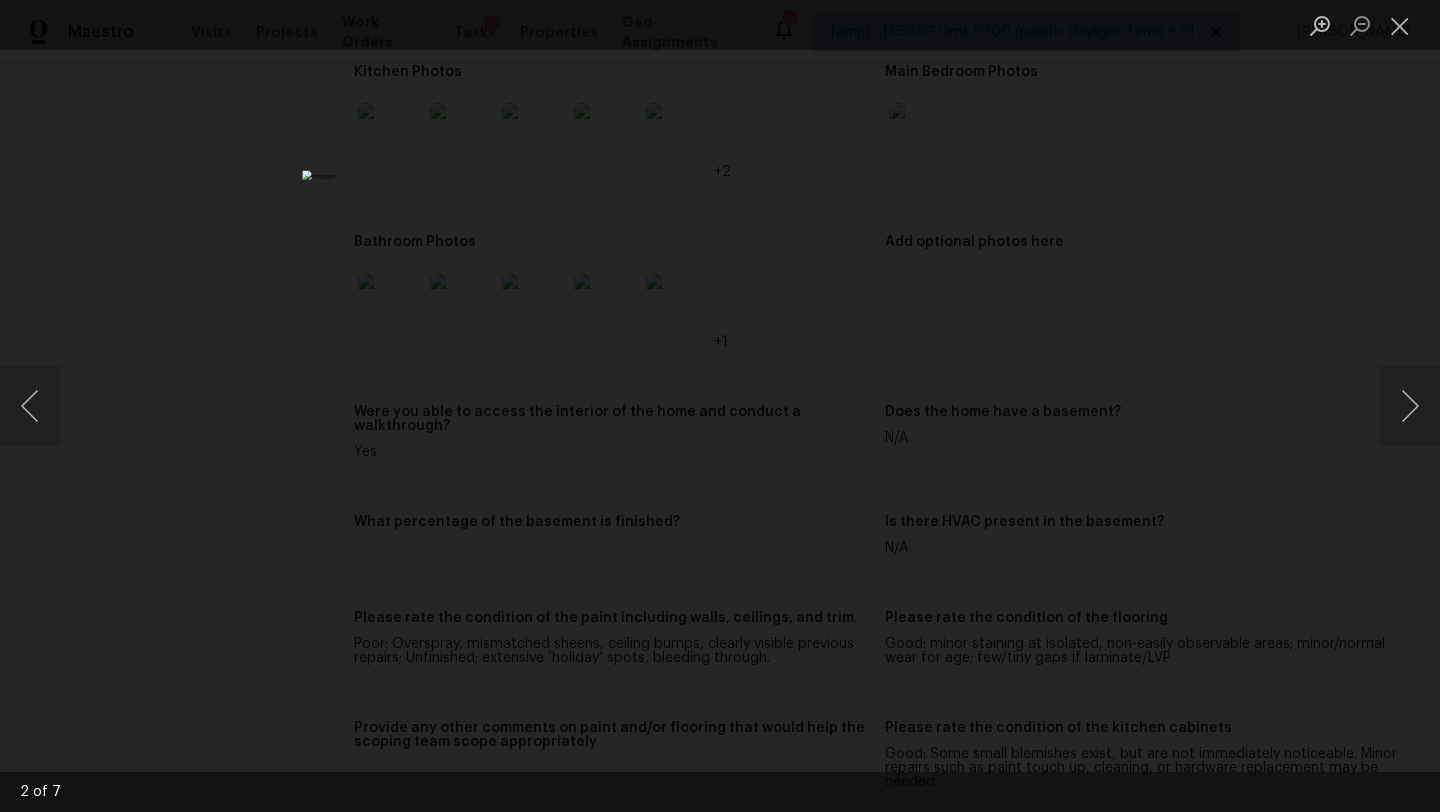 click at bounding box center [720, 406] 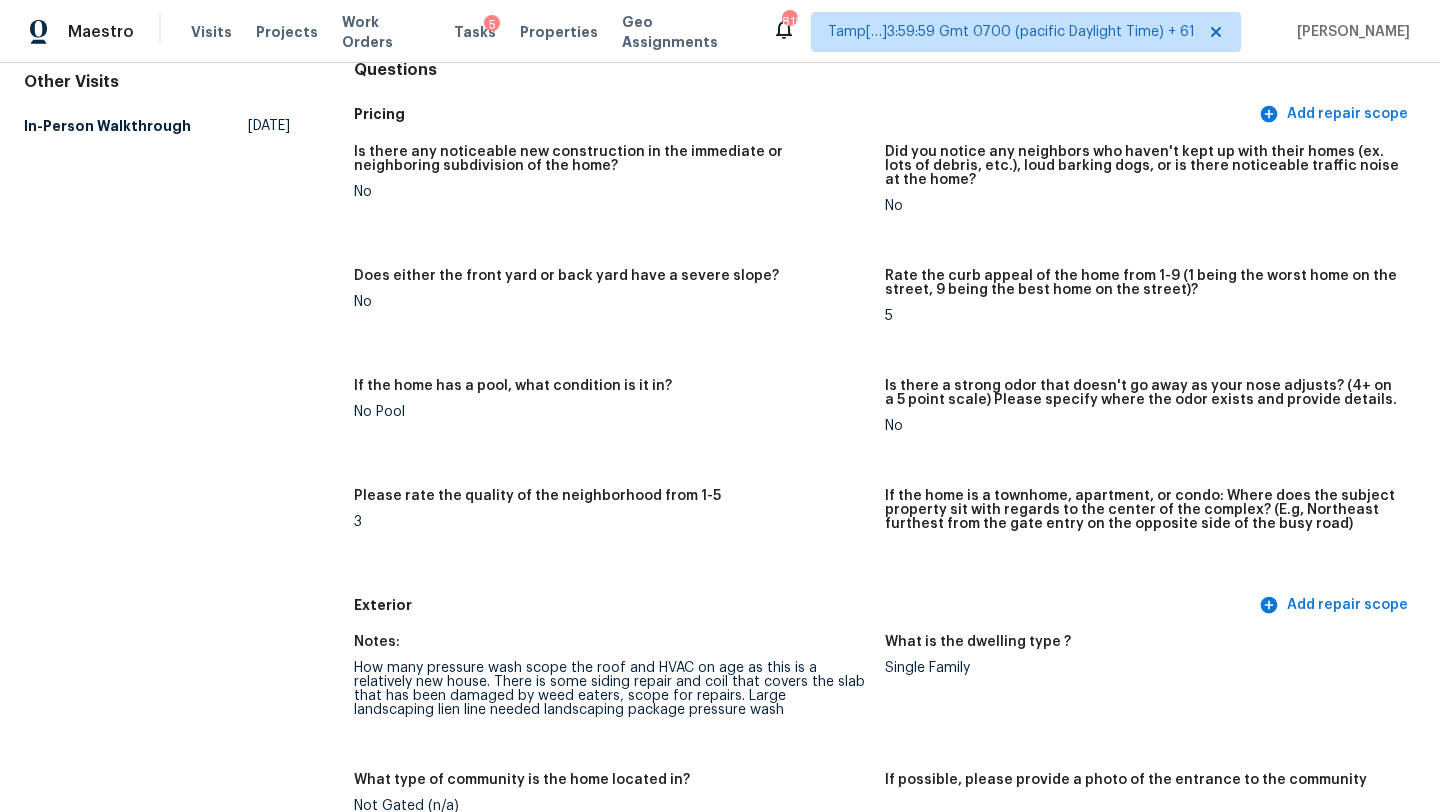 scroll, scrollTop: 0, scrollLeft: 0, axis: both 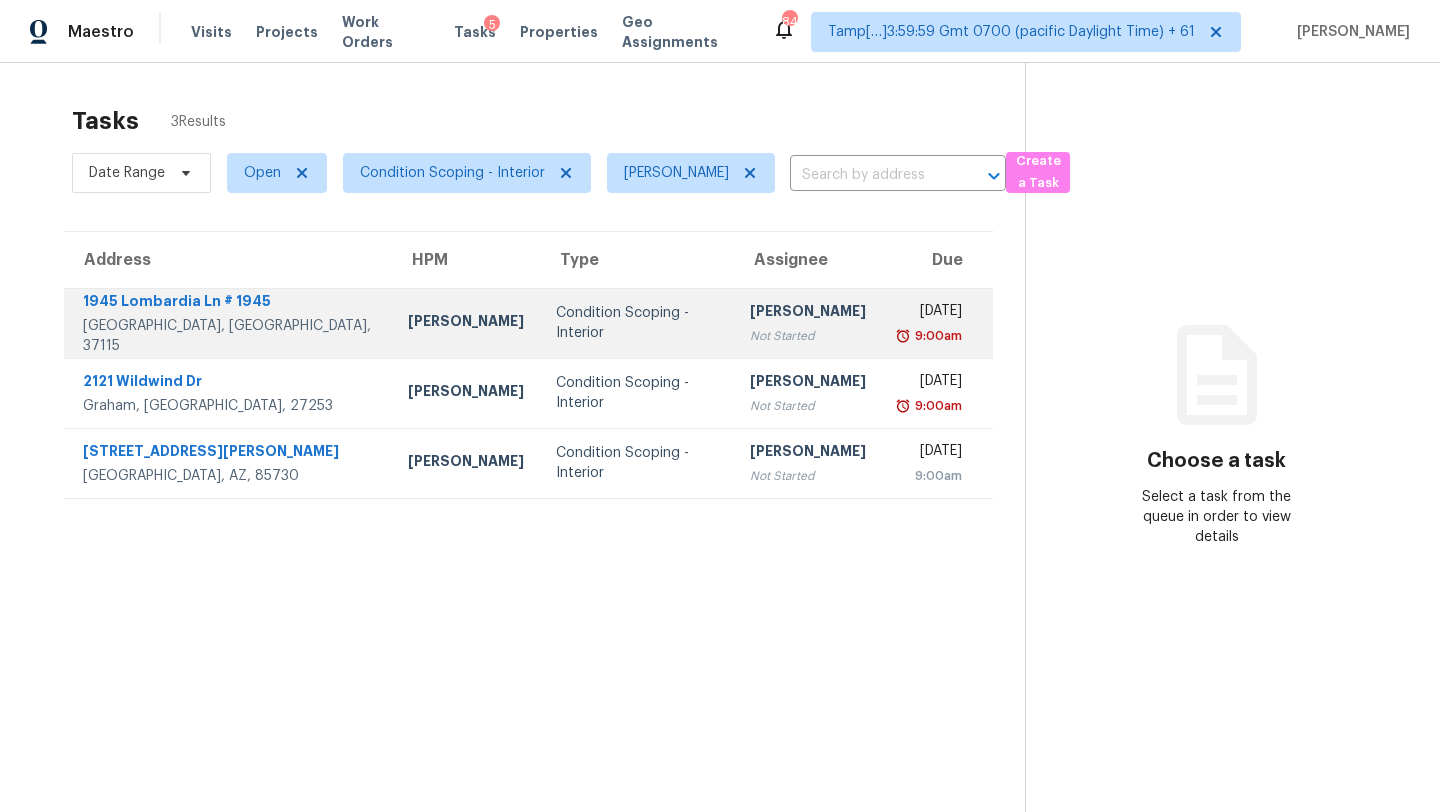 click on "[PERSON_NAME]" at bounding box center (808, 313) 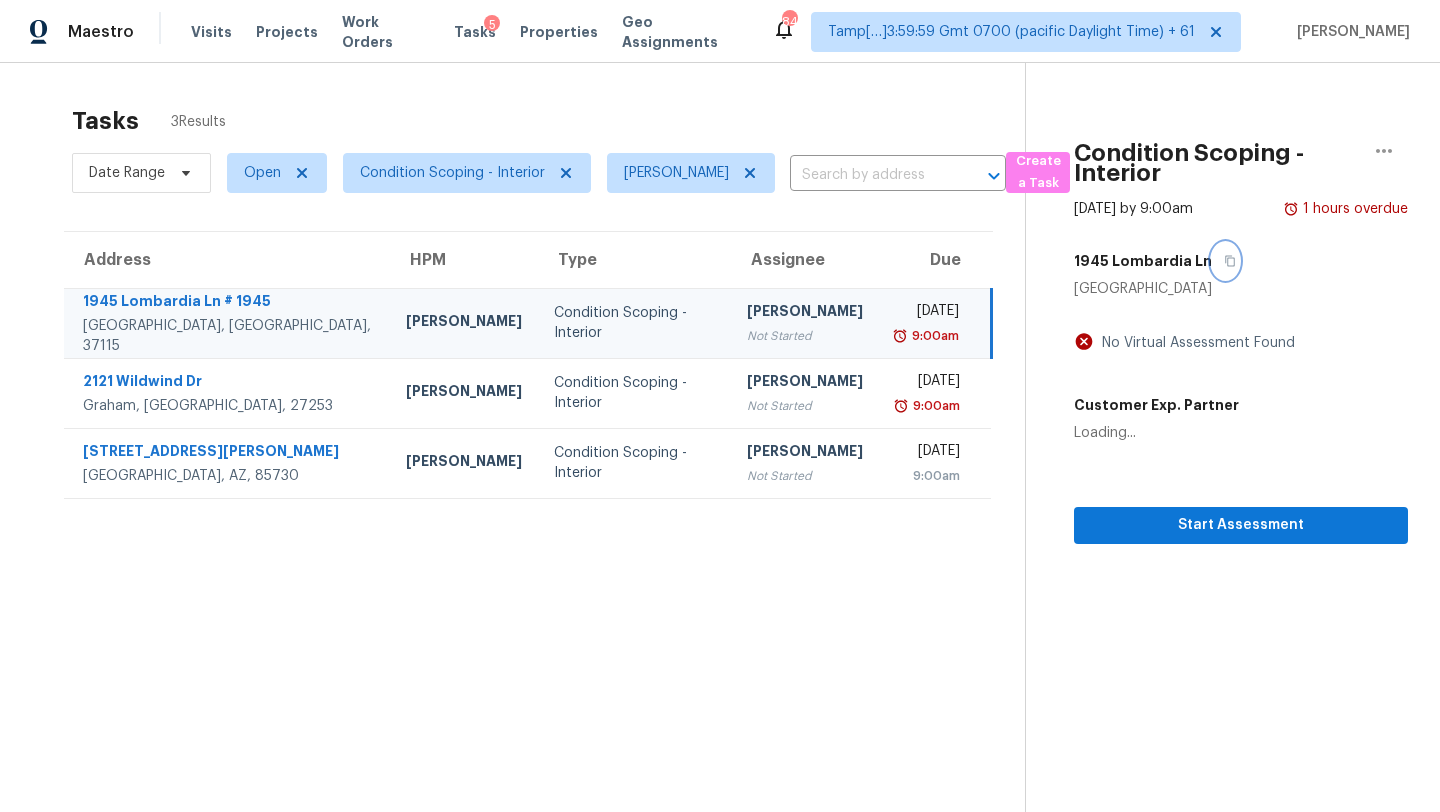 click 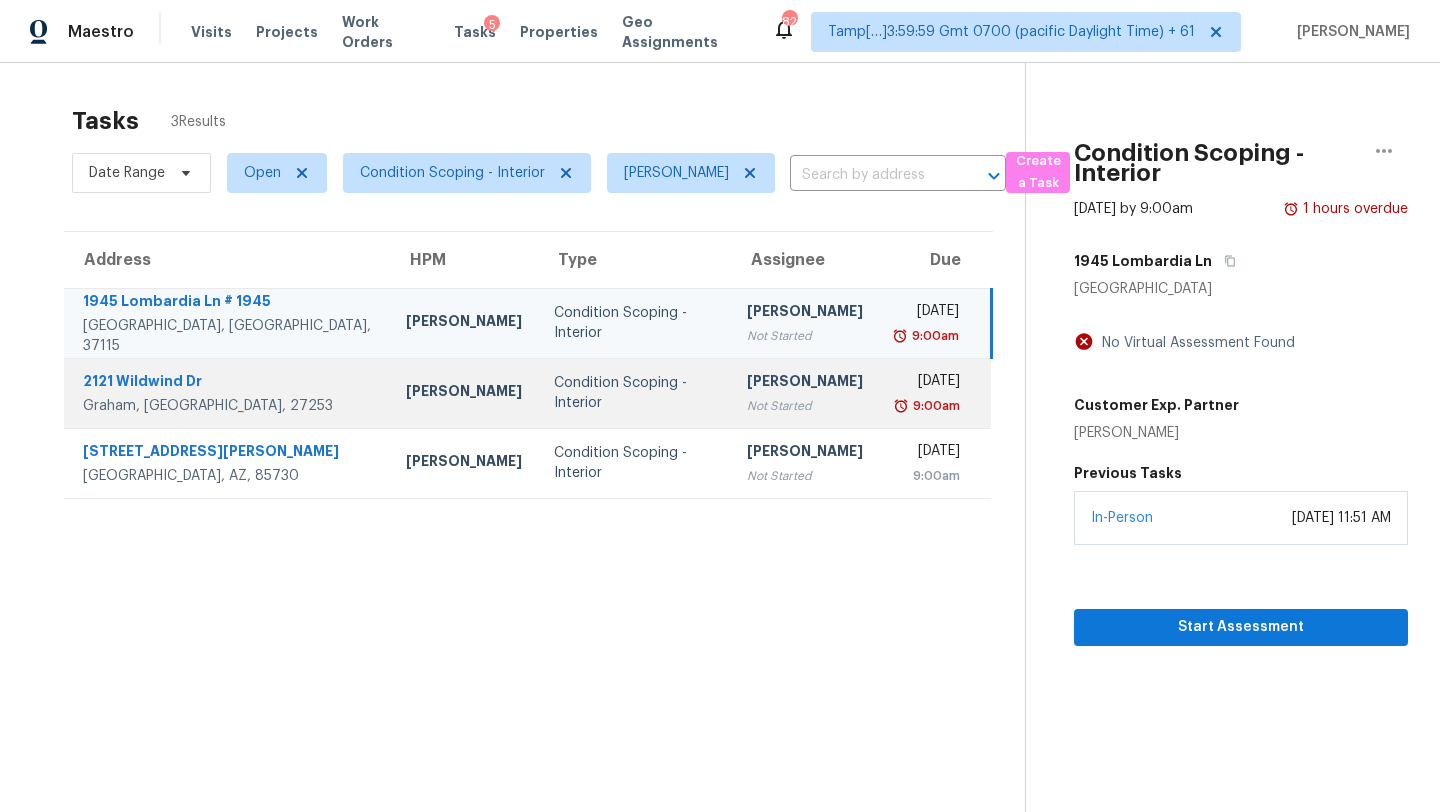 click on "[PERSON_NAME]" at bounding box center (805, 383) 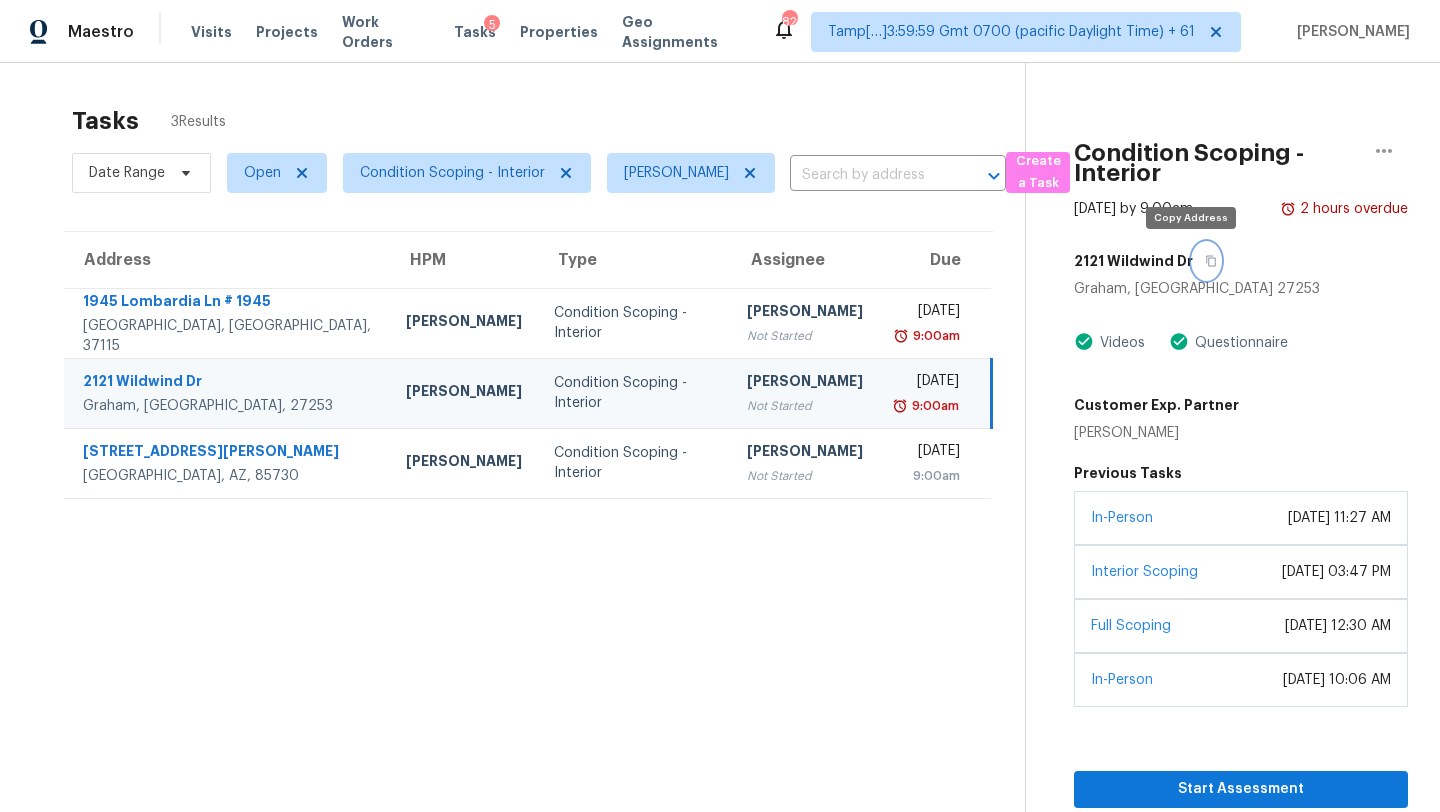 click 